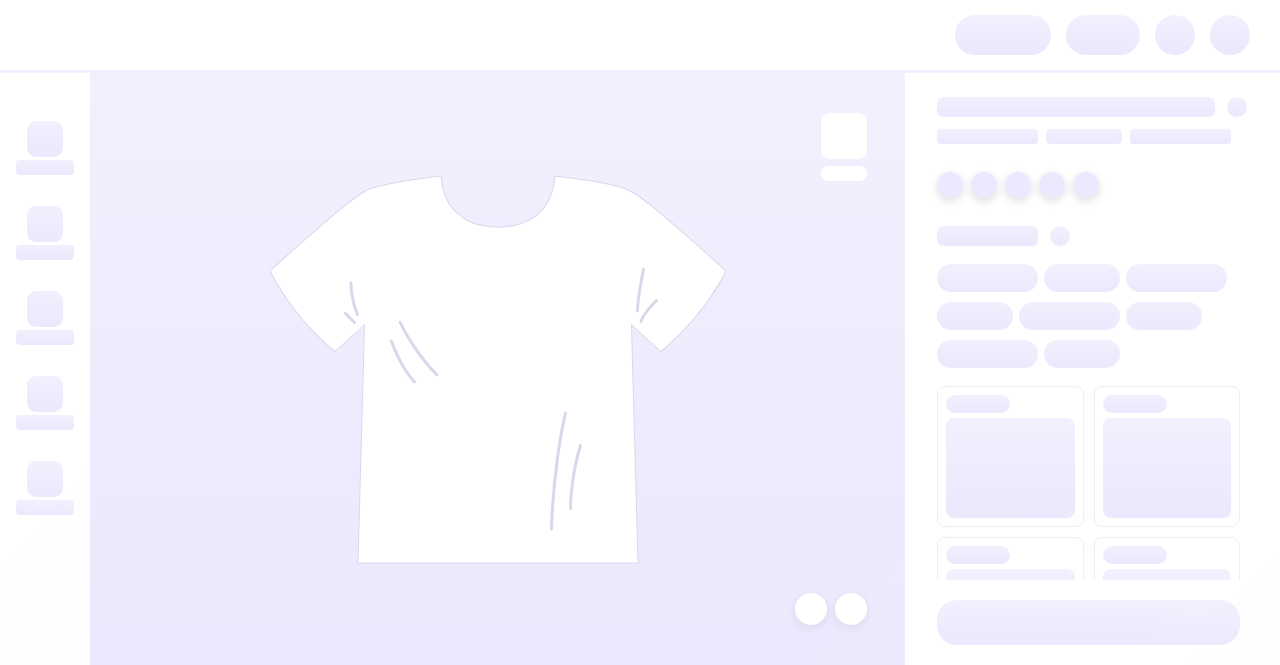 scroll, scrollTop: 0, scrollLeft: 0, axis: both 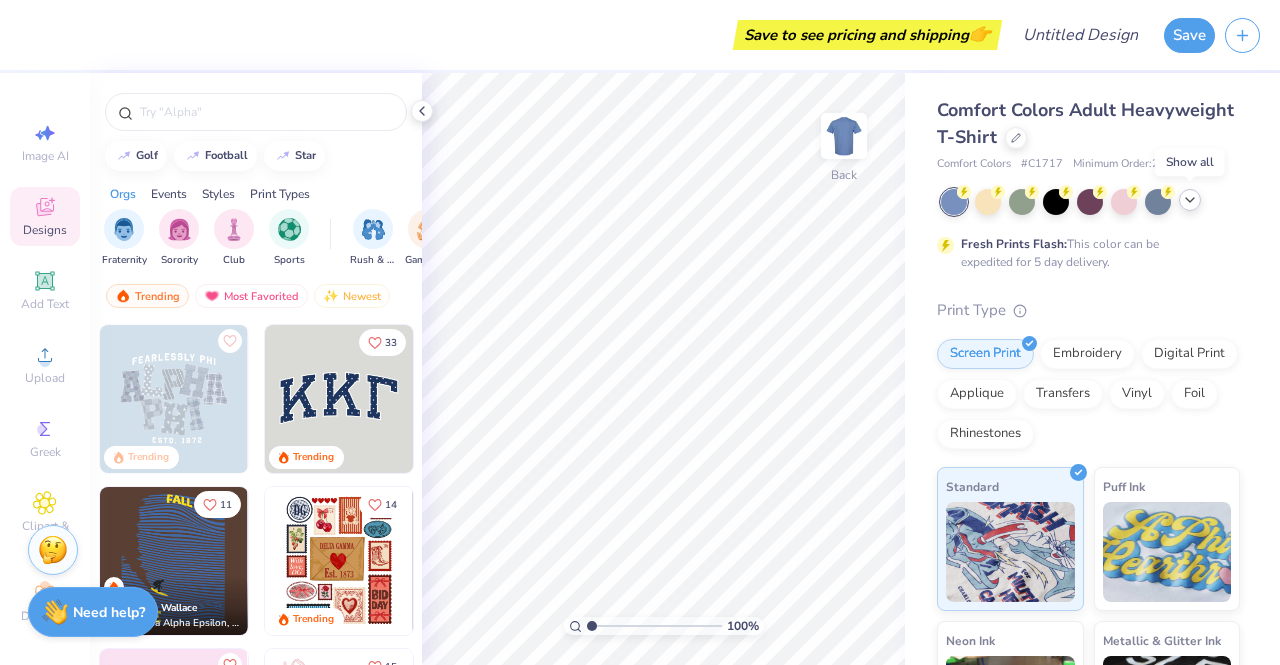 click at bounding box center (1190, 200) 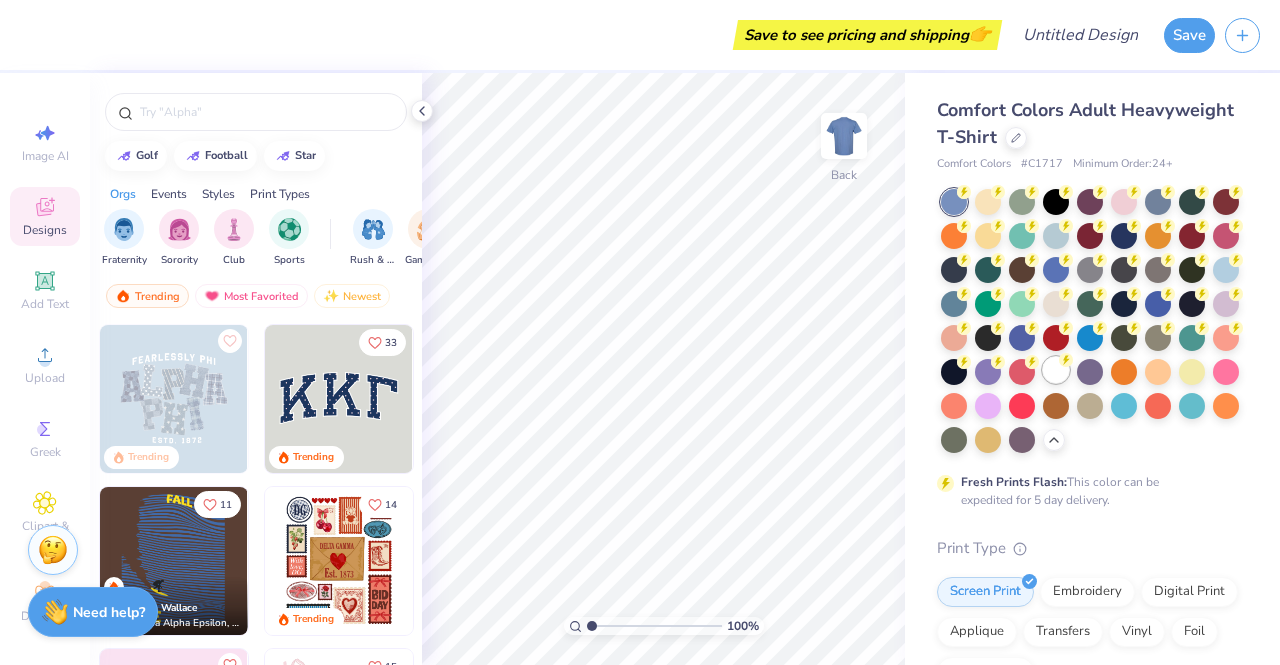 click at bounding box center [1056, 370] 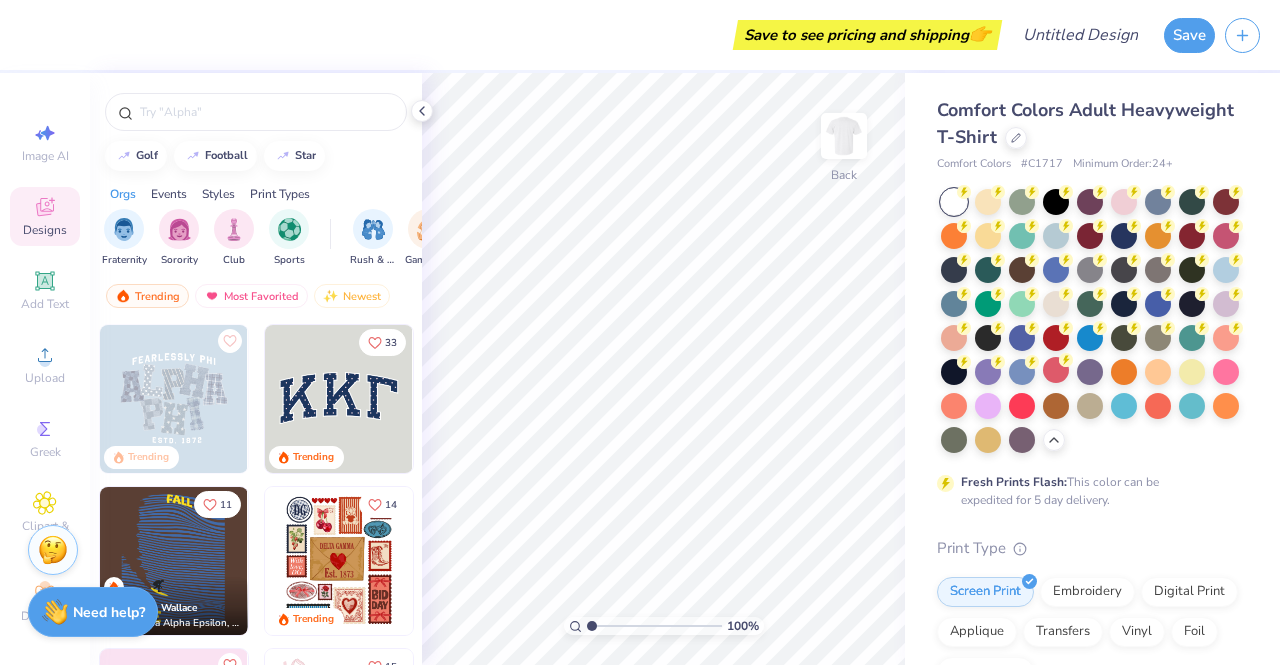 click at bounding box center (954, 202) 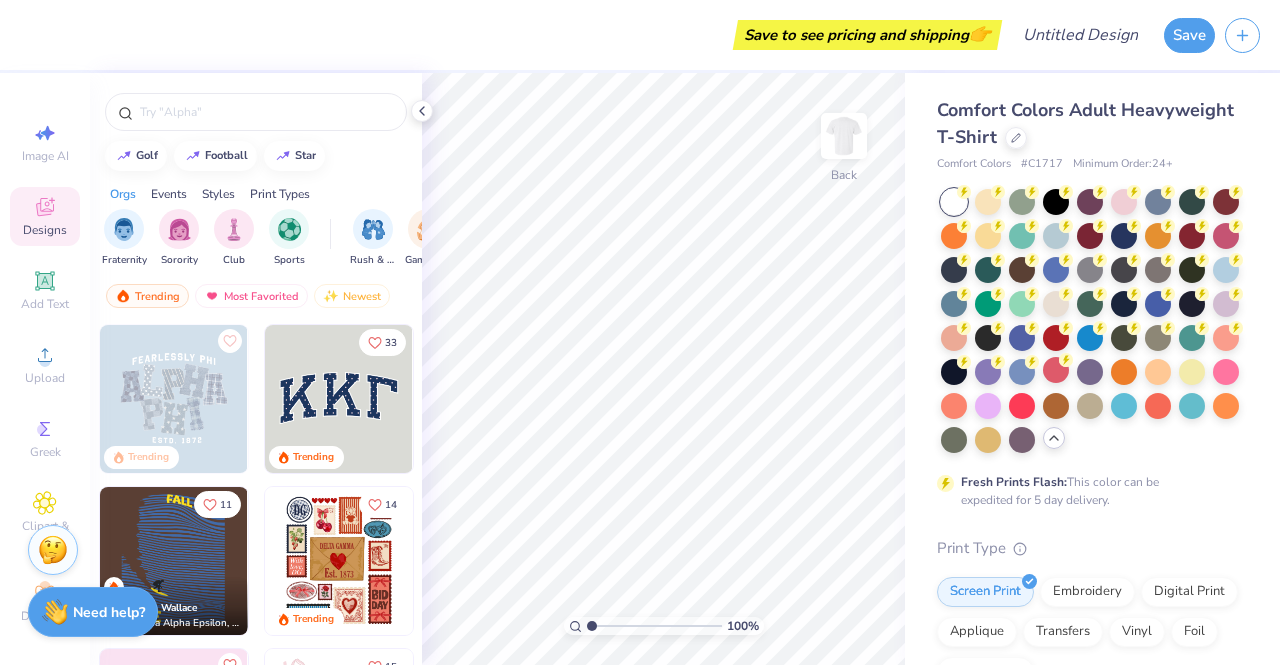 click 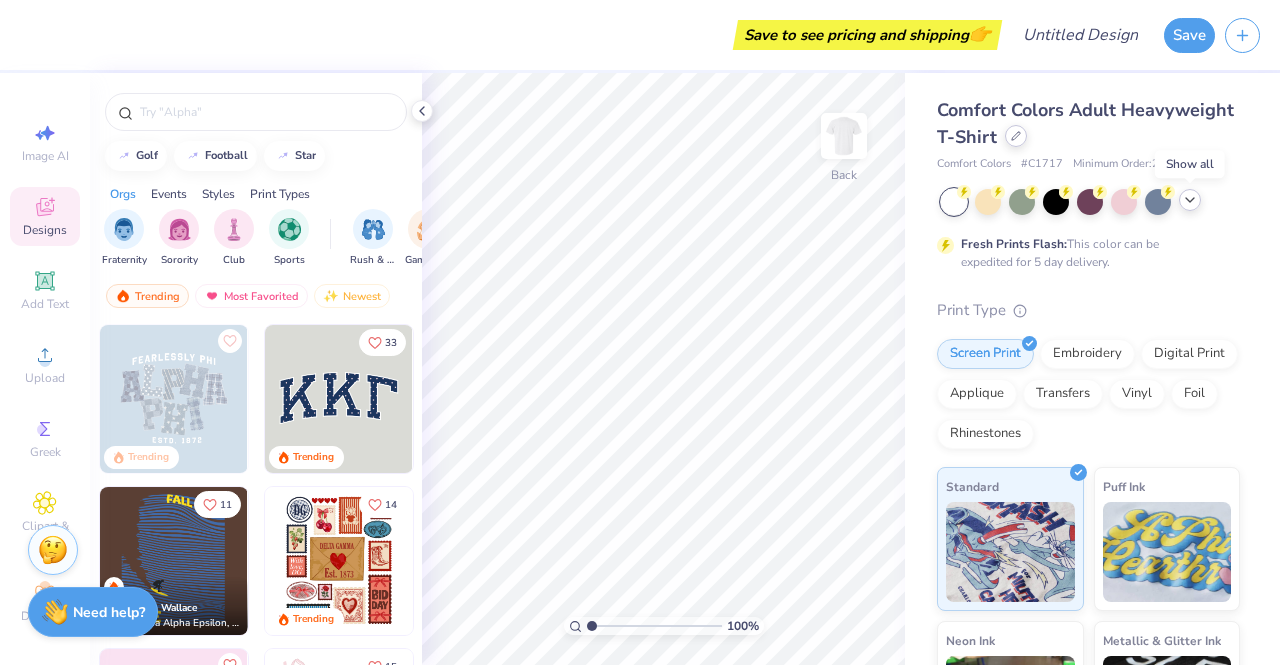 click 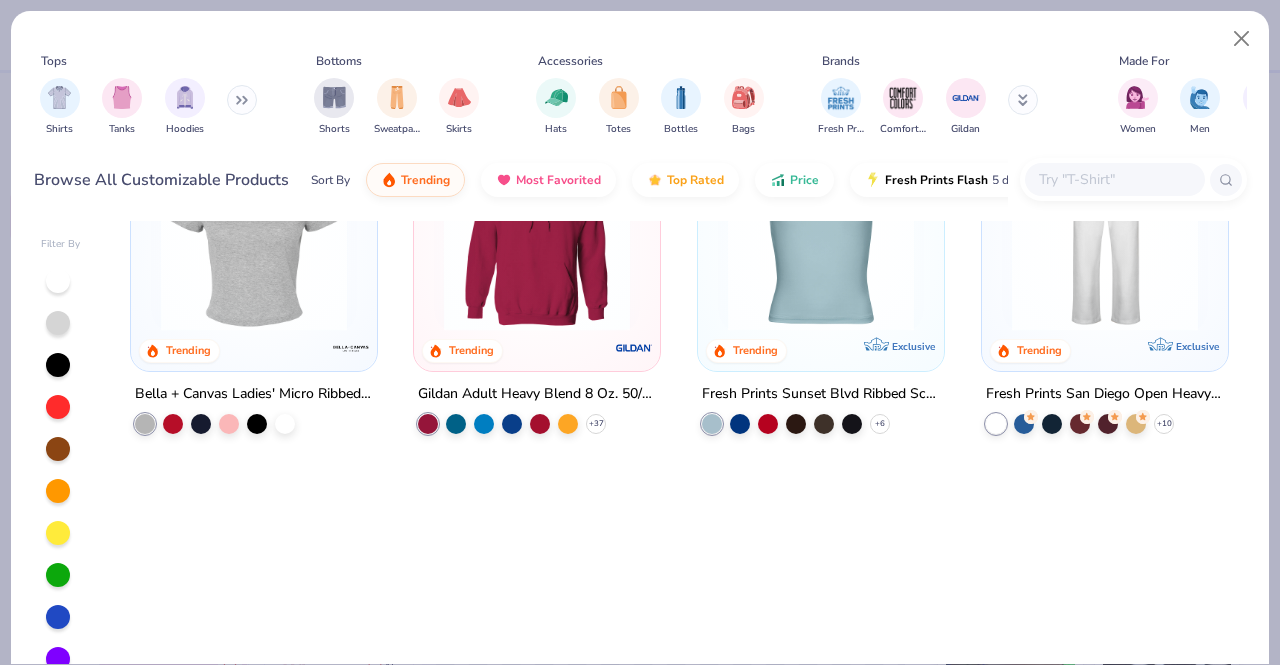 scroll, scrollTop: 0, scrollLeft: 0, axis: both 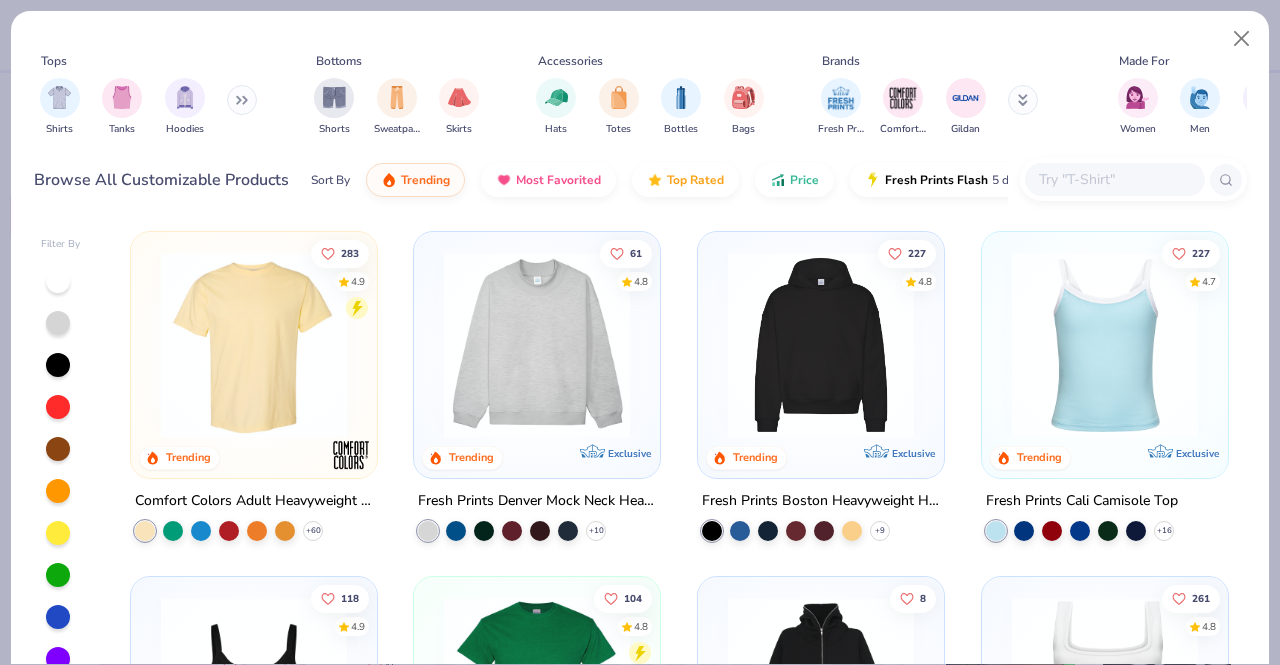 click at bounding box center (254, 345) 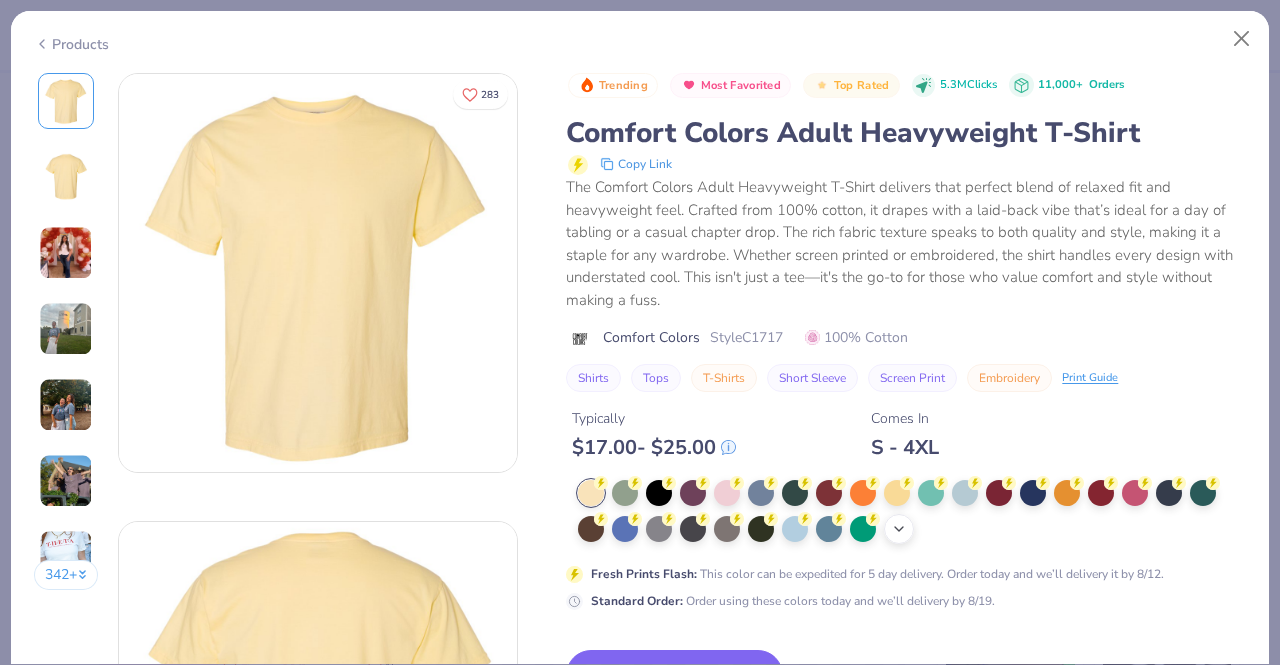 click 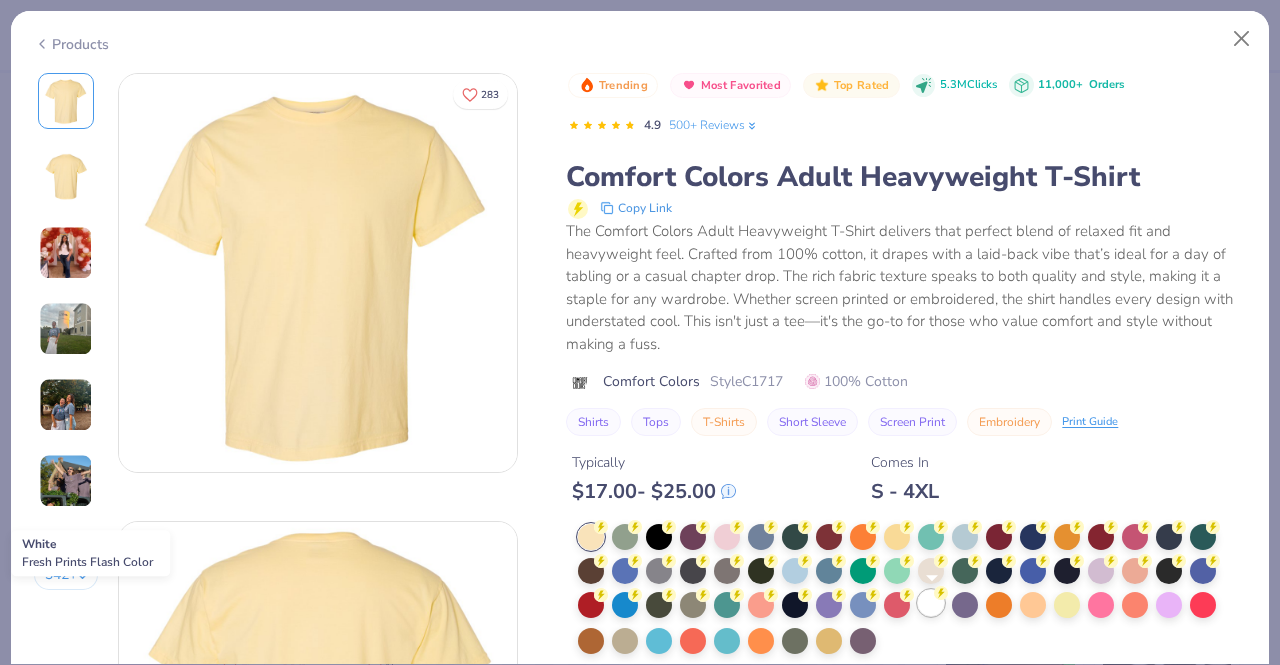 click at bounding box center (931, 603) 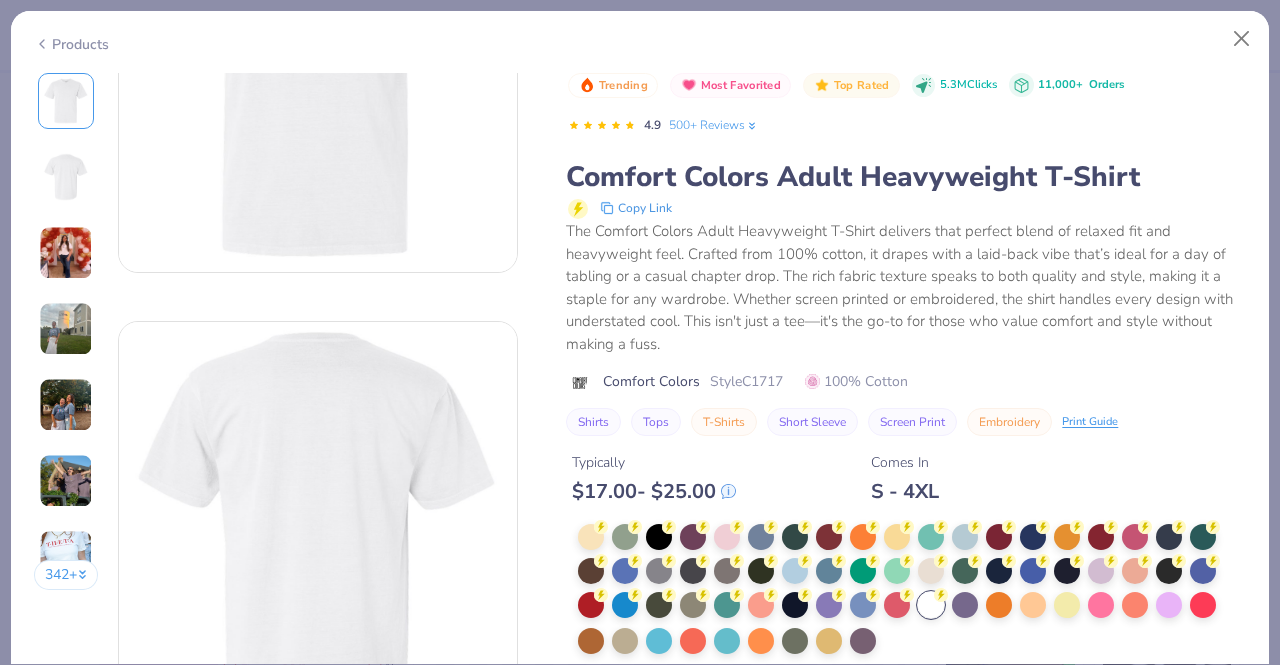 scroll, scrollTop: 0, scrollLeft: 0, axis: both 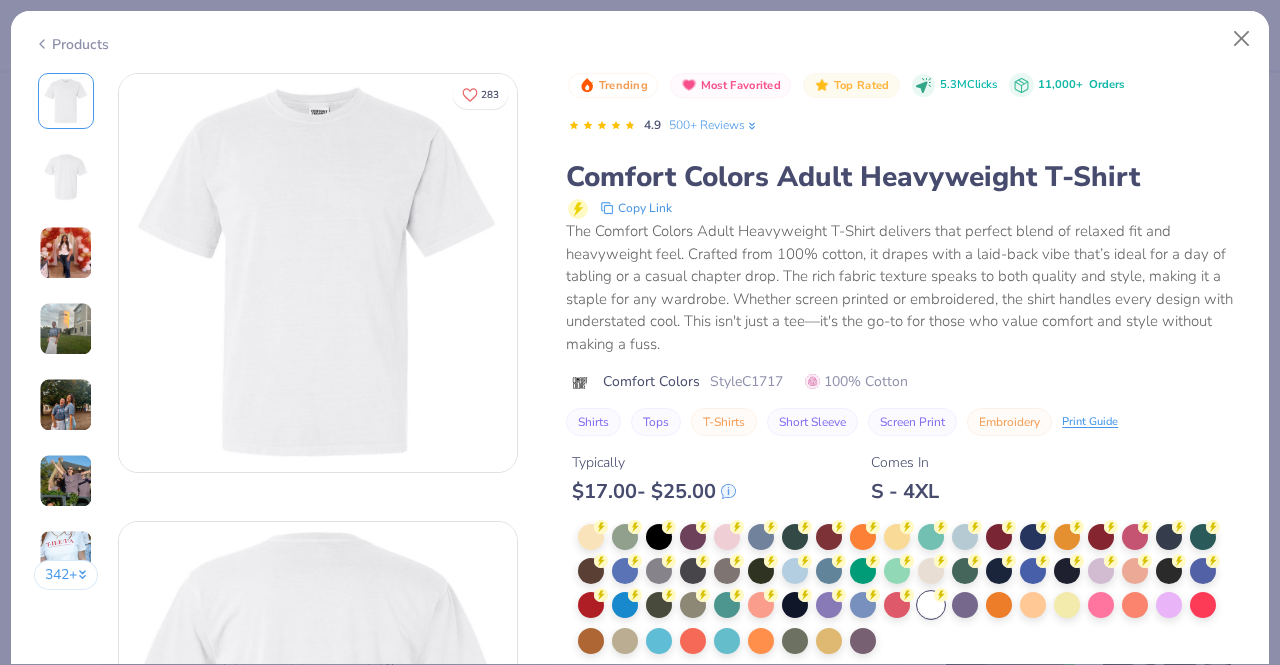 click at bounding box center [318, 273] 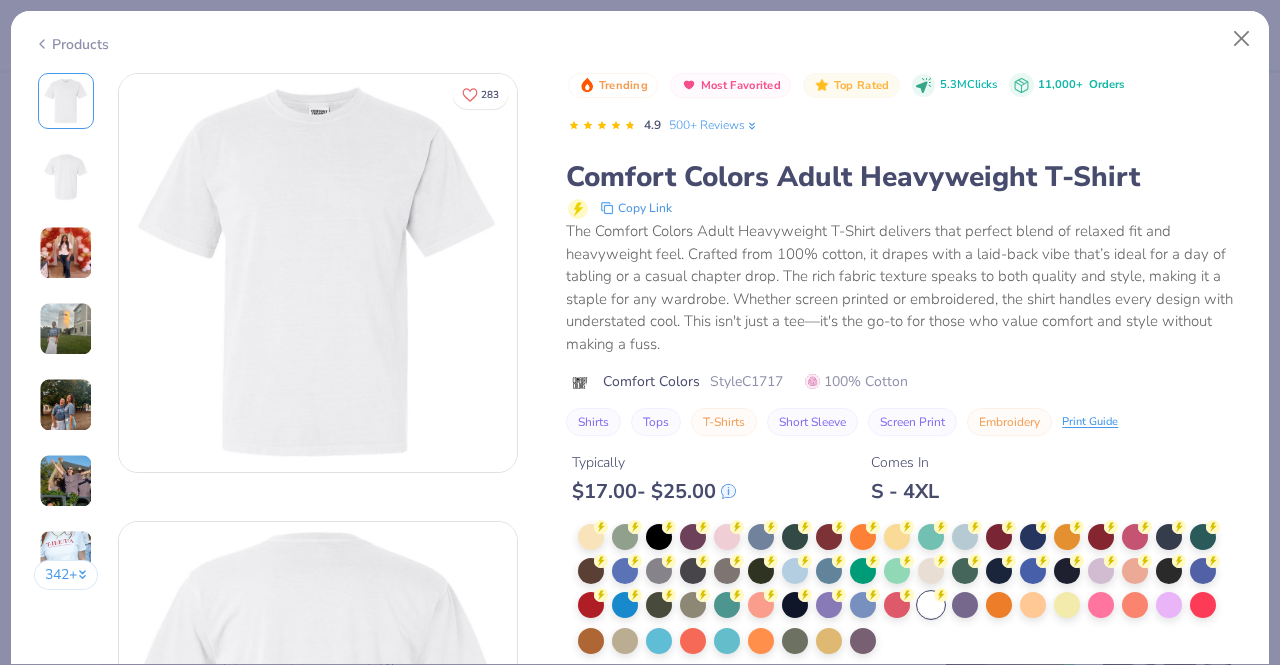 click at bounding box center (318, 273) 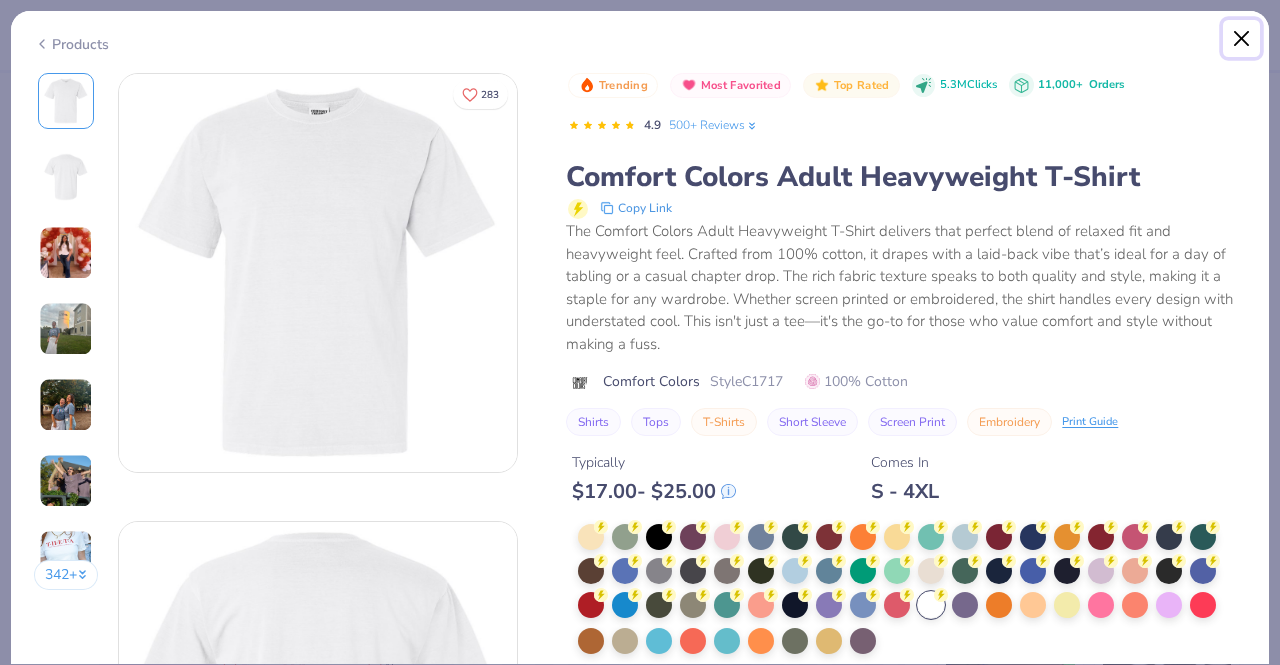 click at bounding box center (1242, 39) 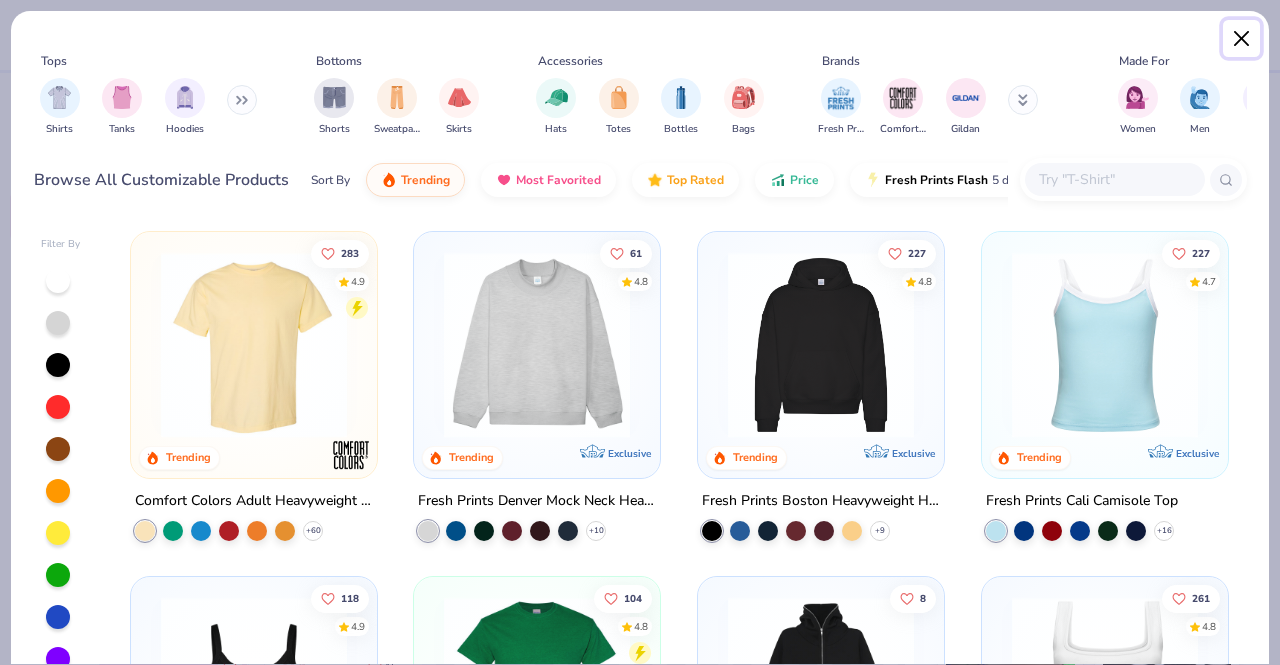 click at bounding box center [1242, 39] 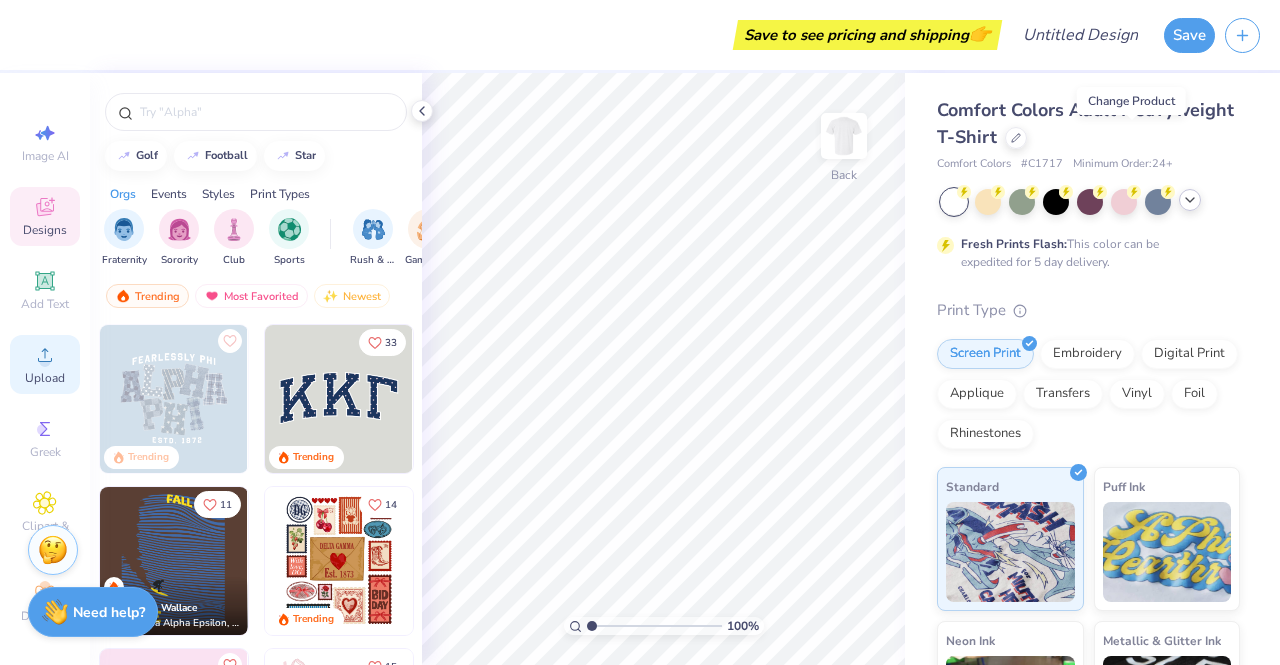 click 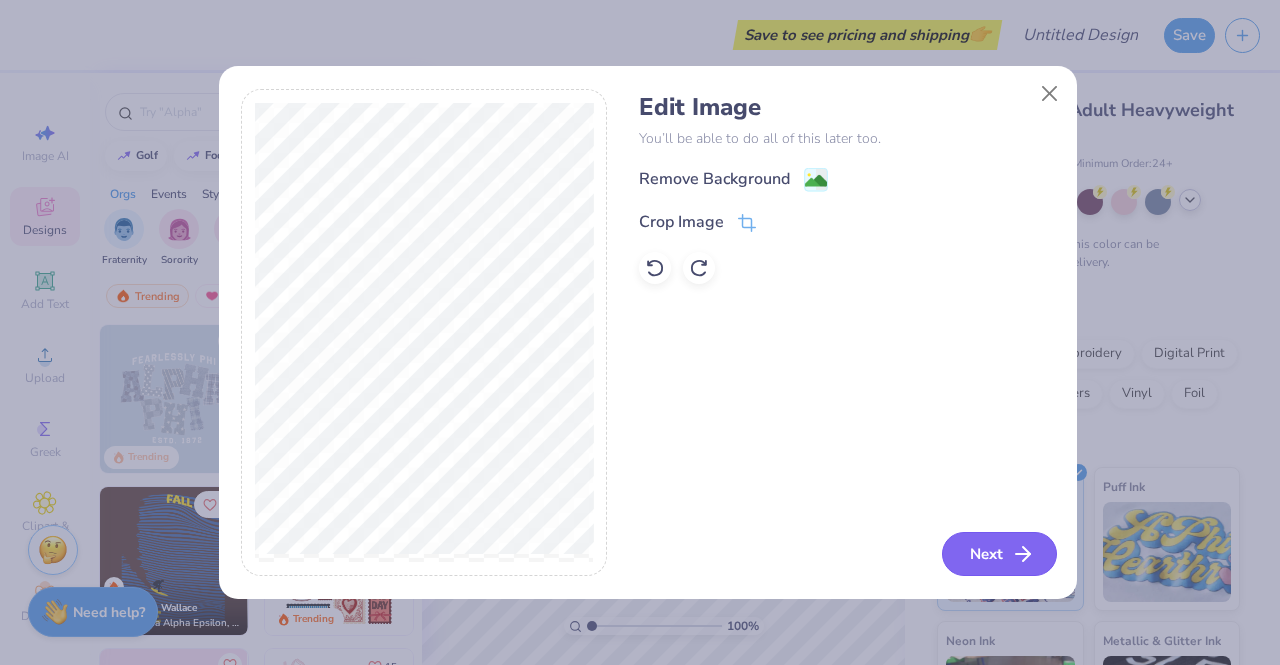 click on "Next" at bounding box center (999, 554) 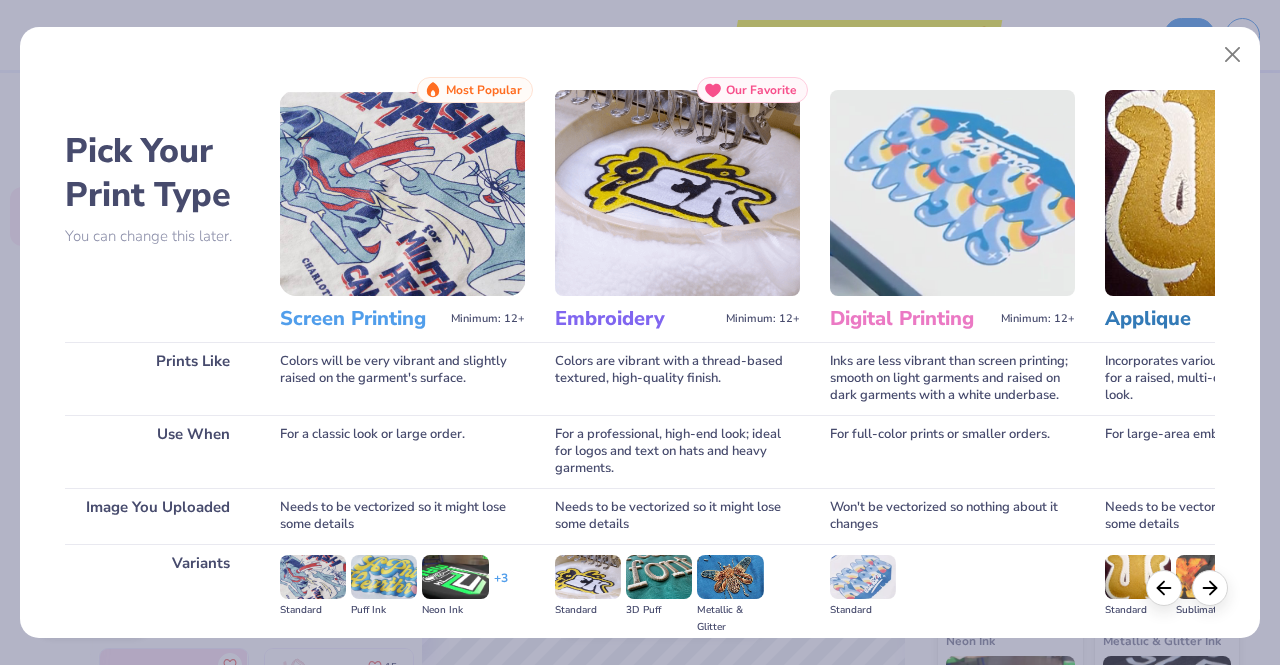 click at bounding box center (952, 193) 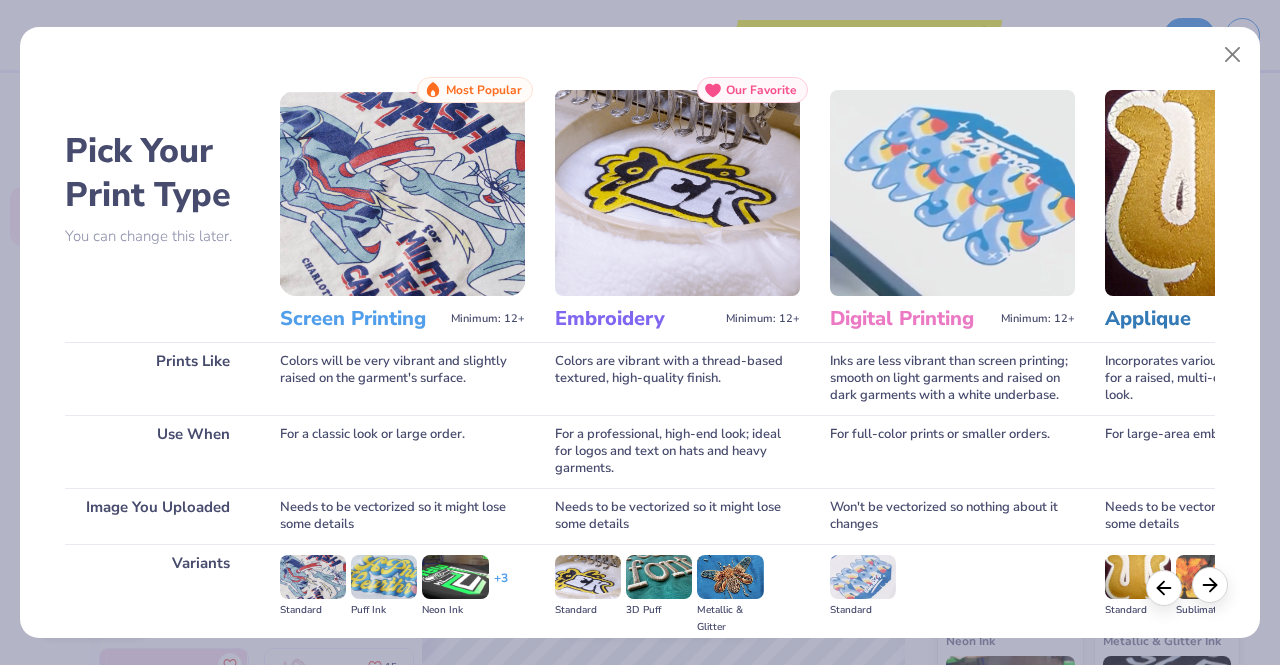 click 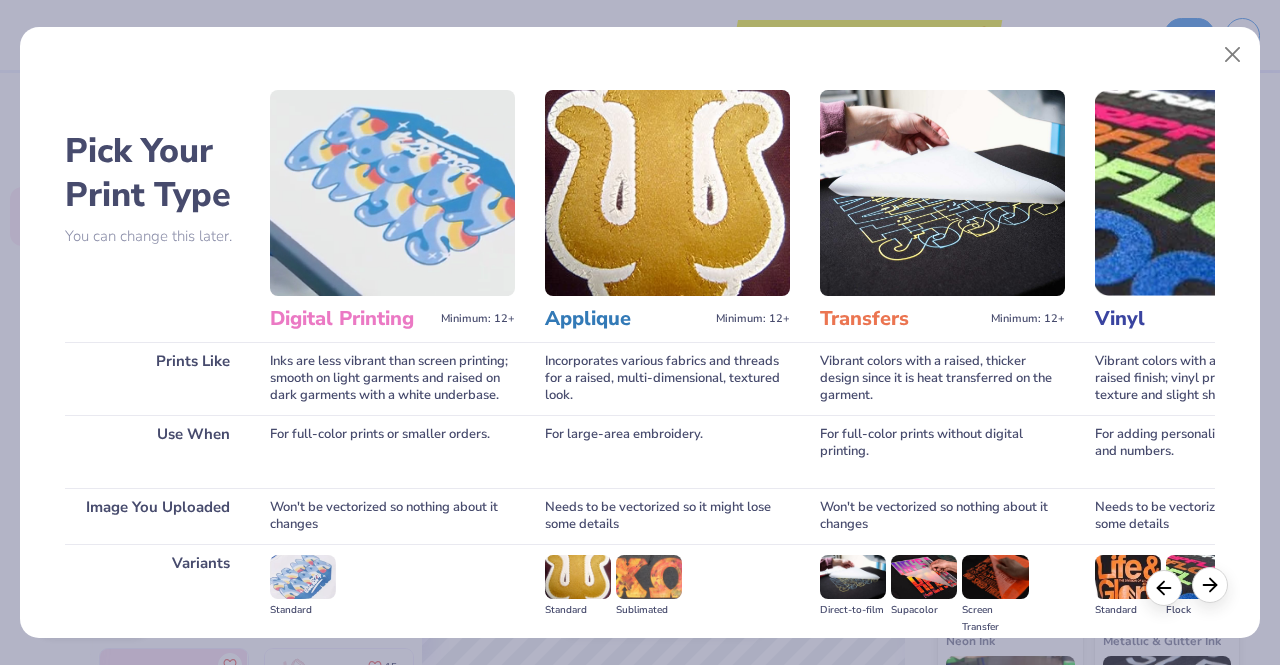 scroll, scrollTop: 0, scrollLeft: 575, axis: horizontal 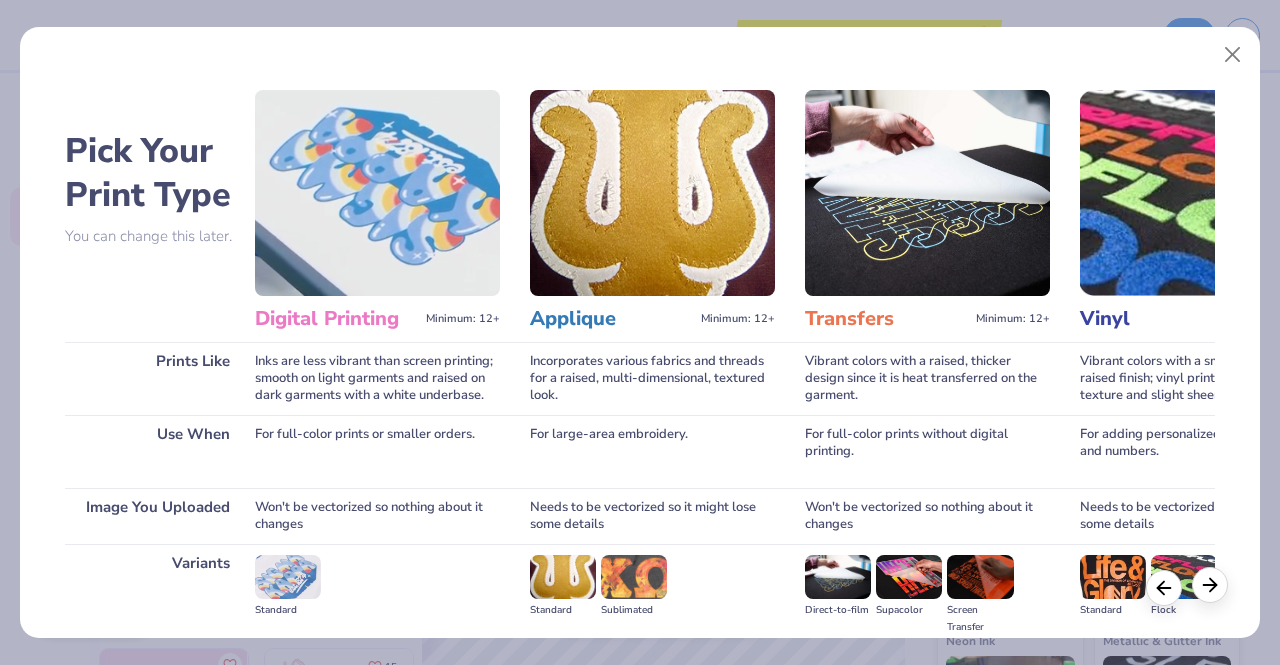 click 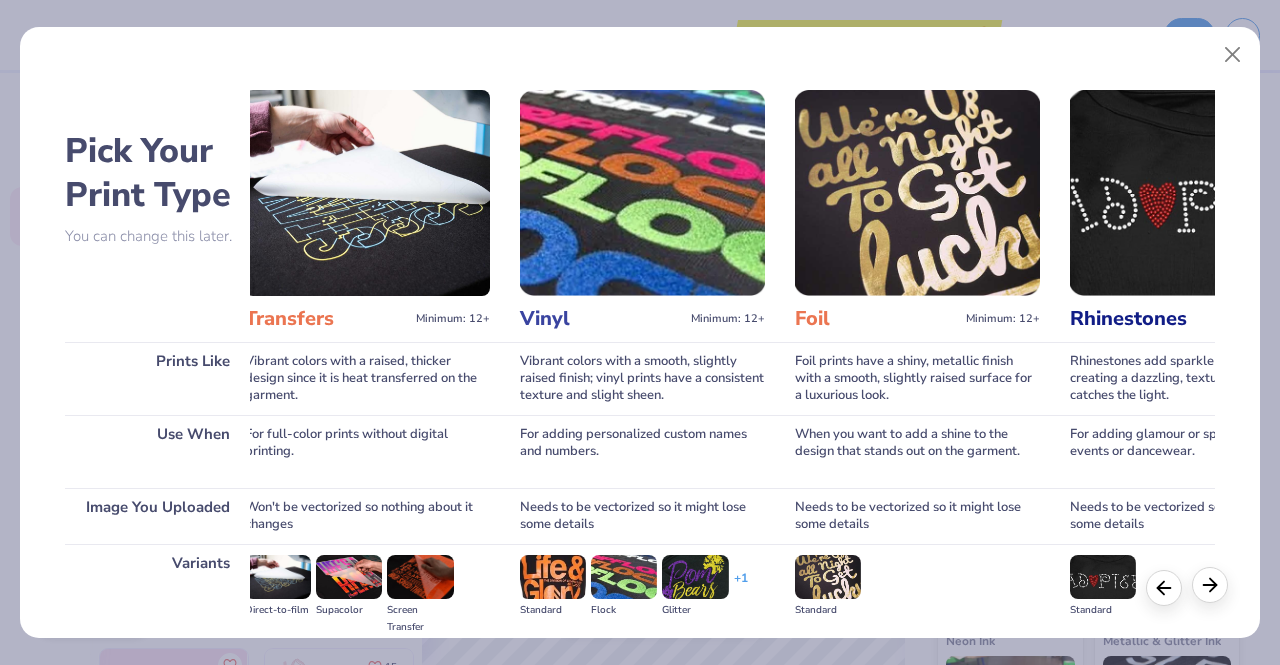scroll, scrollTop: 0, scrollLeft: 1150, axis: horizontal 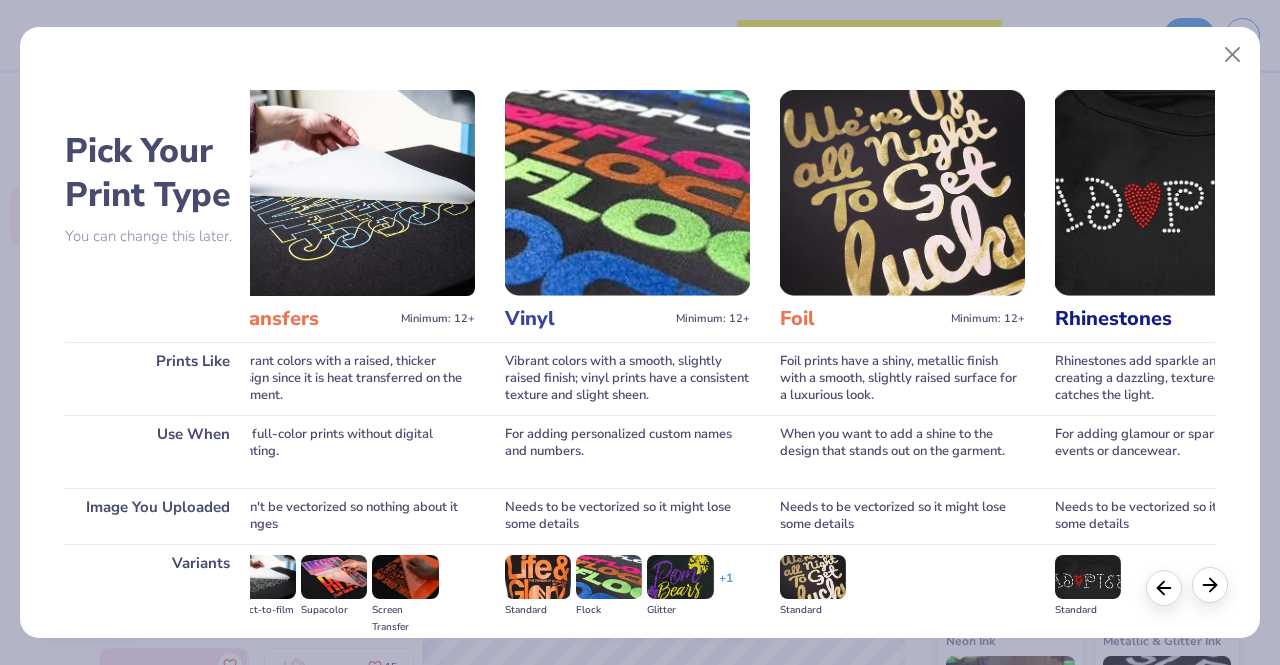 click 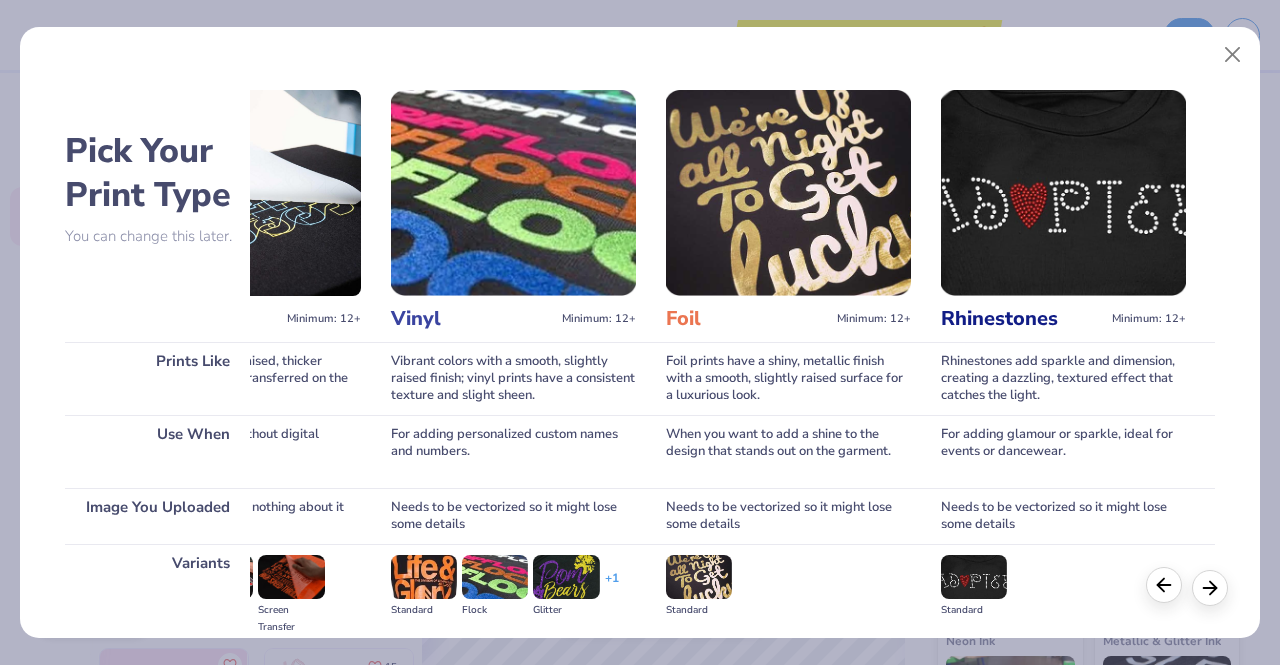 click at bounding box center [1164, 585] 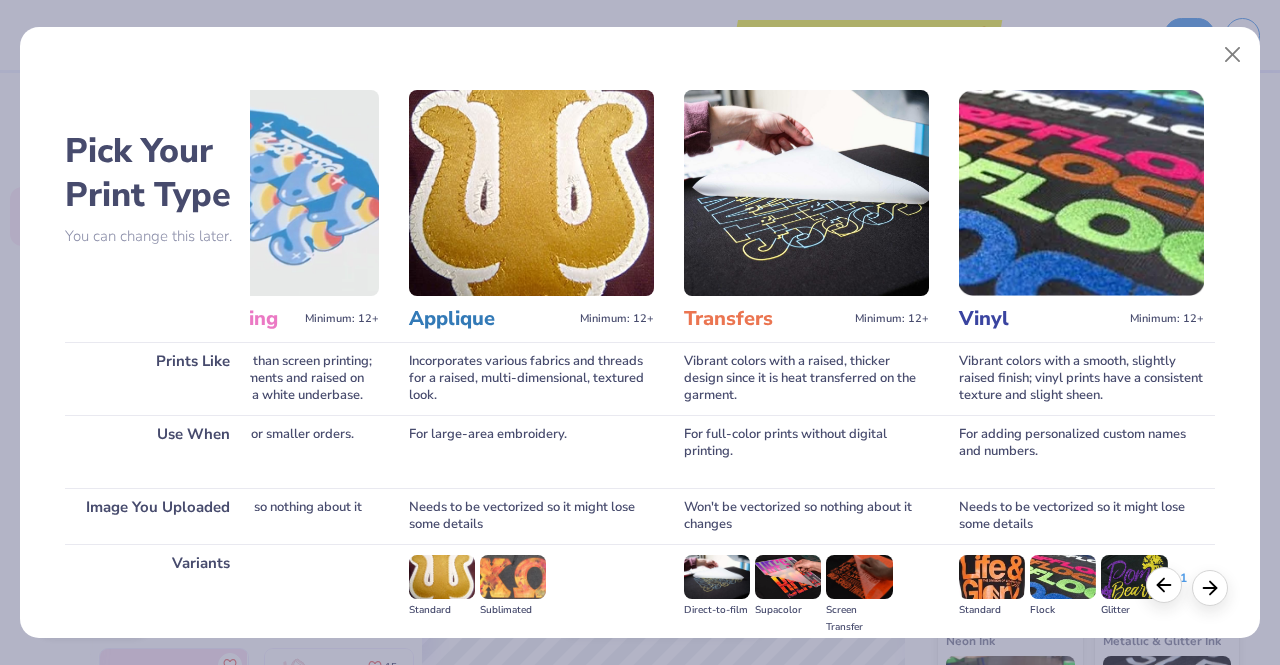 scroll, scrollTop: 0, scrollLeft: 689, axis: horizontal 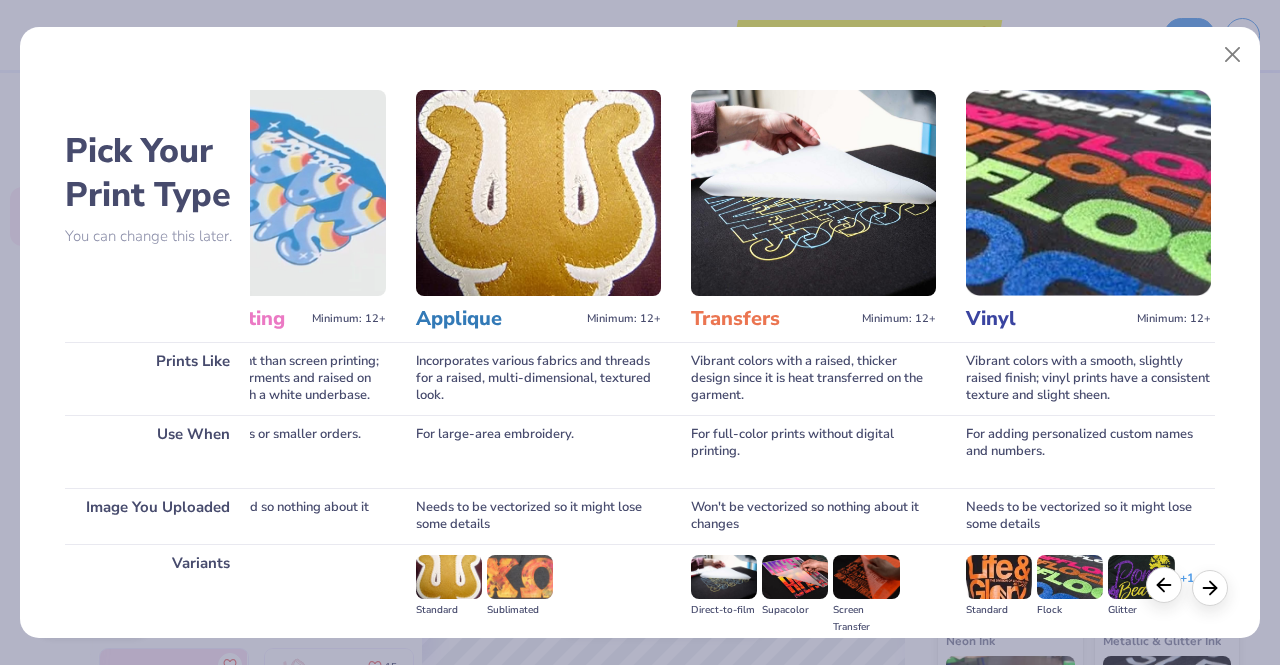 click 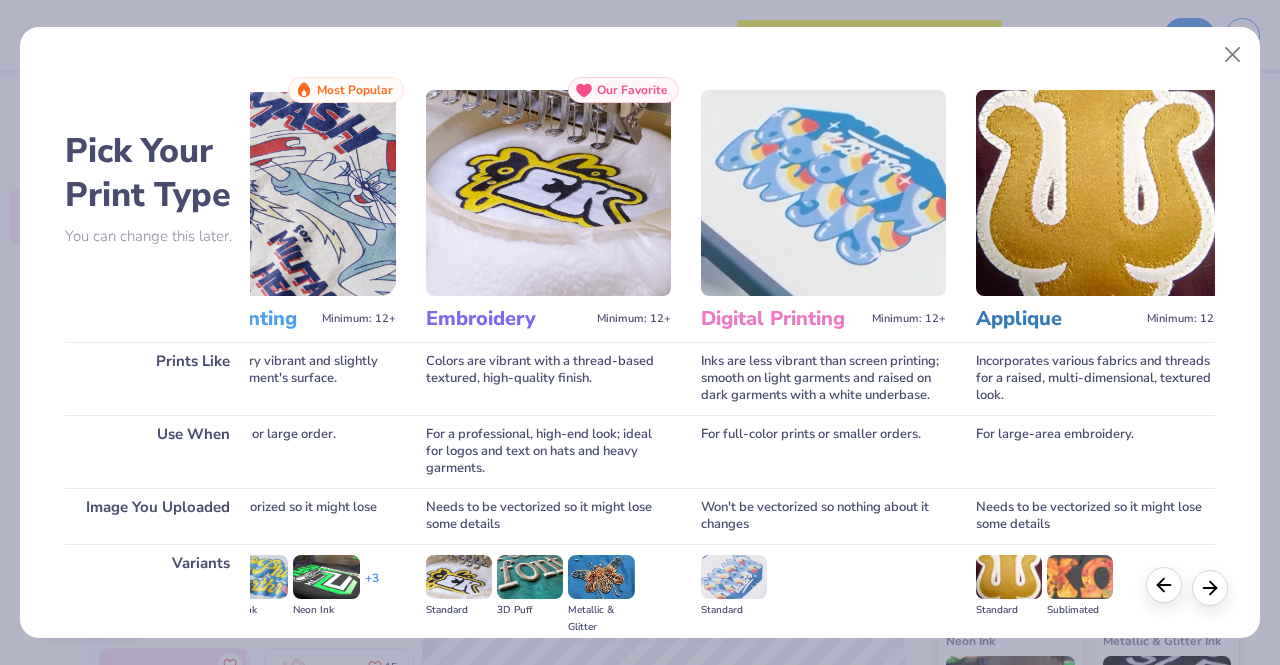 scroll, scrollTop: 0, scrollLeft: 114, axis: horizontal 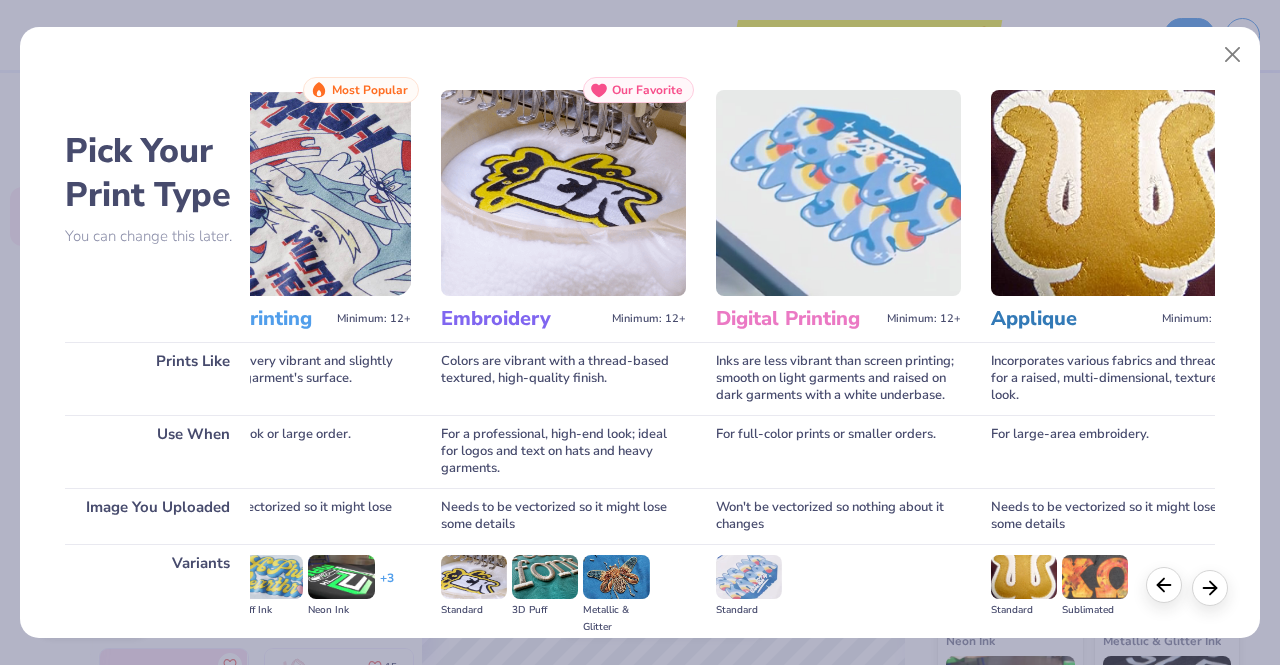 click at bounding box center (1164, 585) 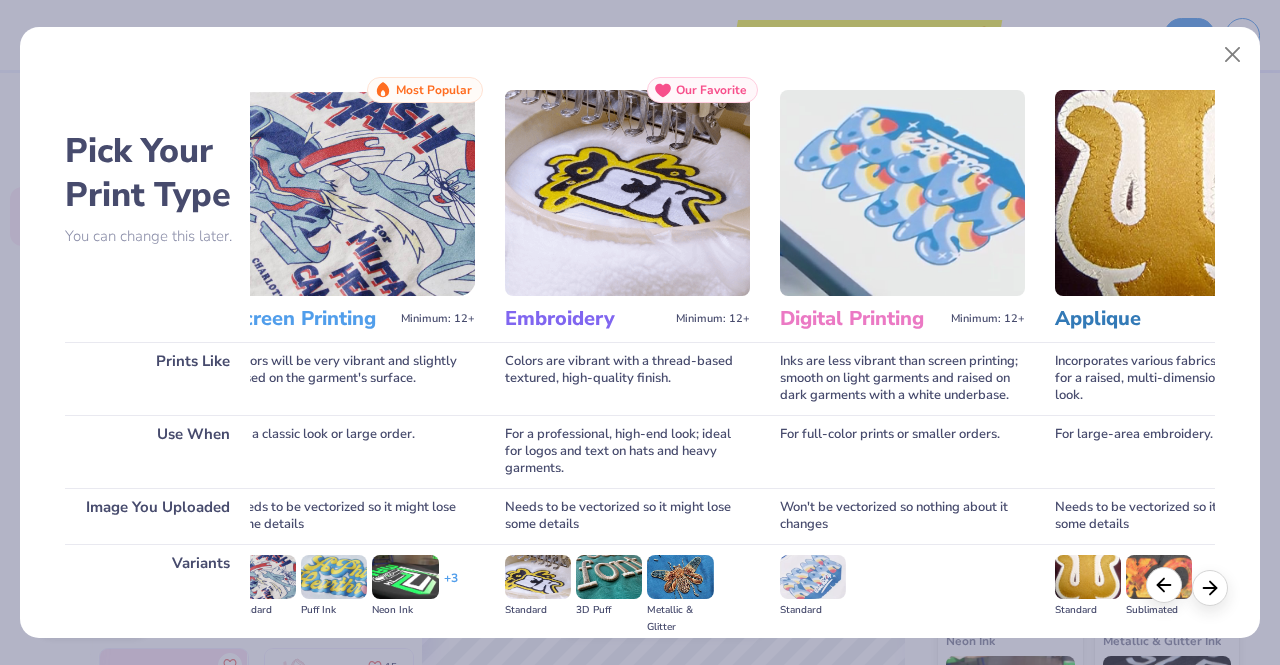 scroll, scrollTop: 0, scrollLeft: 0, axis: both 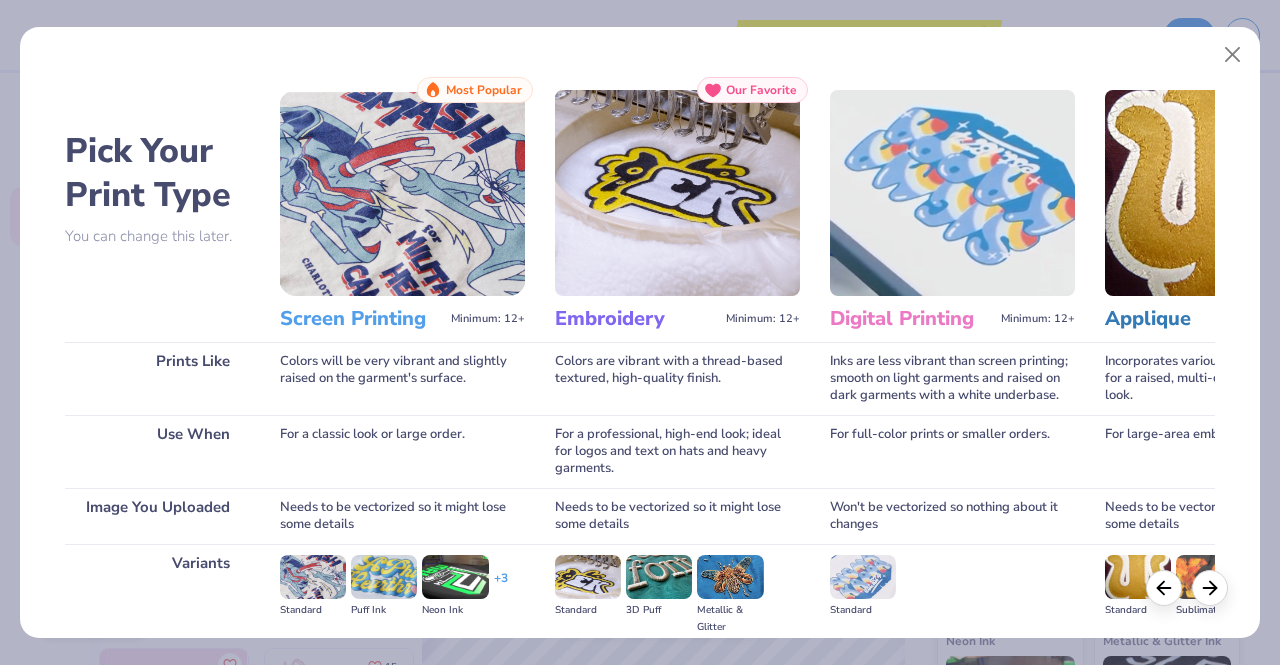 click at bounding box center [402, 193] 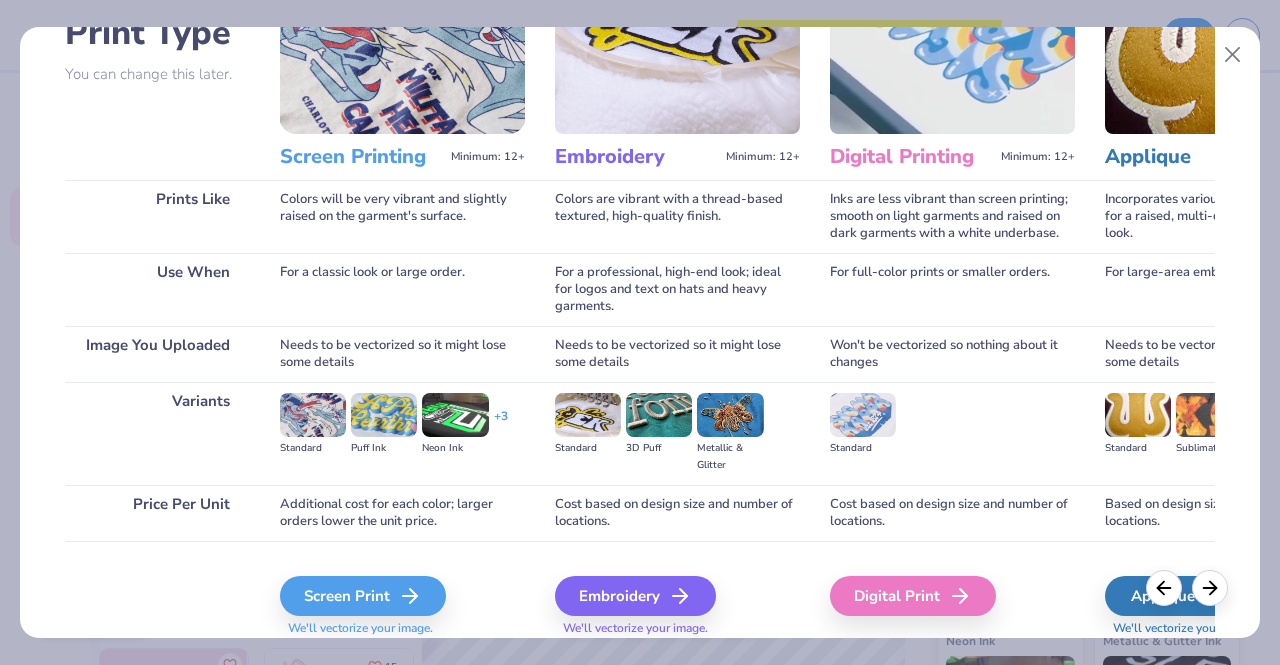 scroll, scrollTop: 231, scrollLeft: 0, axis: vertical 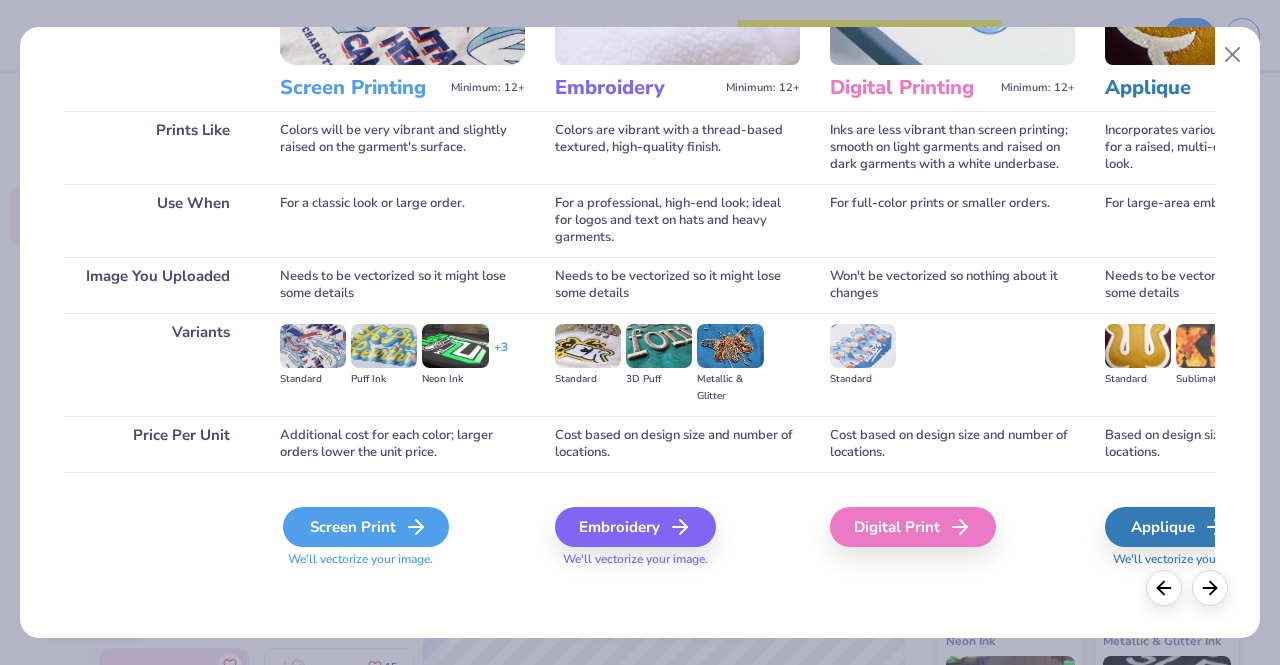 click on "Screen Print" at bounding box center [366, 527] 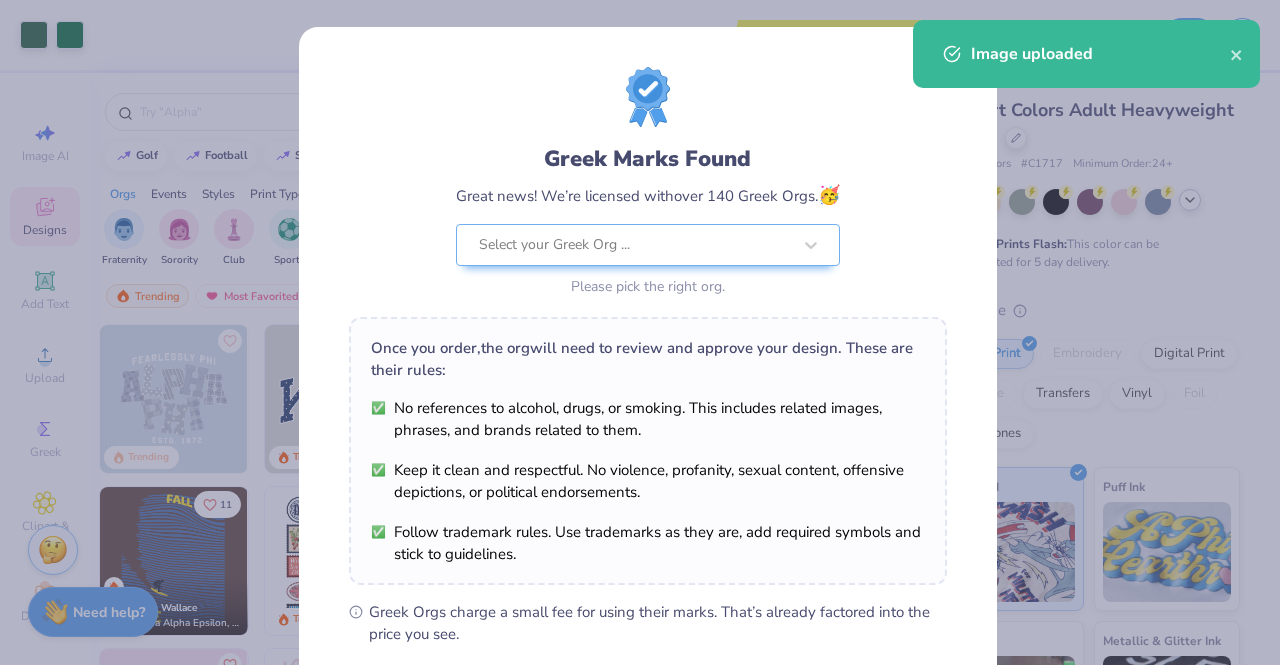 click on "Greek Marks Found Great news! We’re licensed with  over 140 Greek Orgs. 🥳 kappa delta Not your org? Please pick the right one. Once you order,  the org  will need to review and approve your design. These are their rules: No references to alcohol, drugs, or smoking. This includes related images, phrases, and brands related to them. Keep it clean and respectful. No violence, profanity, sexual content, offensive depictions, or political endorsements. Follow trademark rules. Use trademarks as they are, add required symbols and stick to guidelines. Greek Orgs charge a small fee for using their marks. That’s already factored into the price you see. By proceeding, you understand that we can only print your design if the org approves it. If they don’t, our specialists will connect with you to rework the design until they do. We’ll only submit the design if you order. I Understand! No  Greek  marks in your design?" at bounding box center [640, 332] 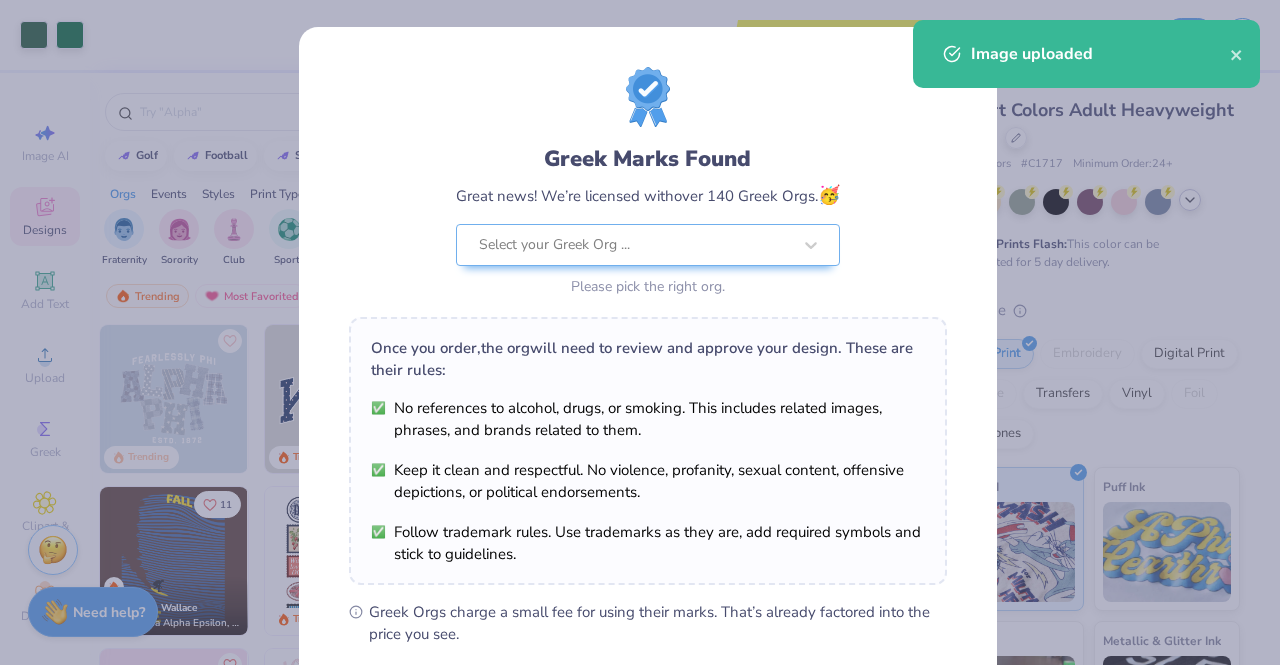type on "5.78" 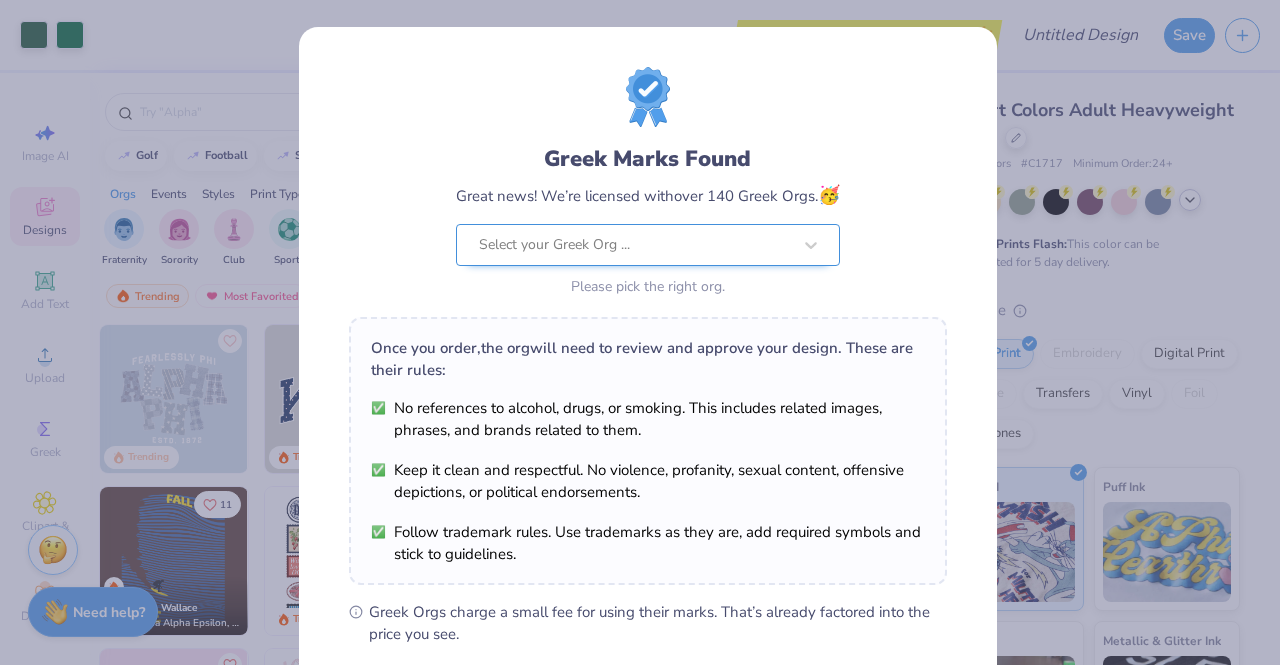 click at bounding box center (635, 245) 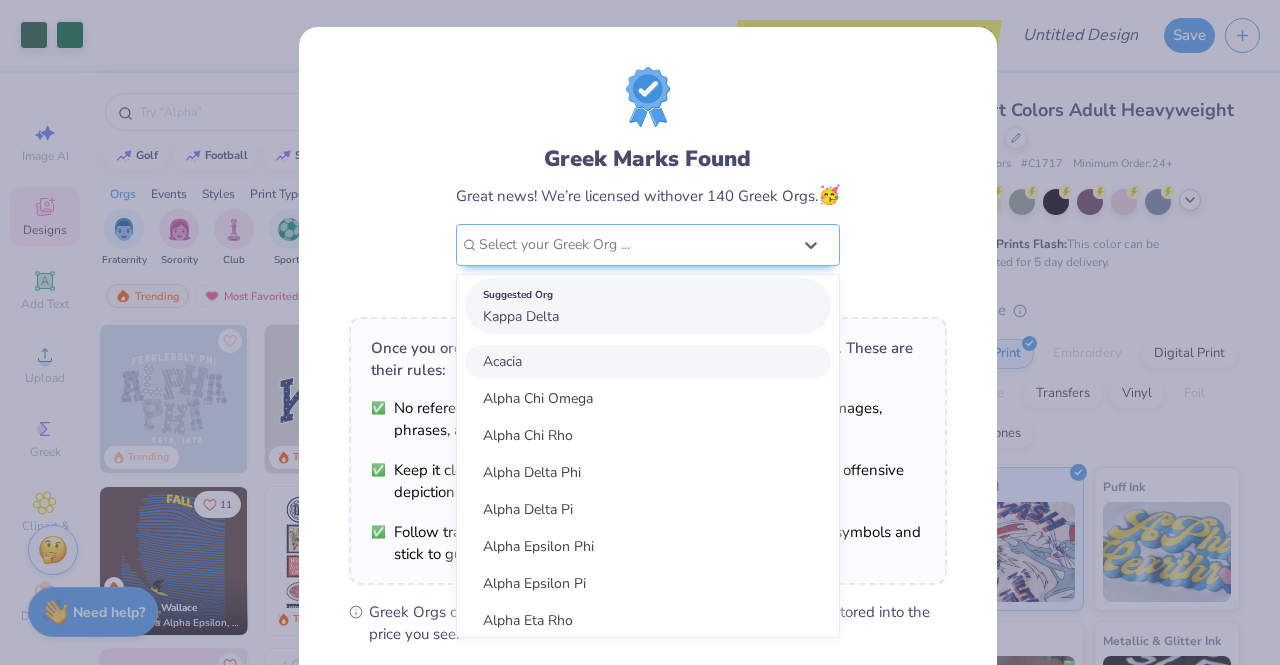 click on "Suggested Org Kappa Delta" at bounding box center (648, 306) 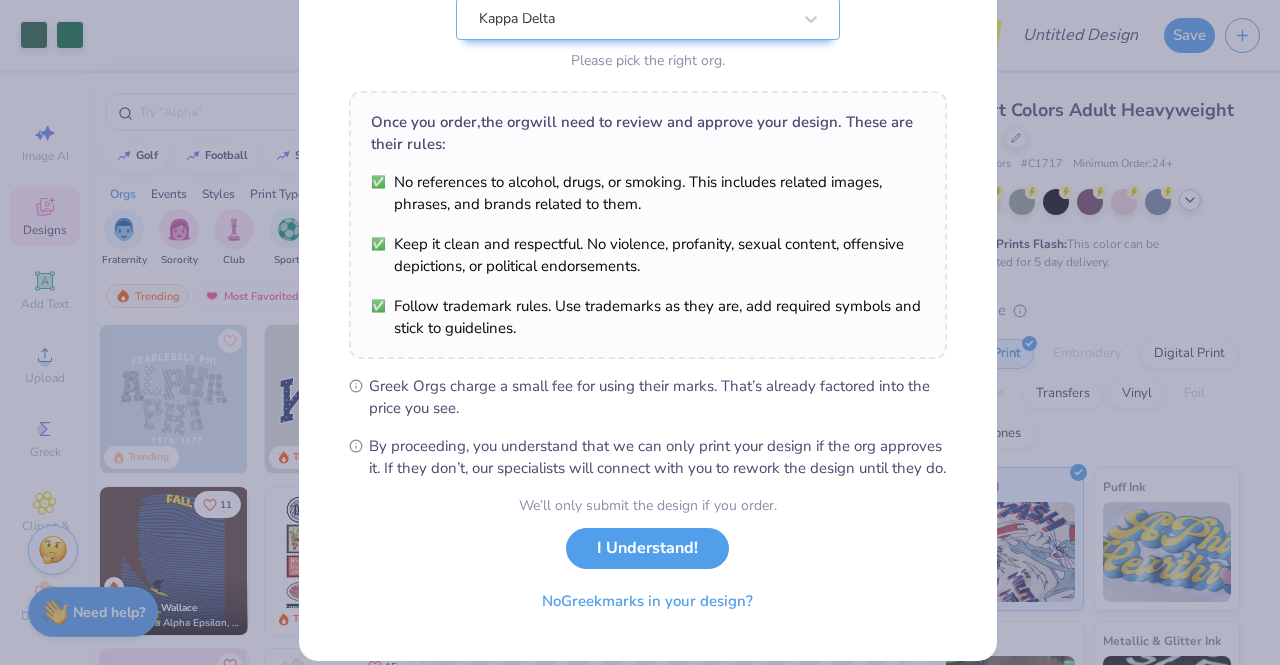 scroll, scrollTop: 268, scrollLeft: 0, axis: vertical 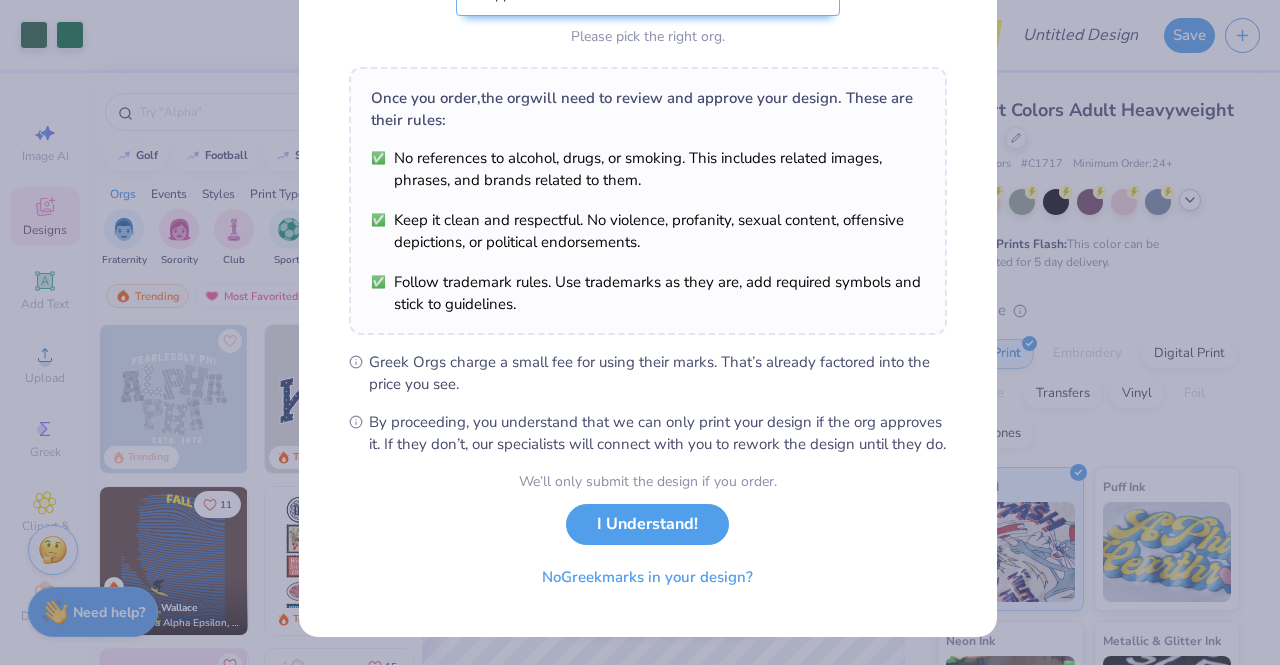 click on "We’ll only submit the design if you order. I Understand! No  Greek  marks in your design?" at bounding box center [648, 534] 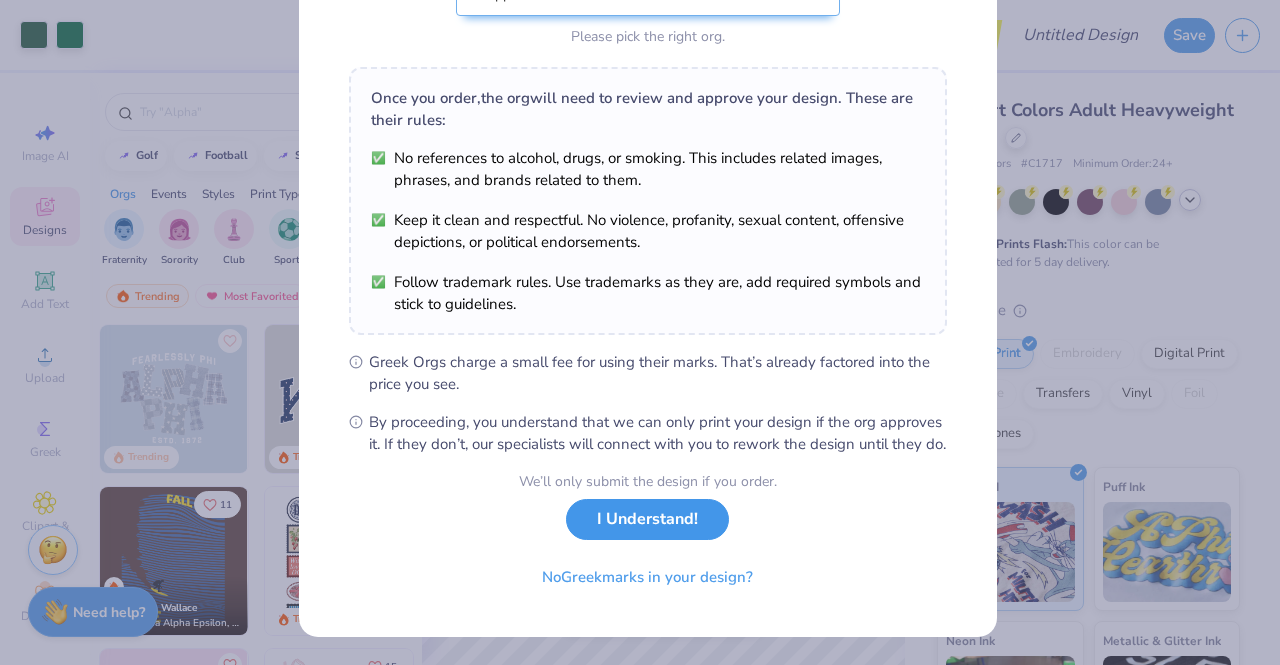 click on "I Understand!" at bounding box center [647, 519] 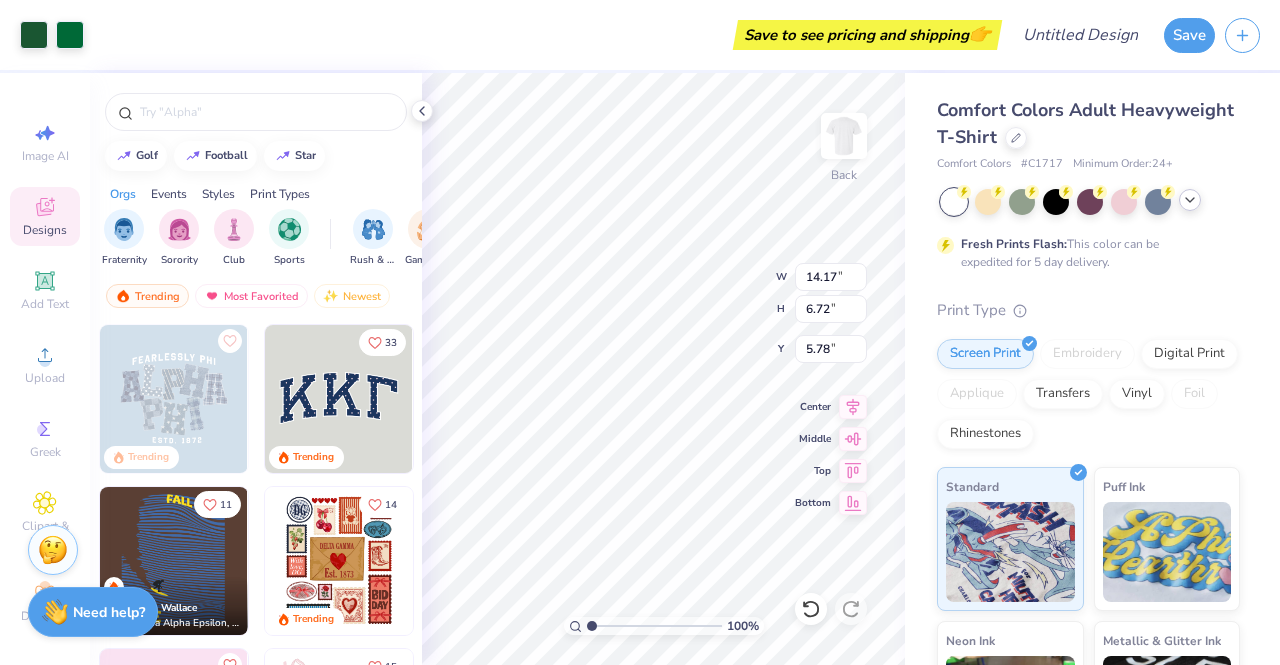 scroll, scrollTop: 0, scrollLeft: 0, axis: both 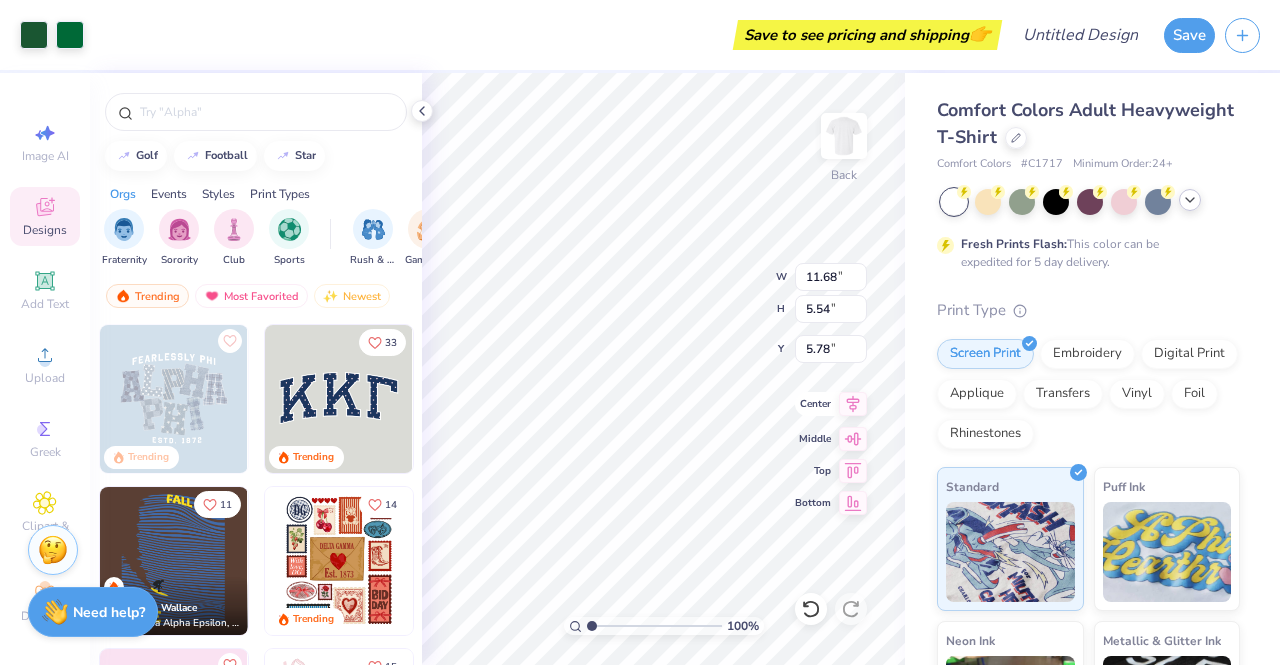 type on "11.68" 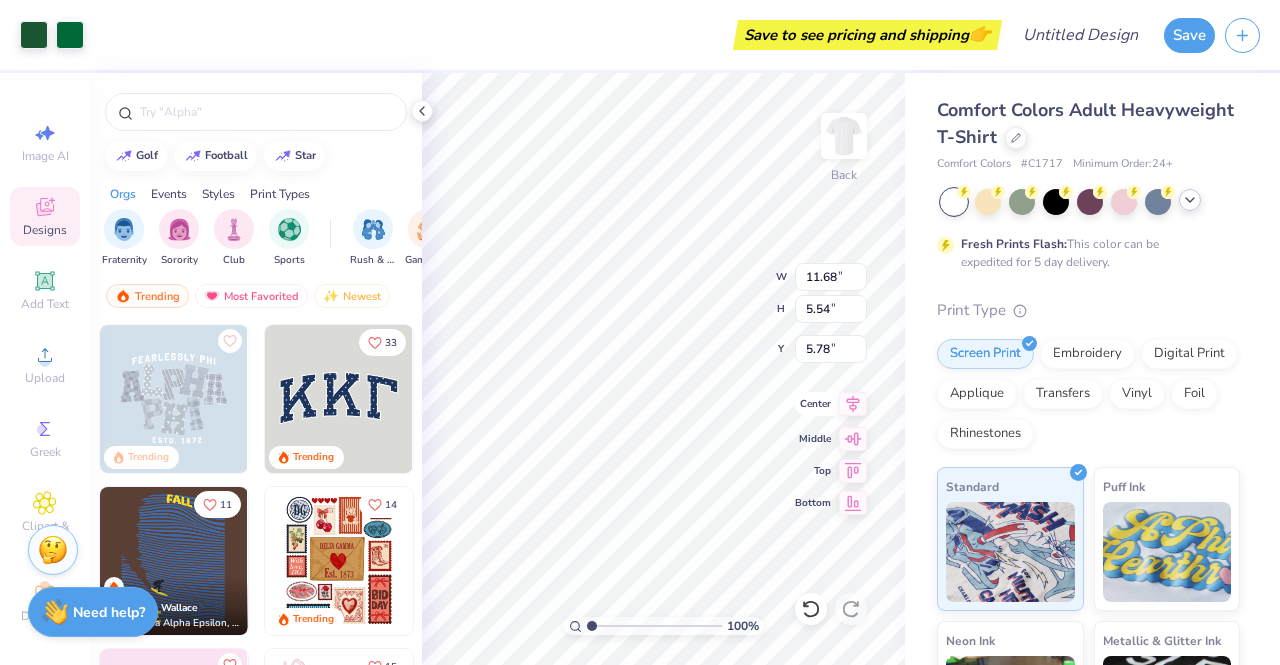 type on "5.54" 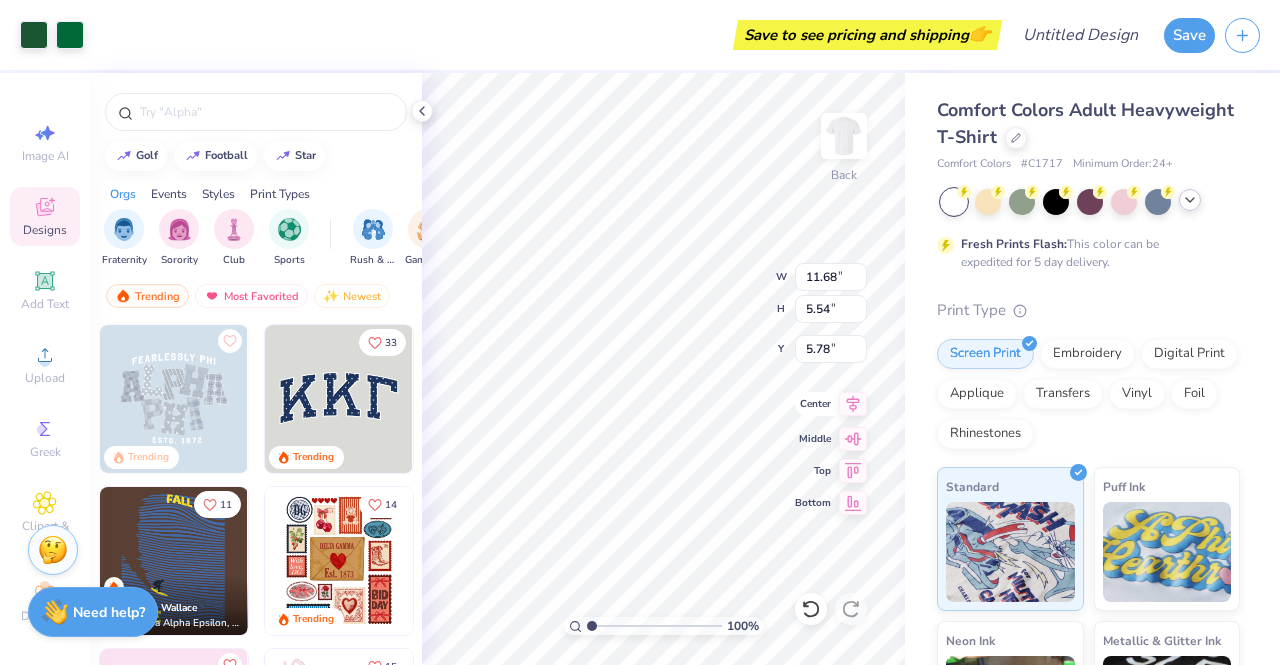 type on "5.68" 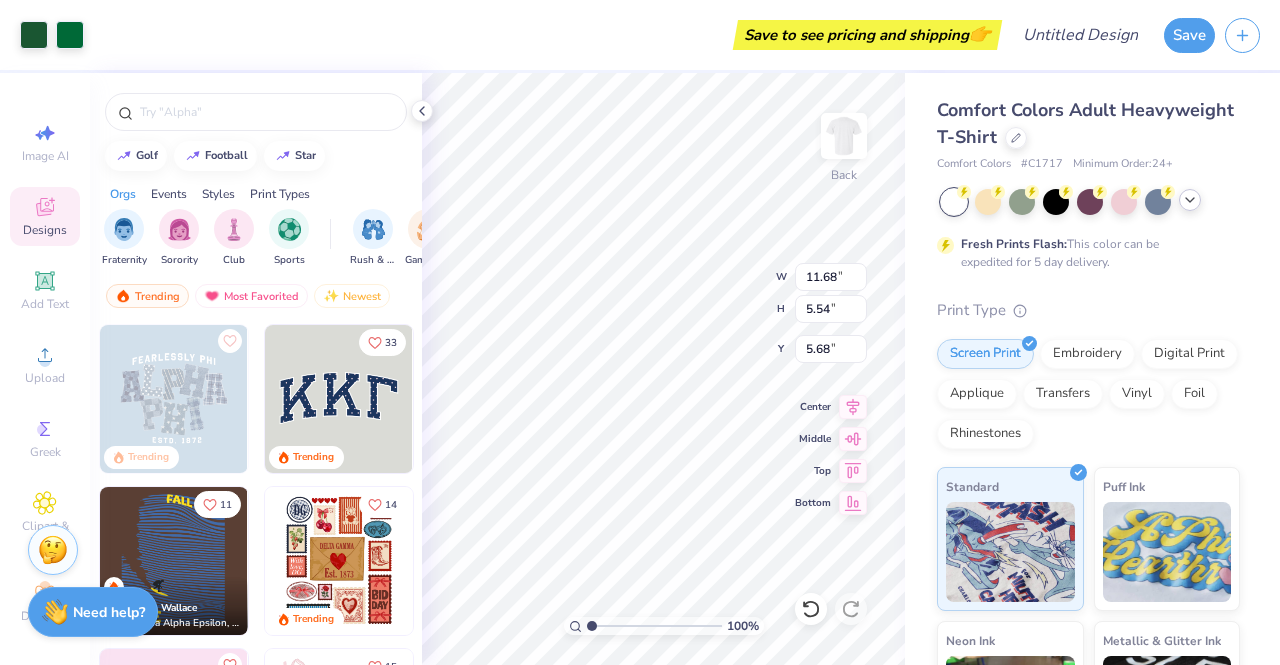 click on "Screen Print Embroidery Digital Print Applique Transfers Vinyl Foil Rhinestones" at bounding box center [1088, 394] 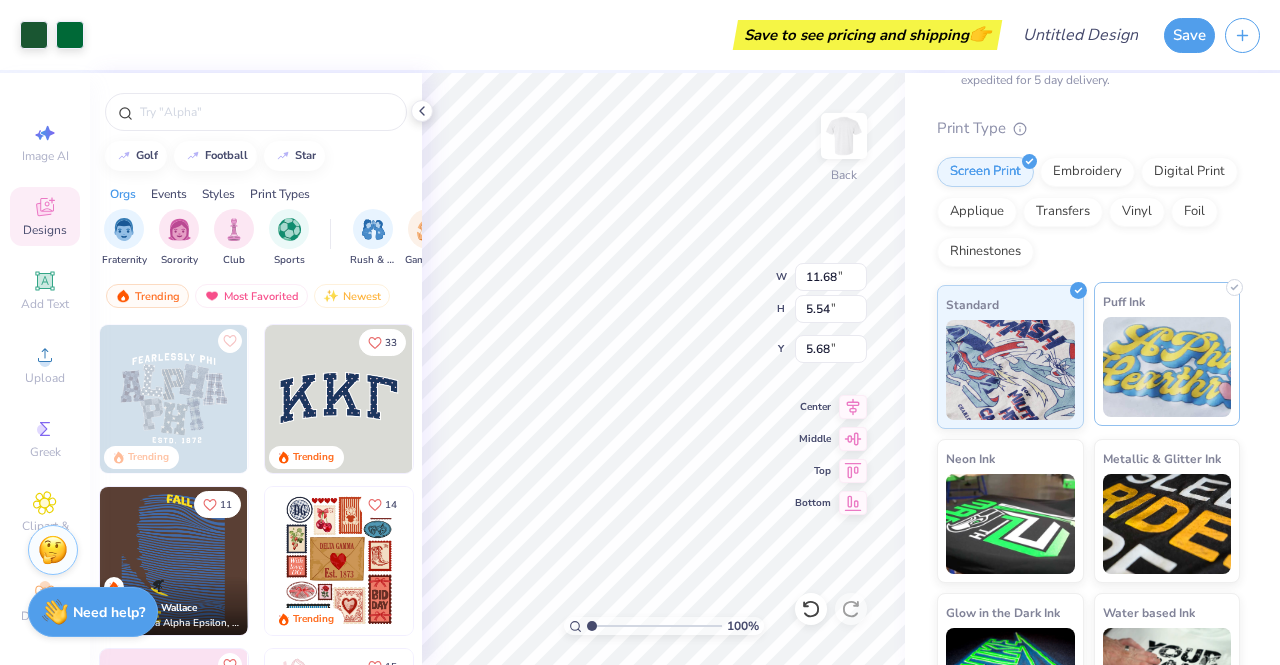scroll, scrollTop: 253, scrollLeft: 0, axis: vertical 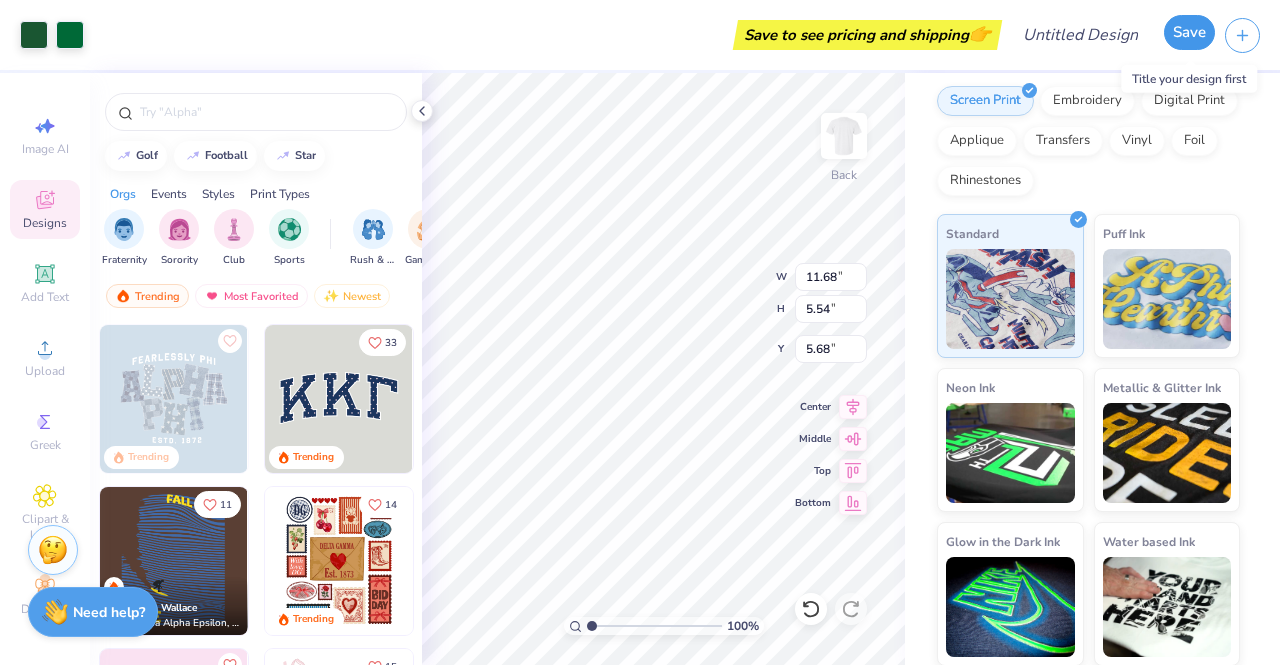 click on "Save" at bounding box center [1189, 32] 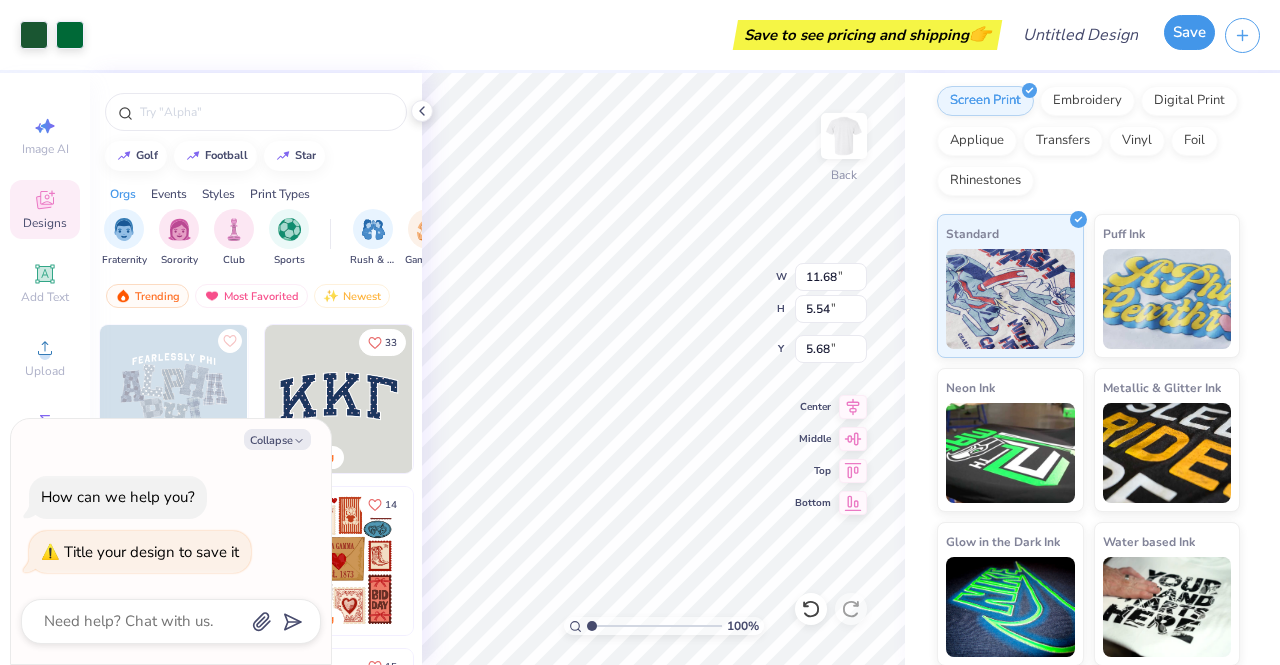 click on "Save" at bounding box center (1189, 32) 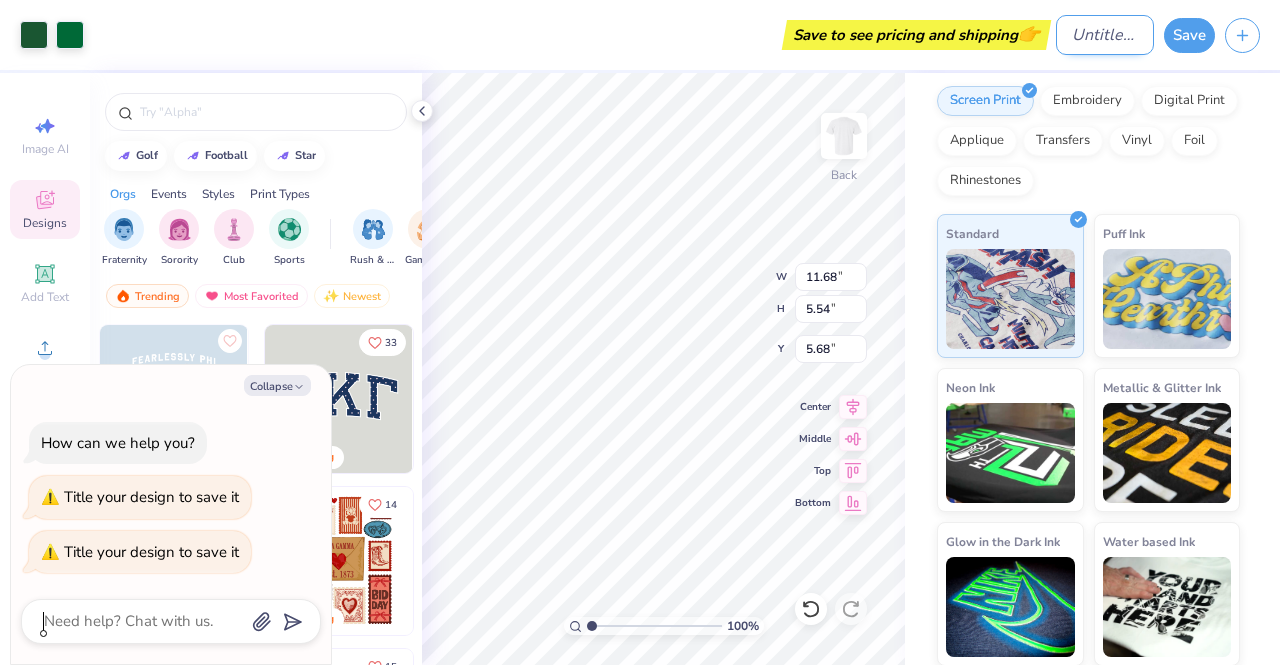 type on "x" 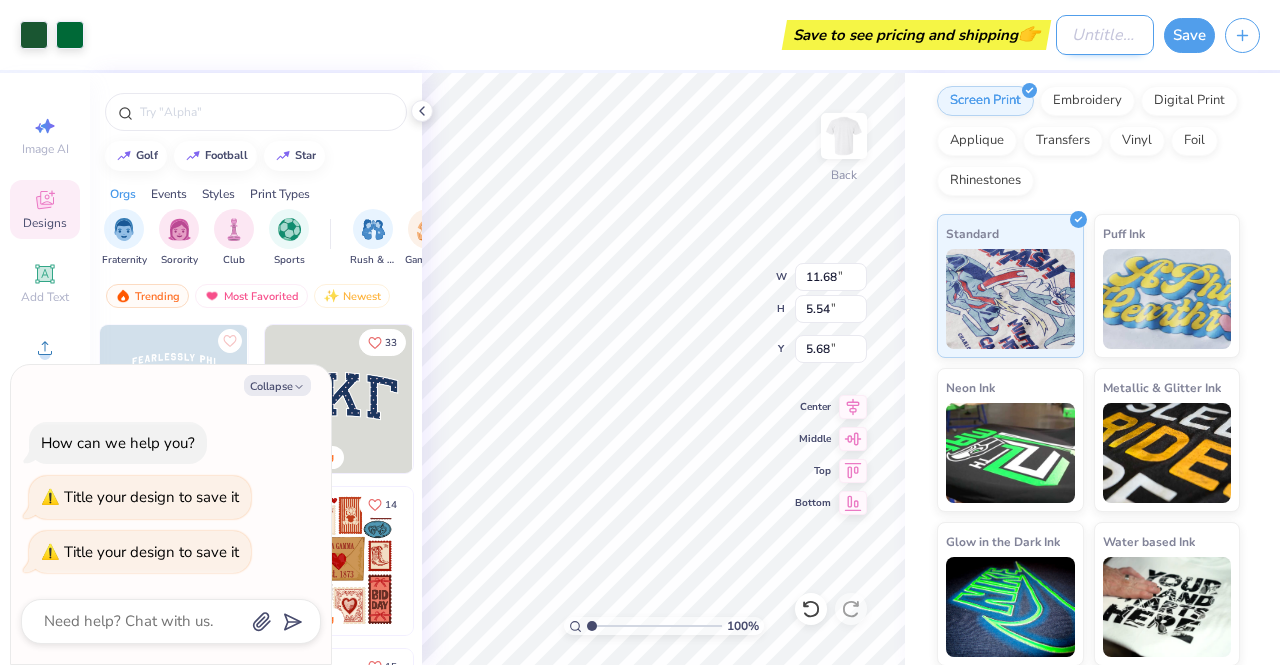 click on "Design Title" at bounding box center [1105, 35] 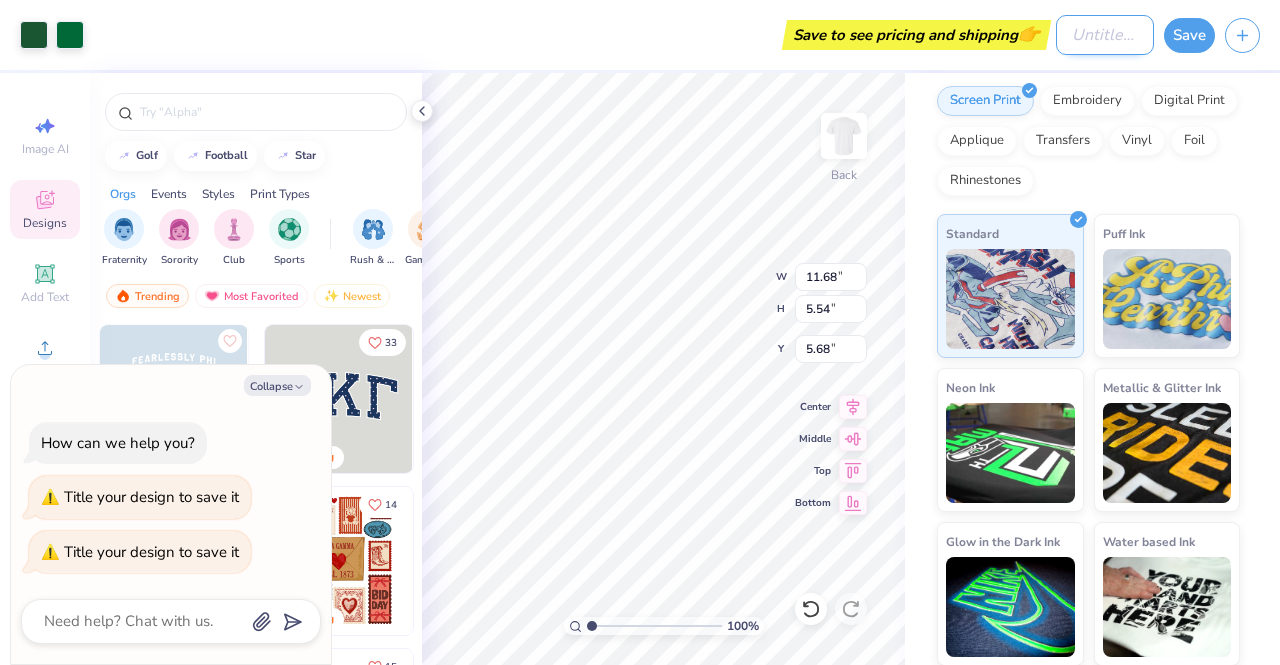type on "s" 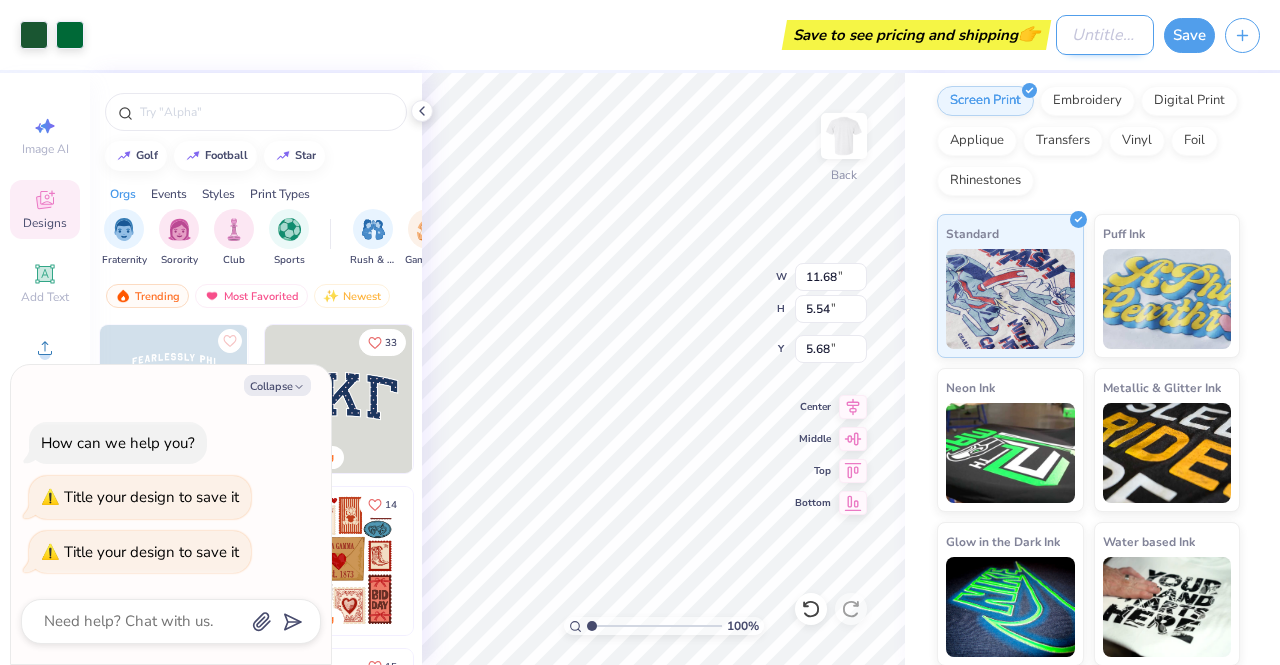 type on "x" 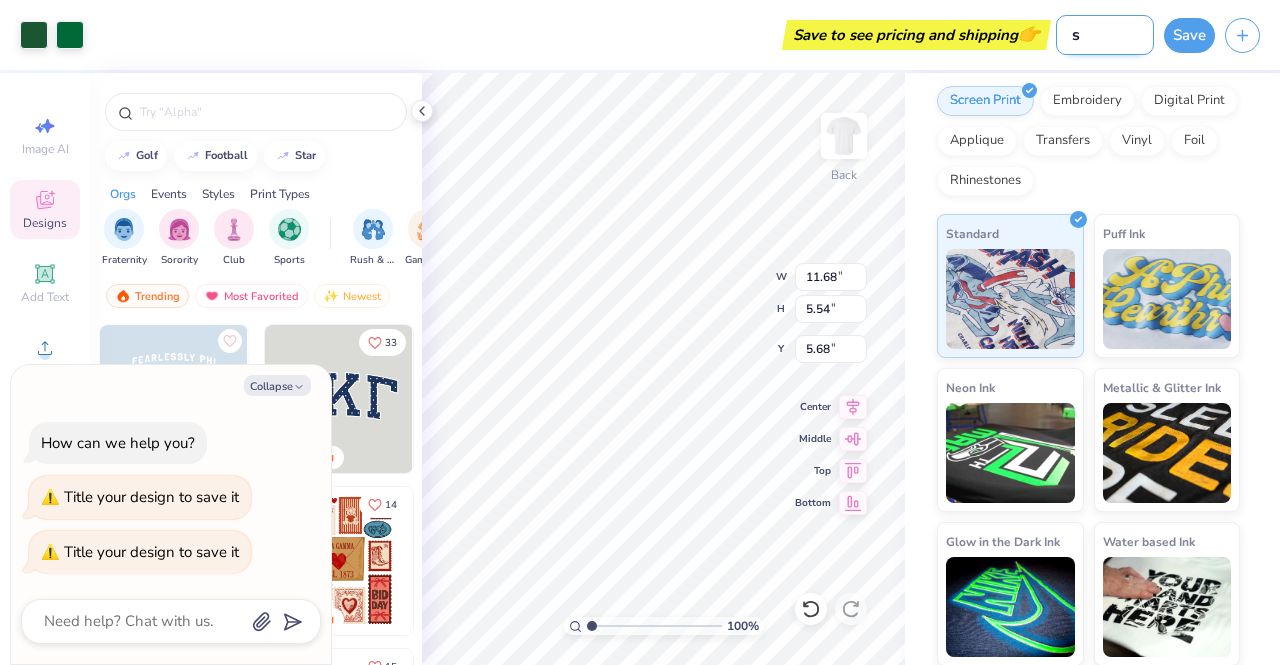 type on "se" 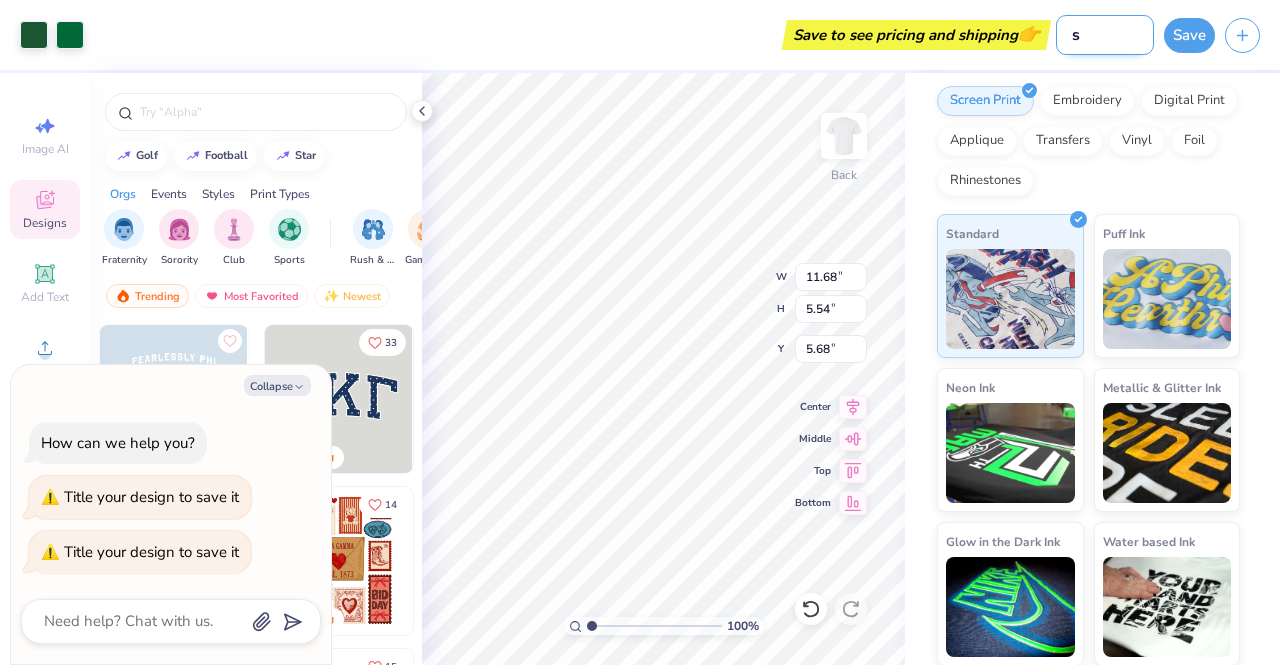 type on "x" 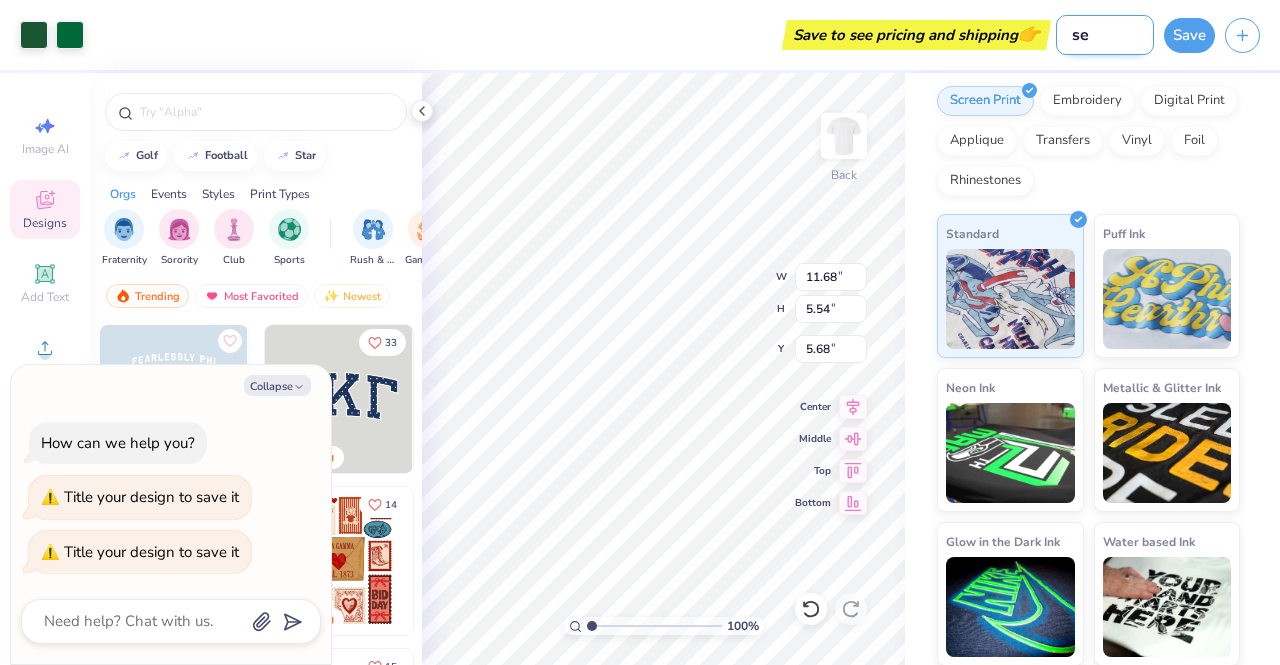 type on "sen" 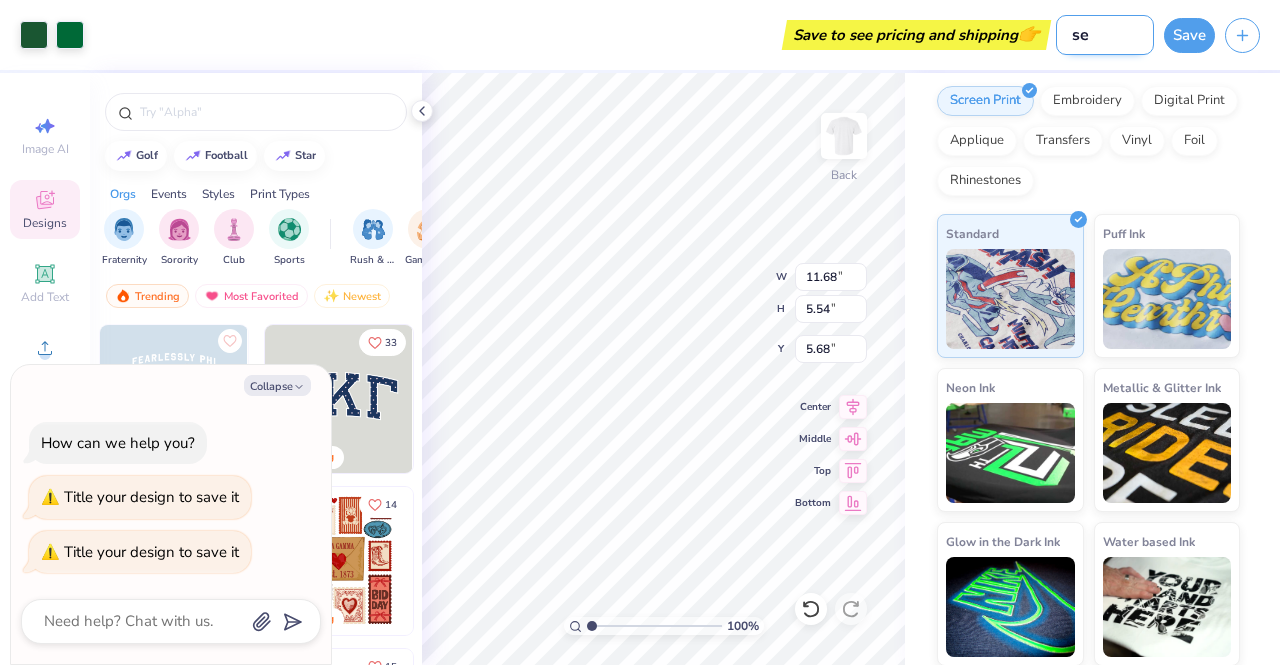 type on "x" 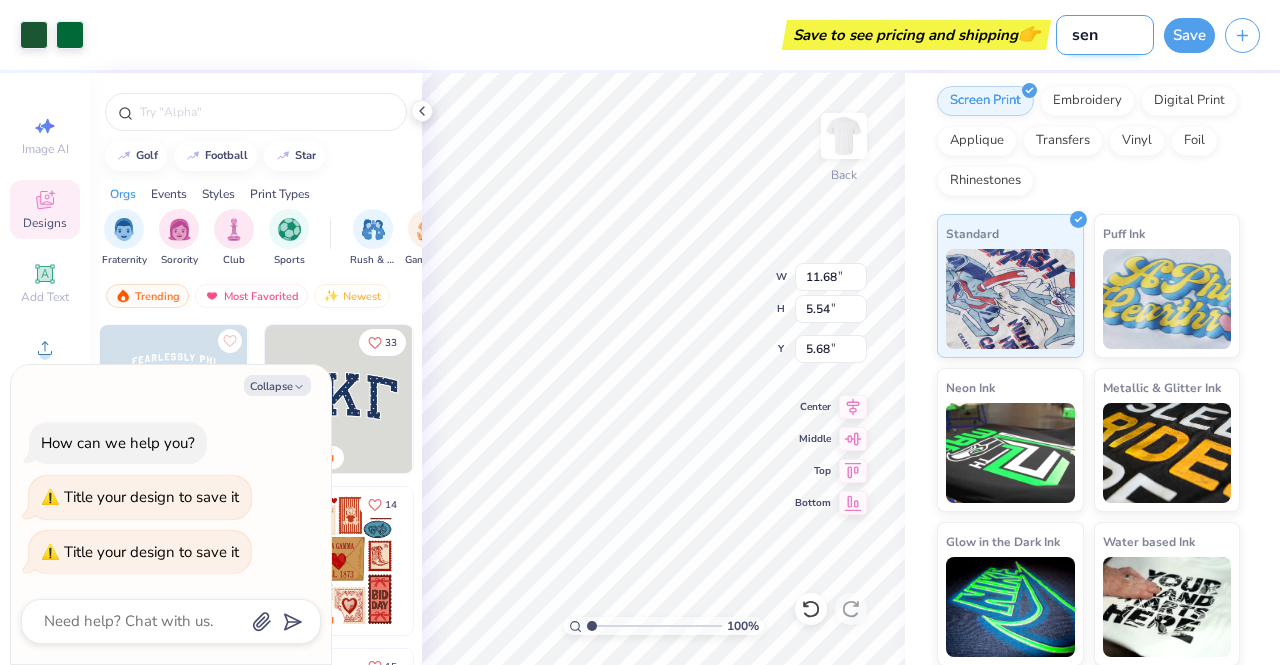 type on "senj" 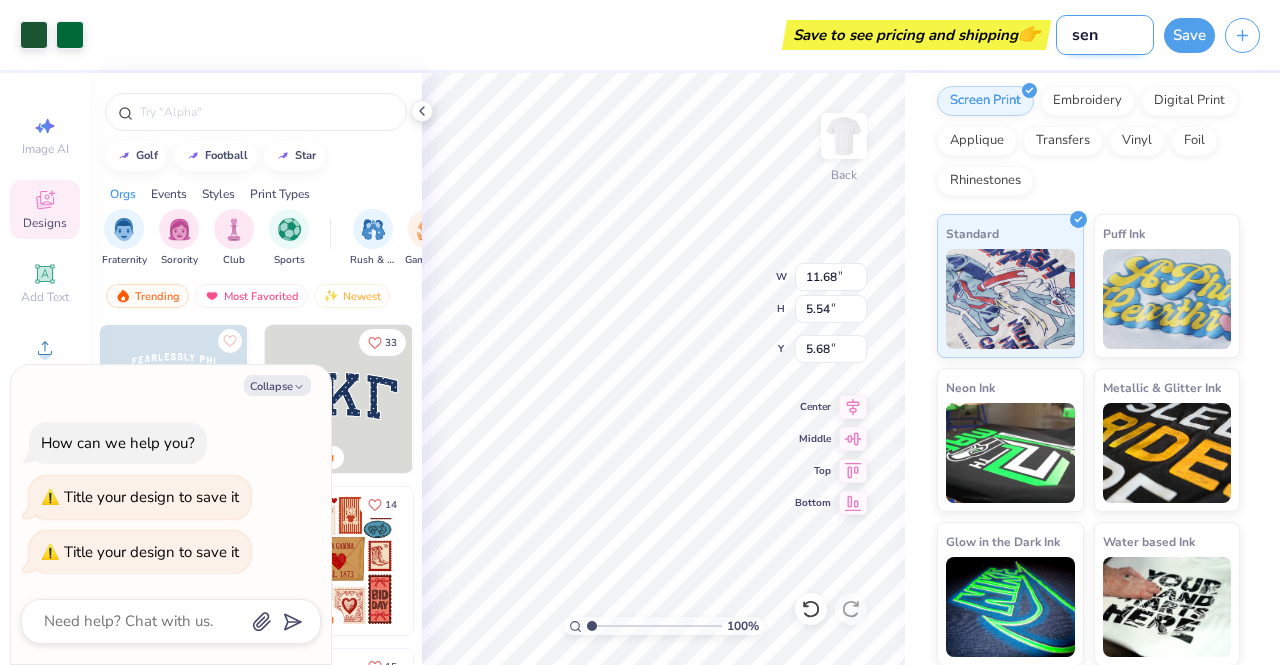 type on "x" 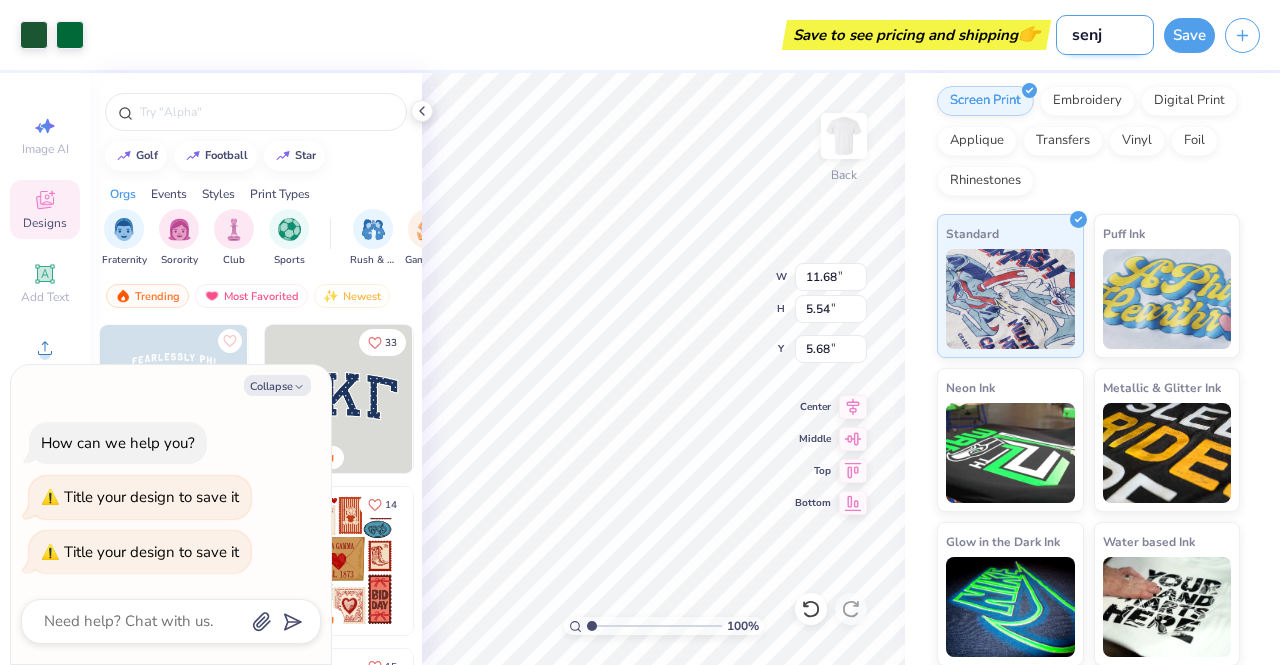 type on "senjo" 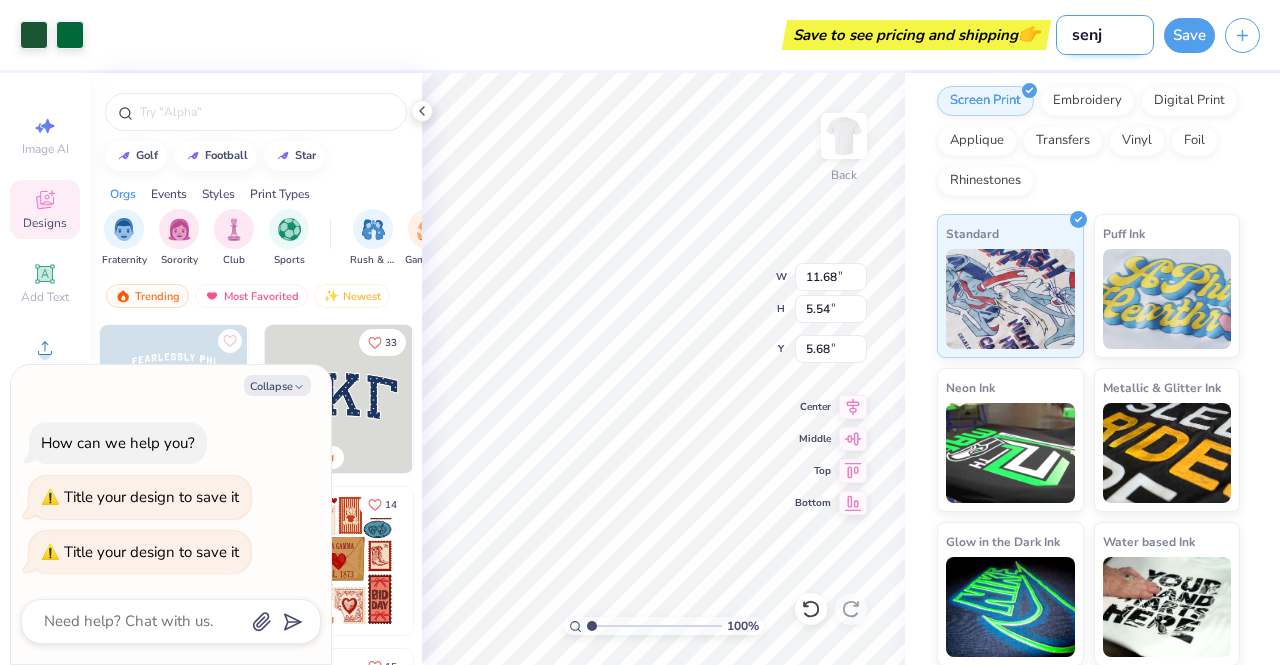 type on "x" 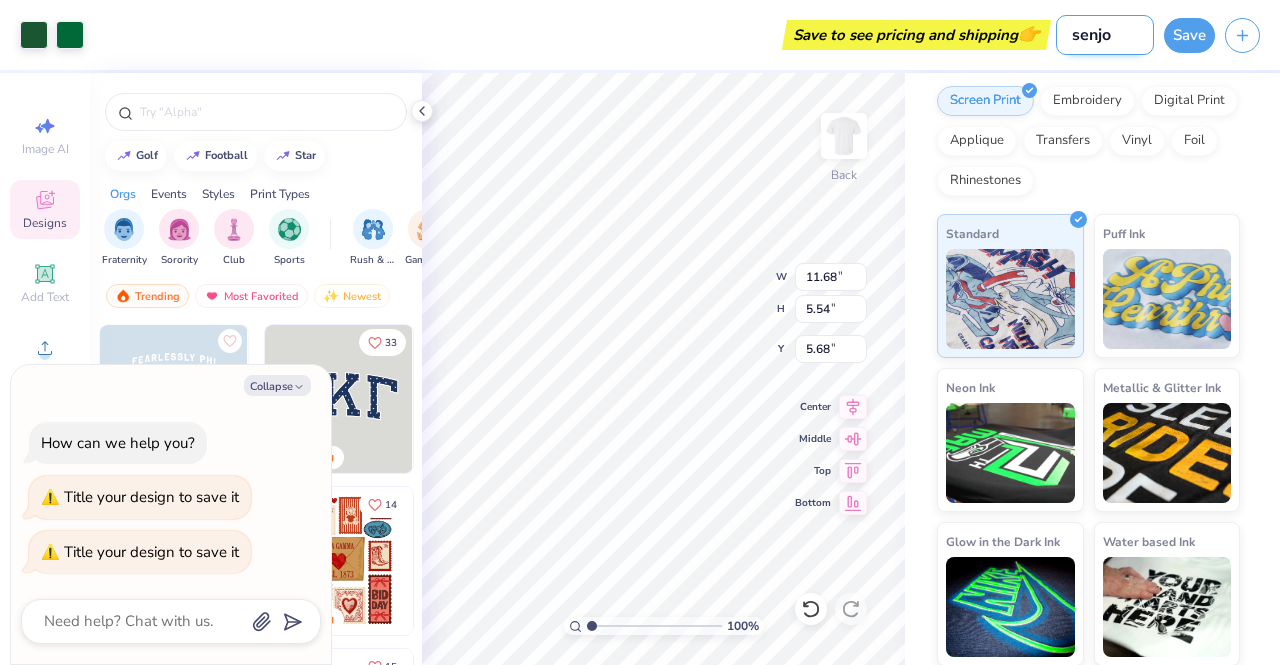type on "senj" 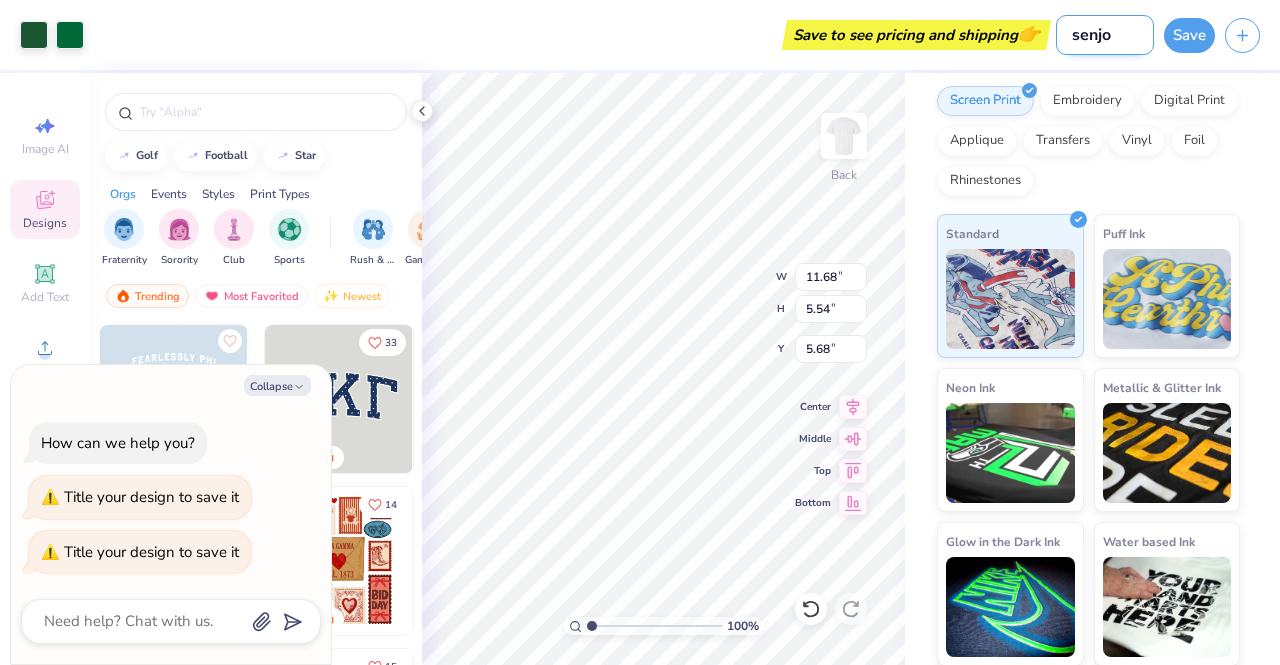 type on "x" 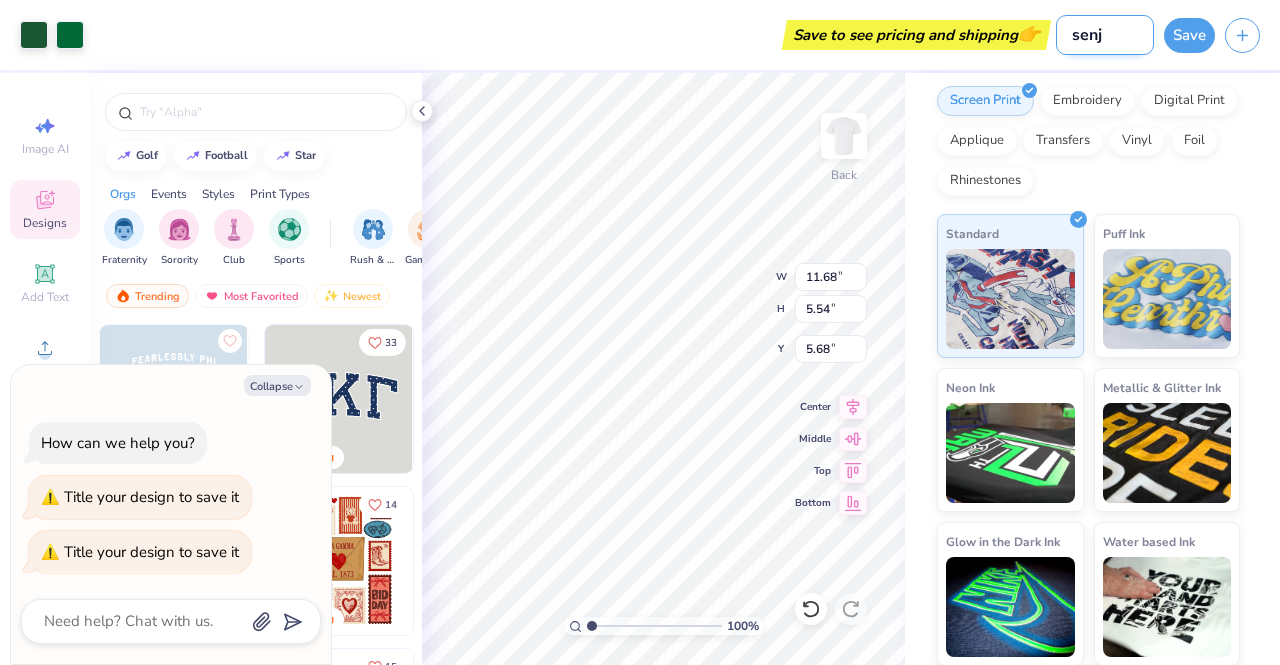 type on "sen" 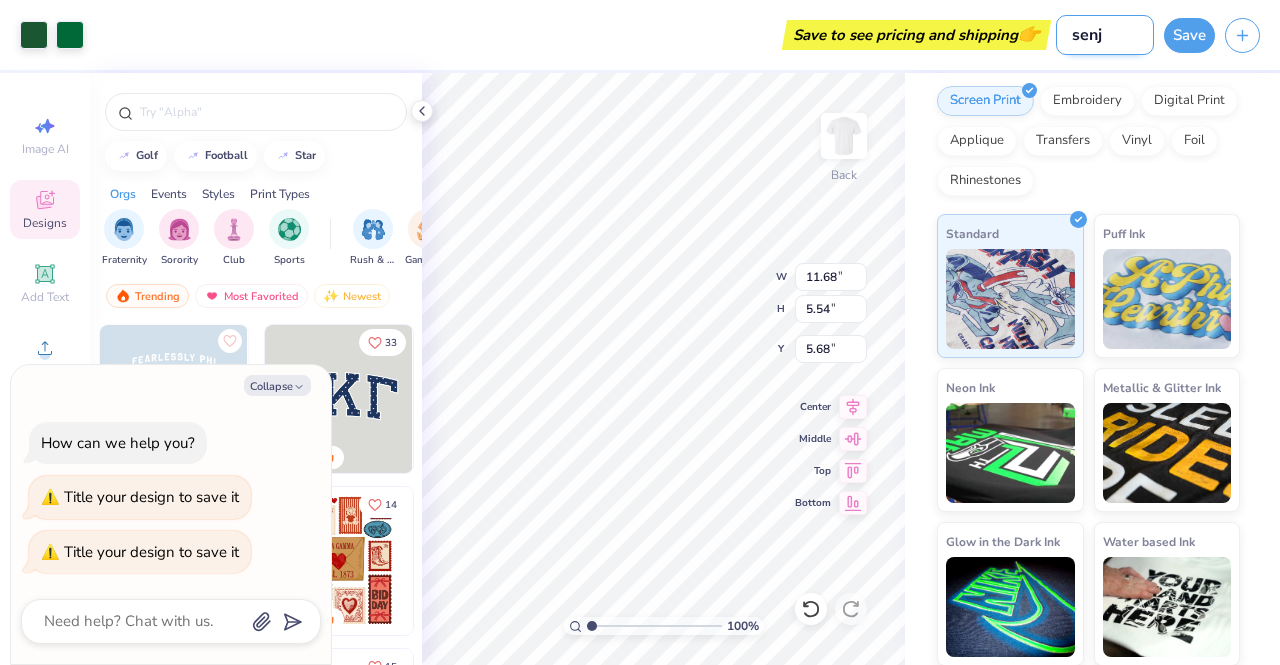 type on "x" 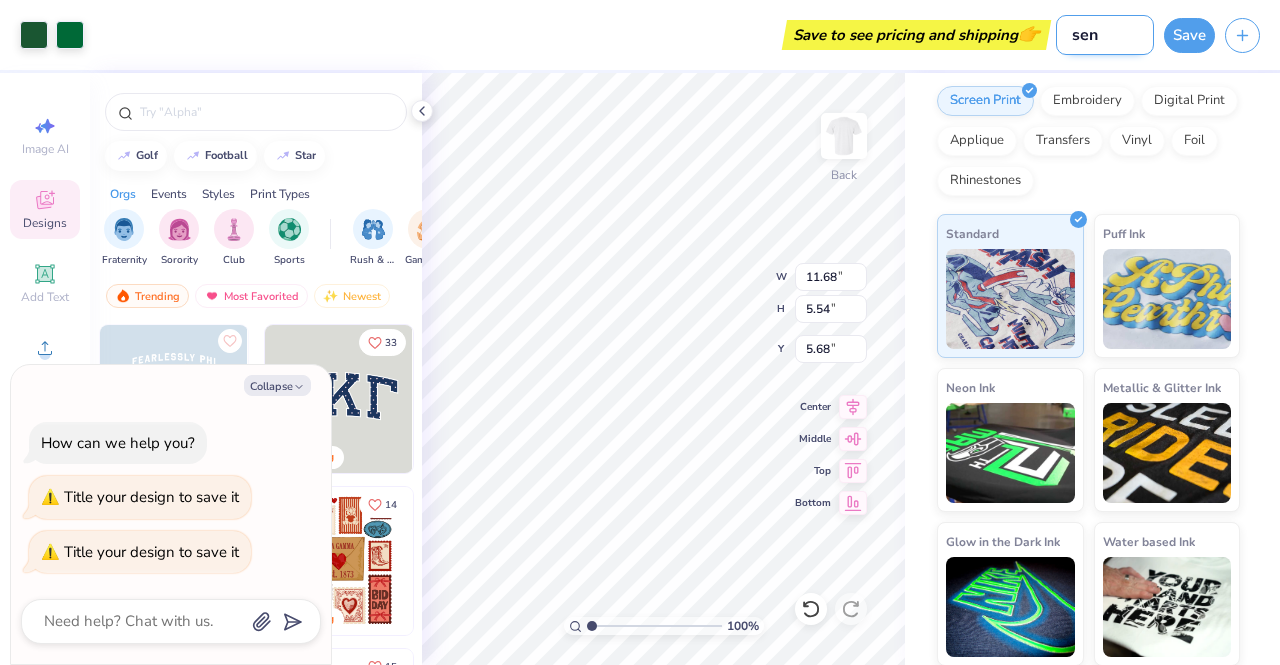 type on "seni" 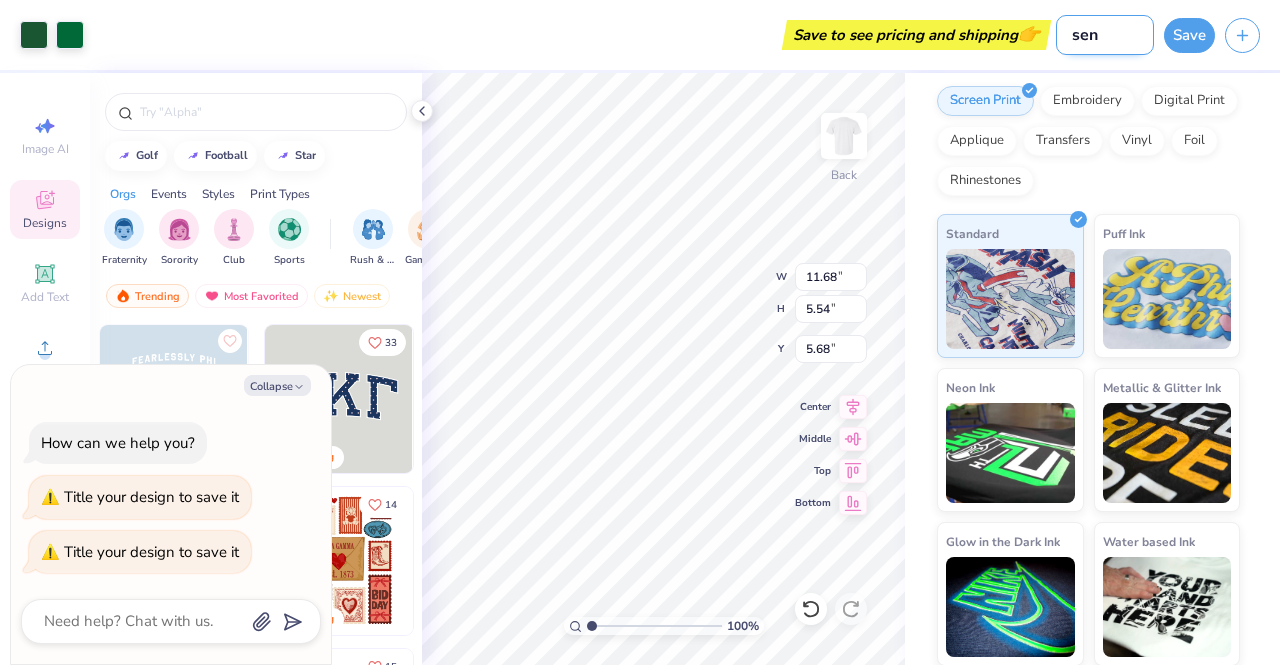 type on "x" 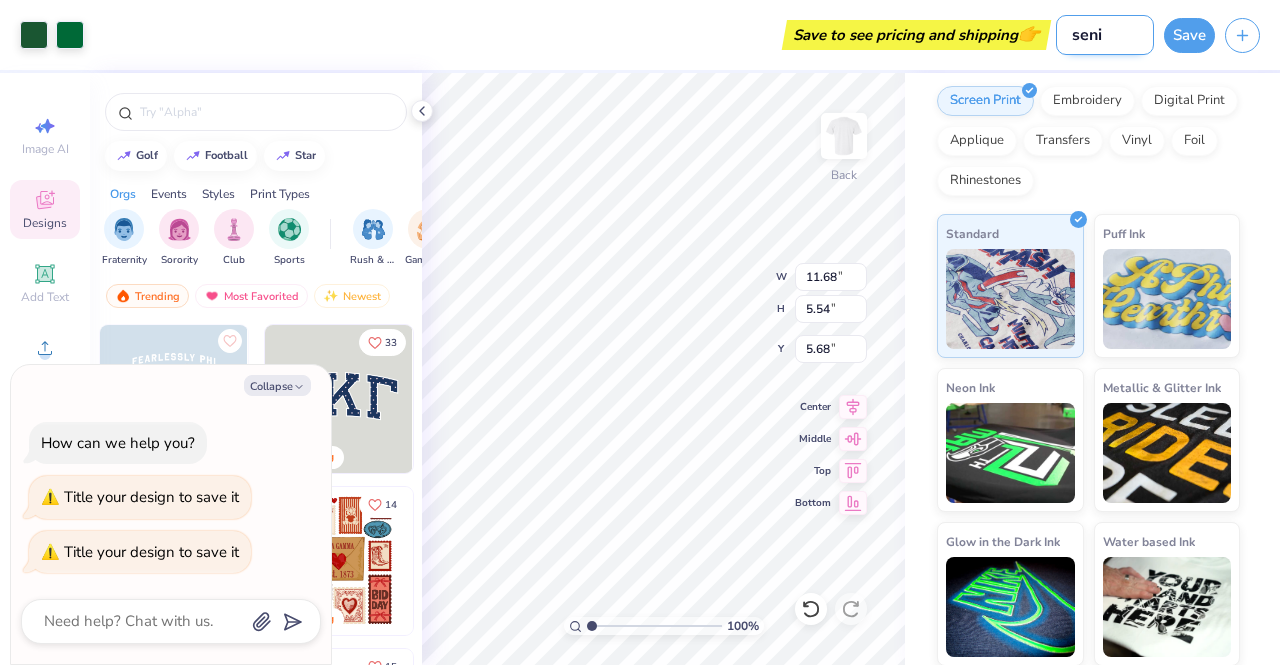 type on "senio" 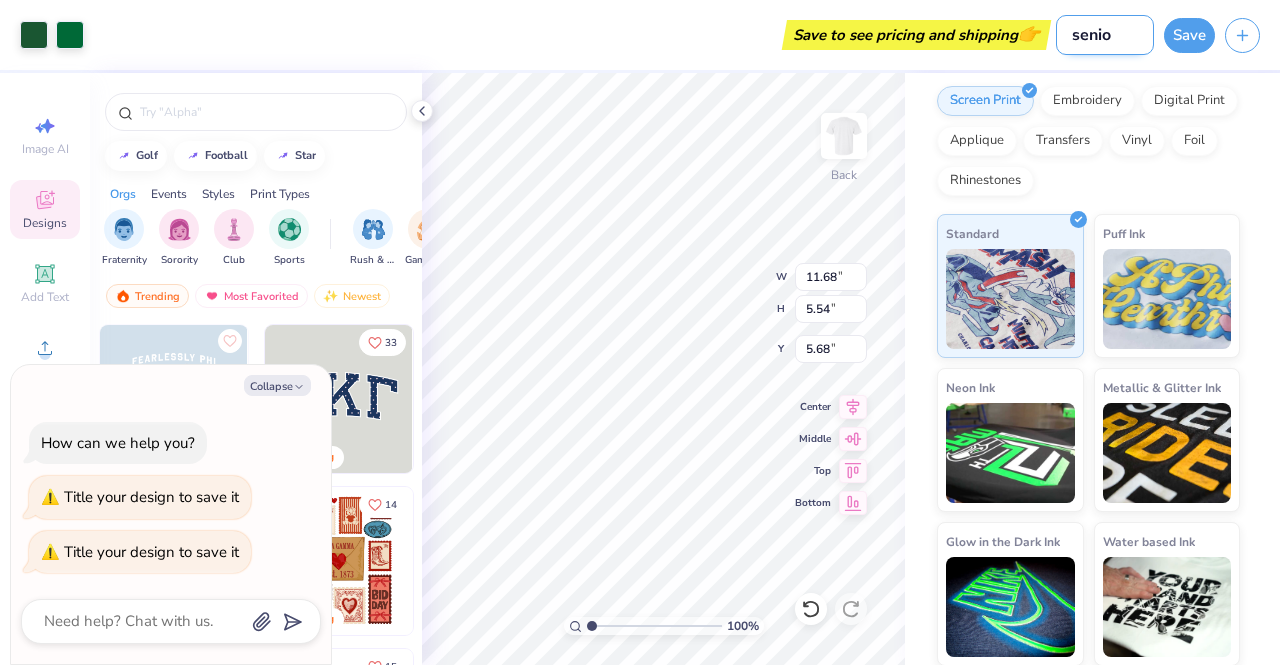type on "x" 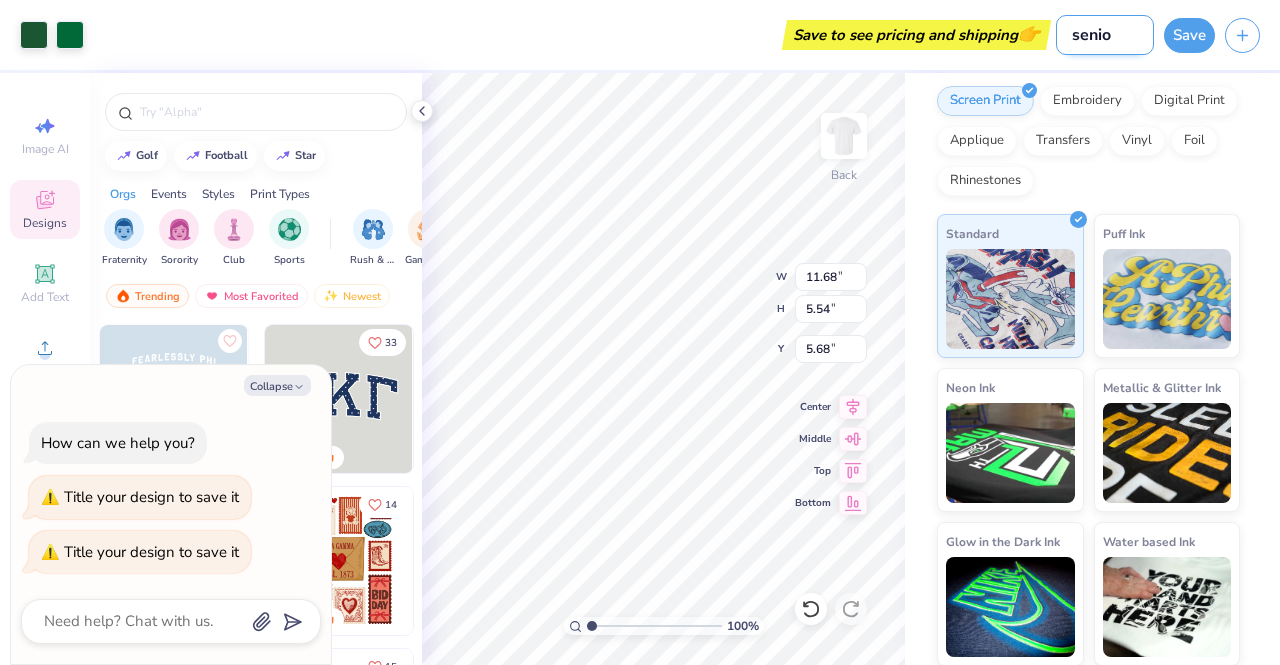 type on "senior" 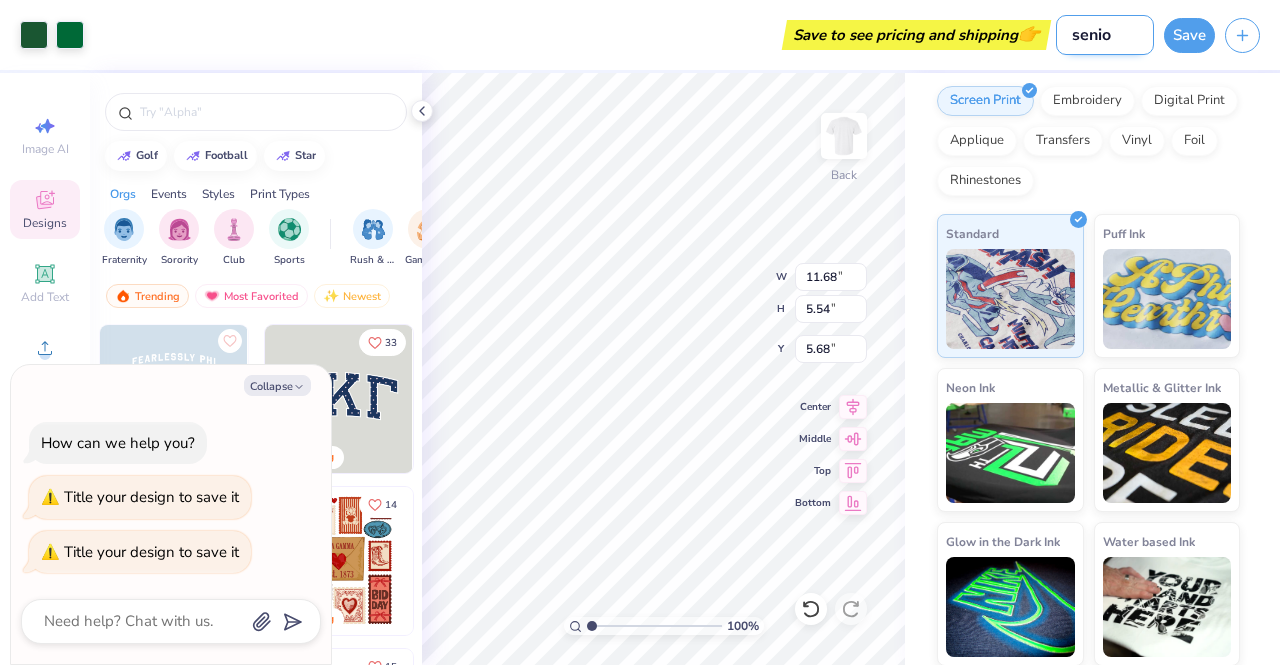 type on "x" 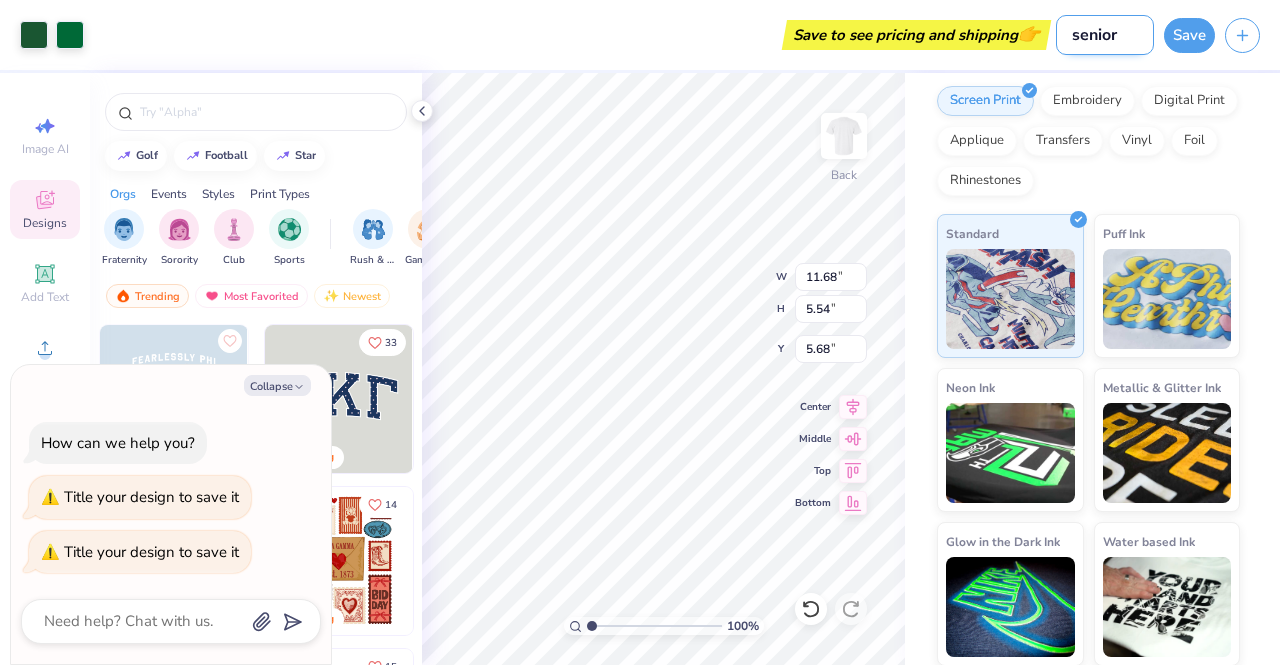 type on "seniors" 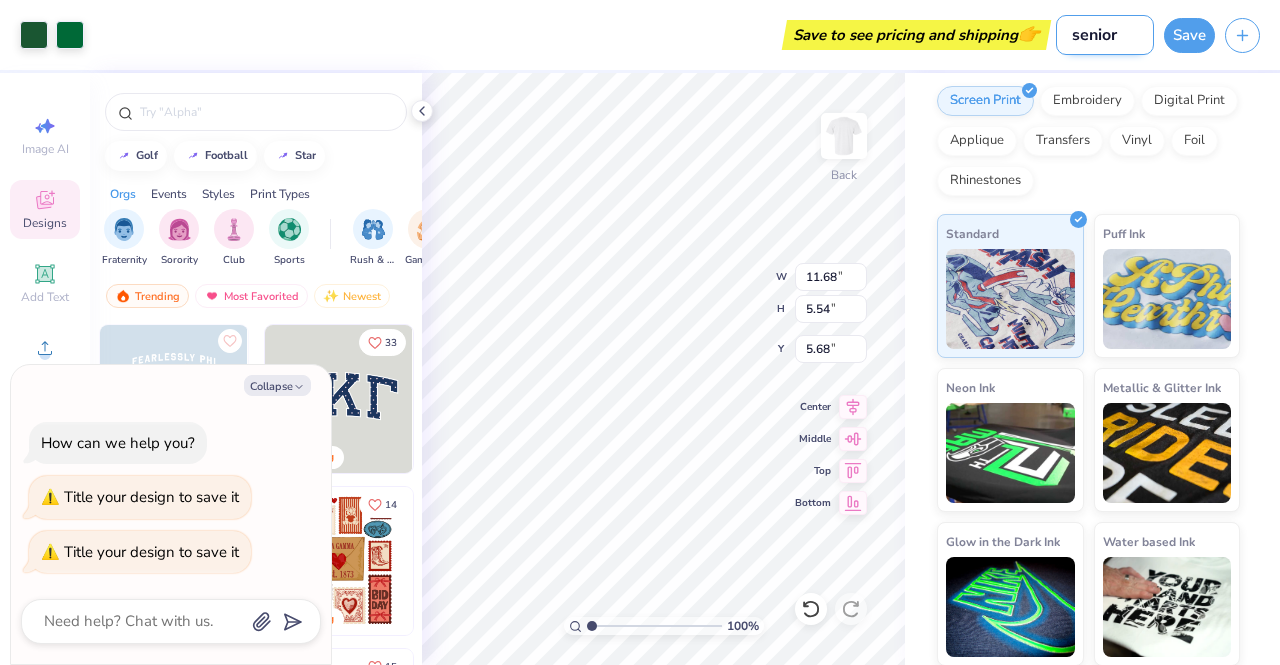 type on "x" 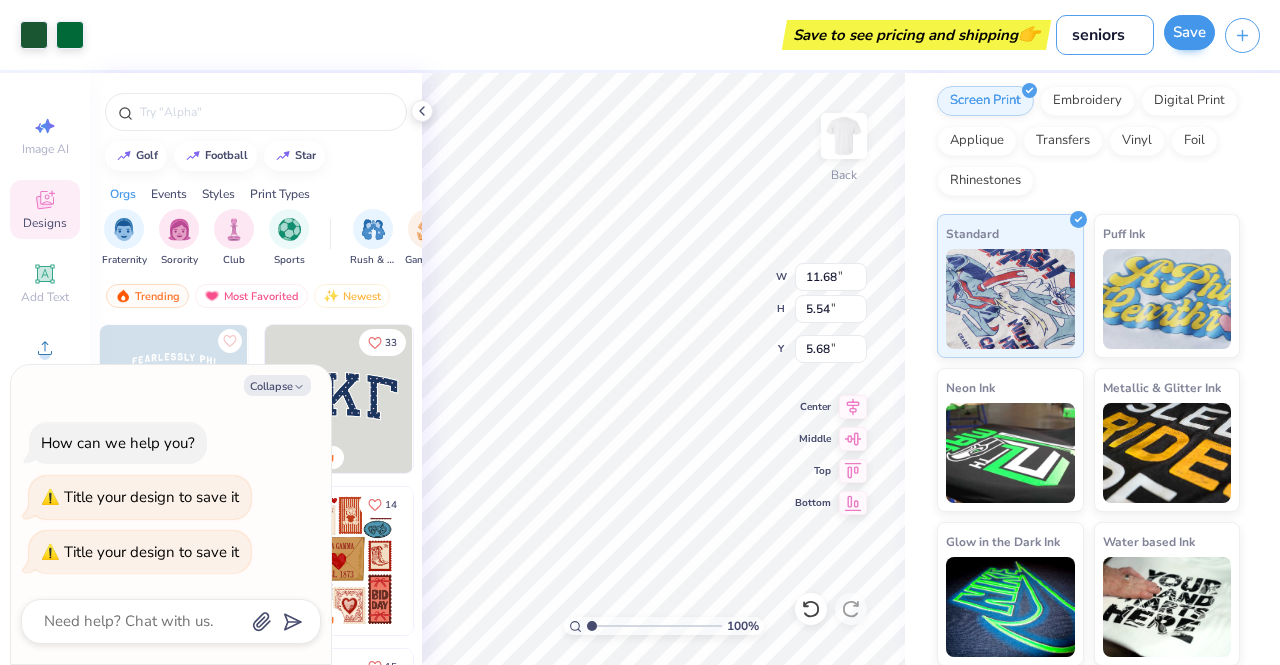 type on "seniors" 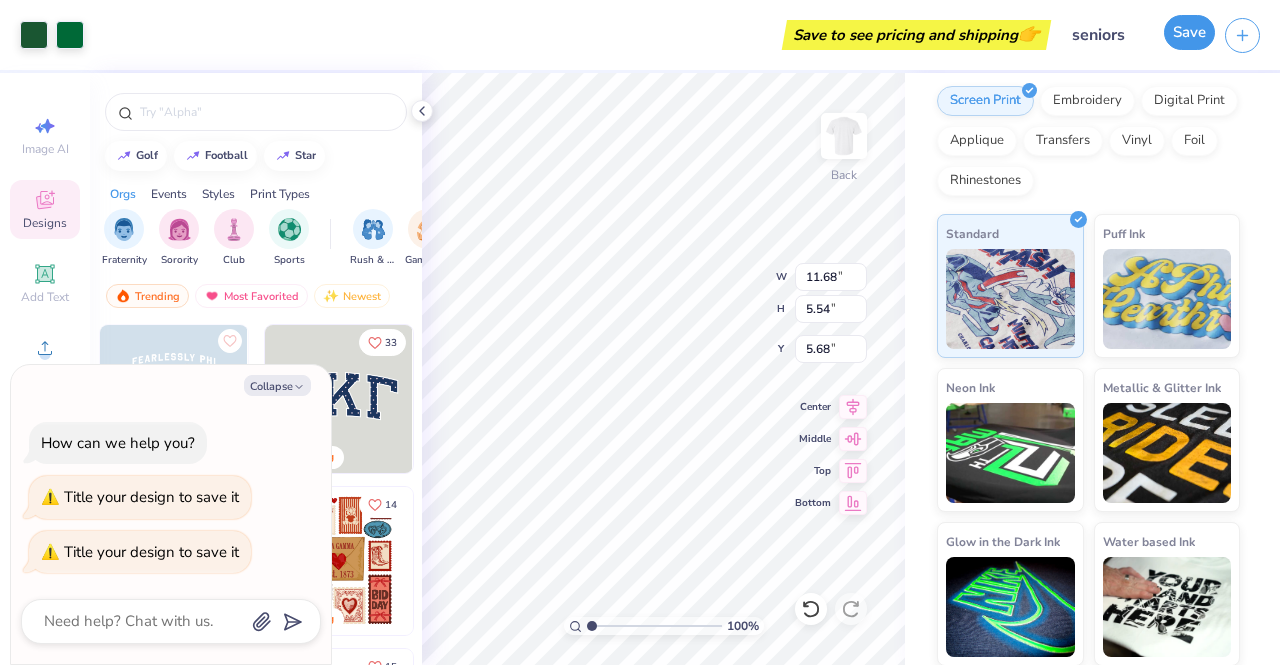 click on "Save" at bounding box center (1189, 32) 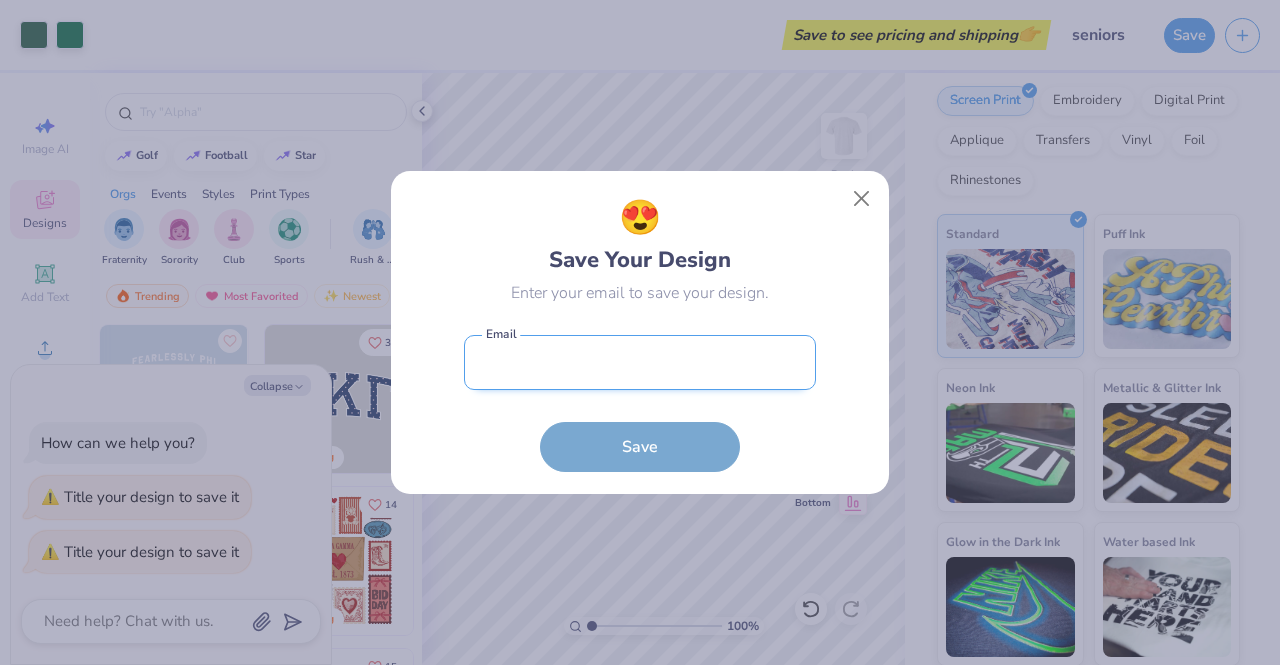 click at bounding box center (640, 362) 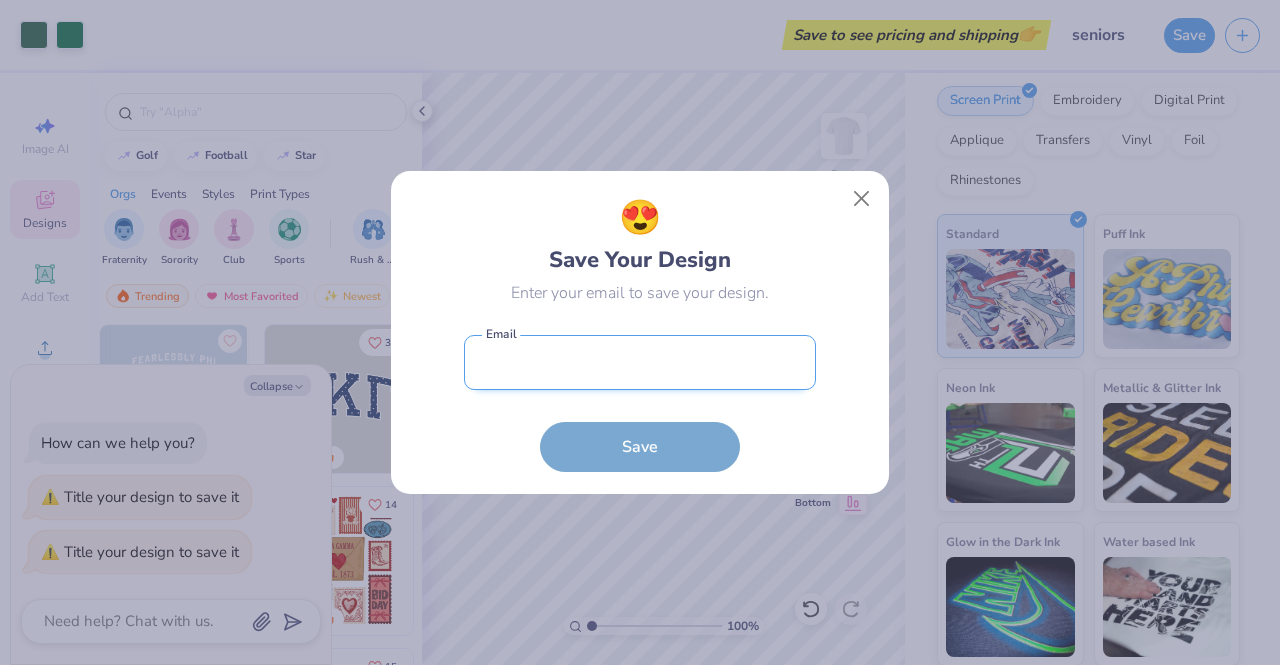 type on "[EMAIL]" 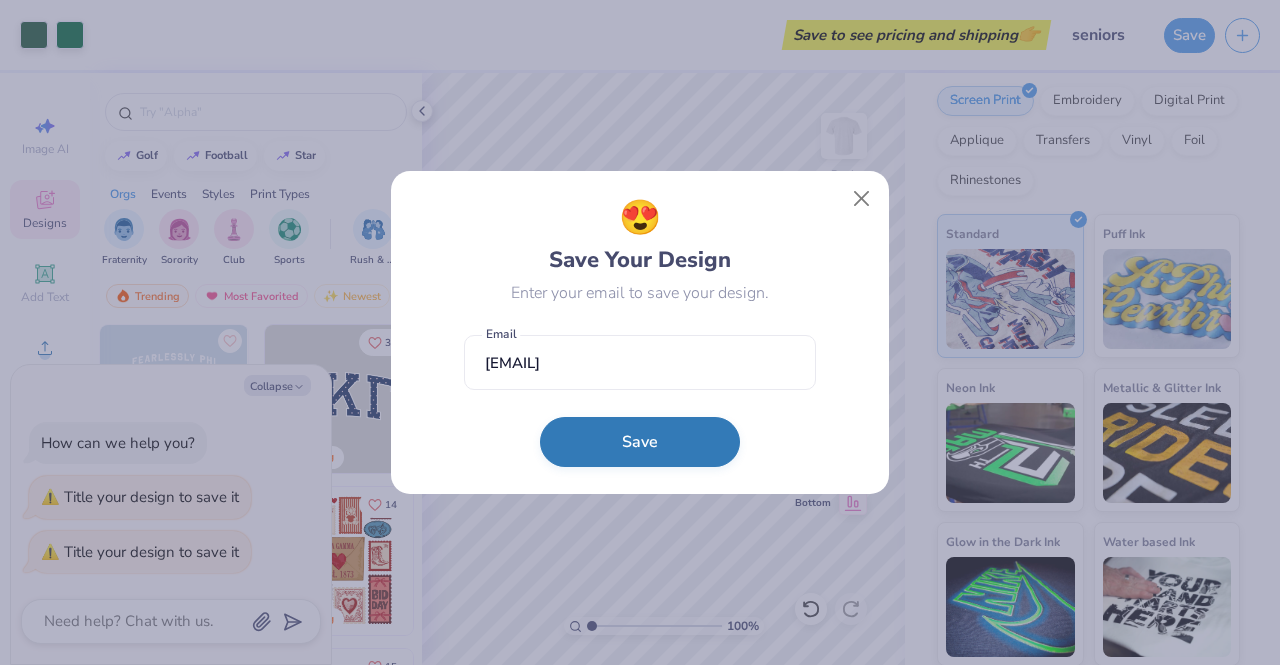 click on "Save" at bounding box center (640, 442) 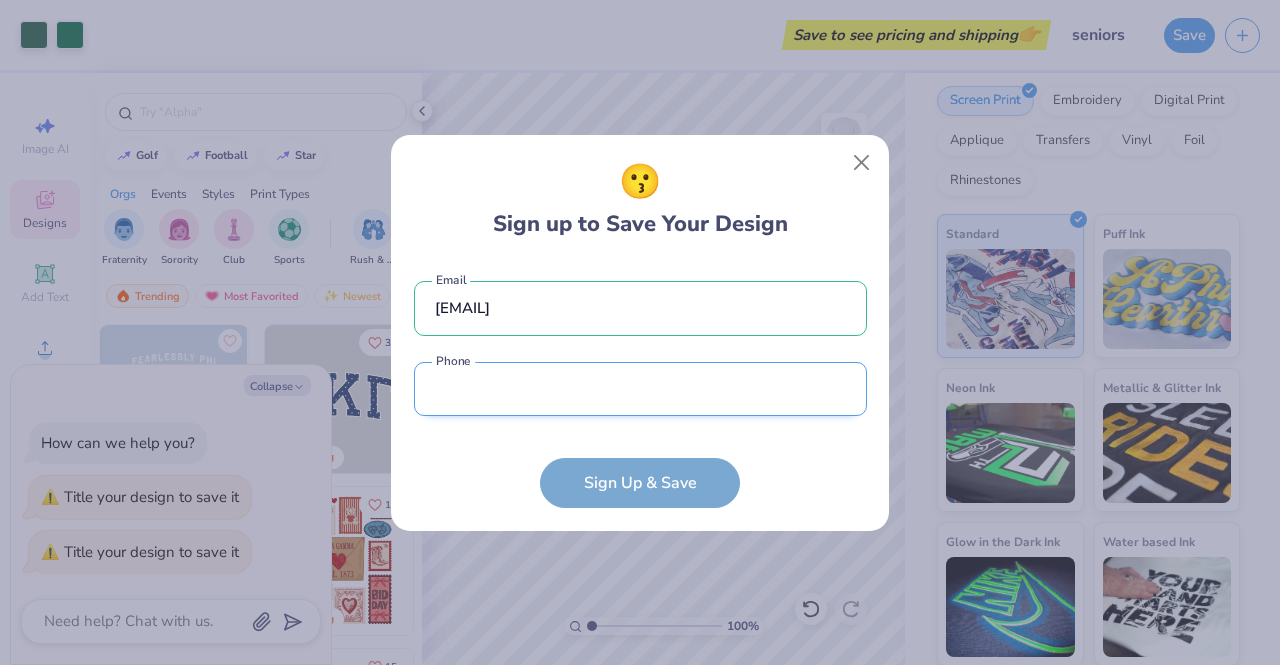 click at bounding box center (640, 389) 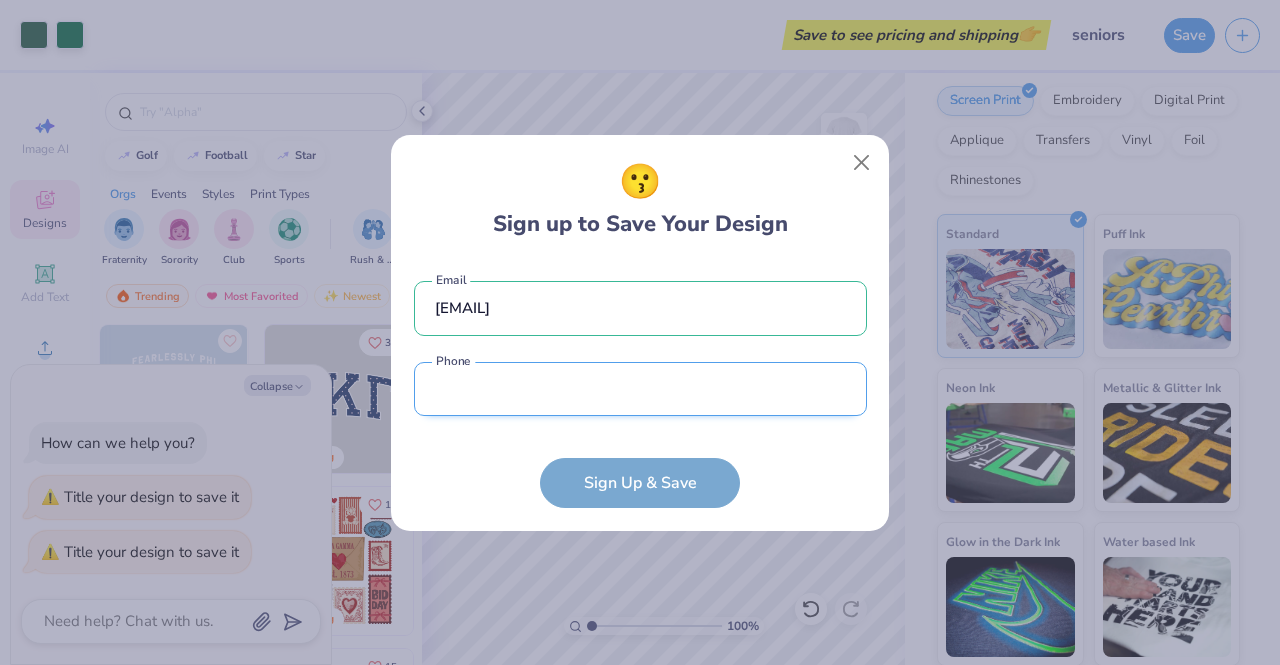 type on "([PHONE])" 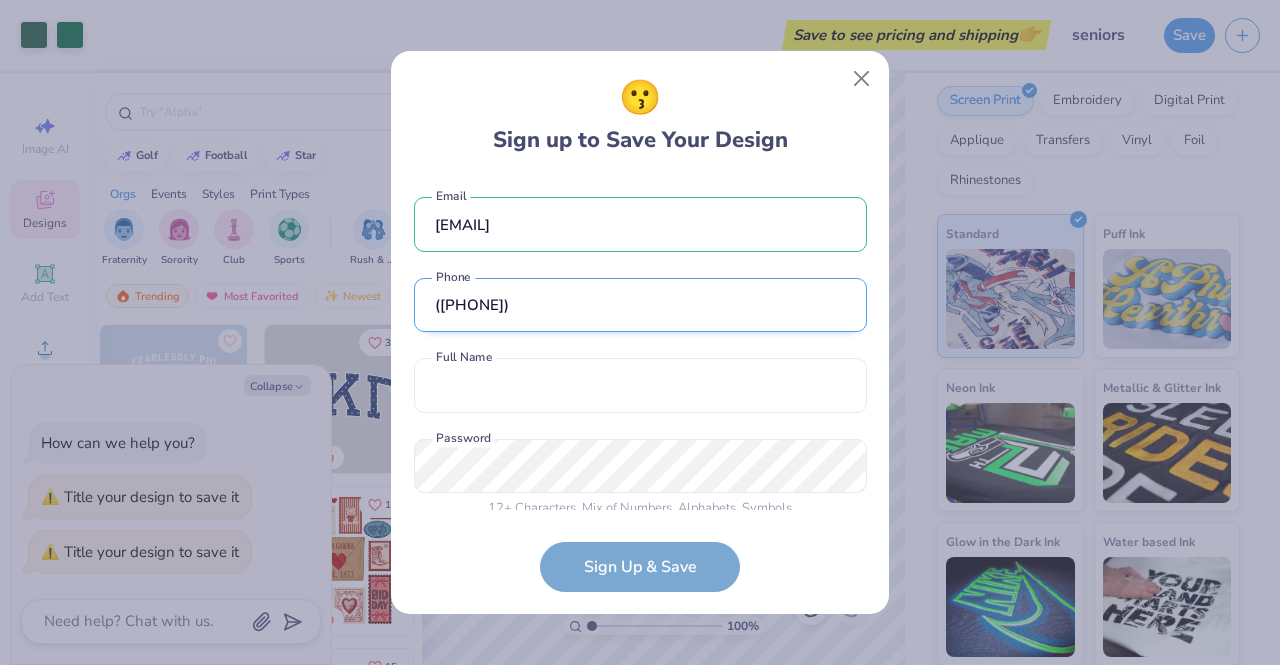 scroll, scrollTop: 18, scrollLeft: 0, axis: vertical 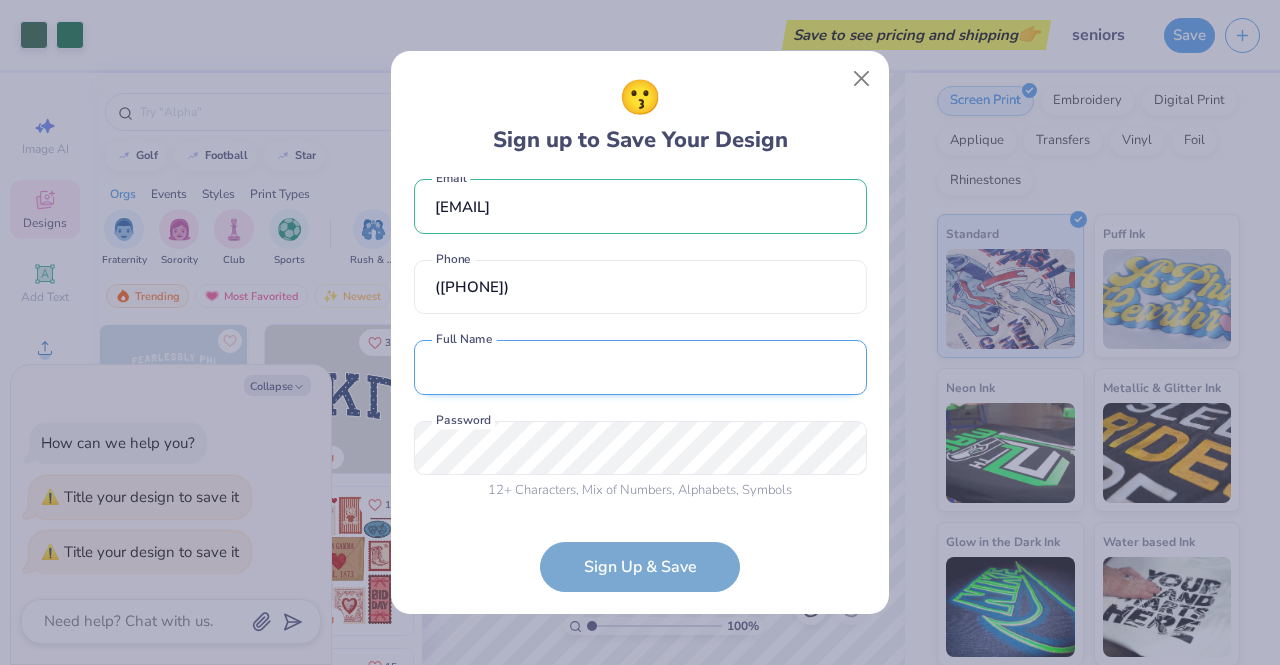 click at bounding box center (640, 367) 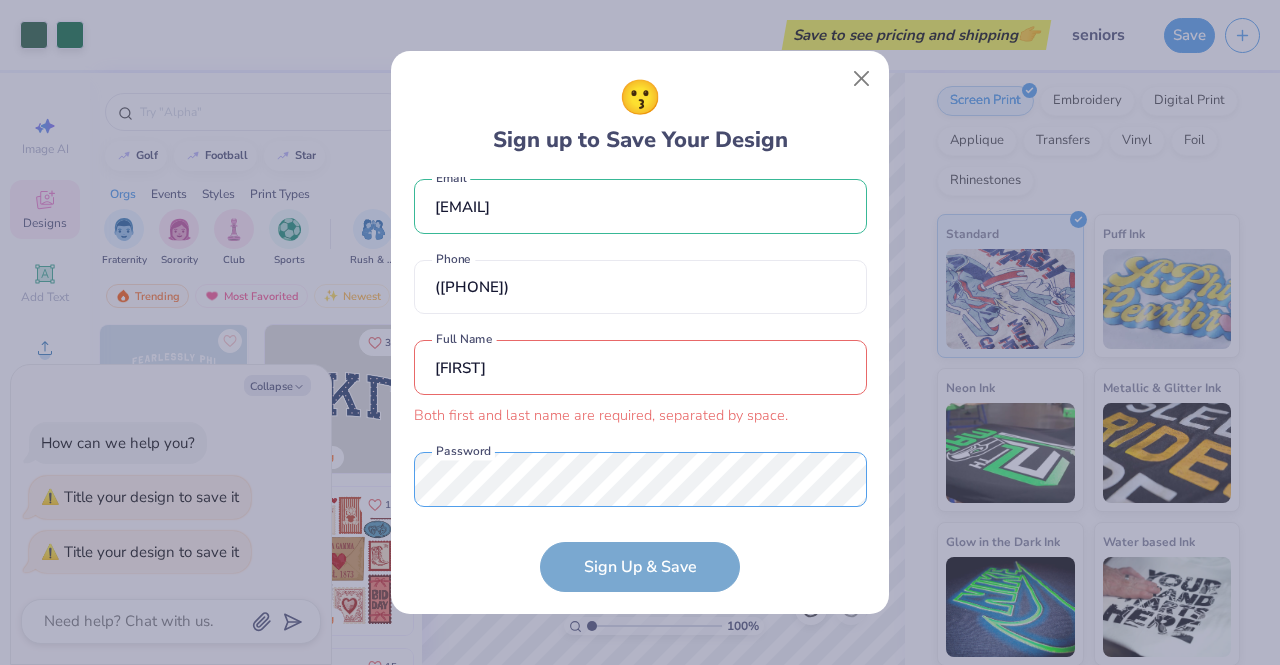scroll, scrollTop: 50, scrollLeft: 0, axis: vertical 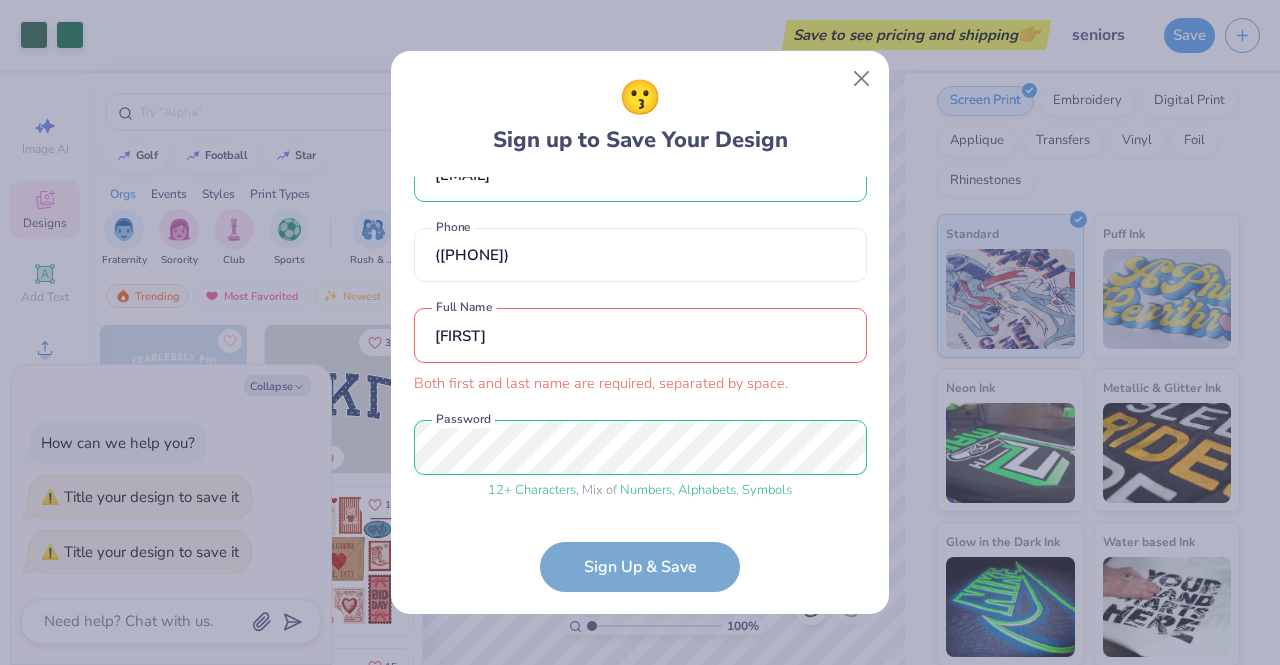 click on "[EMAIL] Email [PHONE] Phone [FIRST] [LAST] Both first and last name are required, separated by space. Full Name 12 + Characters , Mix of   Numbers ,   Alphabets ,   Symbols Password Sign Up & Save" at bounding box center (640, 384) 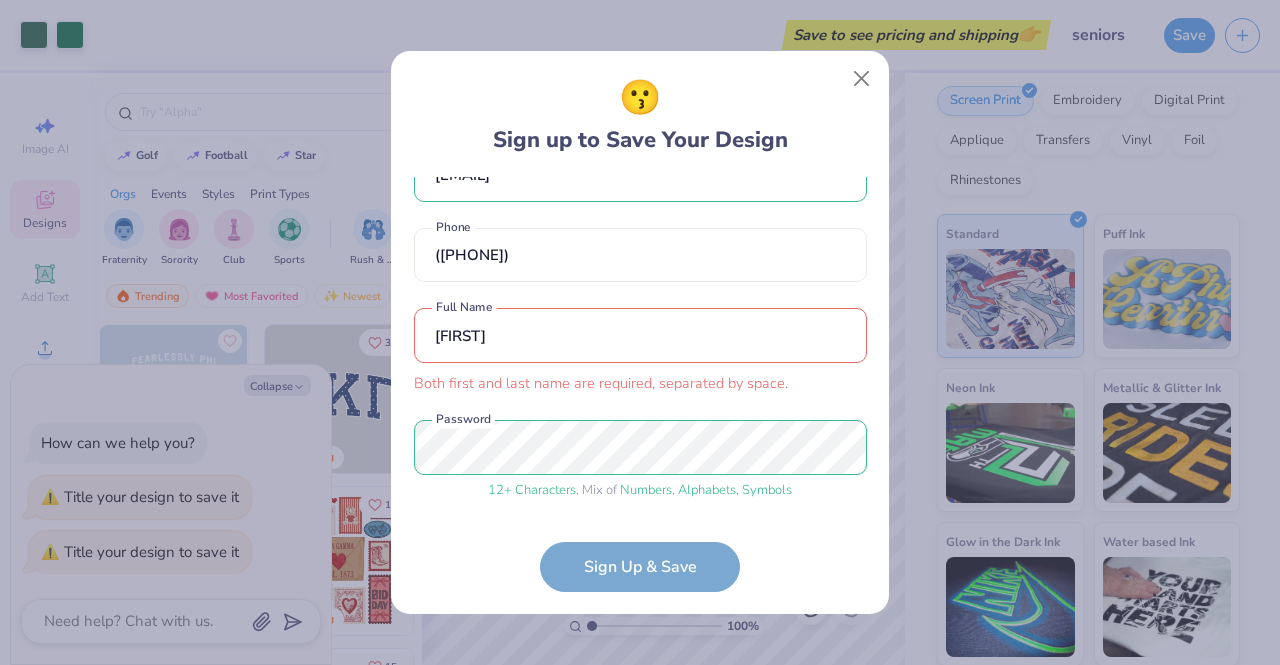 click on "[FIRST]" at bounding box center (640, 335) 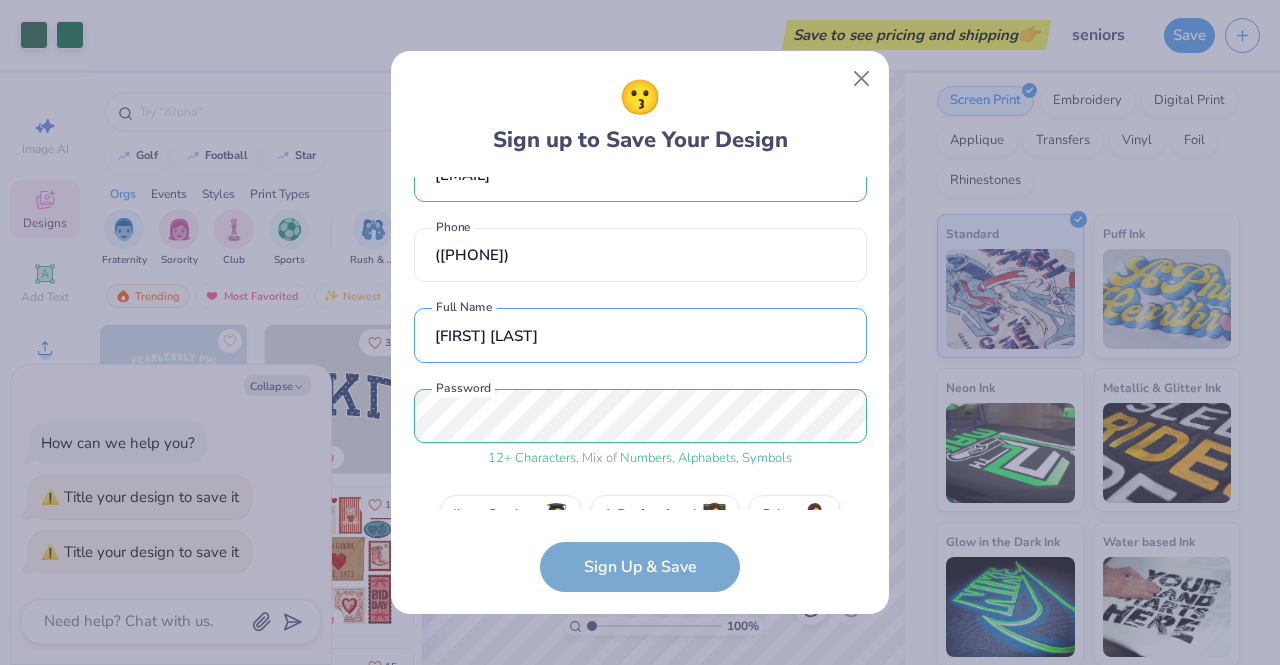 scroll, scrollTop: 94, scrollLeft: 0, axis: vertical 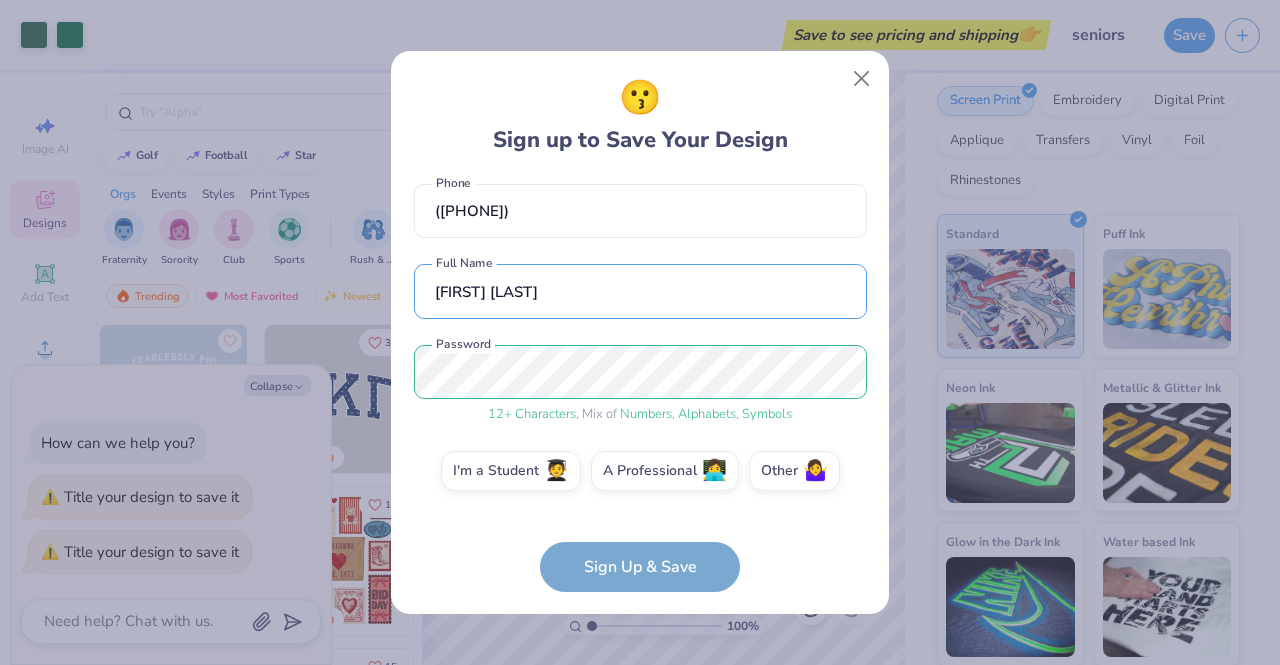 type on "[FIRST] [LAST]" 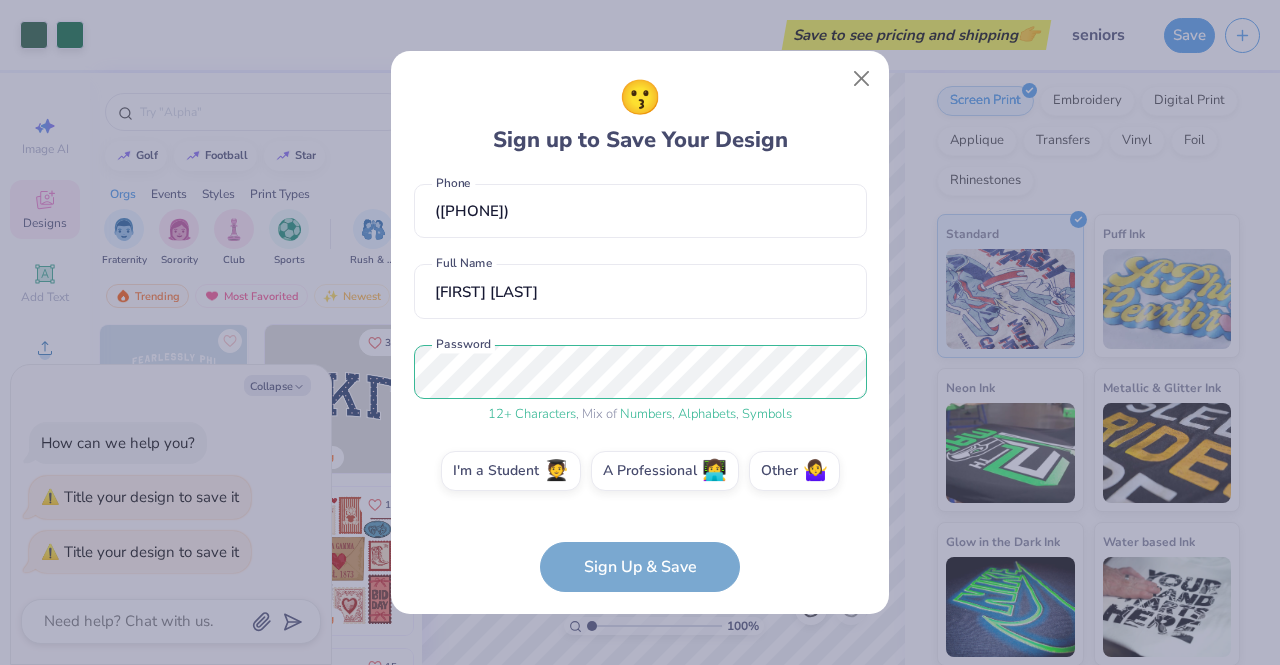 click on "[EMAIL] Email [PHONE] Phone [FIRST] [LAST] Full Name 12 + Characters , Mix of   Numbers ,   Alphabets ,   Symbols Password I'm a Student 🧑‍🎓 A Professional 👩‍💻 Other 🤷‍♀️ Sign Up & Save" at bounding box center (640, 384) 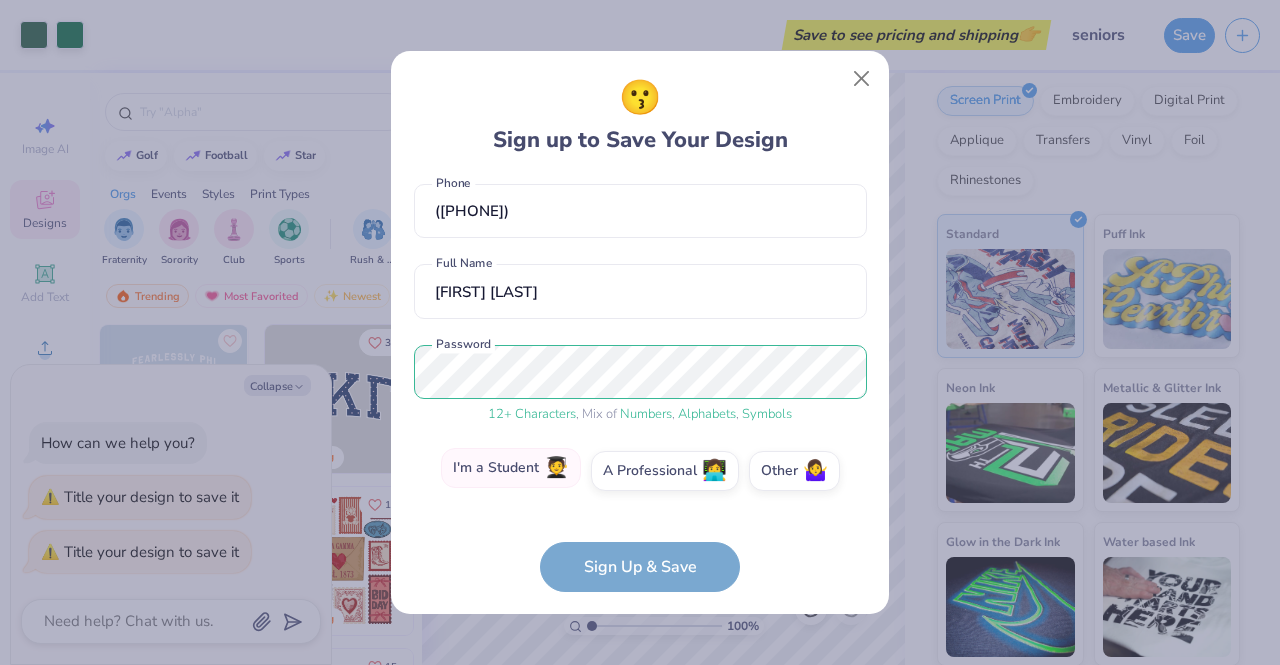 click on "I'm a Student 🧑‍🎓" at bounding box center [511, 468] 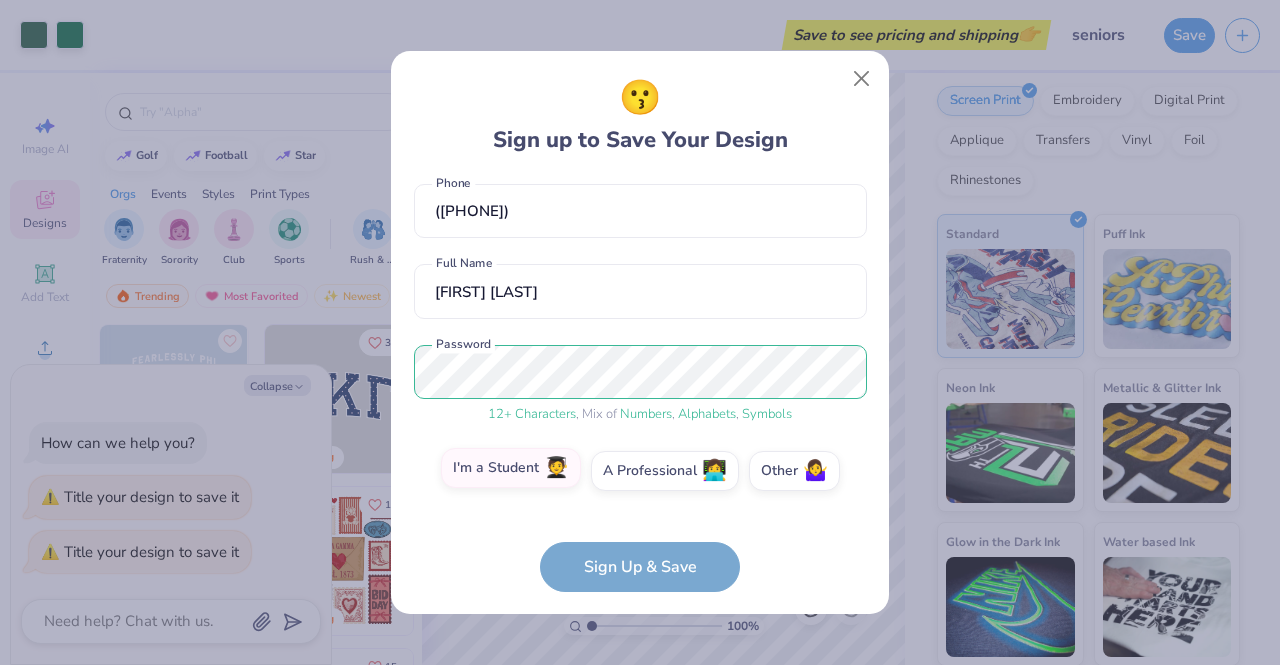 click on "I'm a Student 🧑‍🎓" at bounding box center [640, 569] 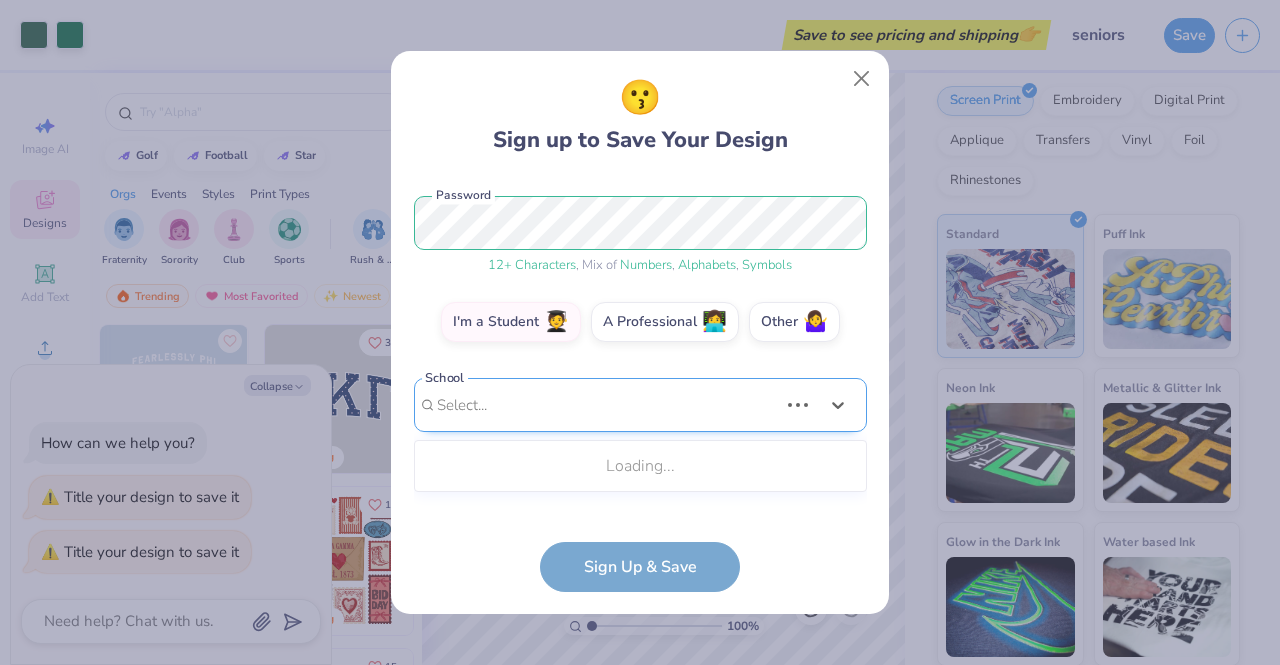 click on "[EMAIL] Email [PHONE] Phone [FIRST] [LAST] Full Name 12 + Characters , Mix of   Numbers ,   Alphabets ,   Symbols Password I'm a Student 🧑‍🎓 A Professional 👩‍💻 Other 🤷‍♀️ School   Use Up and Down to choose options, press Enter to select the currently focused option, press Escape to exit the menu, press Tab to select the option and exit the menu. Select... Loading... School cannot be null" at bounding box center [640, 343] 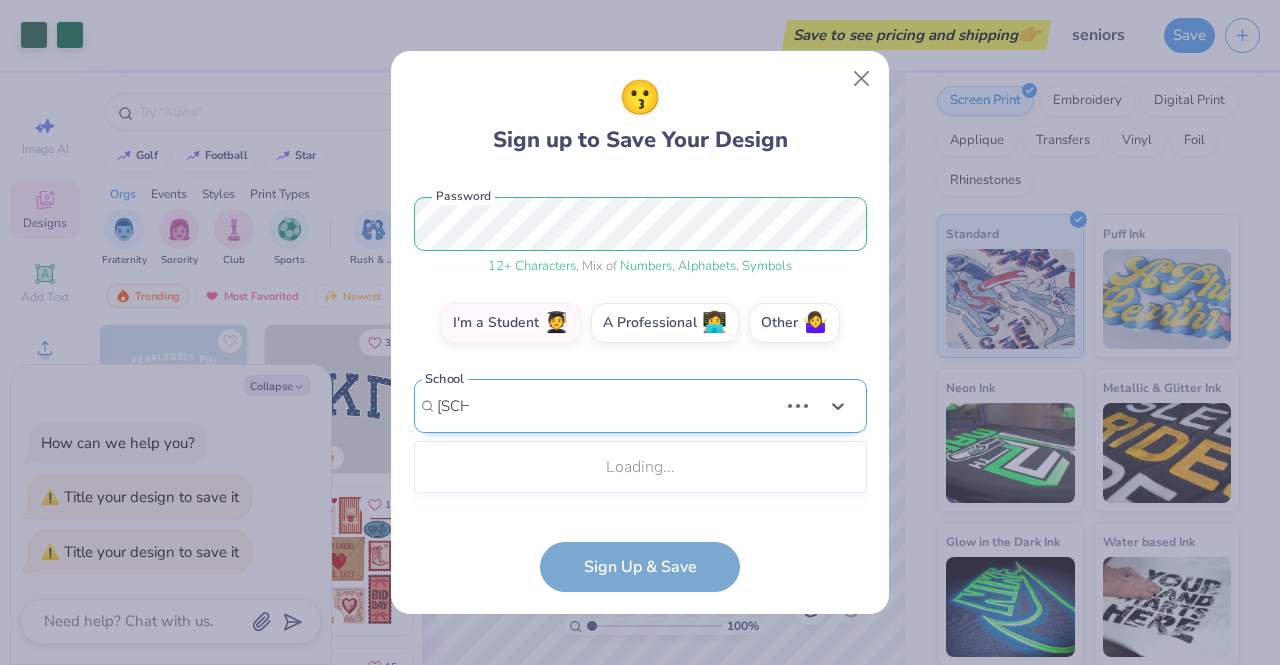 scroll, scrollTop: 224, scrollLeft: 0, axis: vertical 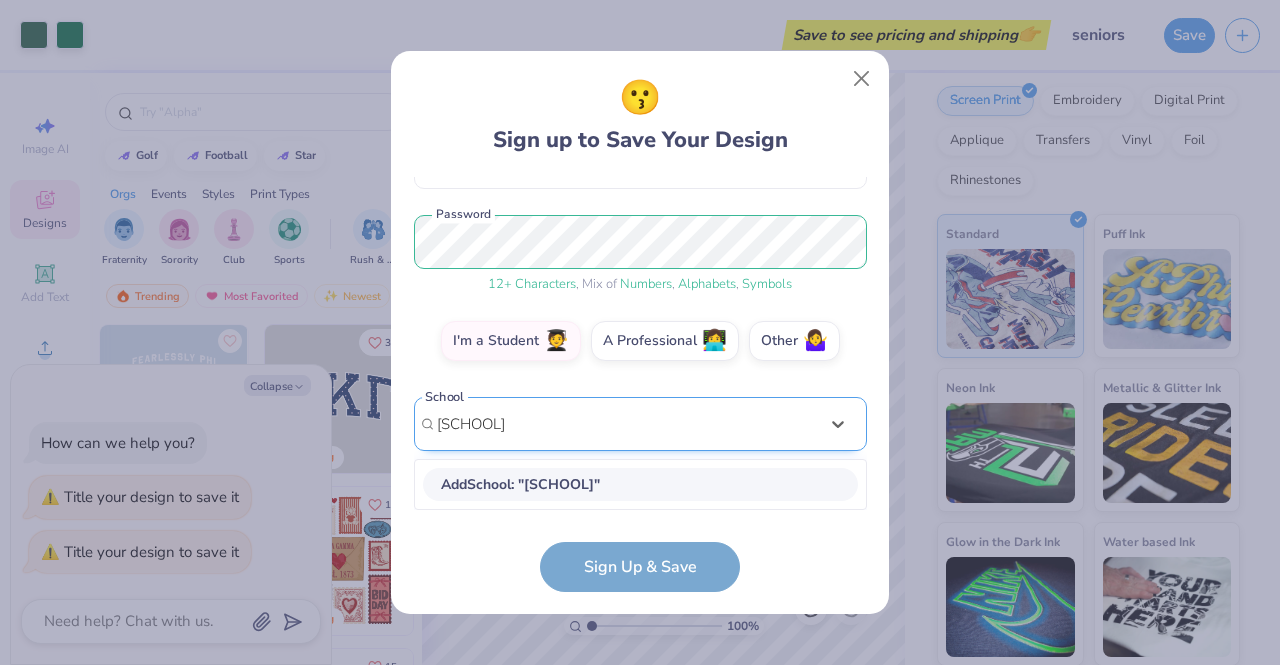 type on "[SCHOOL]" 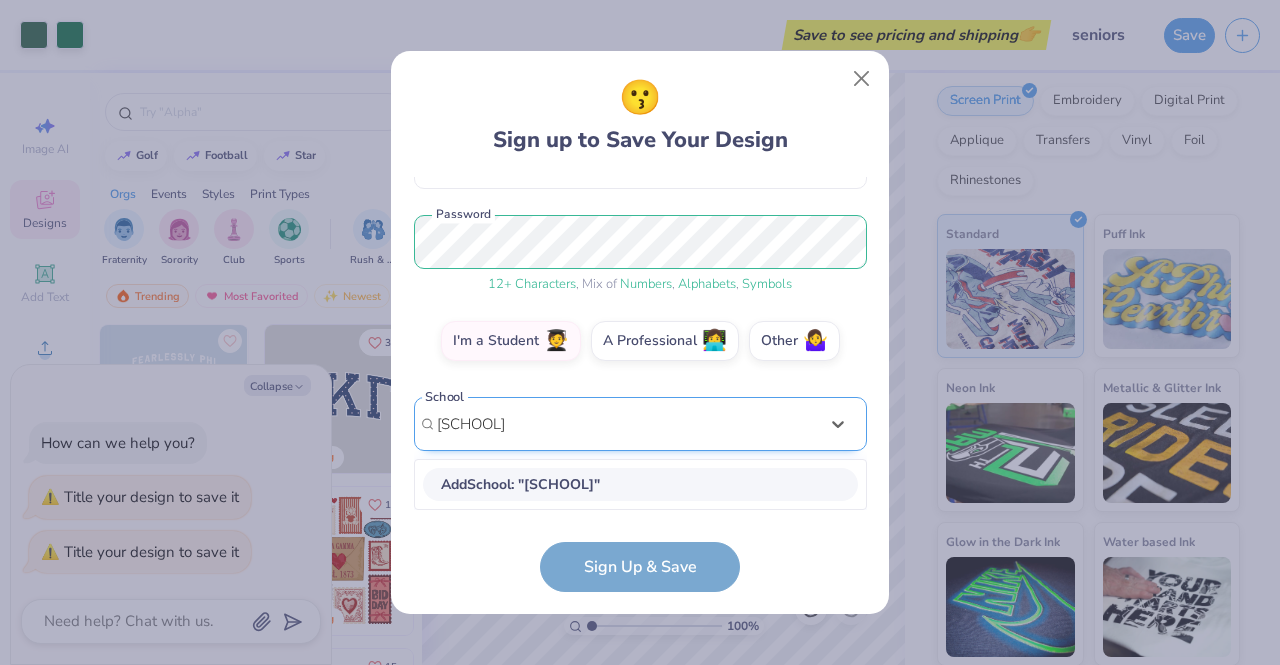type 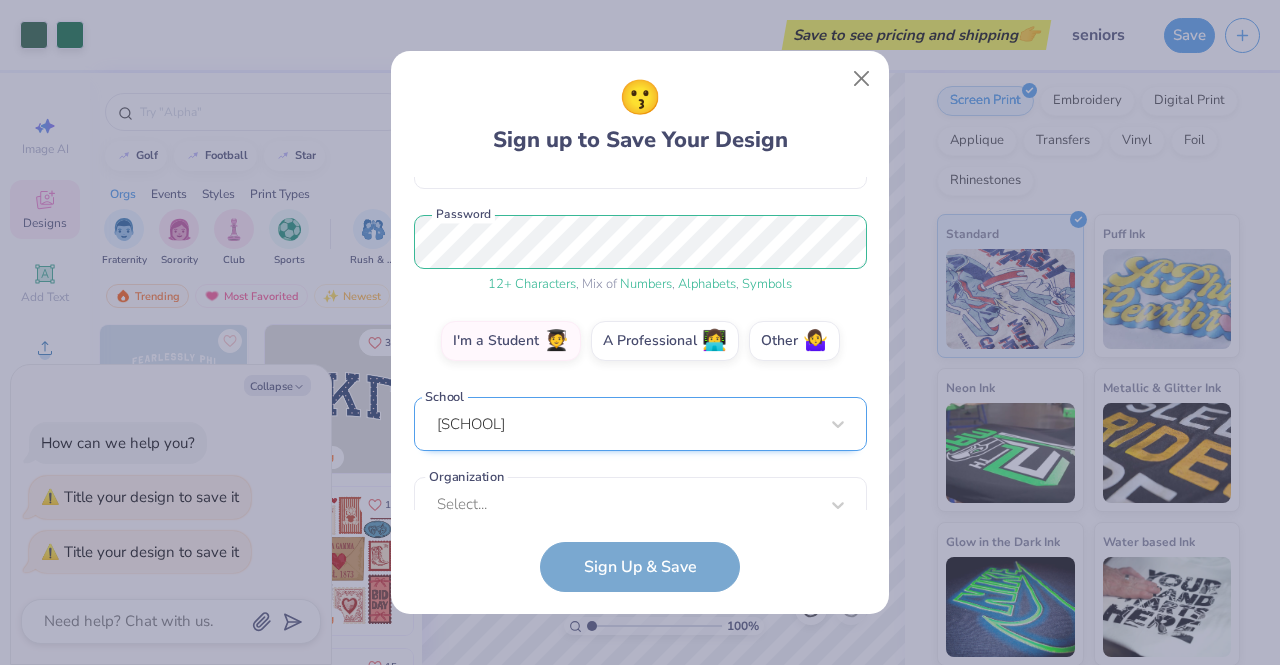 scroll, scrollTop: 256, scrollLeft: 0, axis: vertical 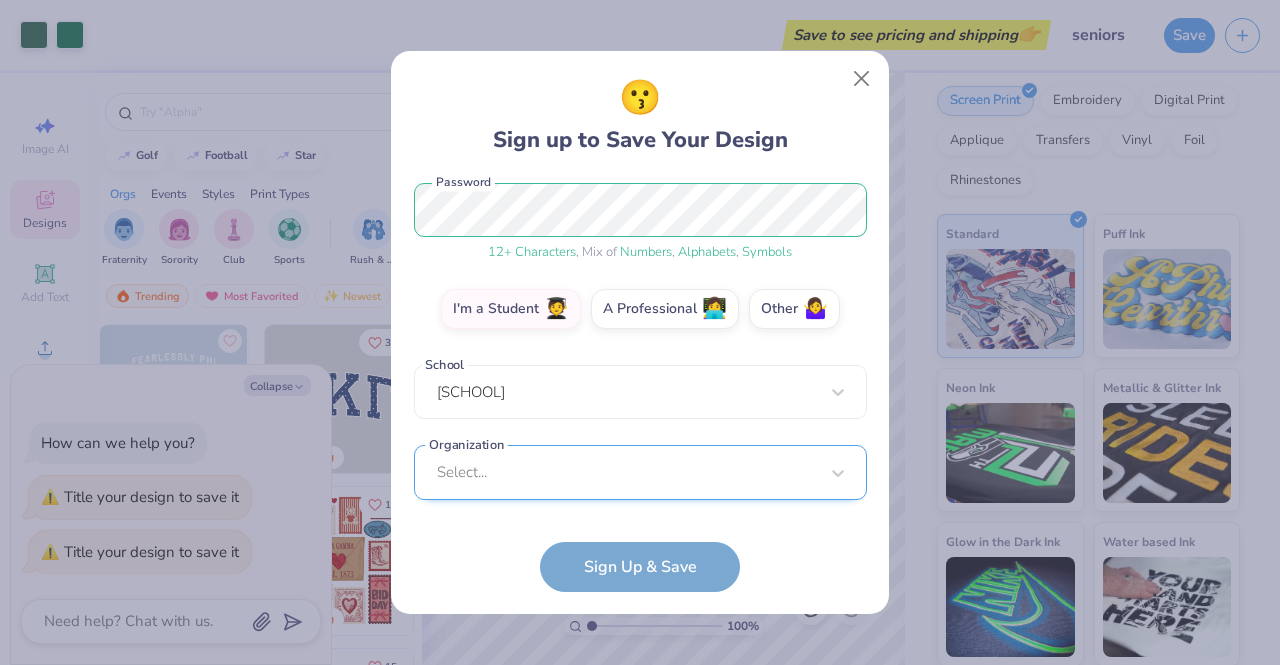 click on "Select..." at bounding box center (640, 472) 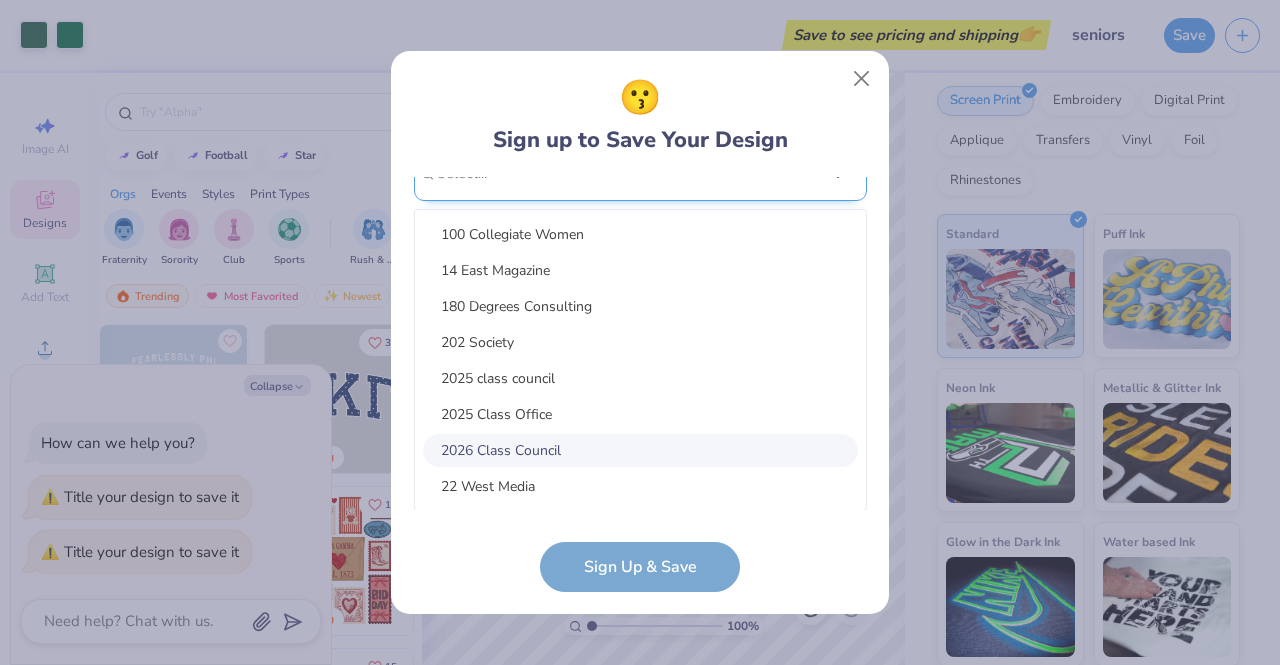 type on "l" 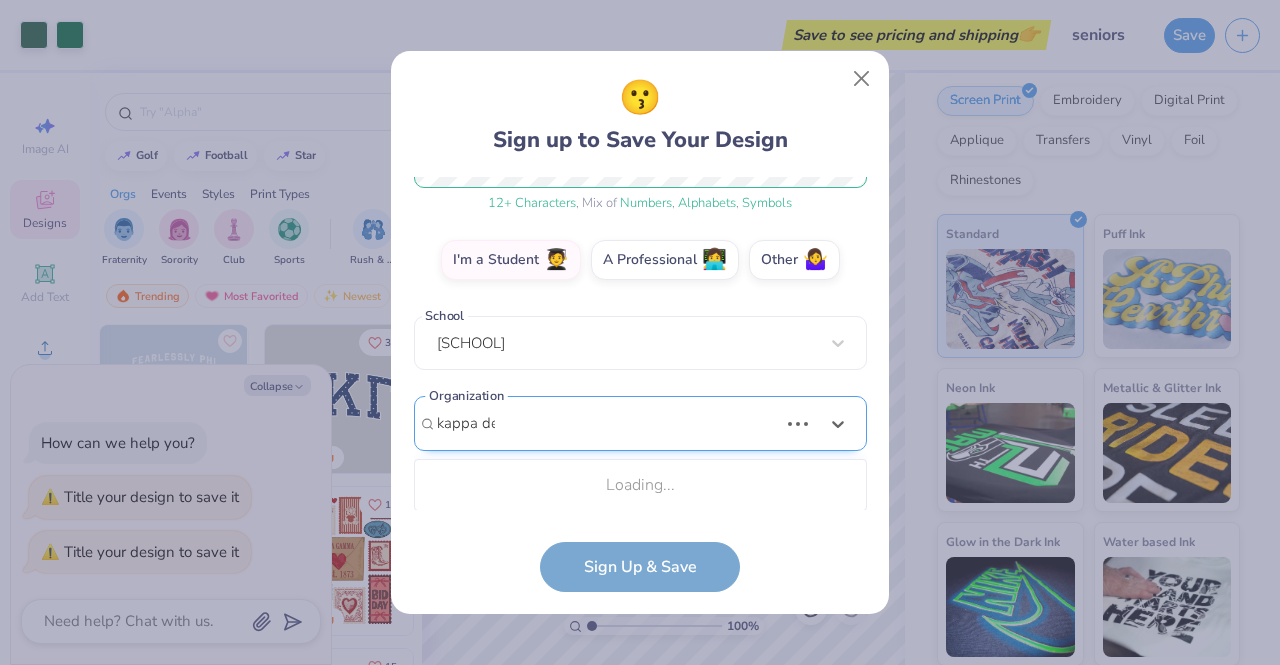 scroll, scrollTop: 304, scrollLeft: 0, axis: vertical 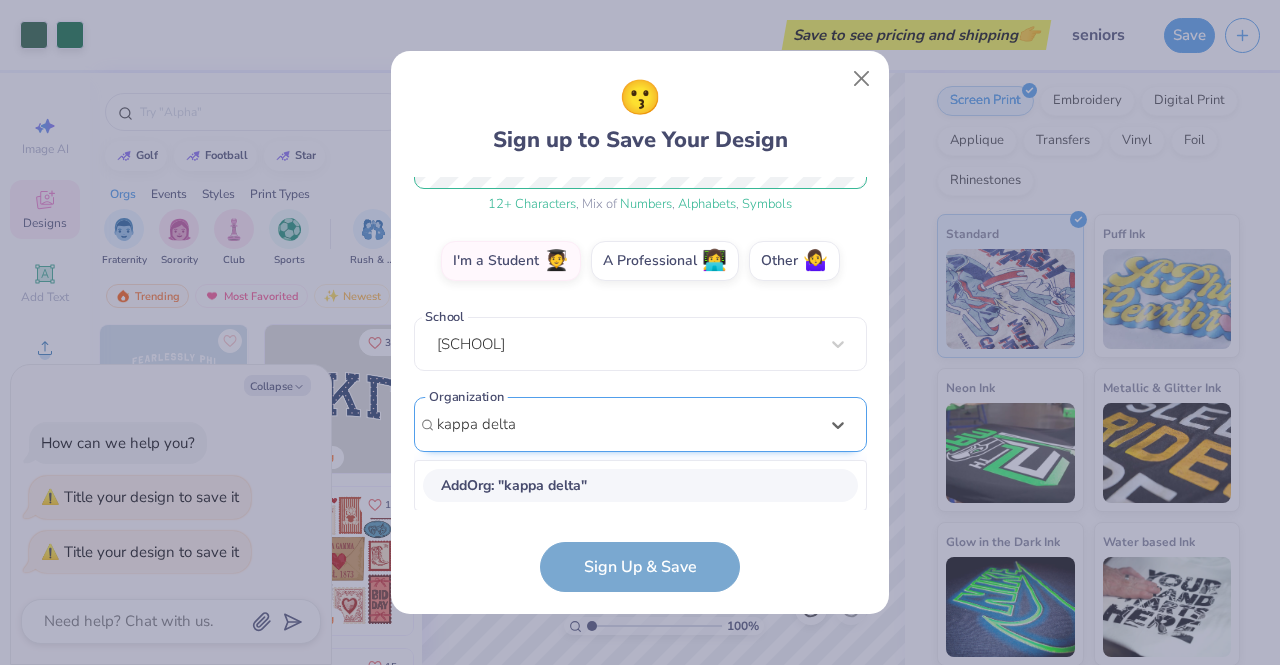type on "kappa delta" 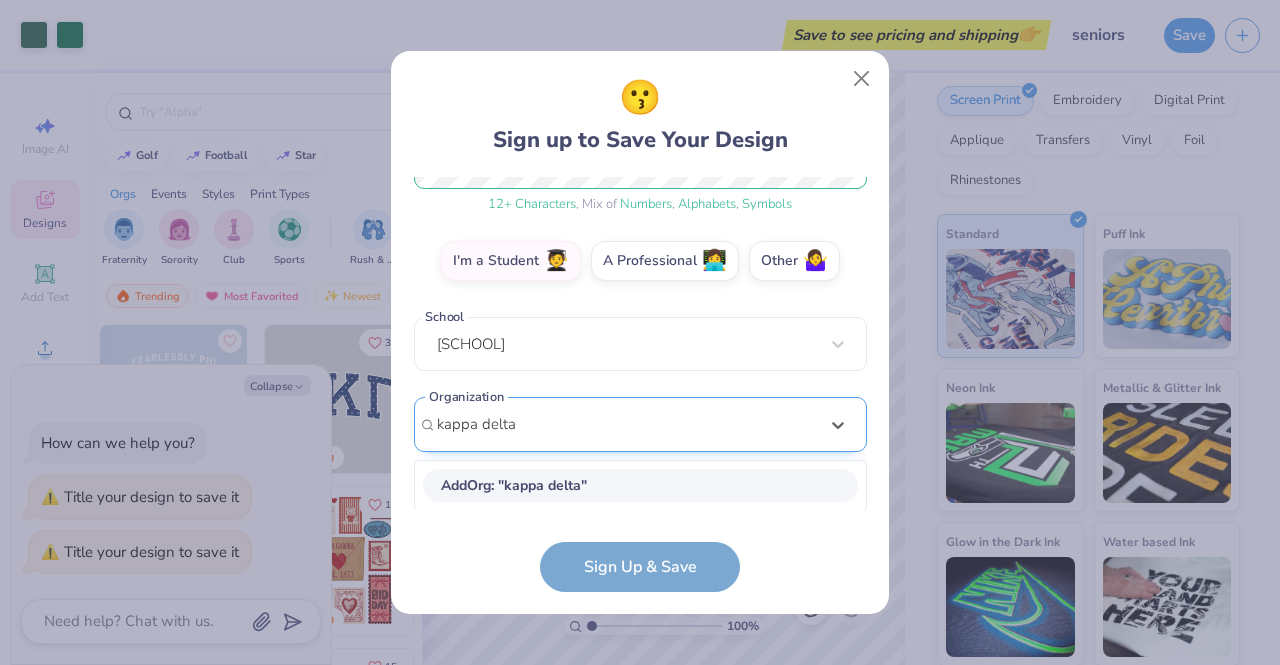 type 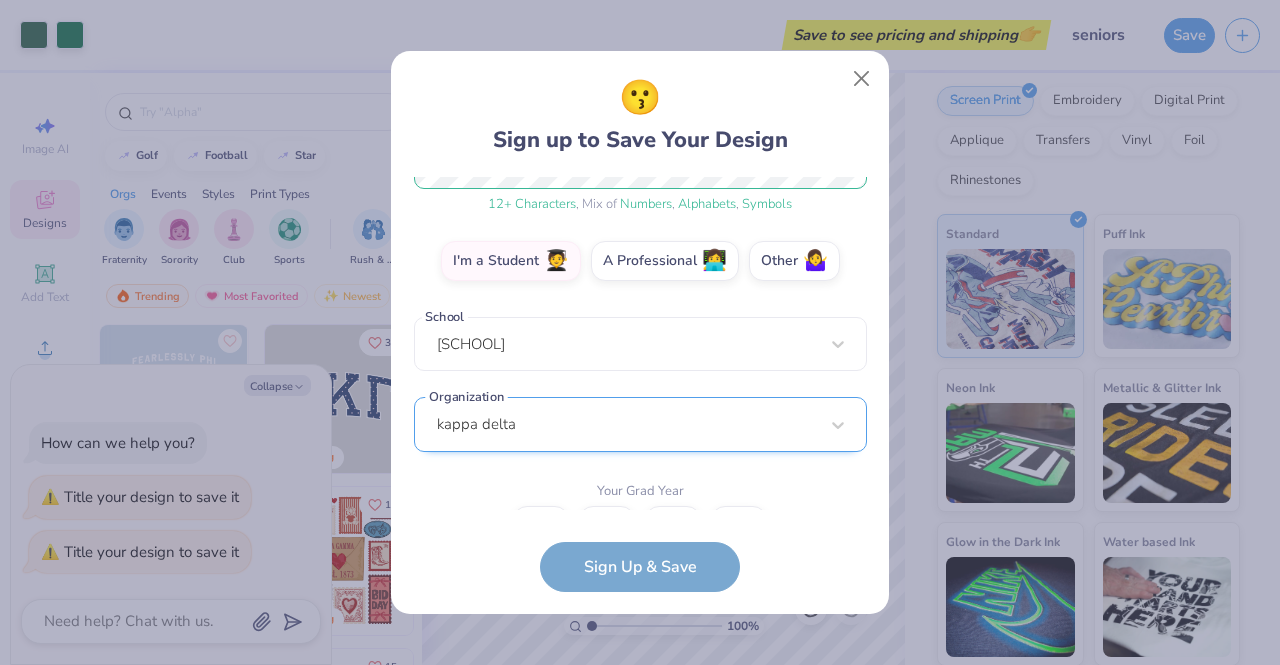 scroll, scrollTop: 338, scrollLeft: 0, axis: vertical 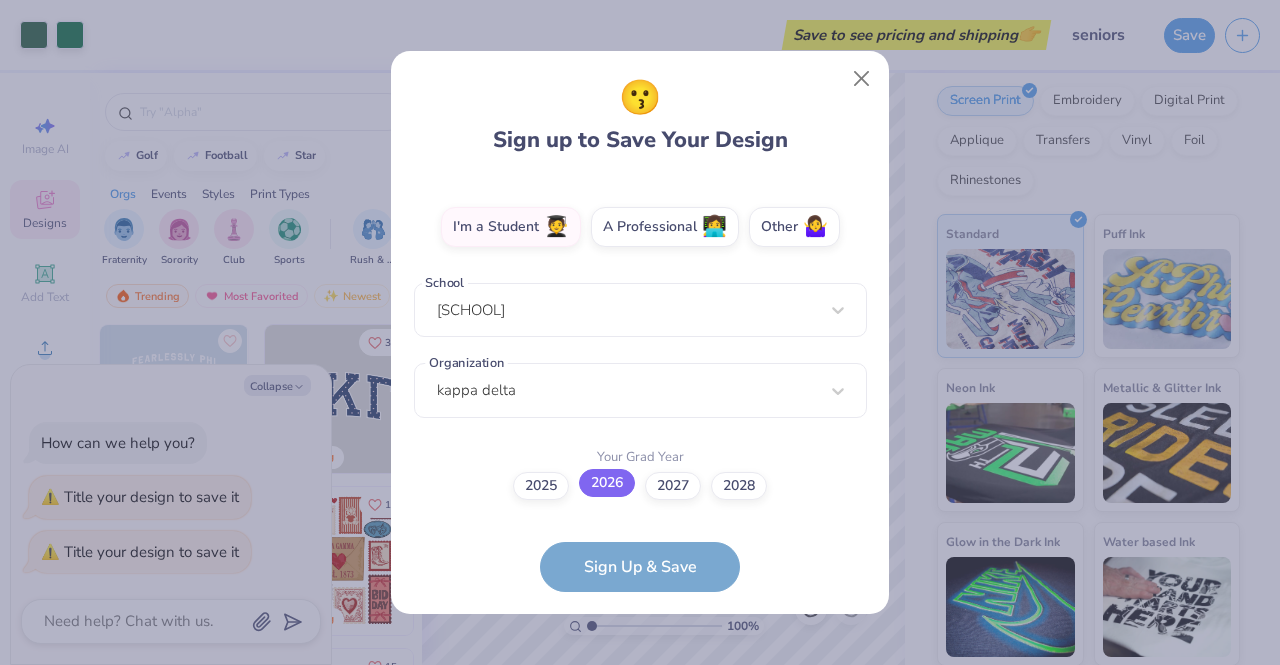 click on "2026" at bounding box center (607, 483) 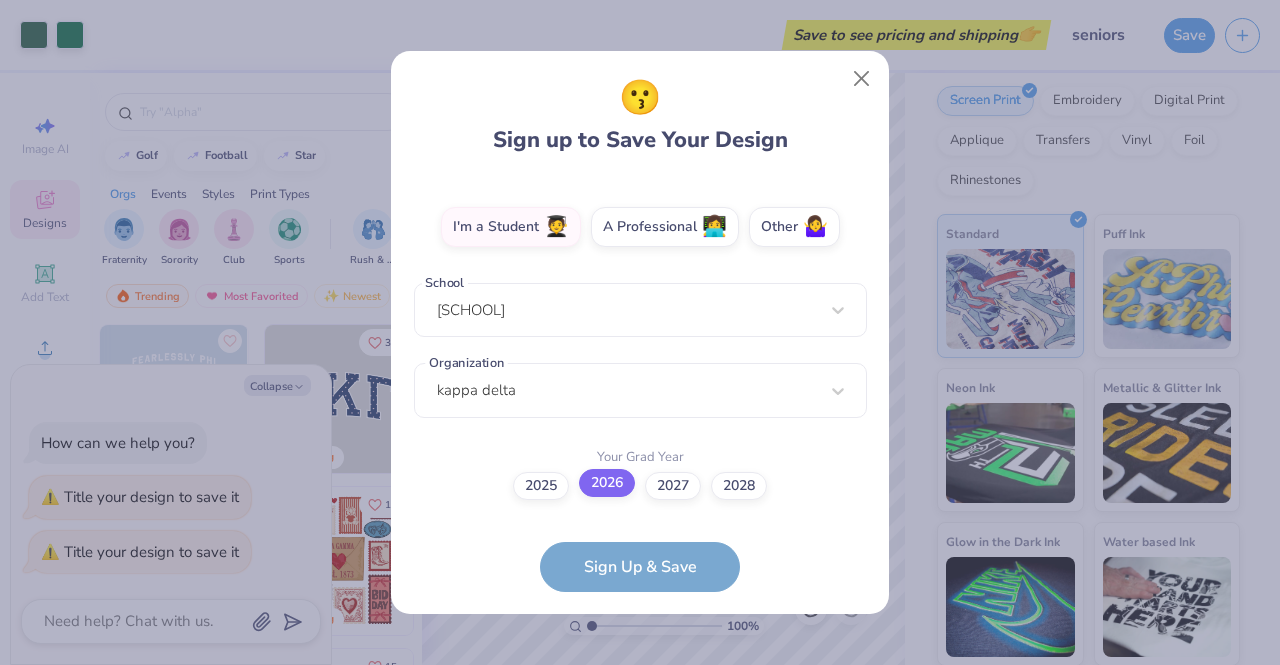 click on "2026" at bounding box center (640, 824) 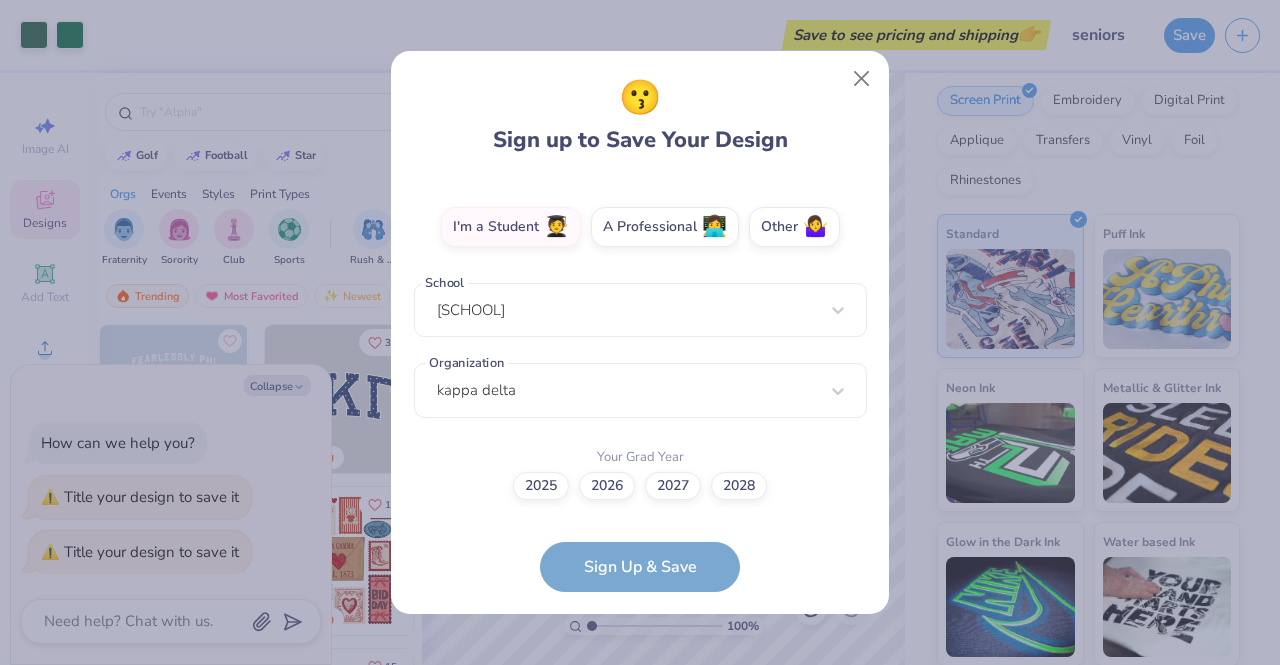 scroll, scrollTop: 215, scrollLeft: 0, axis: vertical 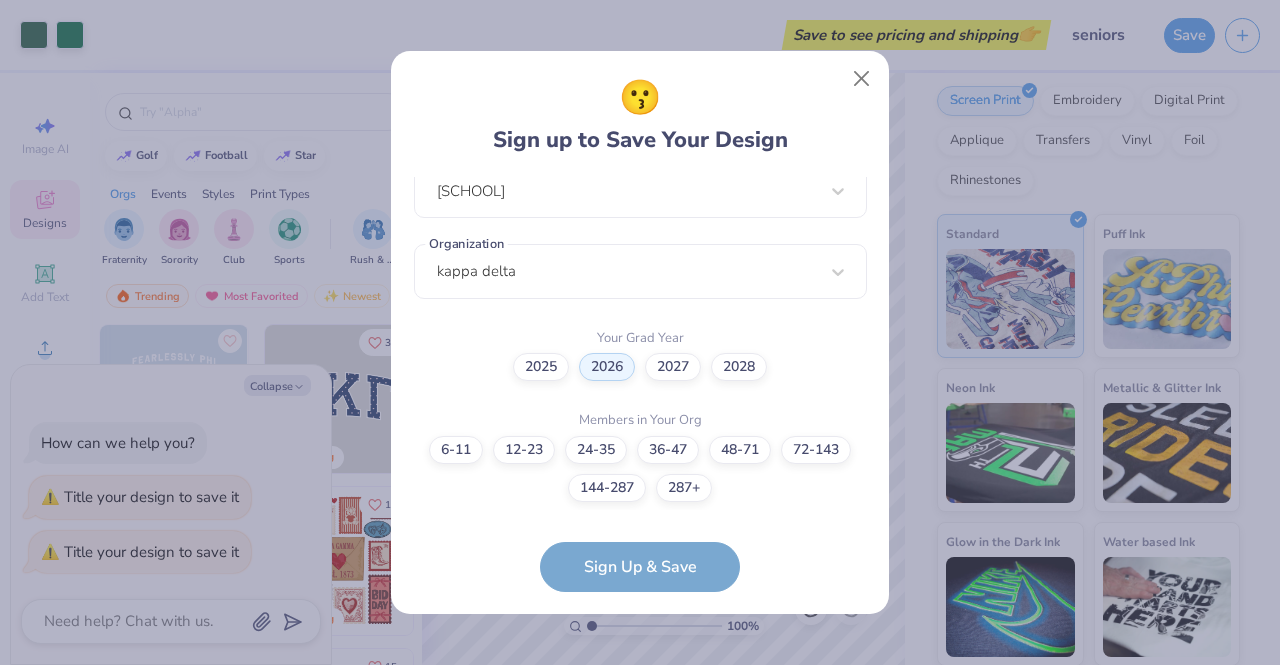 click on "[EMAIL] Email [PHONE] Phone [FIRST] [LAST] Full Name 12 + Characters , Mix of   Numbers ,   Alphabets ,   Symbols Password I'm a Student 🧑‍🎓 A Professional 👩‍💻 Other 🤷‍♀️ School wake forest Organization kappa delta Your Grad Year 2025 2026 2027 2028 Members in Your Org 6-11 12-23 24-35 36-47 48-71 72-143 144-287 287+ Sign Up & Save" at bounding box center (640, 384) 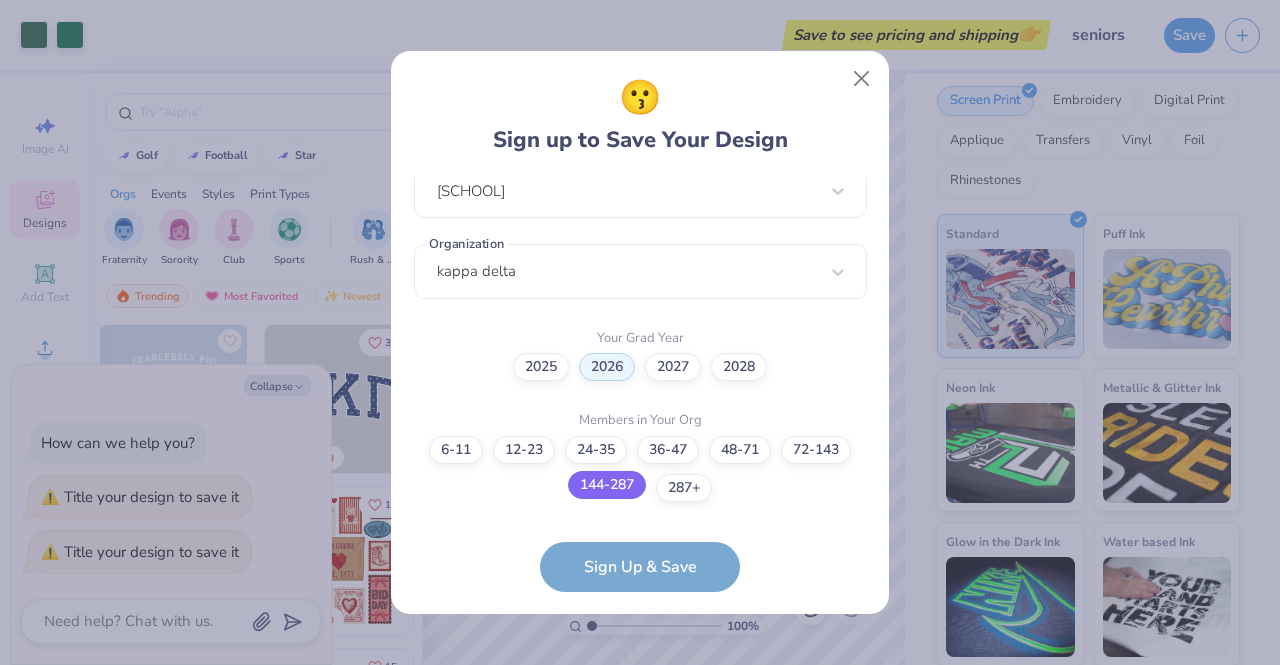 click on "144-287" at bounding box center [607, 485] 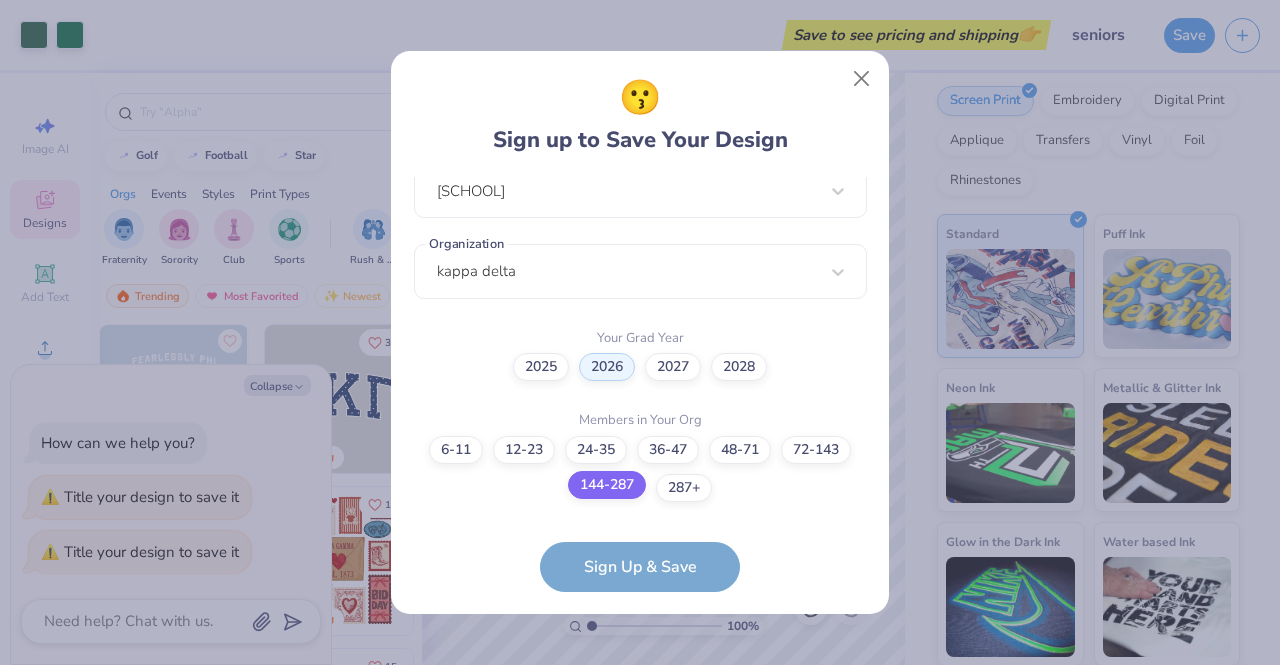 click on "144-287" at bounding box center [640, 925] 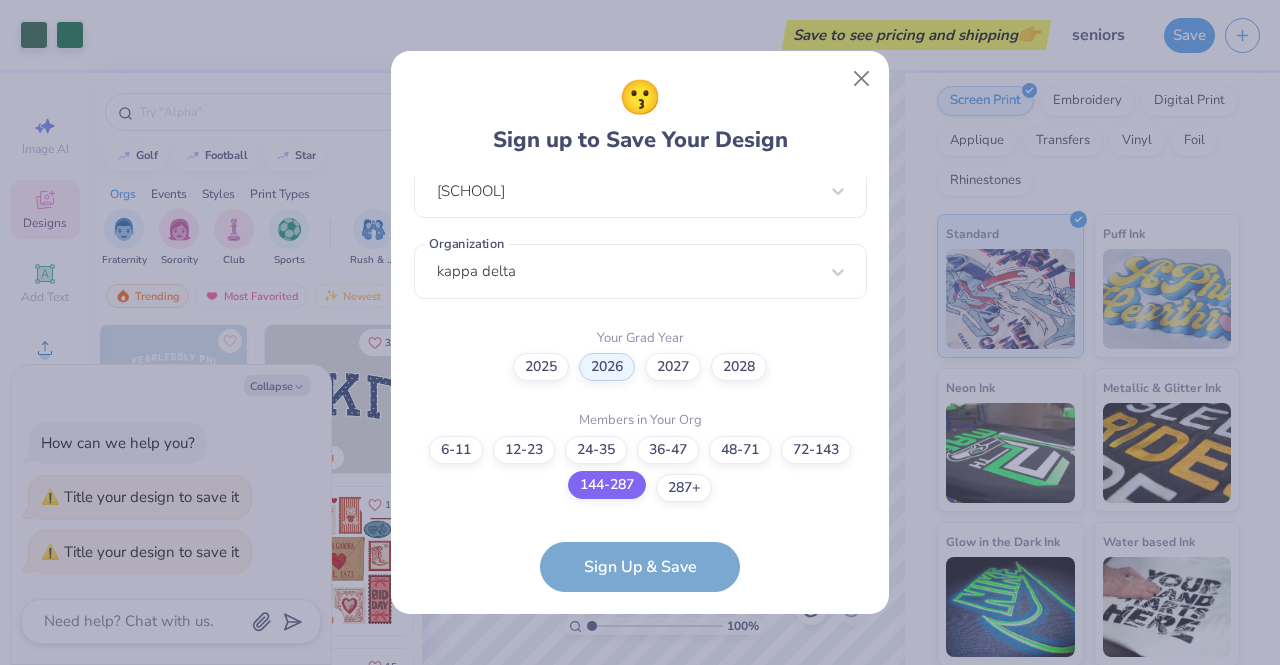 scroll, scrollTop: 0, scrollLeft: 0, axis: both 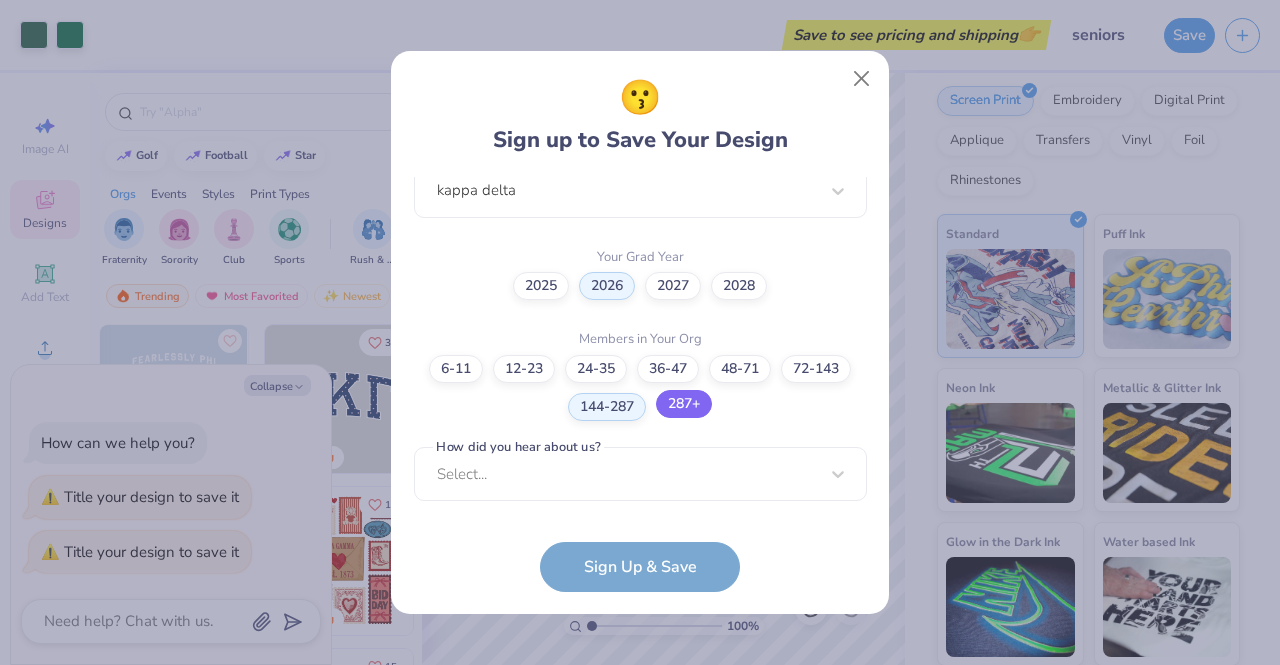 click on "287+" at bounding box center [684, 404] 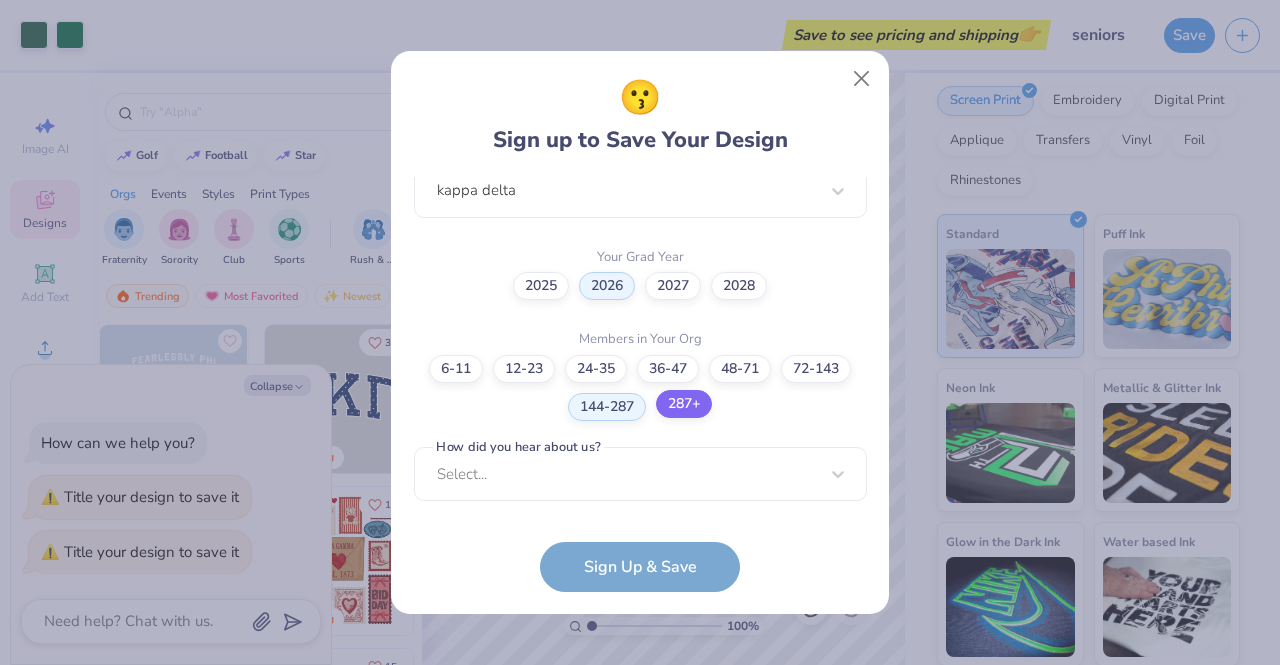 click on "287+" at bounding box center [640, 925] 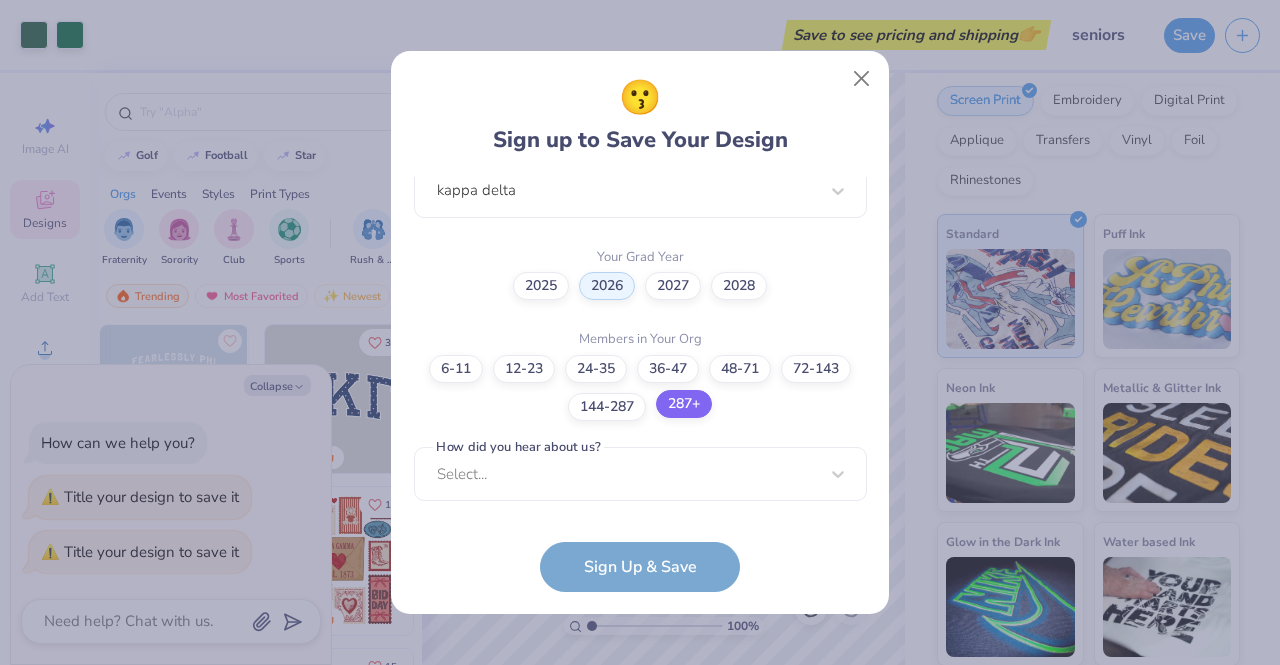 scroll, scrollTop: 316, scrollLeft: 0, axis: vertical 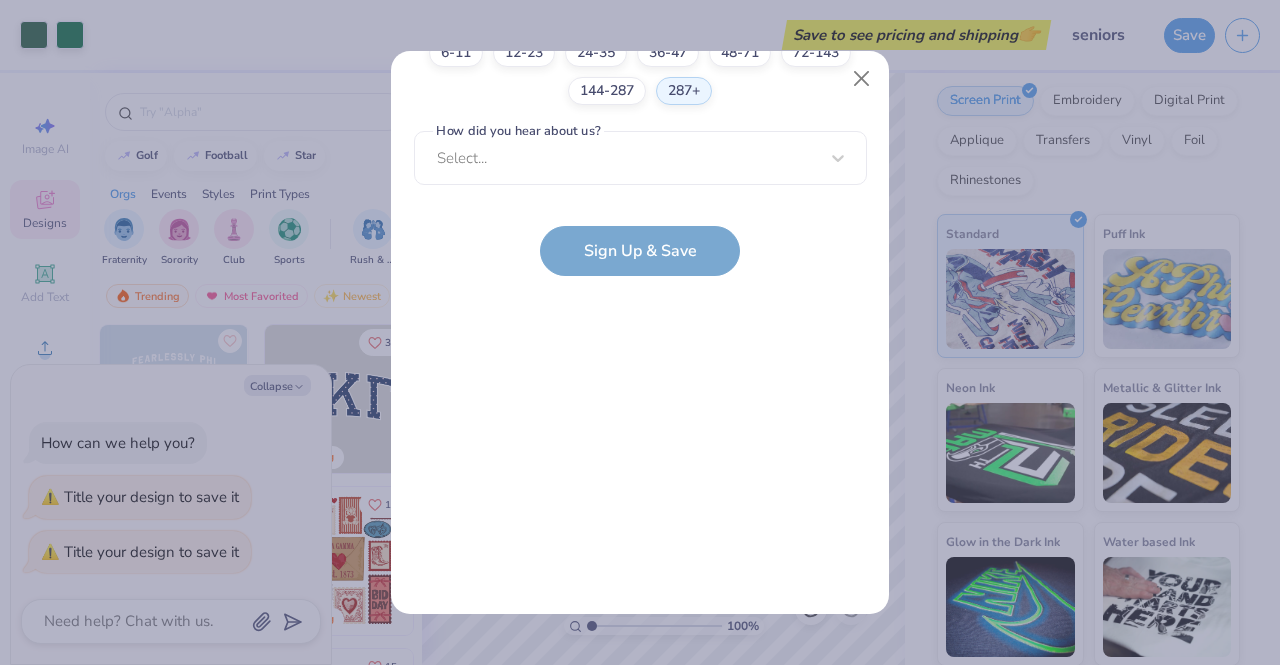 click on "[EMAIL] Email [PHONE] Phone [FIRST] [LAST] Full Name 12 + Characters , Mix of   Numbers ,   Alphabets ,   Symbols Password I'm a Student 🧑‍🎓 A Professional 👩‍💻 Other 🤷‍♀️ School wake forest Organization kappa delta Your Grad Year 2025 2026 2027 2028 Members in Your Org 6-11 12-23 24-35 36-47 48-71 72-143 144-287 287+ How did you hear about us? Select... How did you hear about us? cannot be null Sign Up & Save" at bounding box center [640, 68] 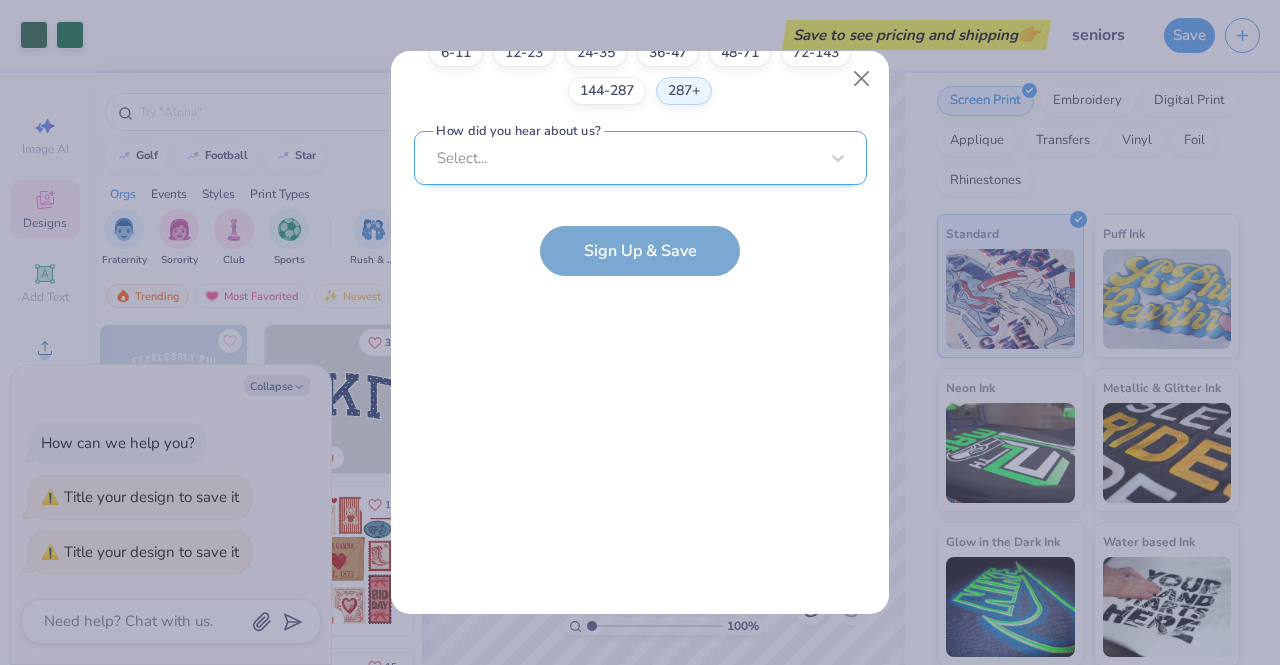 click on "Select..." at bounding box center [640, 158] 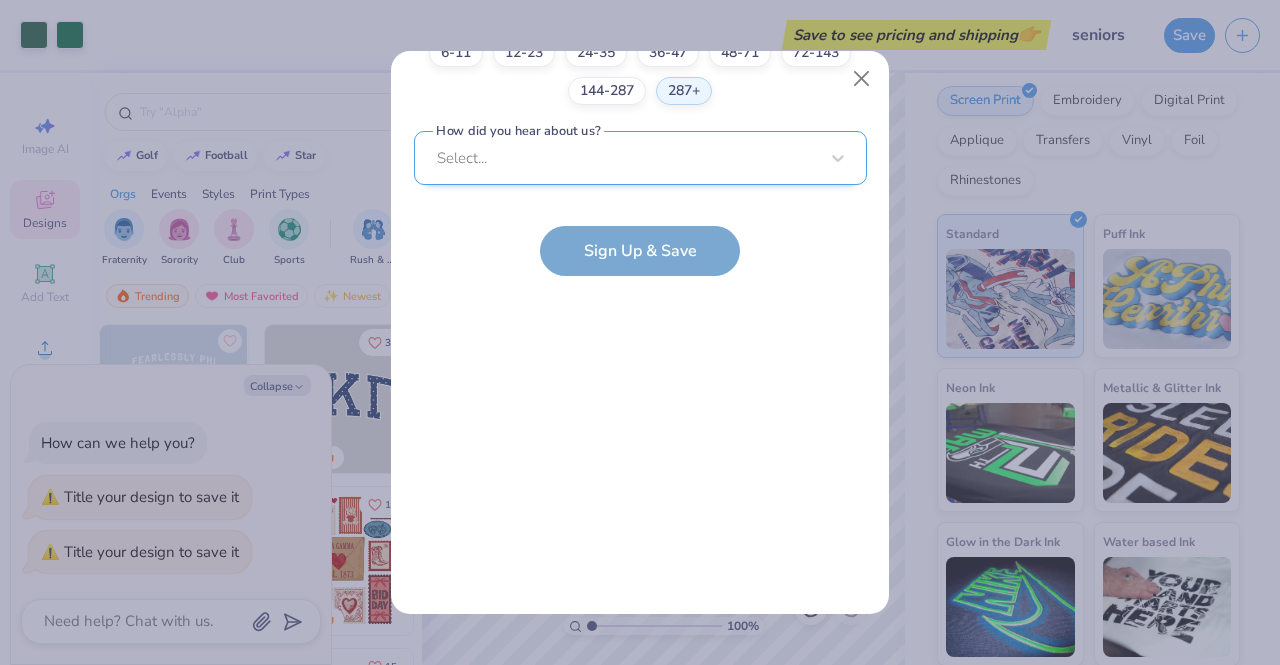 scroll, scrollTop: 837, scrollLeft: 0, axis: vertical 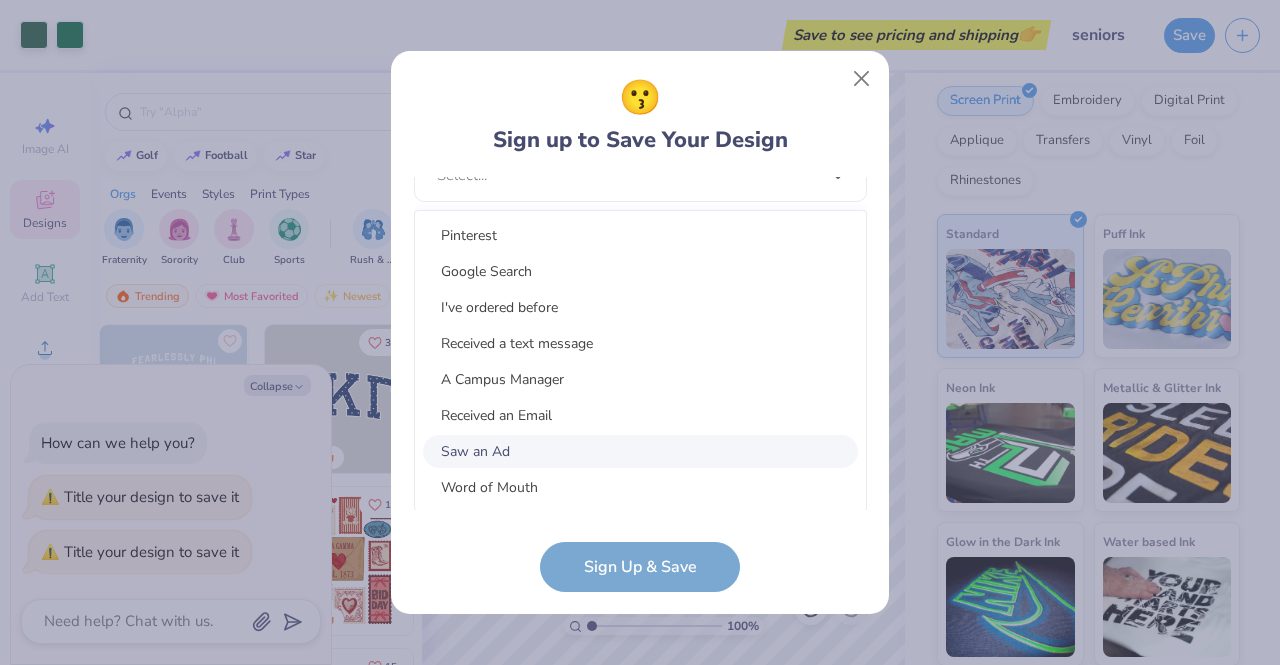 click on "Saw an Ad" at bounding box center (640, 451) 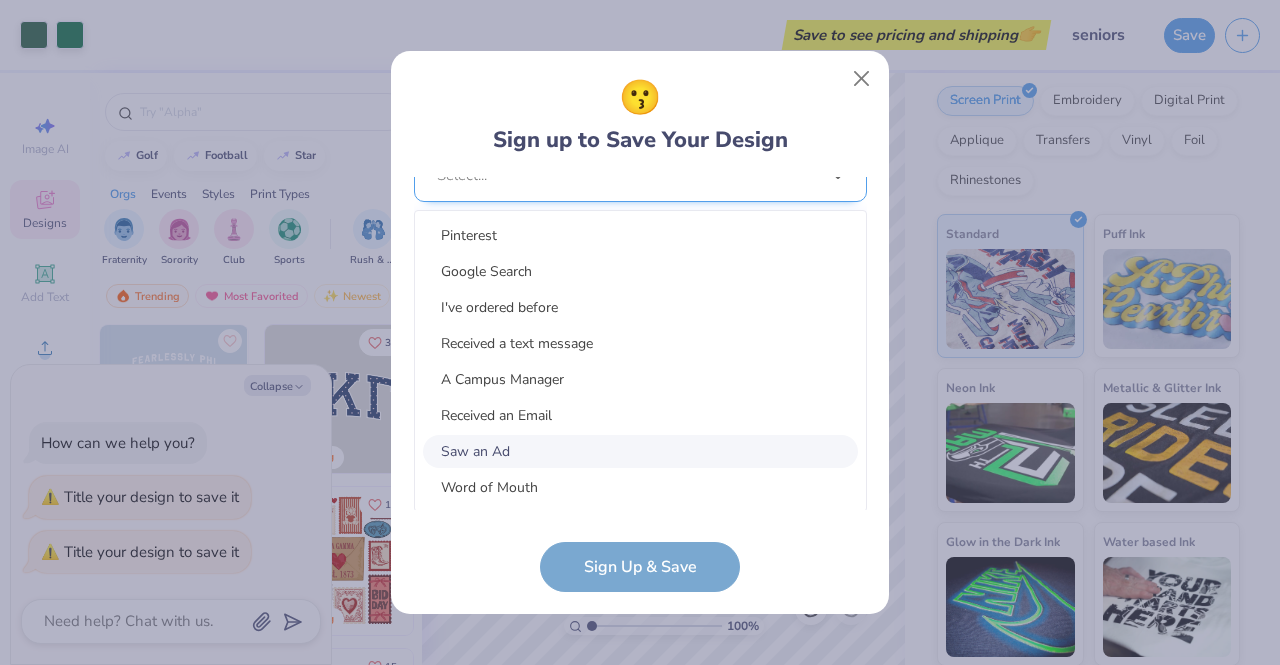 scroll, scrollTop: 538, scrollLeft: 0, axis: vertical 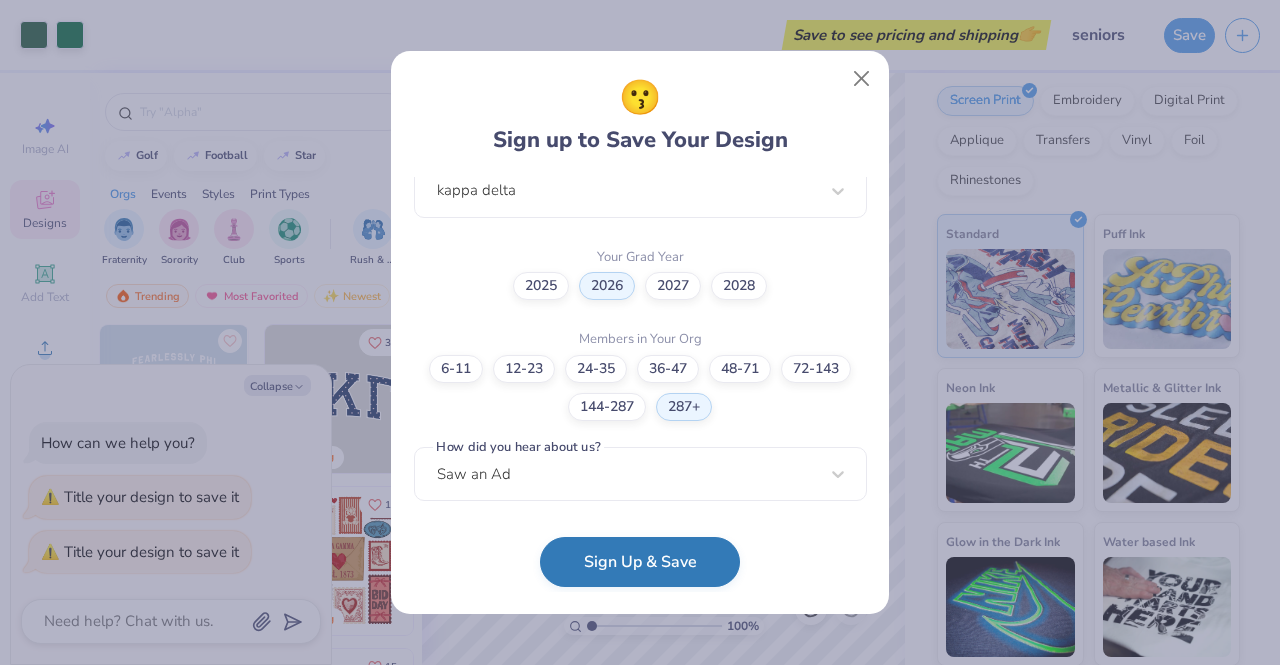 click on "Sign Up & Save" at bounding box center [640, 562] 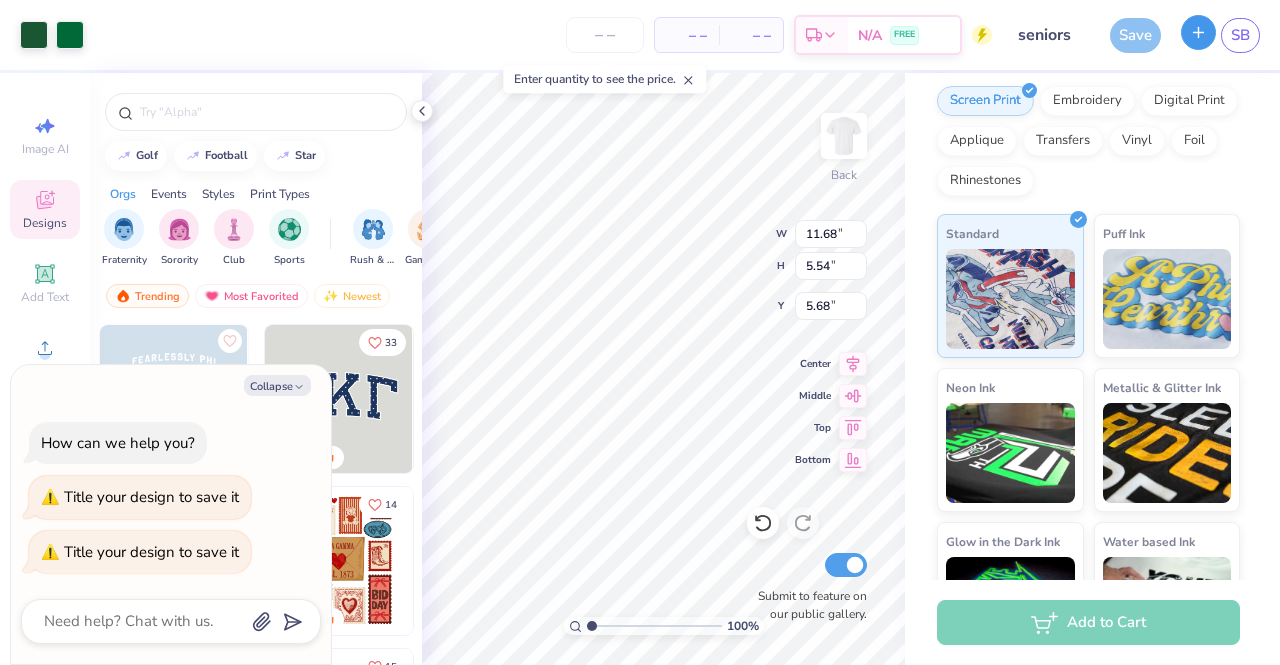 click at bounding box center (1198, 32) 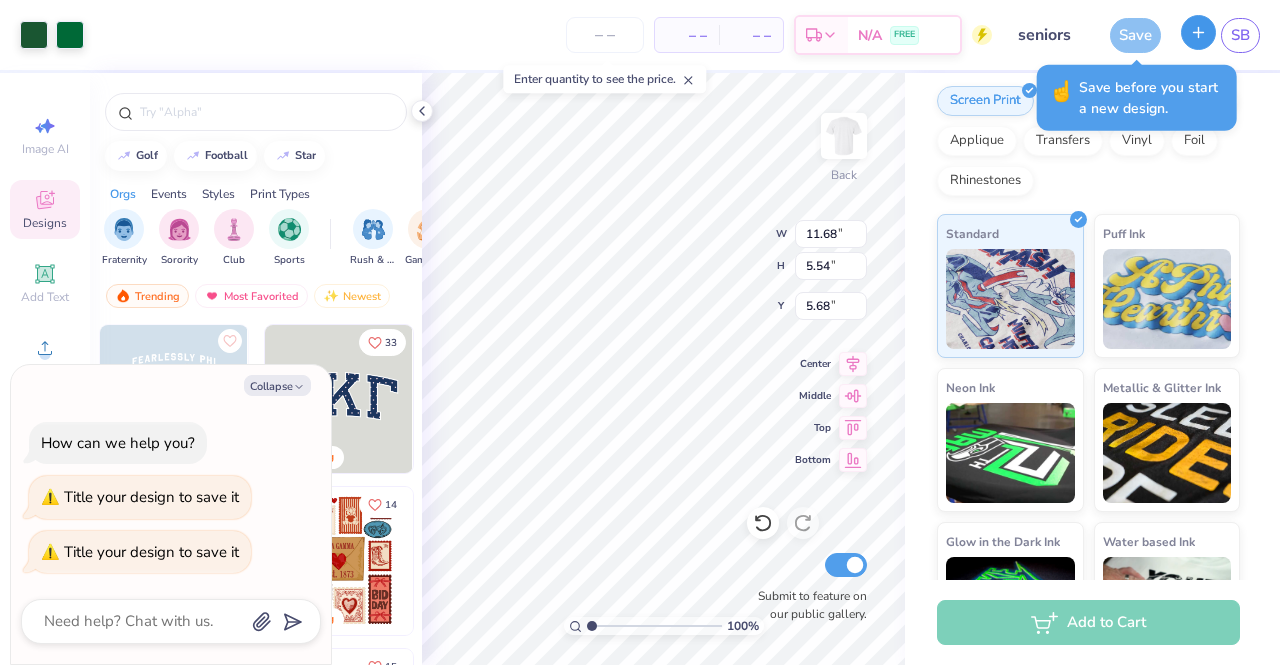 click 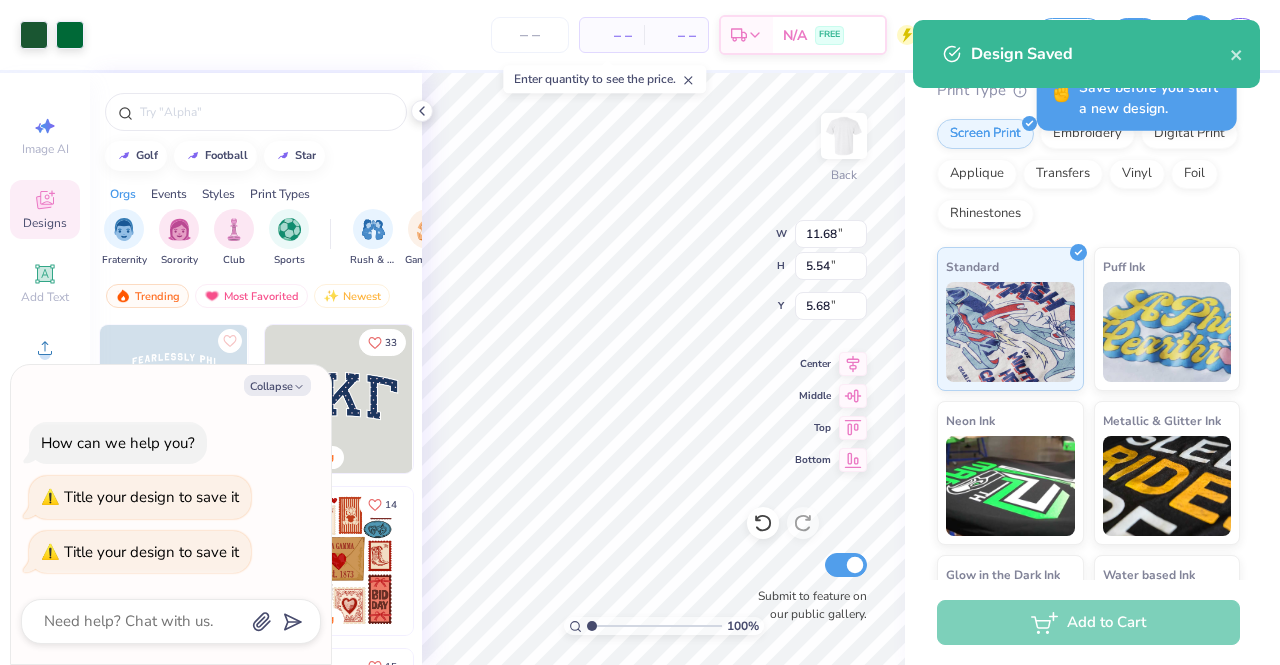 scroll, scrollTop: 286, scrollLeft: 0, axis: vertical 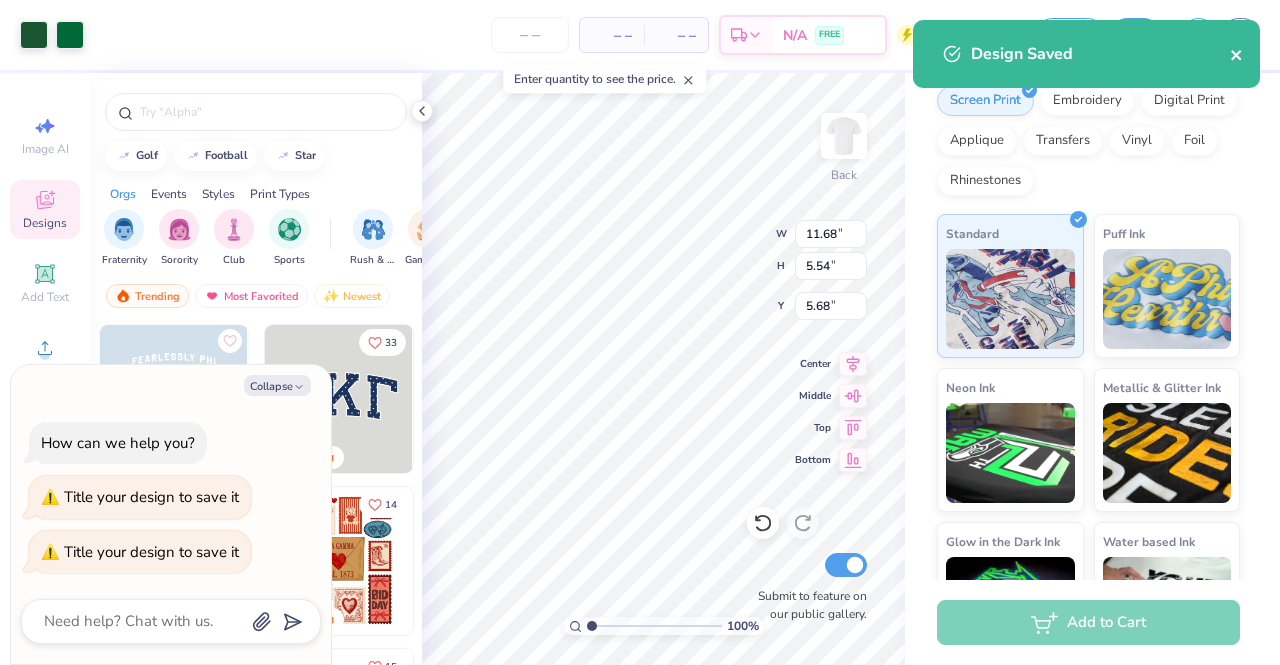 click 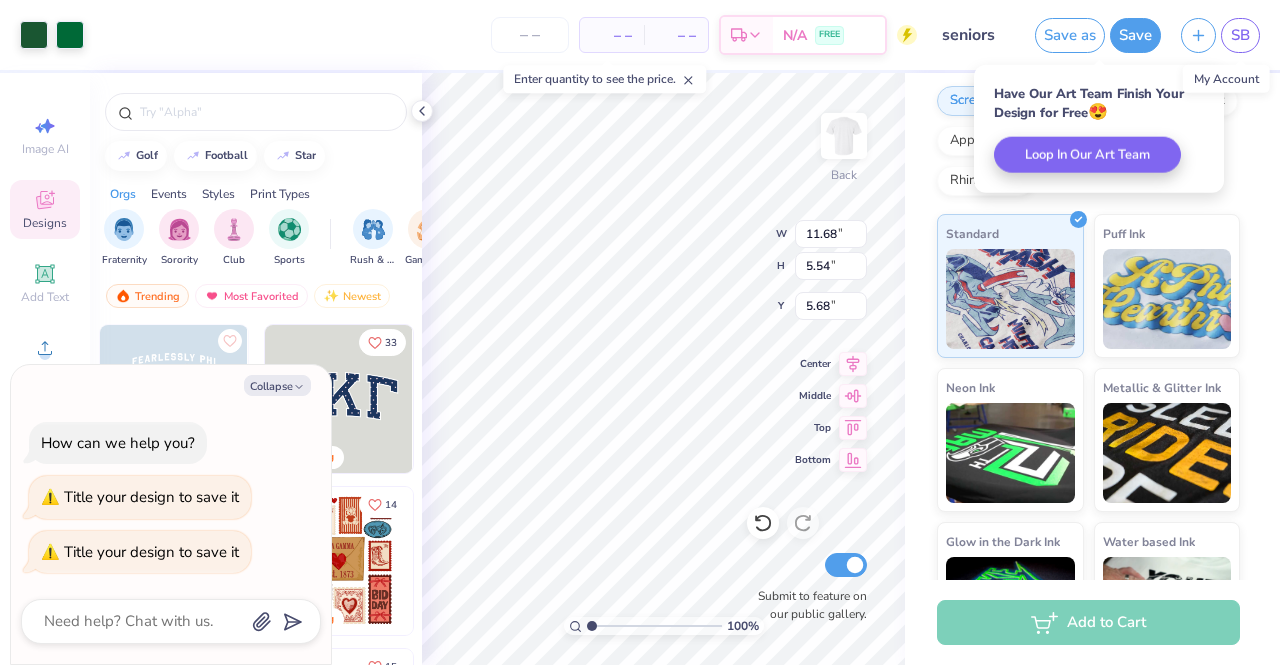 click on "SB" at bounding box center [1240, 35] 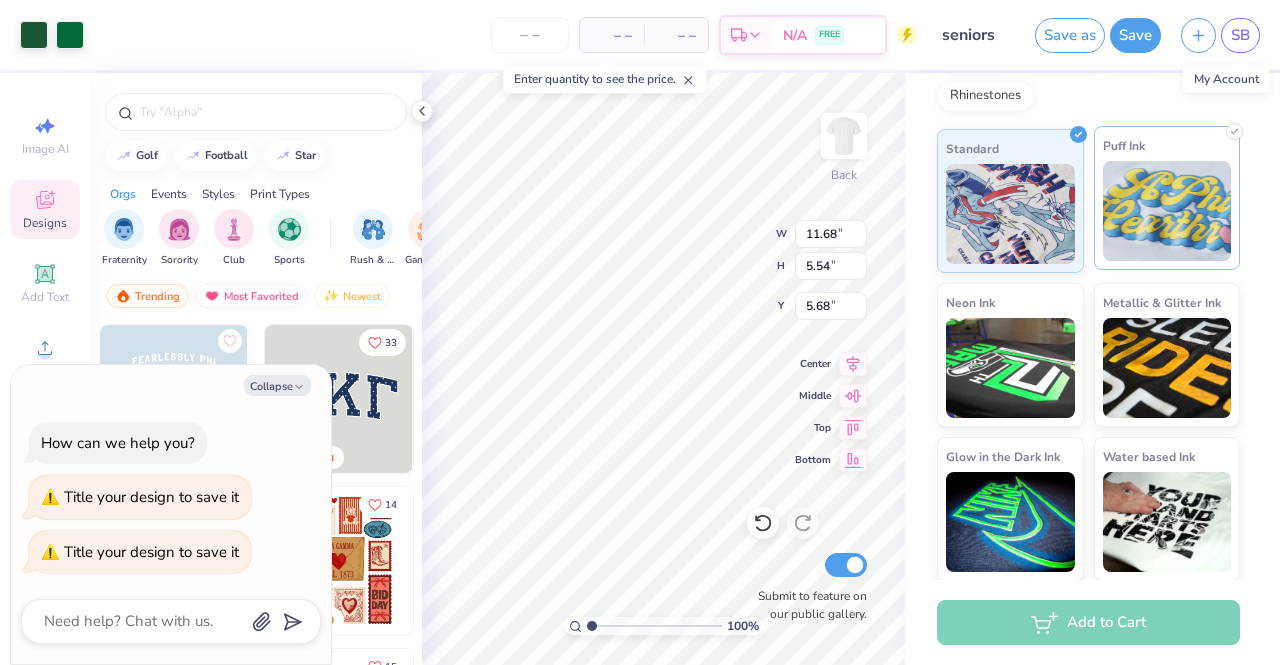 scroll, scrollTop: 0, scrollLeft: 0, axis: both 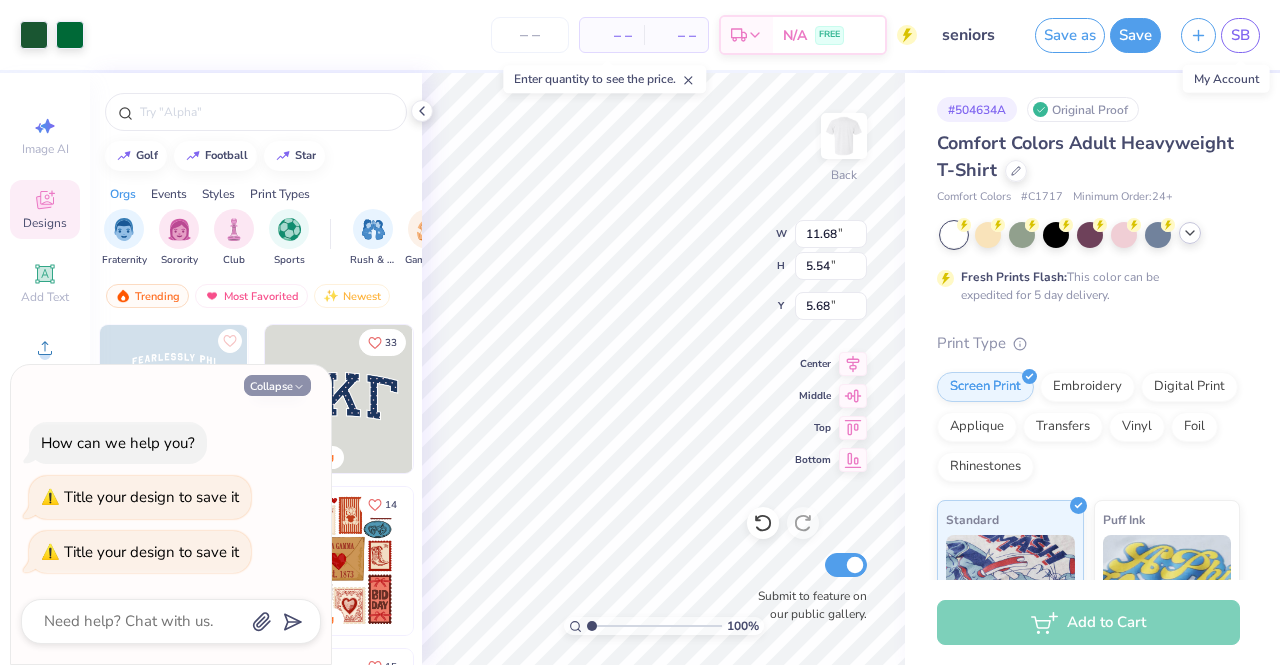 click on "Collapse" at bounding box center (277, 385) 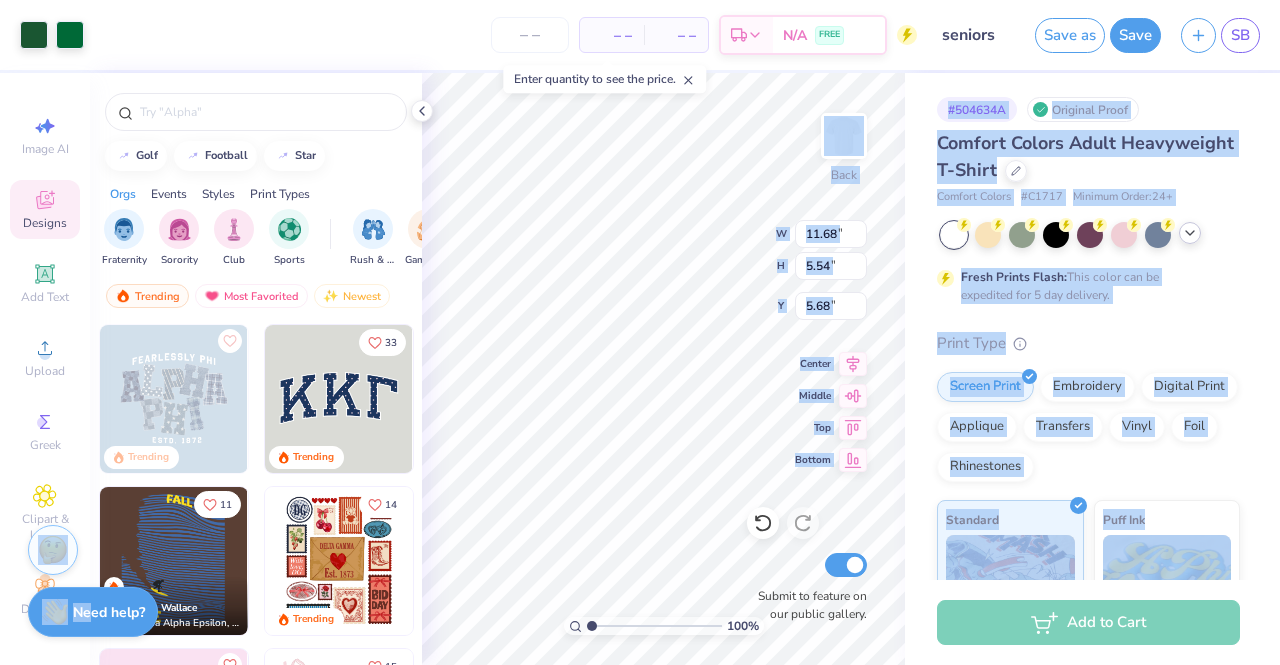click on "Art colors – – Per Item – – Total Est.  Delivery N/A FREE Design Title seniors Save as Save SB Image AI Designs Add Text Upload Greek Clipart & logos Decorate golf football star Orgs Events Styles Print Types Fraternity Sorority Club Sports Rush & Bid Game Day Parent's Weekend PR & General Big Little Reveal Philanthropy Date Parties & Socials Retreat Spring Break Holidays Greek Week Formal & Semi Graduation Founder’s Day Classic Minimalist Varsity Y2K Typography Handdrawn Cartoons Grunge 80s & 90s 60s & 70s Embroidery Screen Print Patches Vinyl Digital Print Applique Transfers Trending Most Favorited Newest Trending 33 Trending 11 [FIRST] [LAST] Sigma Alpha Epsilon, University of Colorado Boulder 14 Trending Trending 15 Trending 18 Trending 19 Trending 100  % Back W 11.68 11.68 " H 5.54 5.54 " Y 5.68 5.68 " Center Middle Top Bottom Submit to feature on our public gallery. # 504634A Original Proof Comfort Colors Adult Heavyweight T-Shirt Comfort Colors # C1717 Minimum Order:  24 +   Print Type Vinyl" at bounding box center (640, 332) 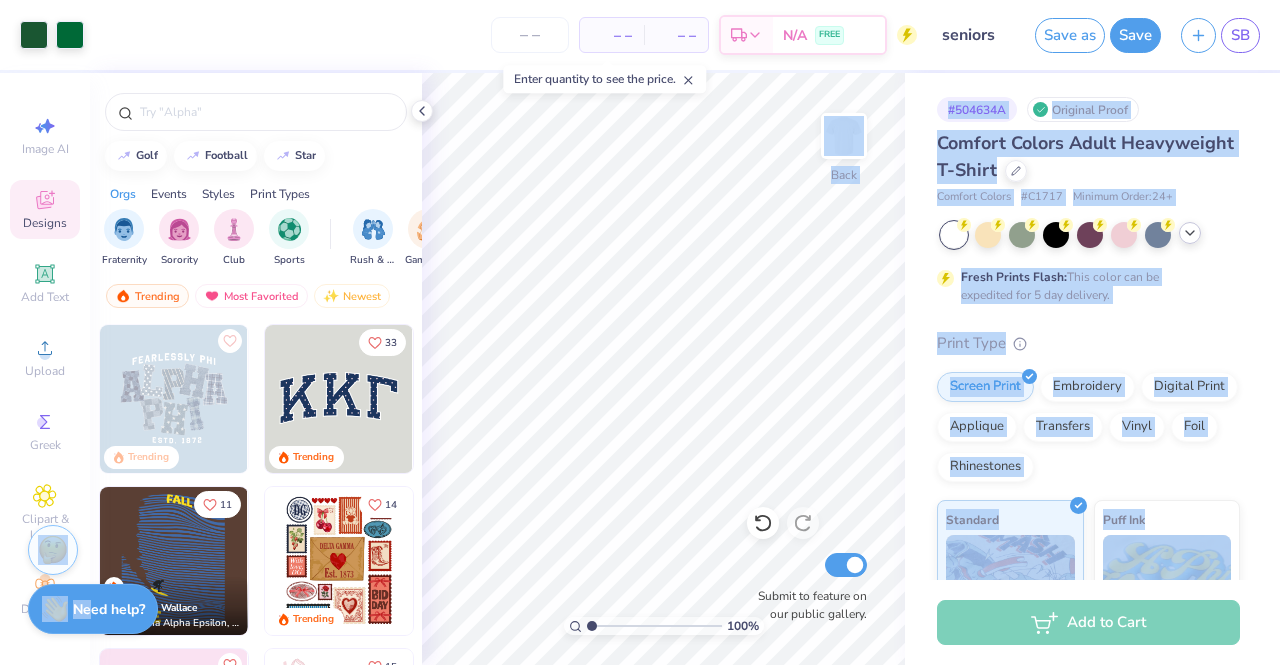 click on "Need help?" at bounding box center [109, 609] 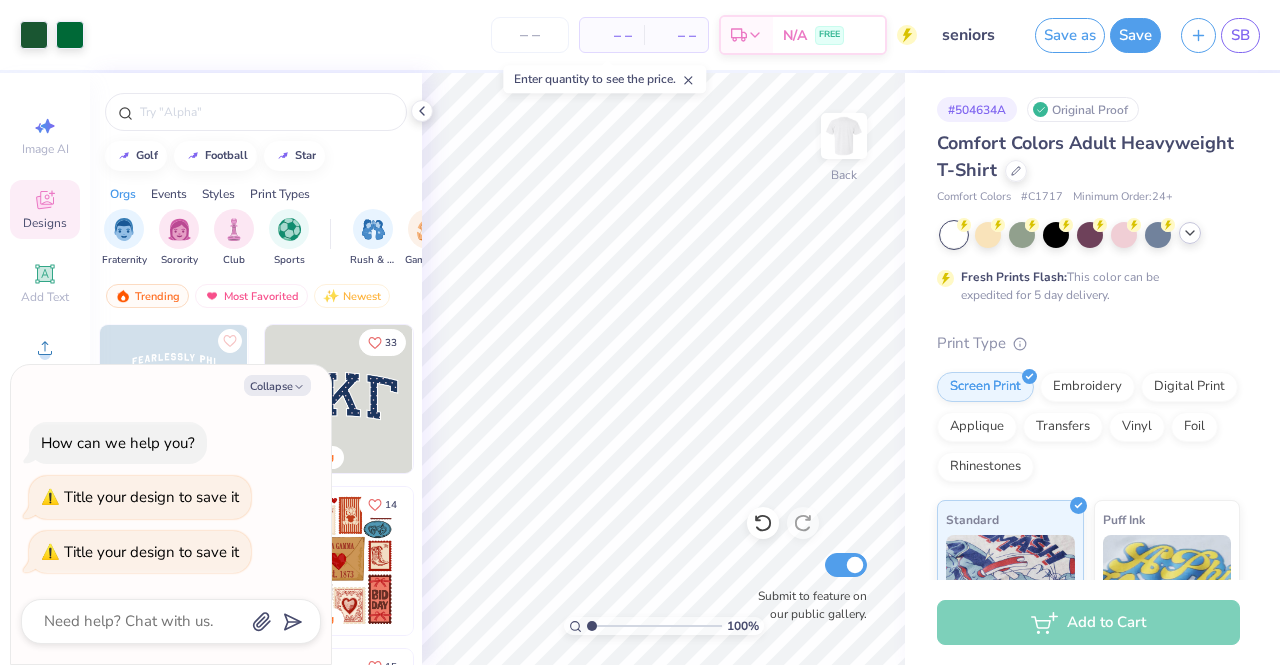 type on "x" 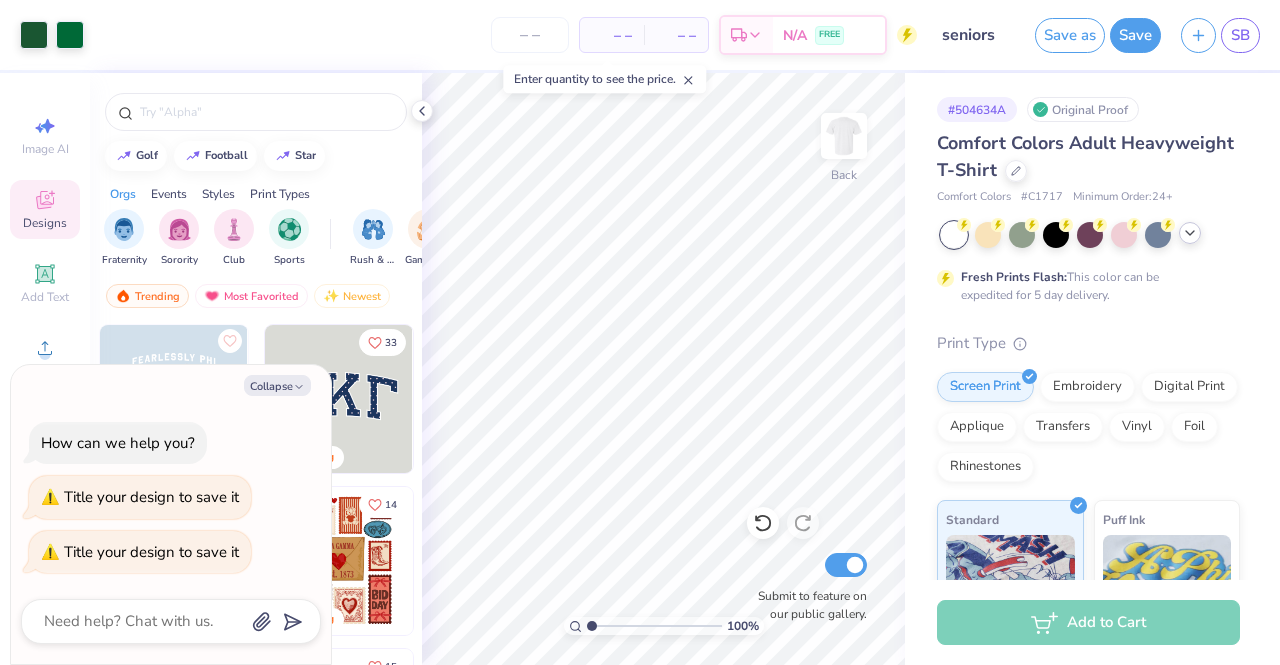 type on "h" 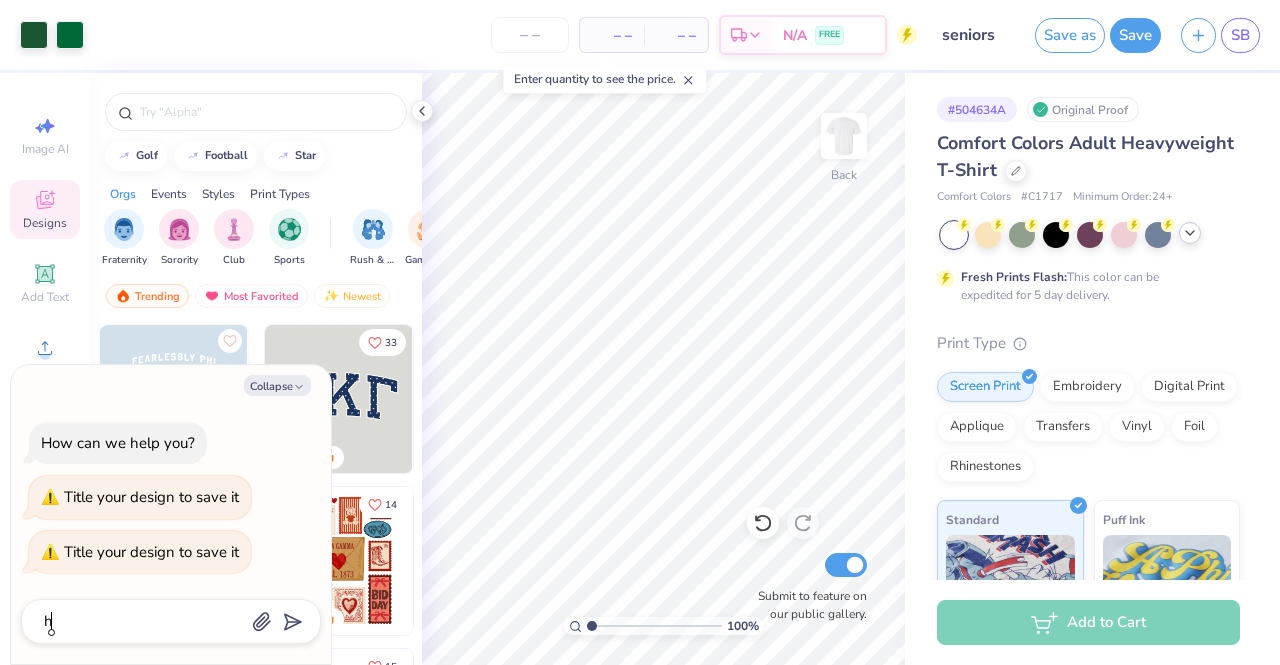 type on "x" 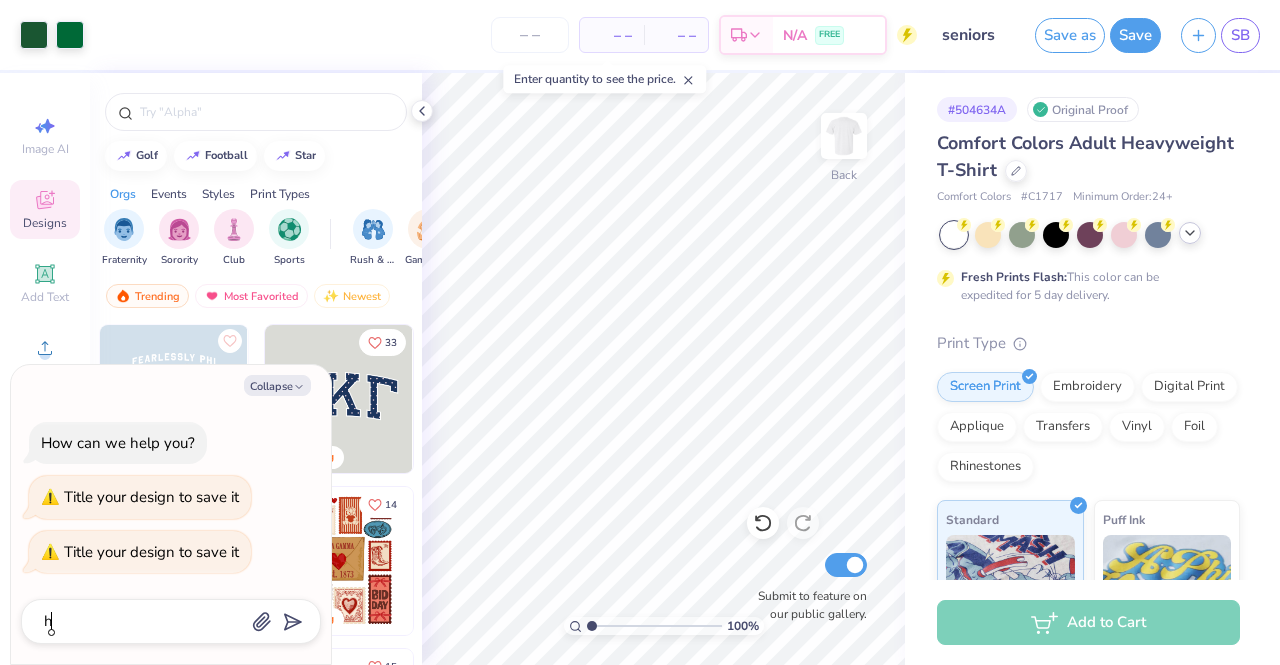 type on "ho" 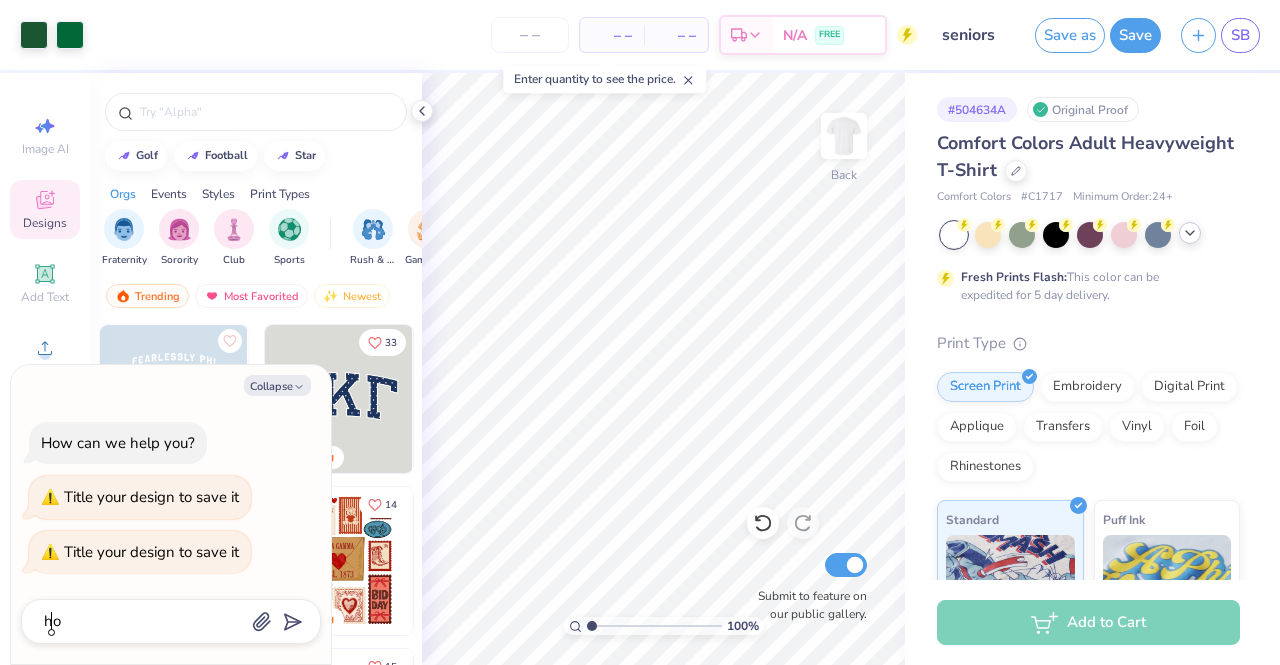 type on "x" 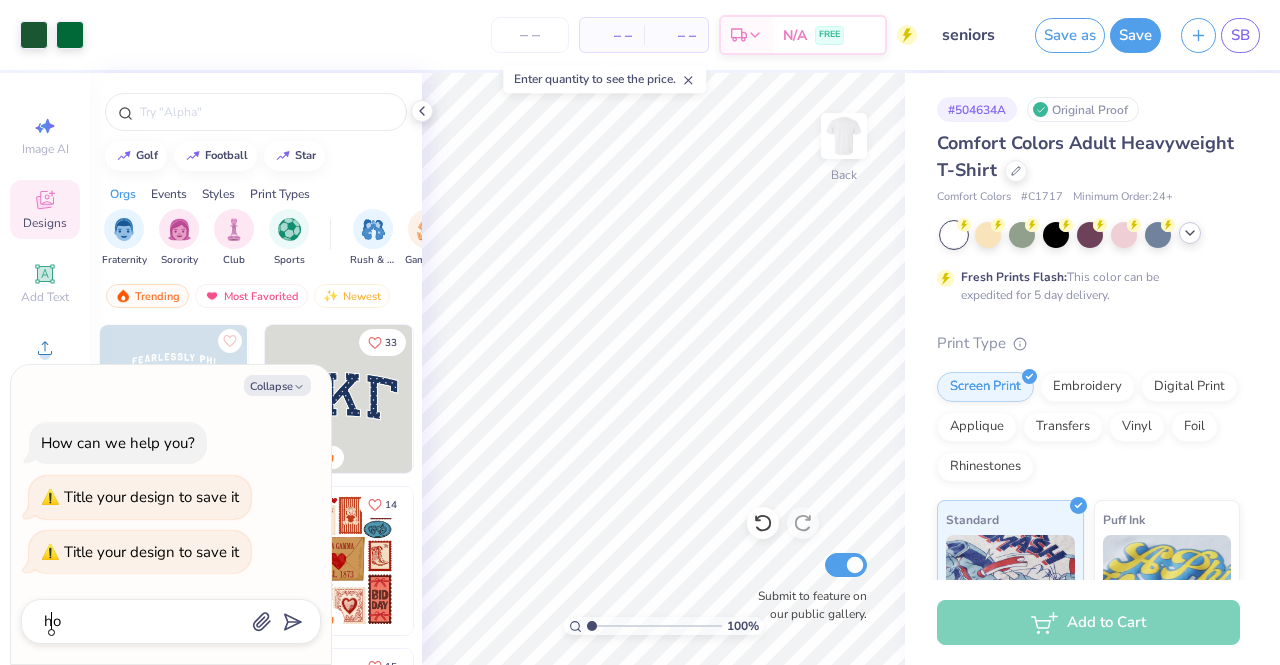 type on "how" 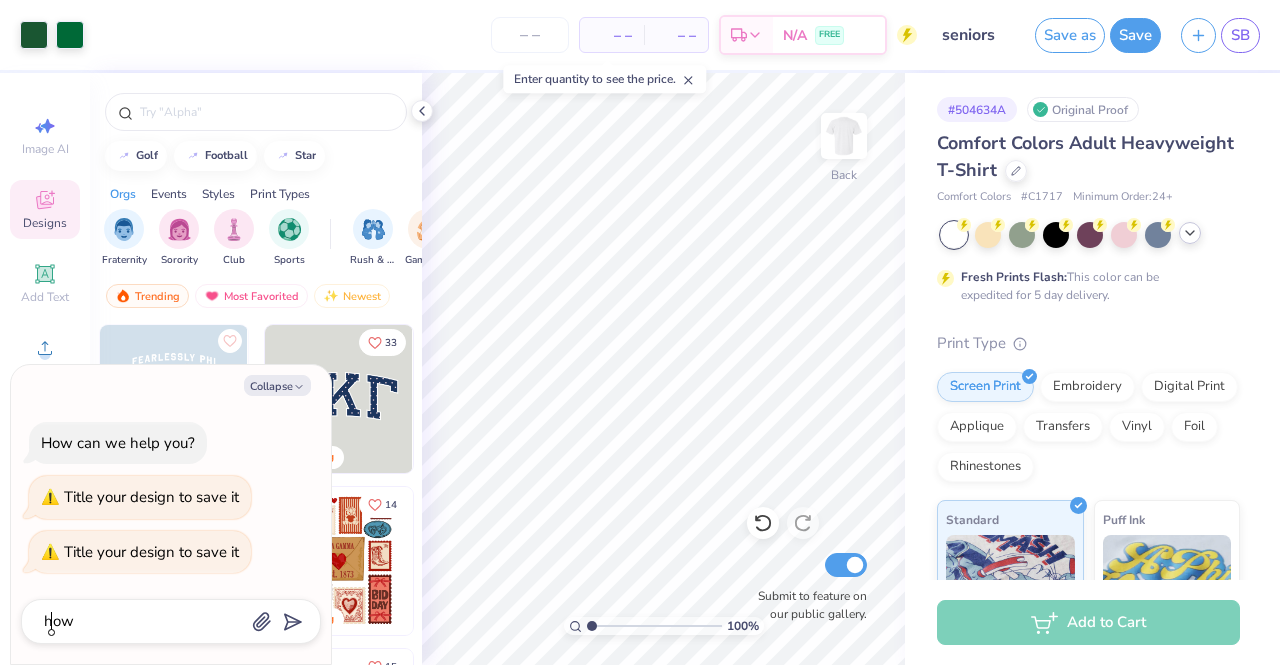type on "x" 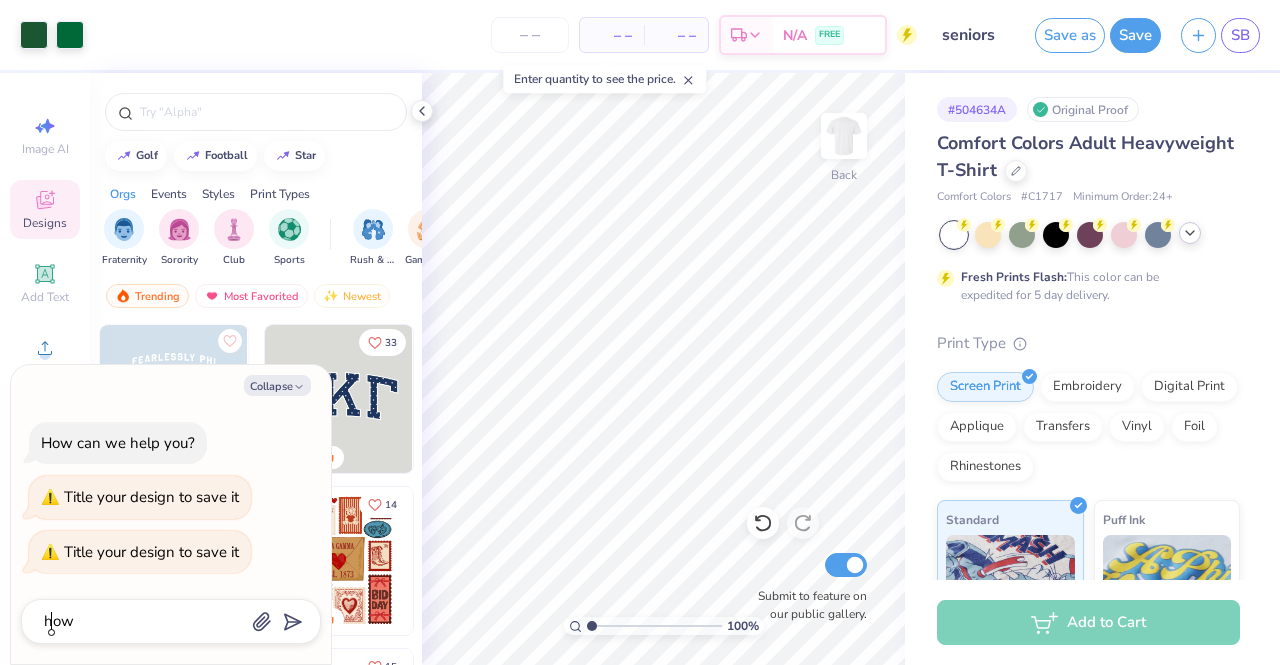 type on "how" 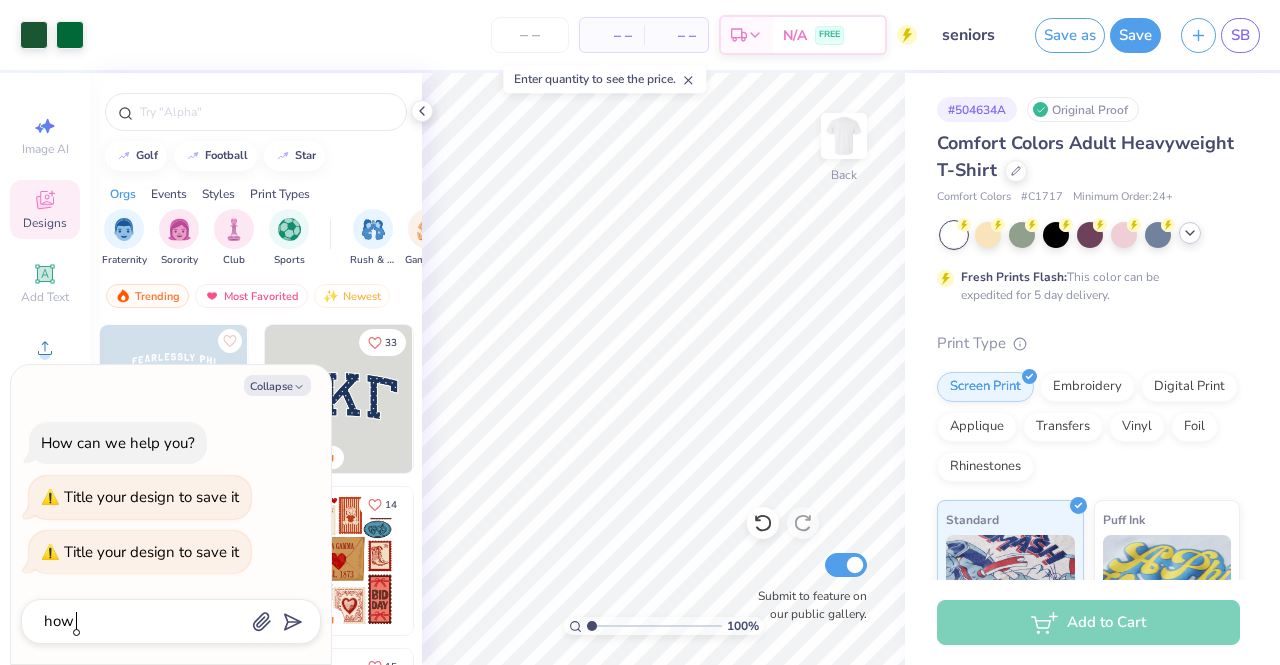 type on "x" 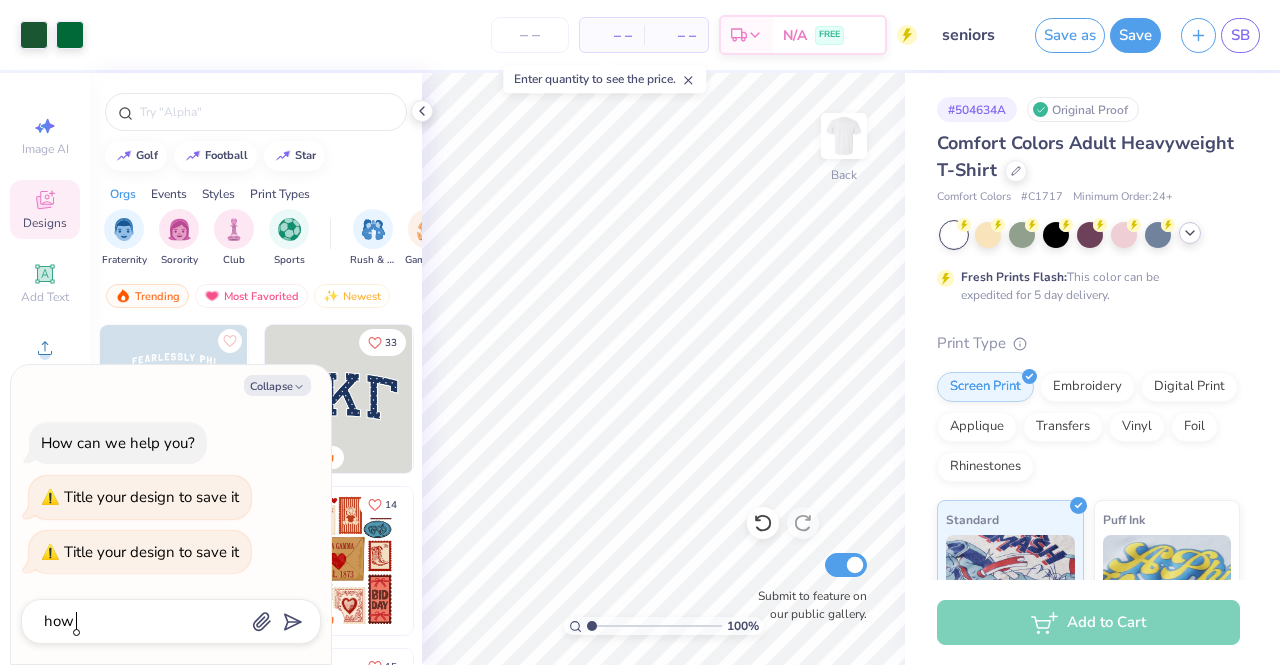 type on "how d" 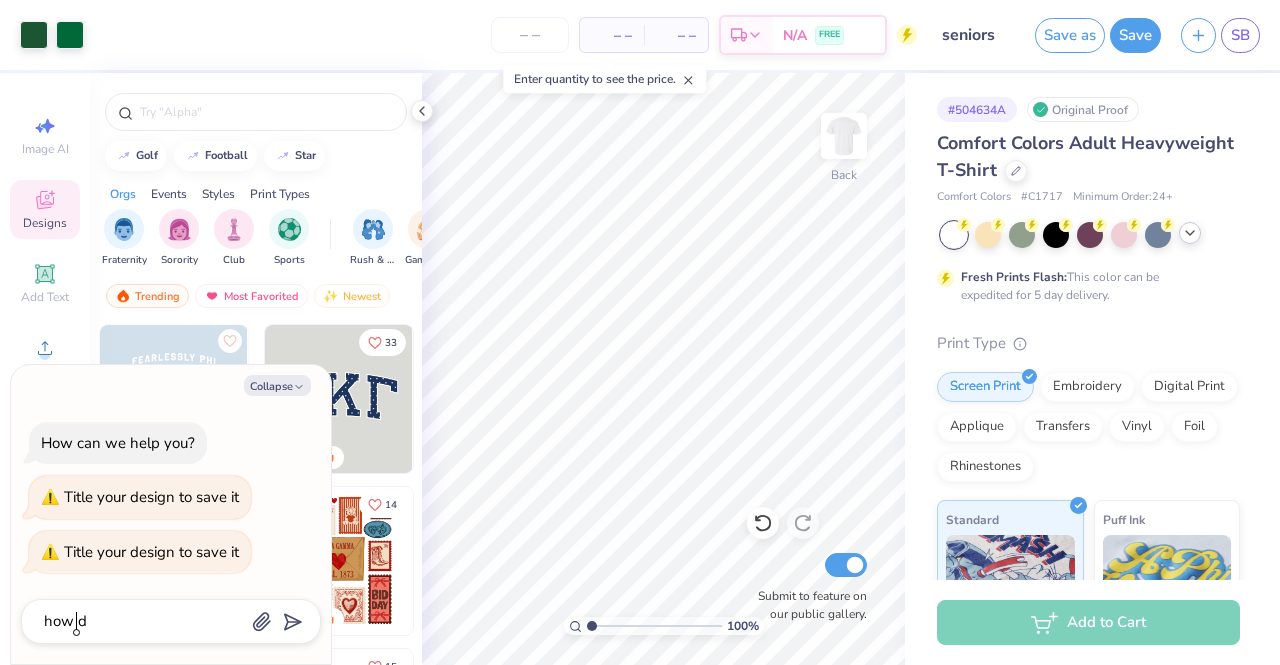 type on "x" 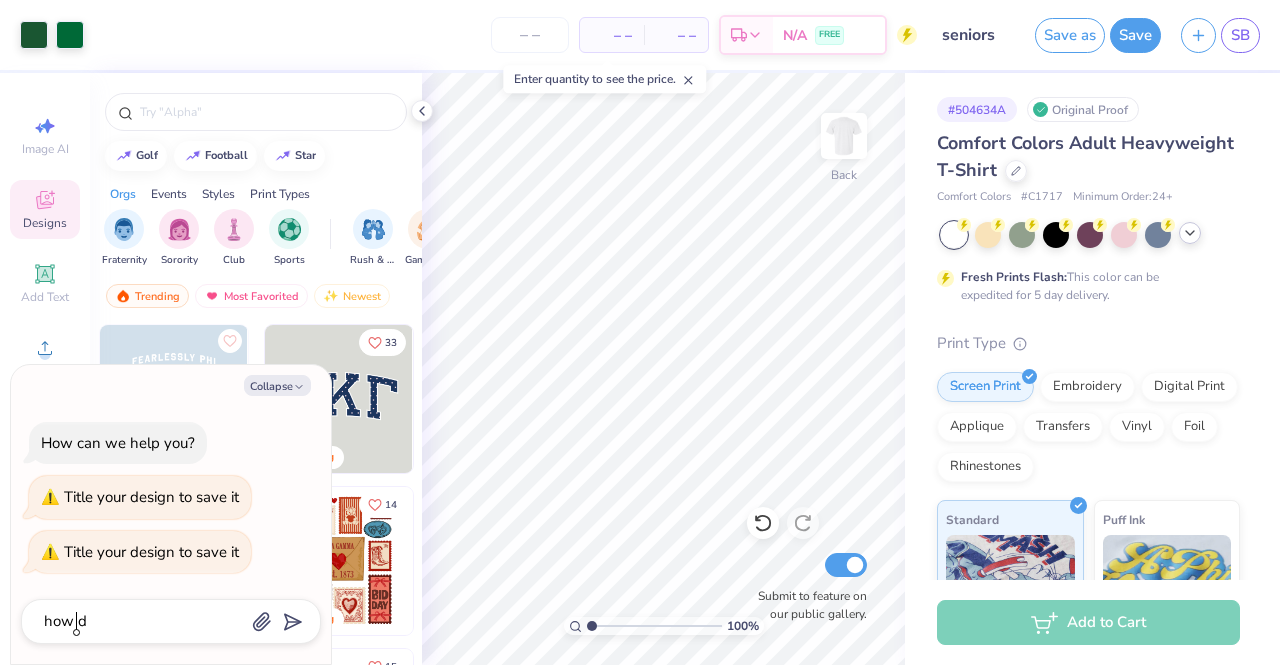 type on "how do" 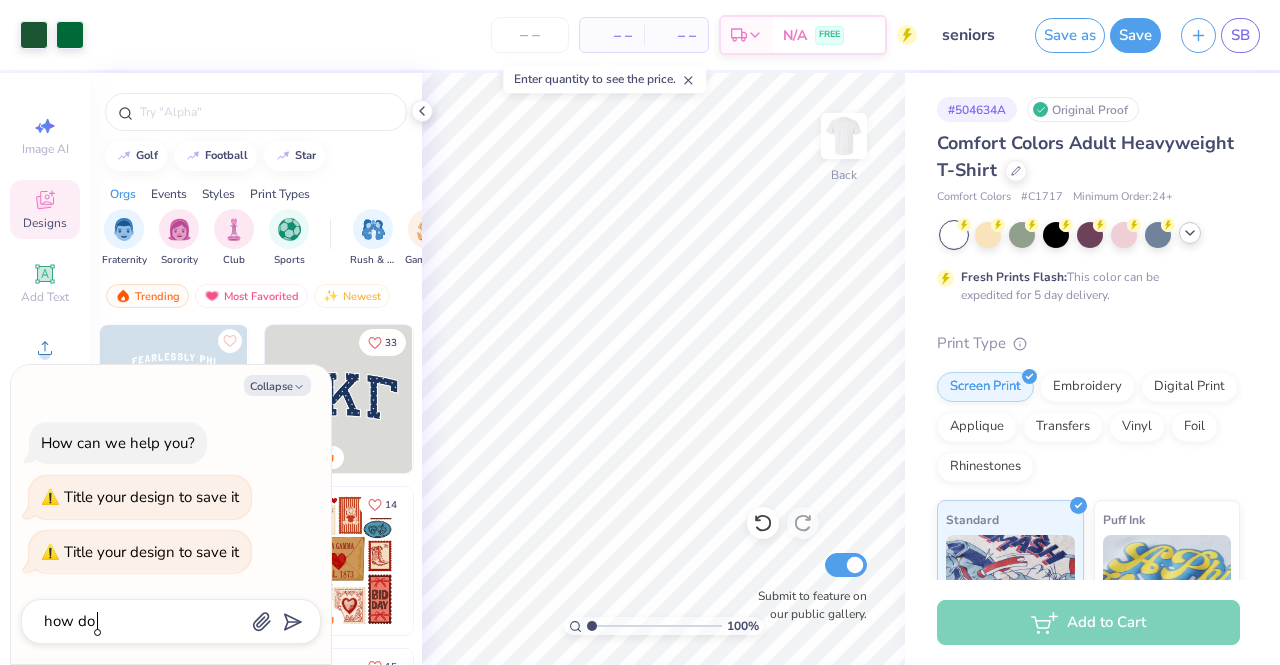 type on "x" 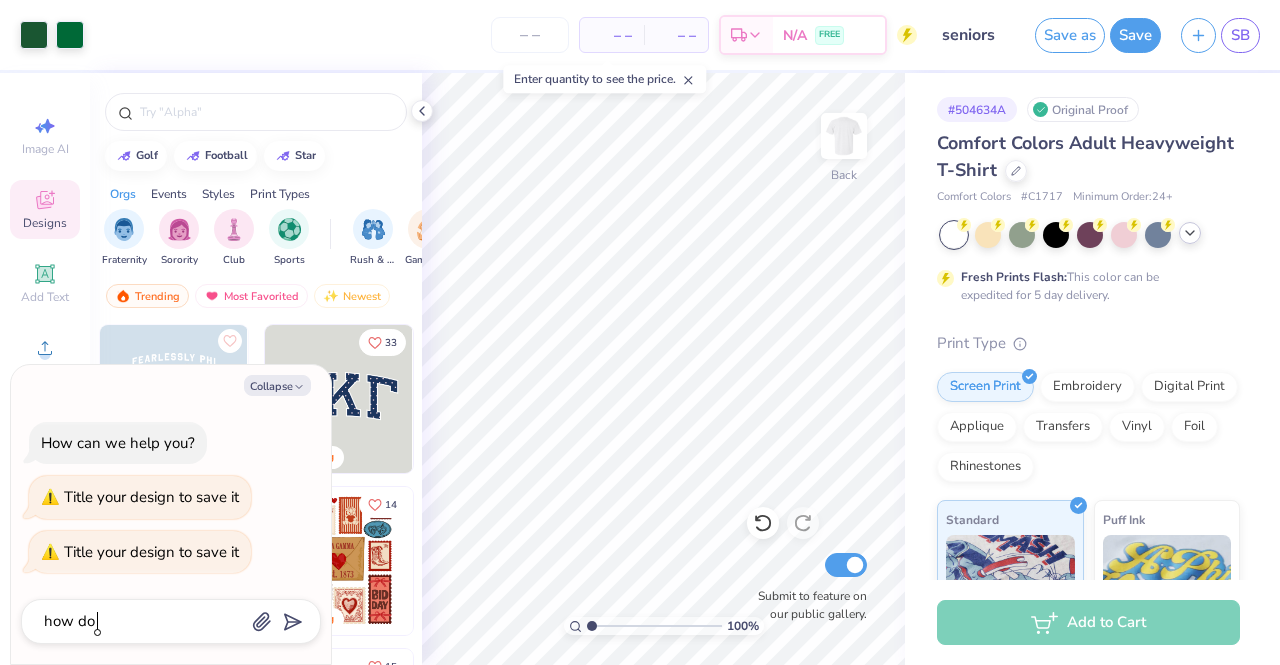 type on "how do" 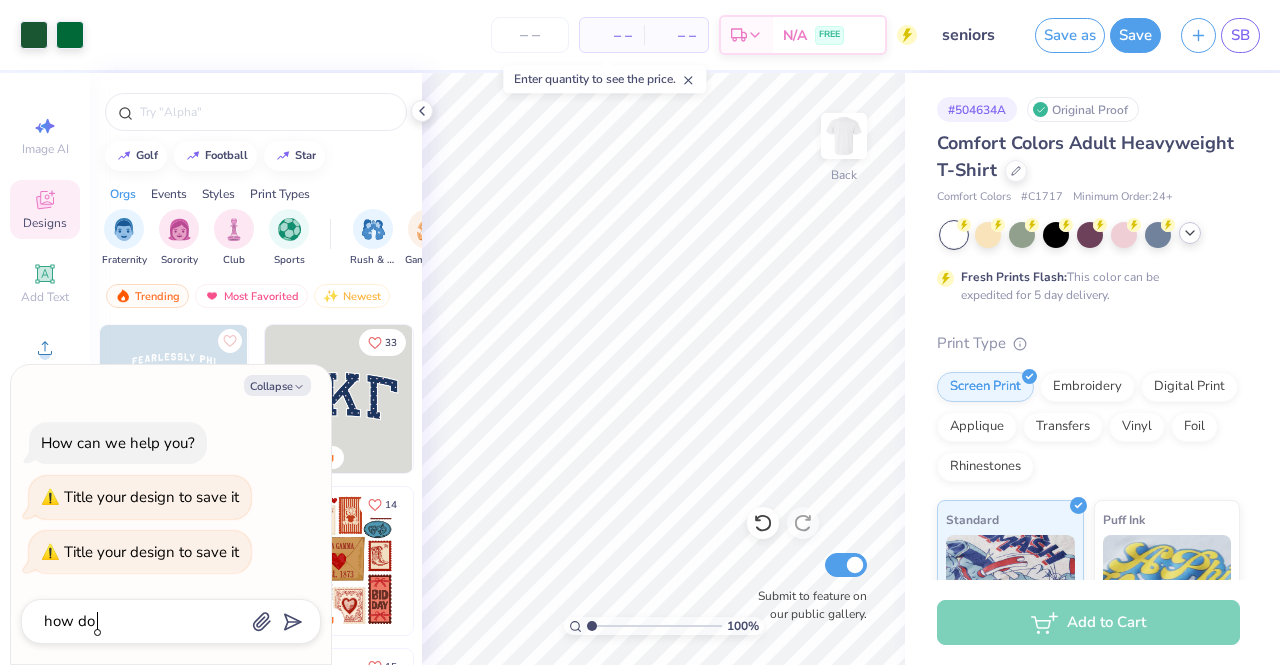type on "x" 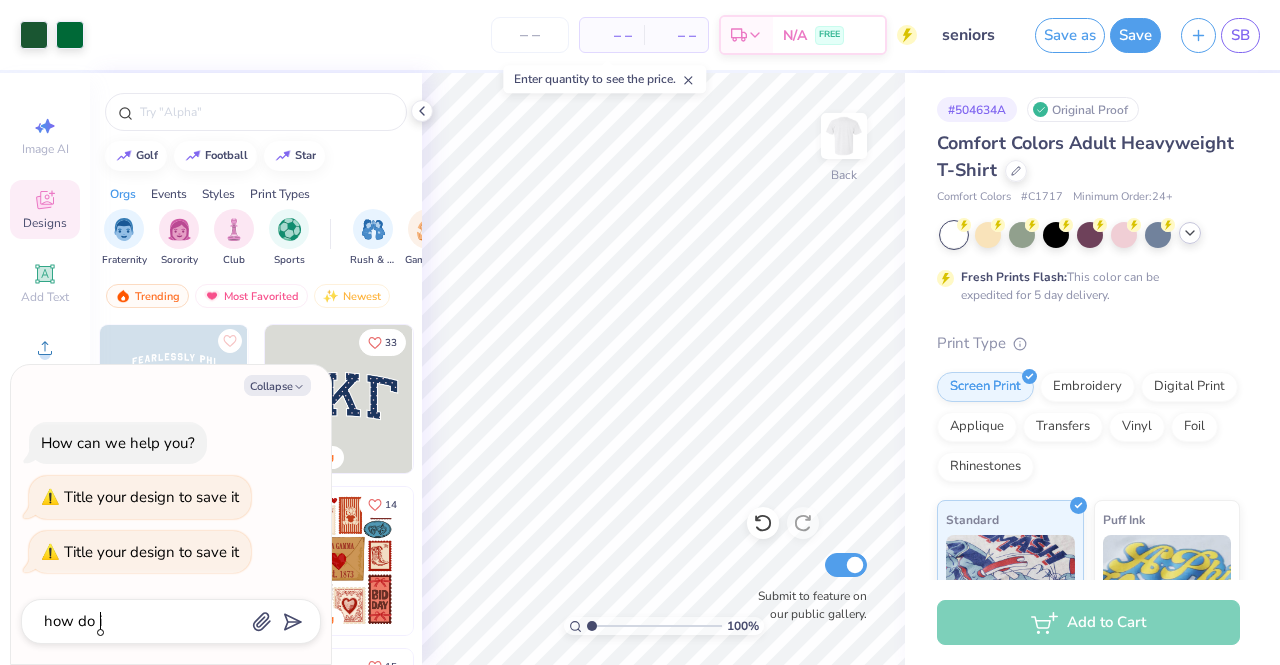 type on "how do i" 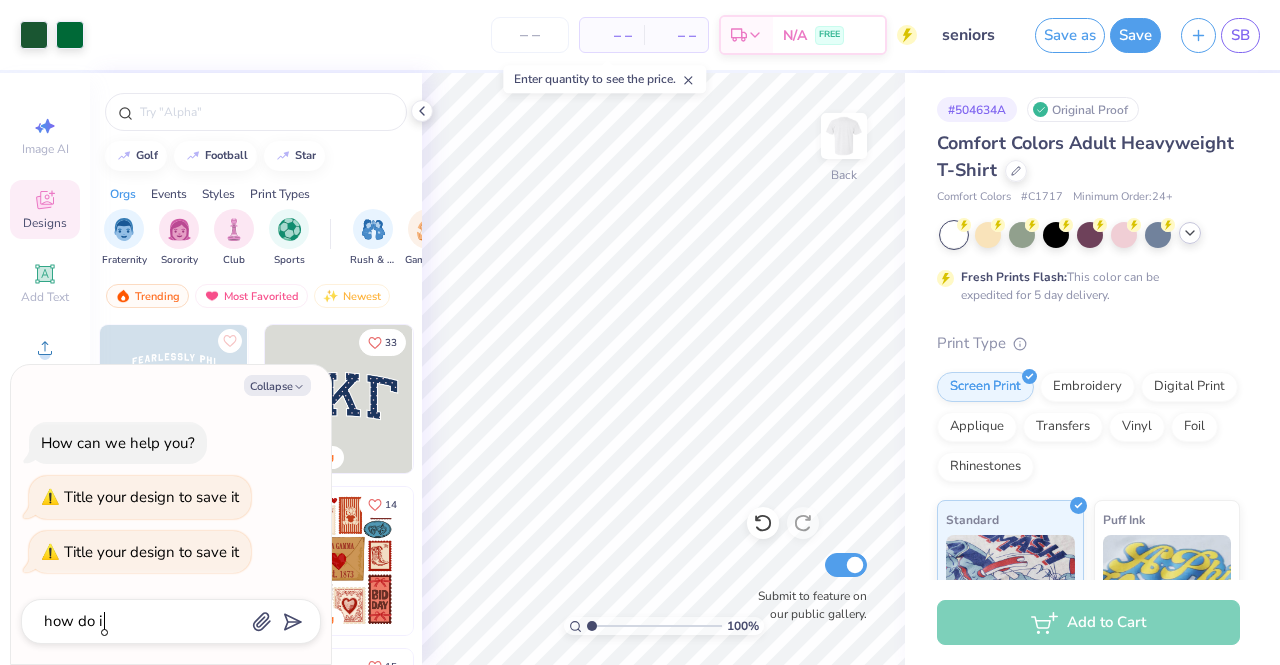 type on "x" 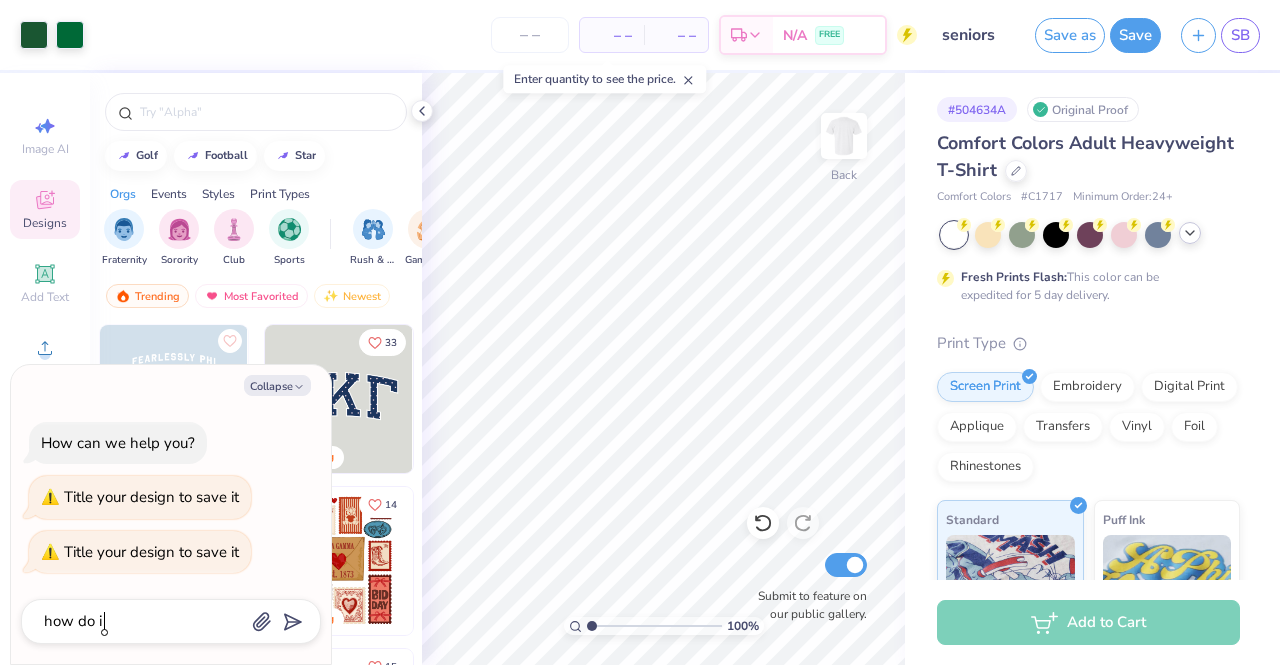 type on "how do i c" 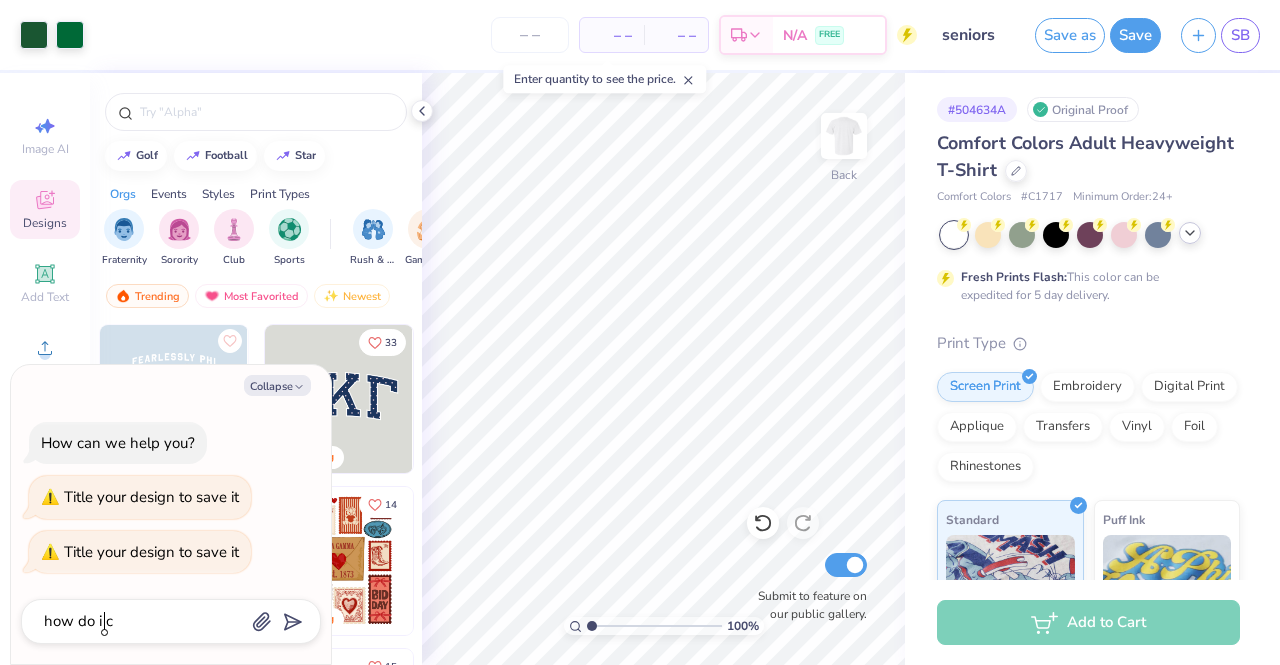 type on "x" 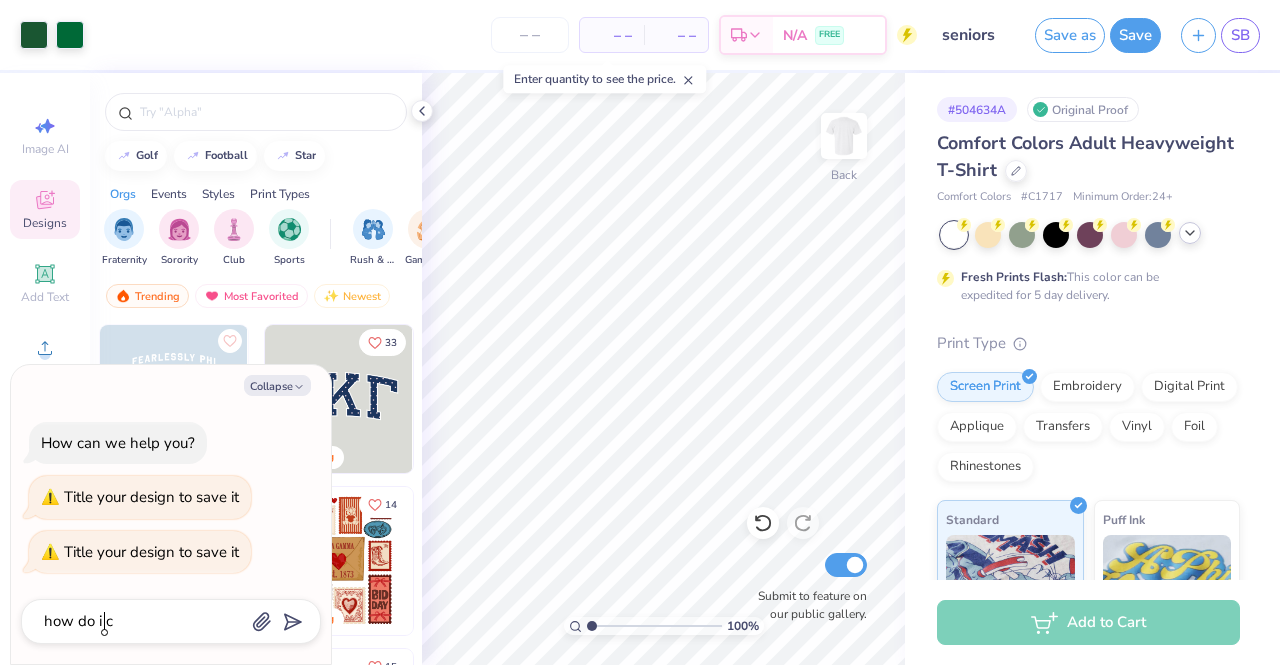 type on "how do i co" 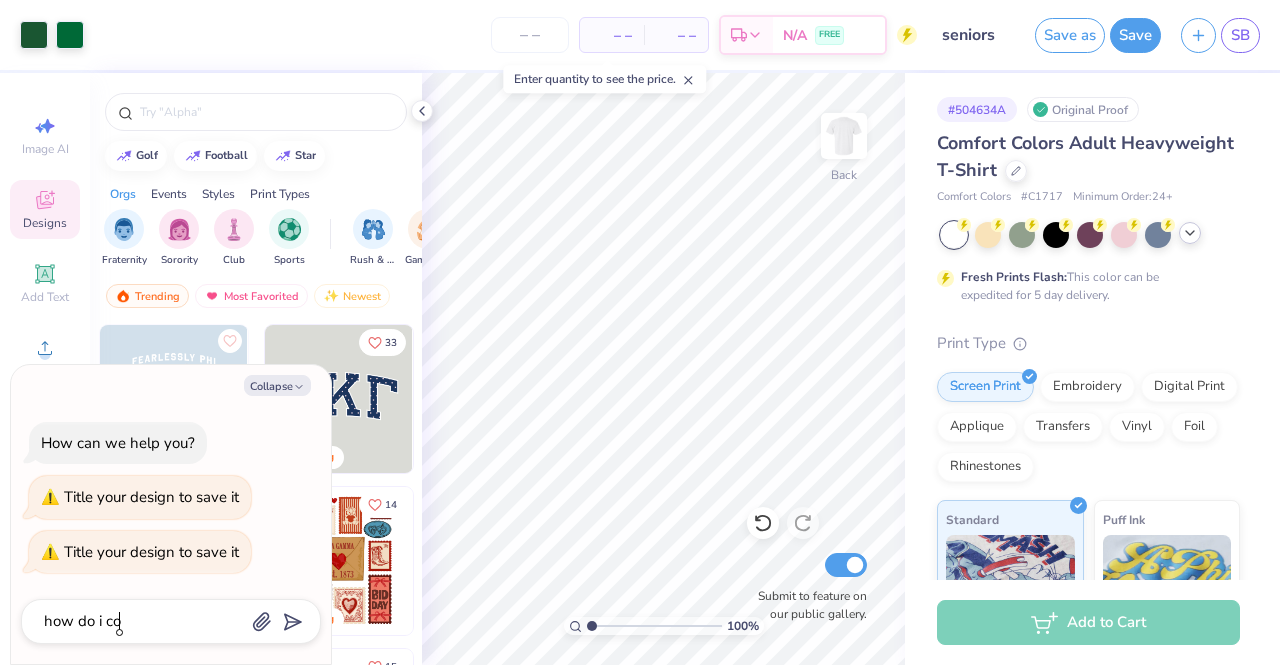 type on "x" 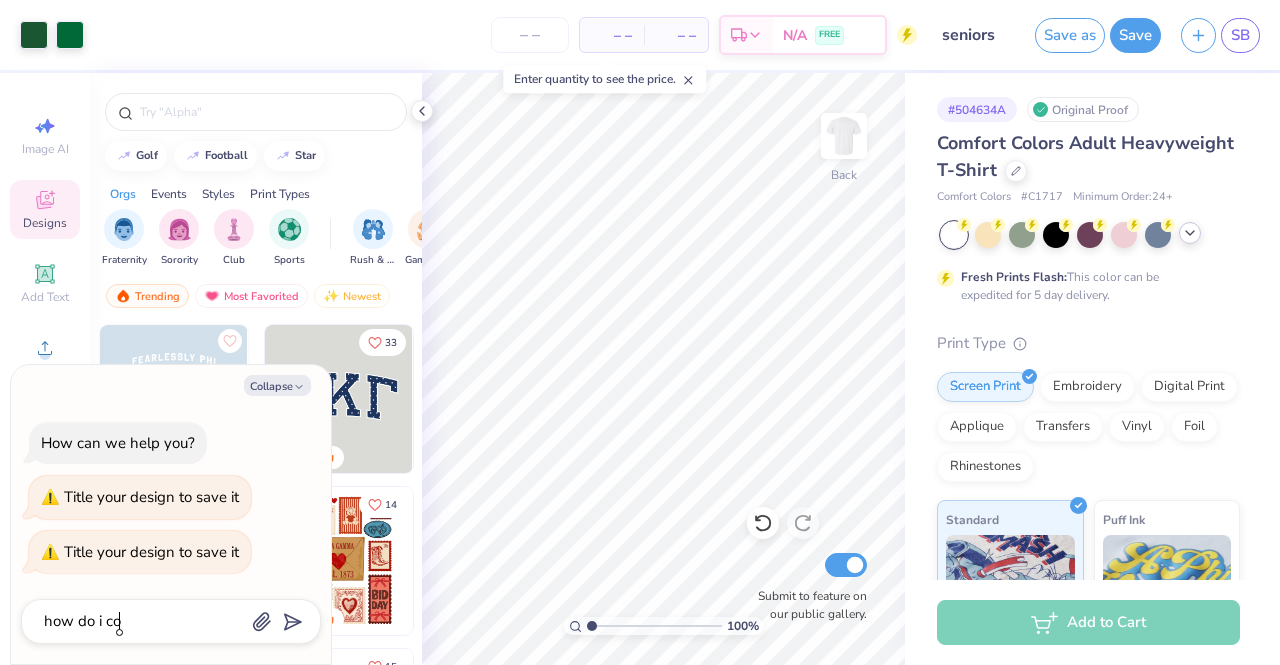 type on "how do i col" 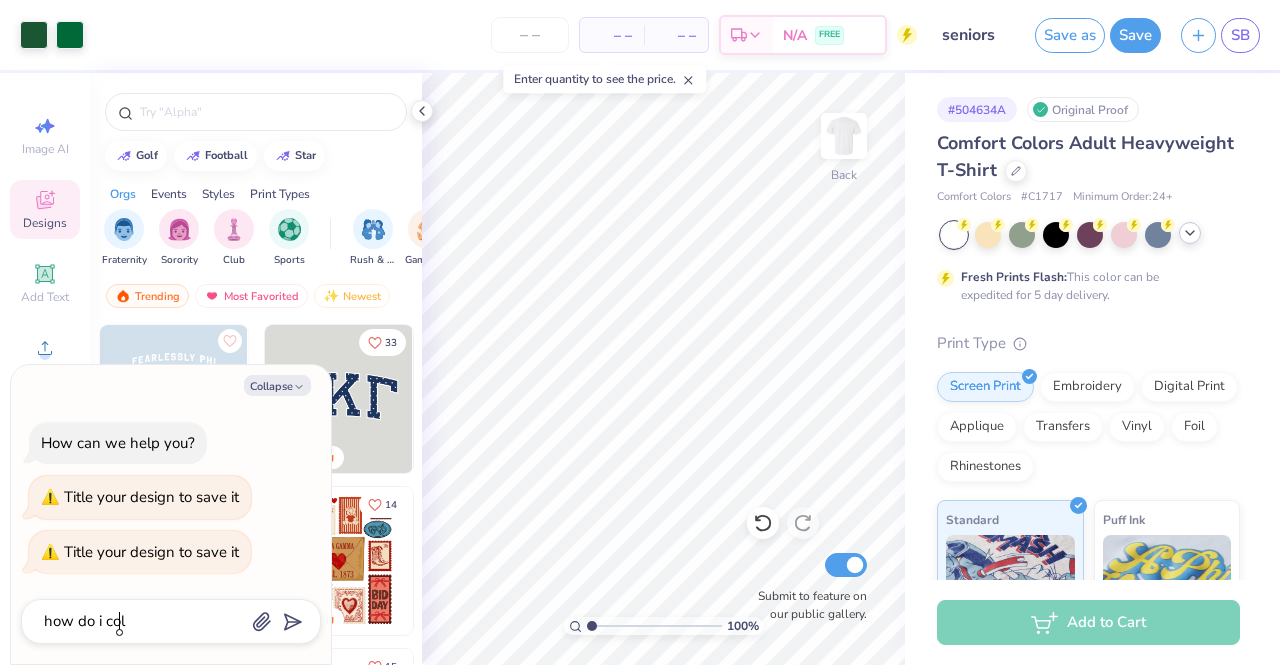 type on "x" 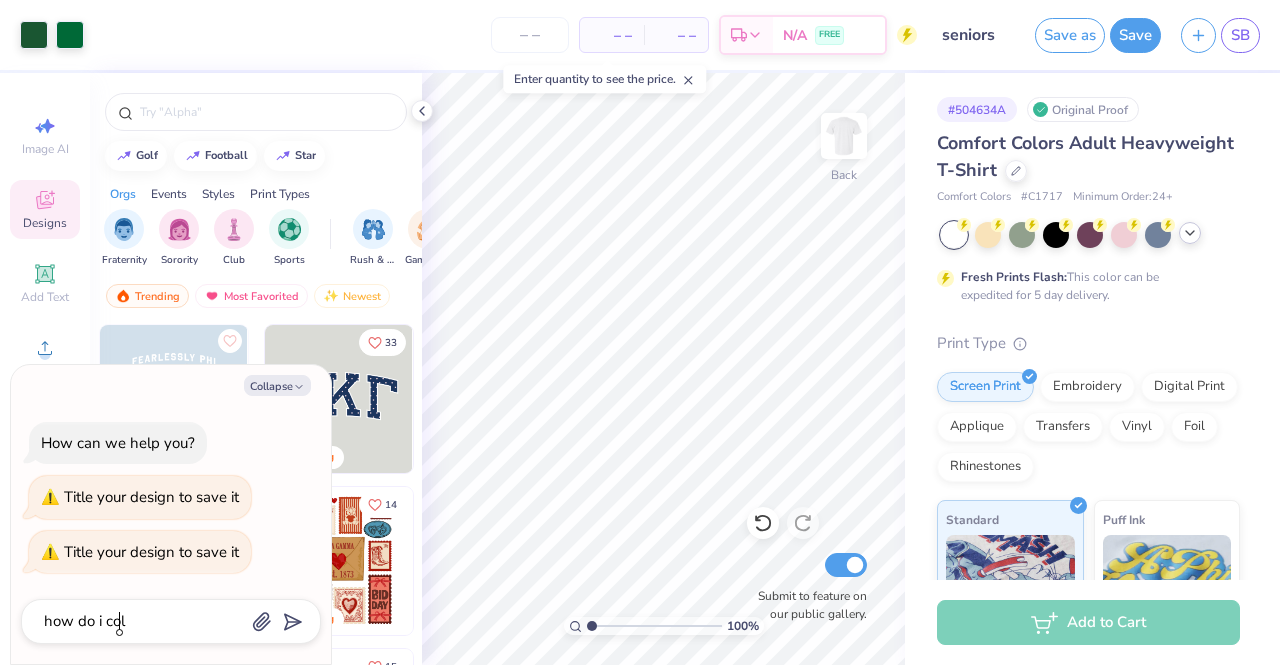 type on "how do i coll" 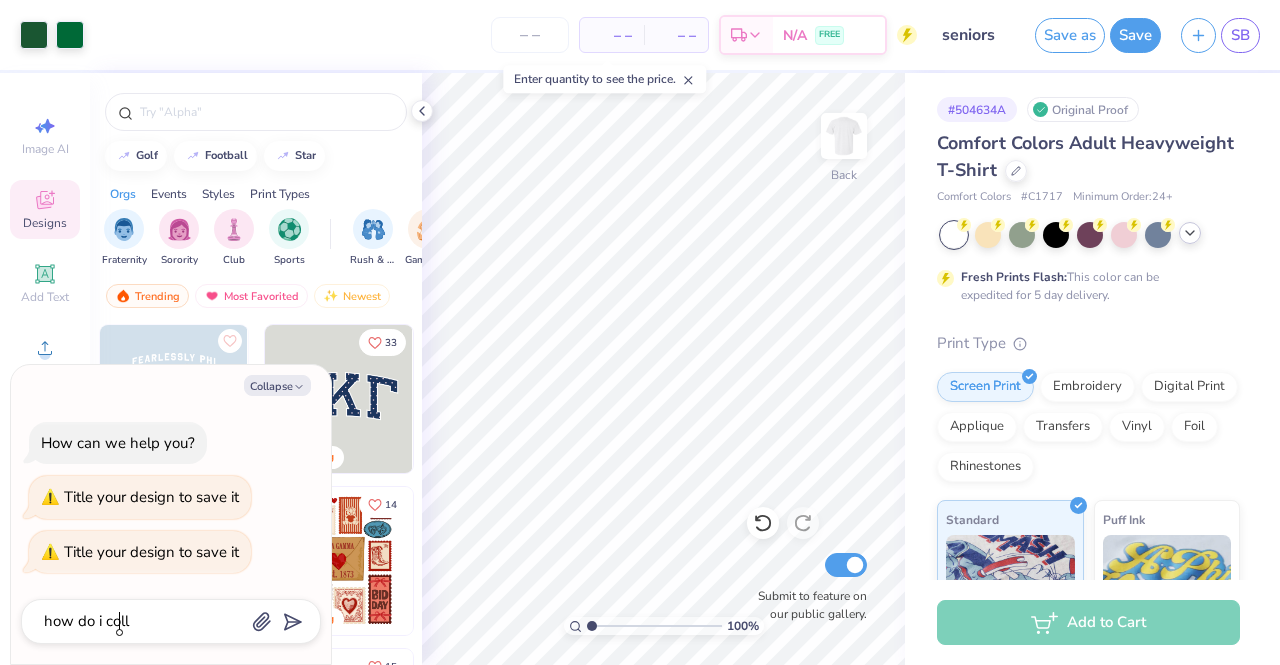 type on "x" 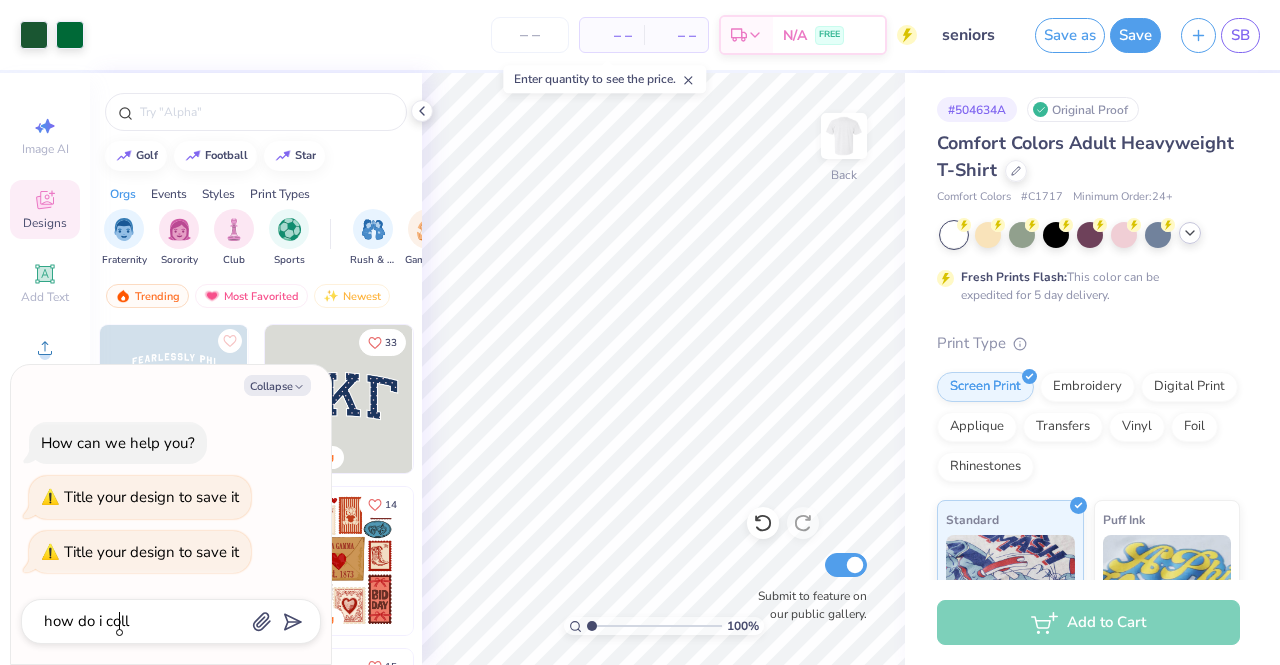type on "how do i colla" 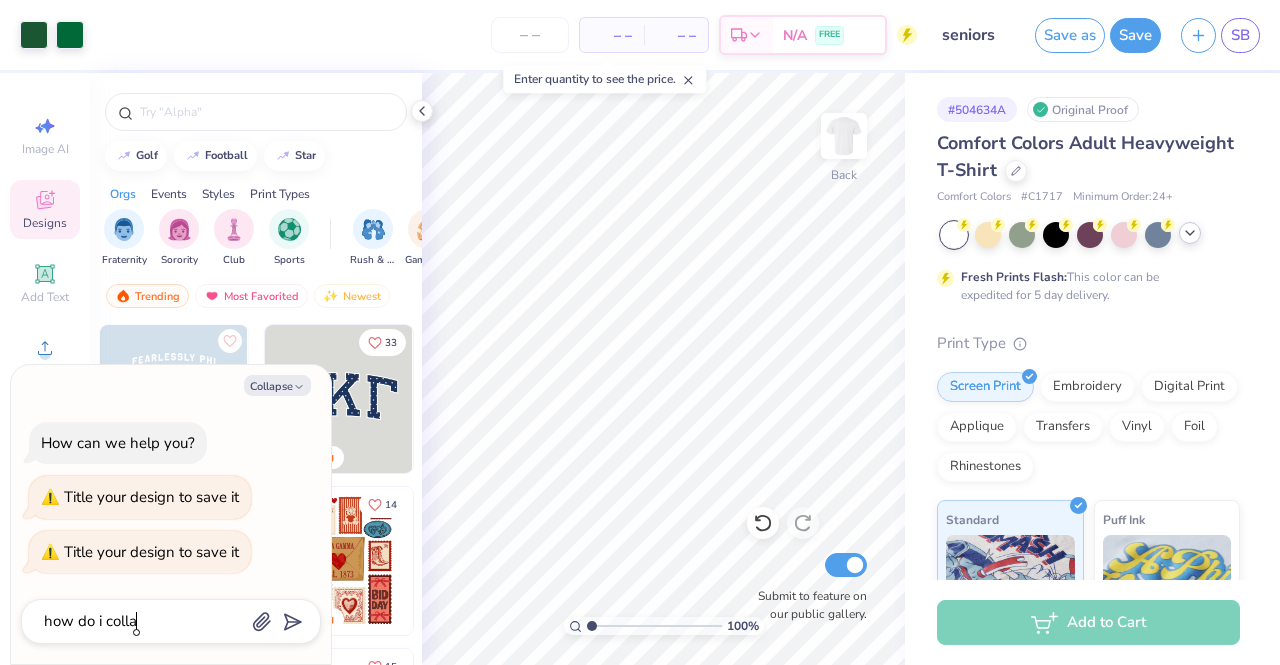 type on "x" 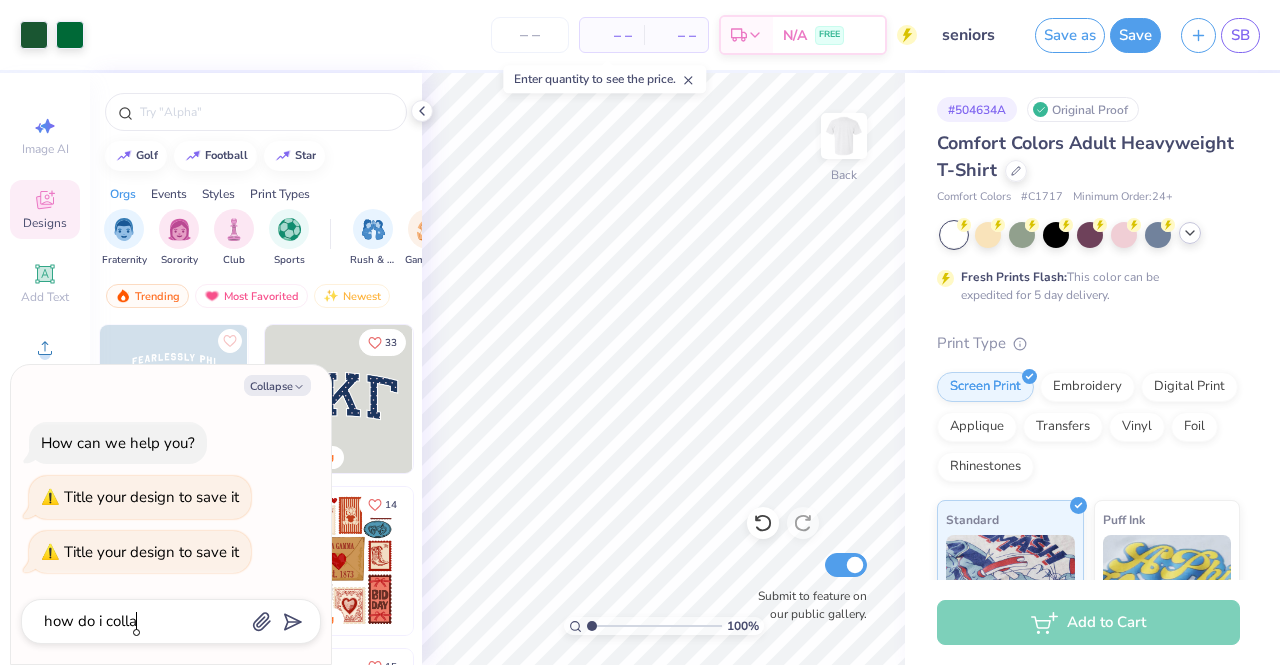 type on "how do i collab" 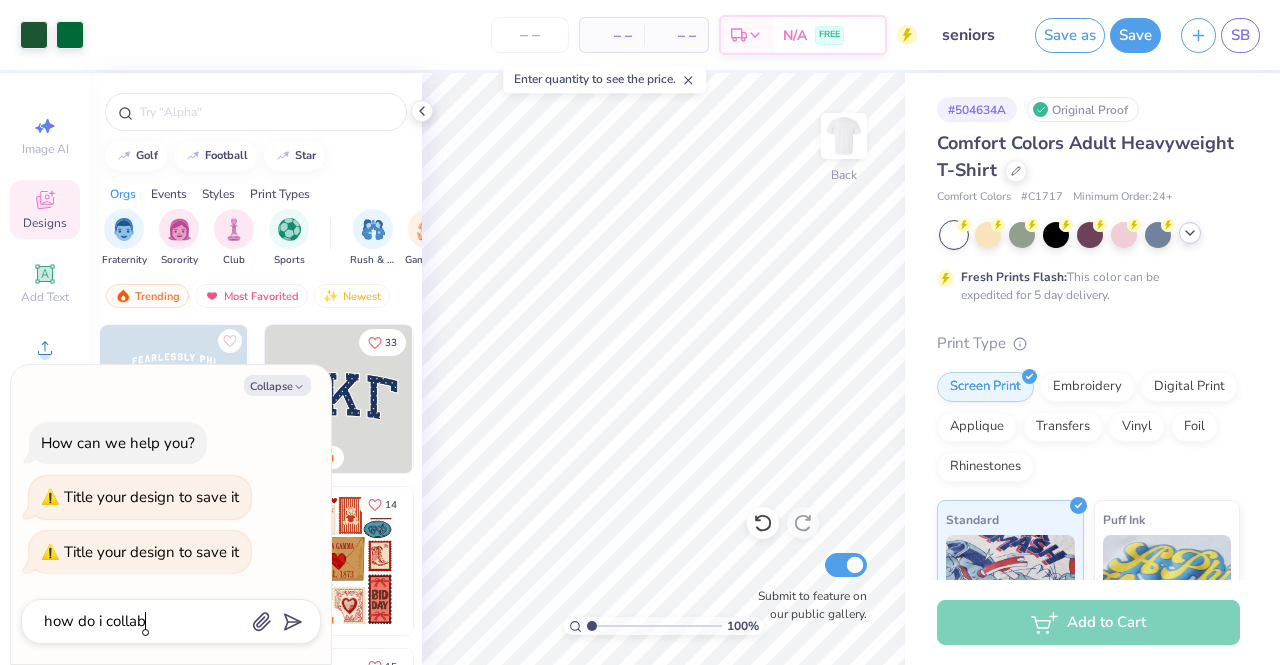 type on "x" 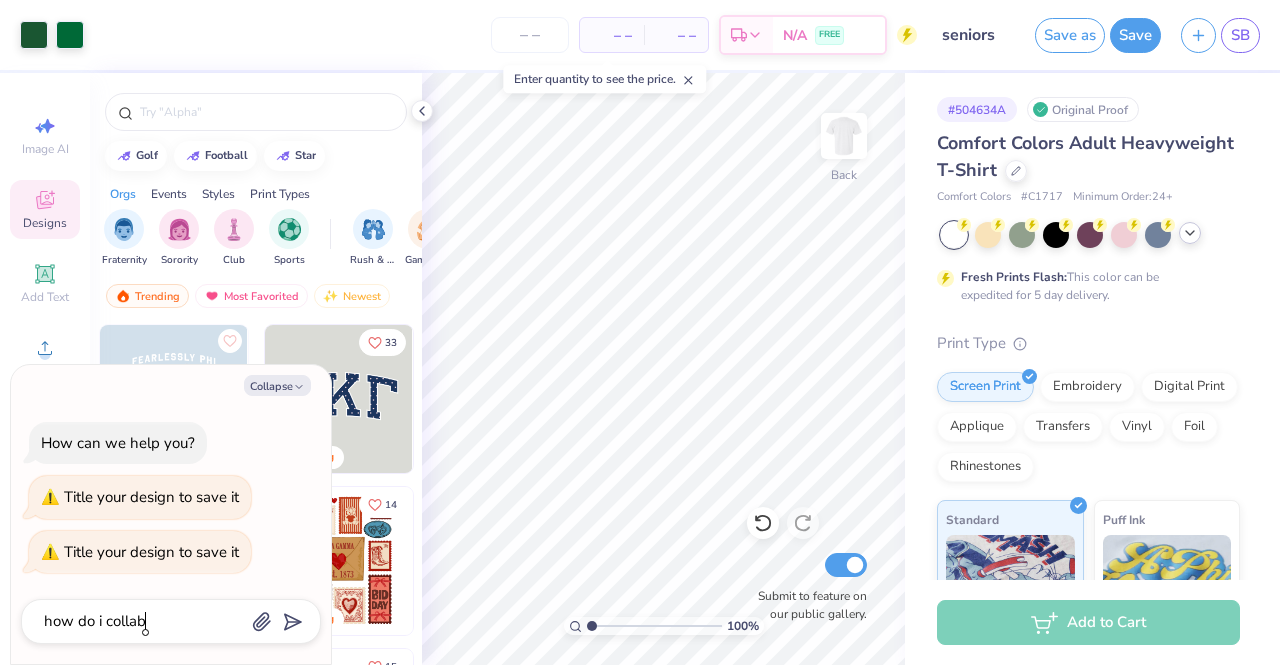 type on "how do i collabo" 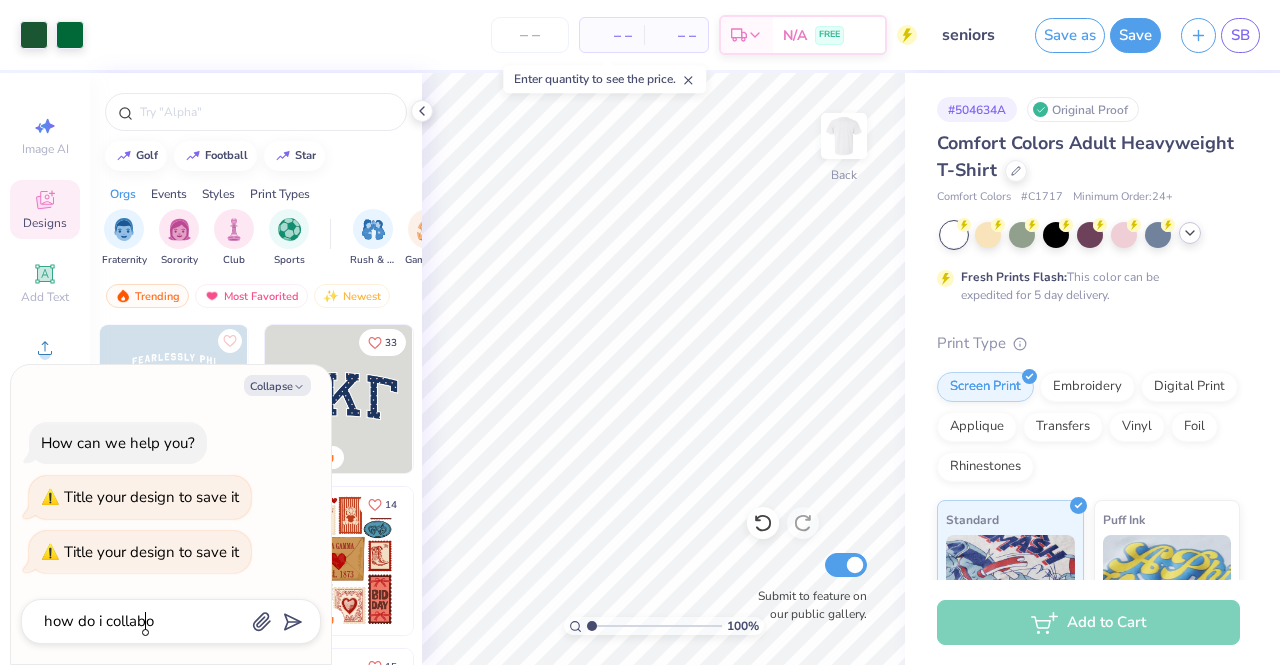 type on "x" 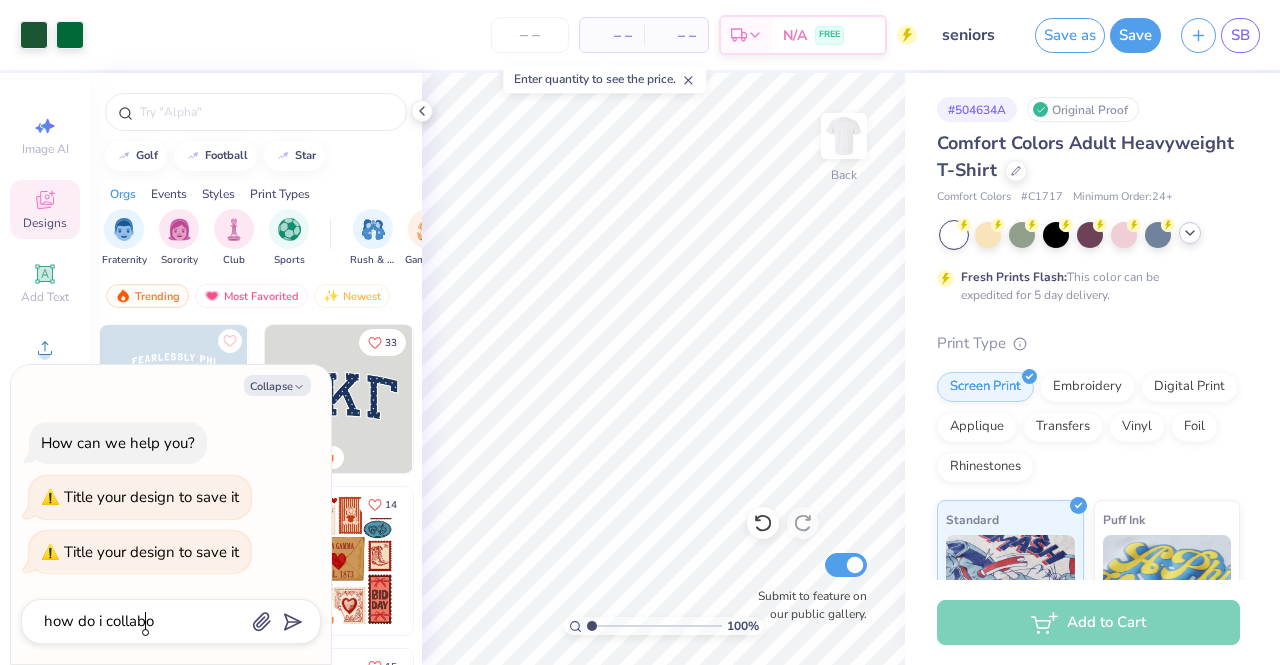 type on "how do i collabor" 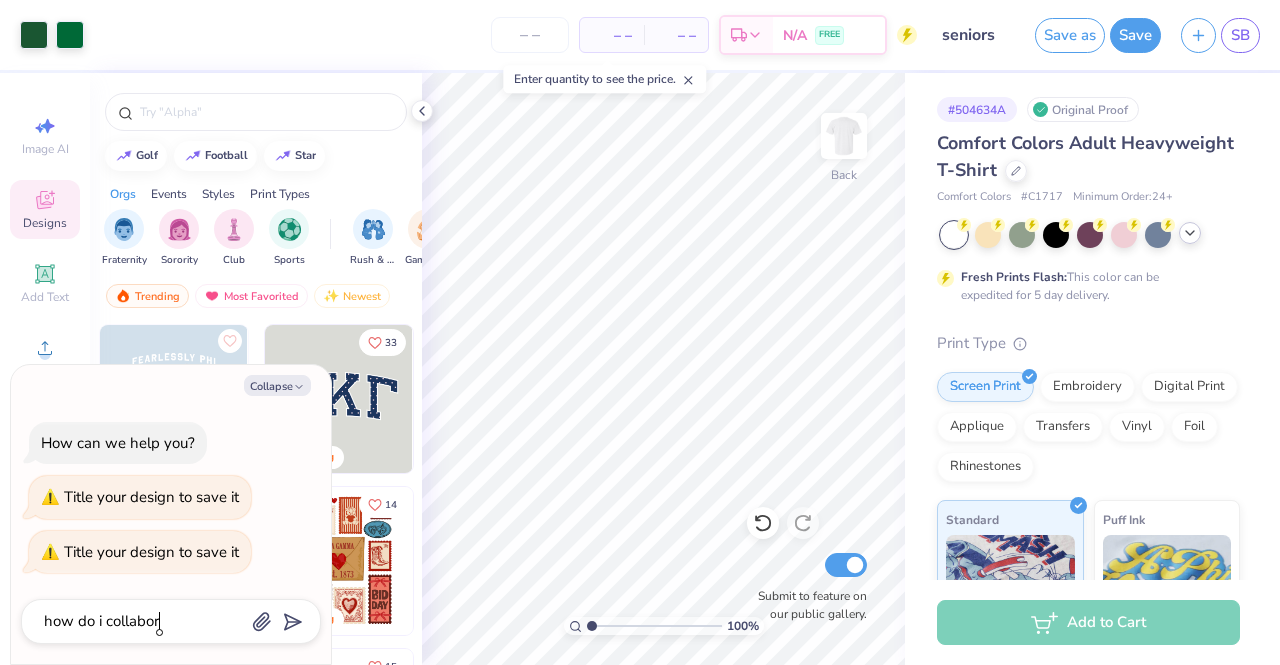 type on "x" 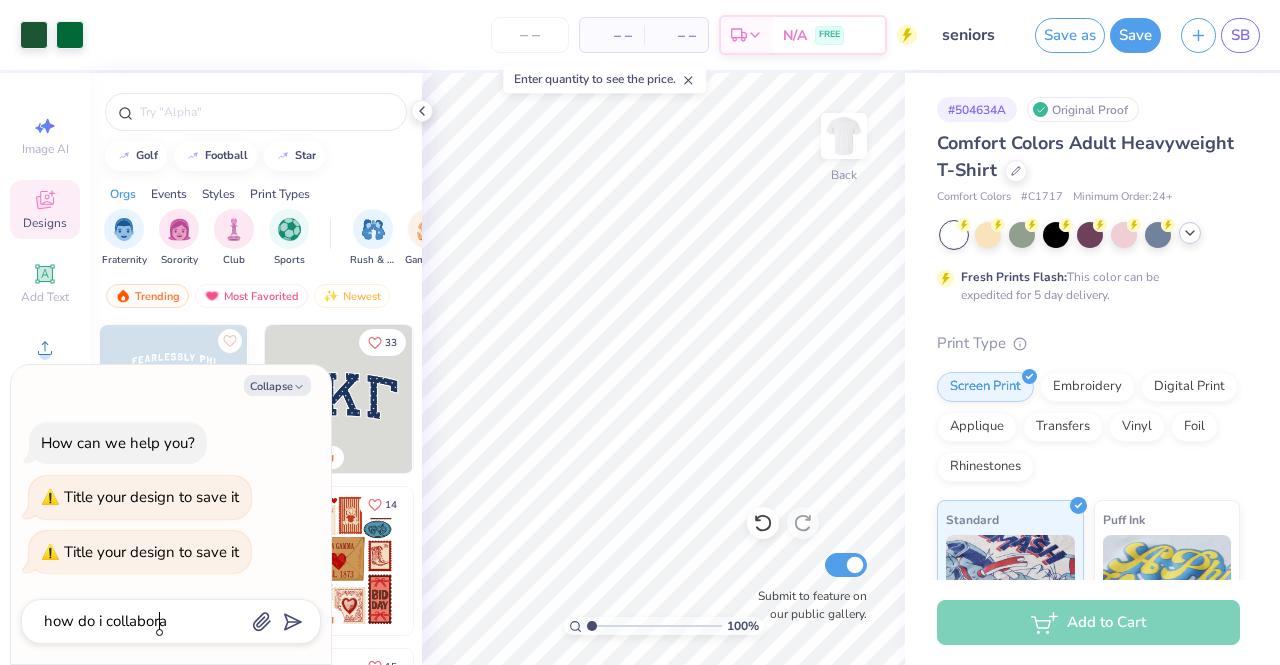 type on "how do i collaborat" 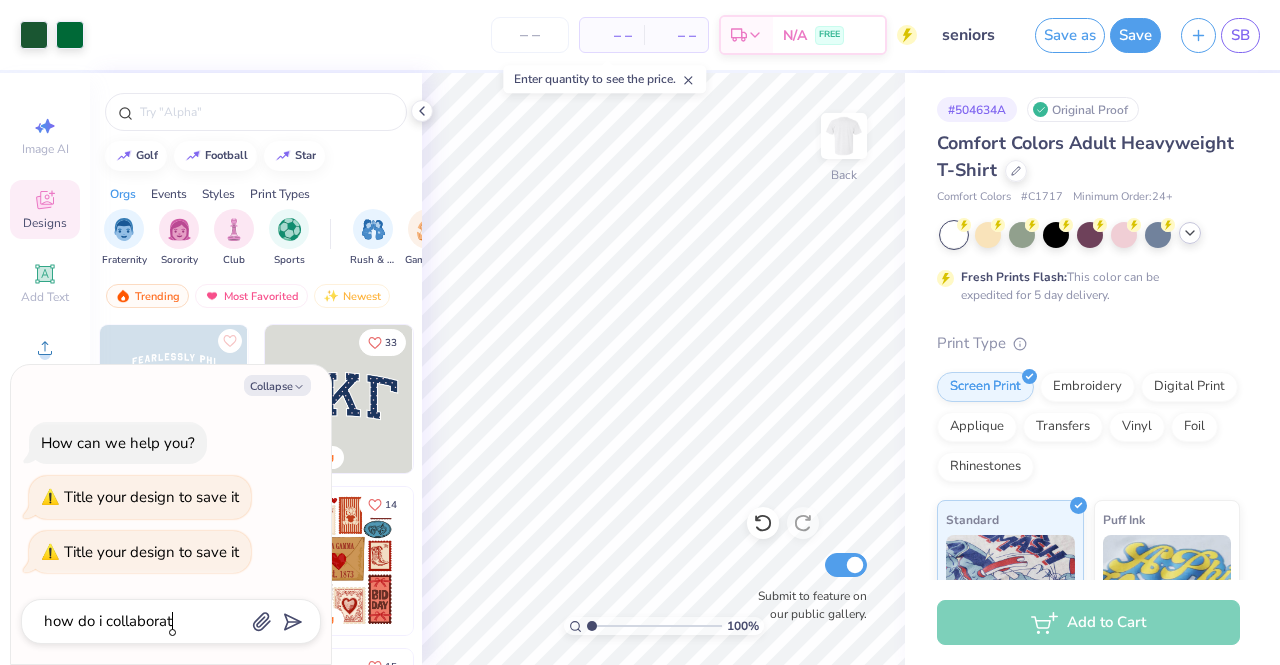 type on "x" 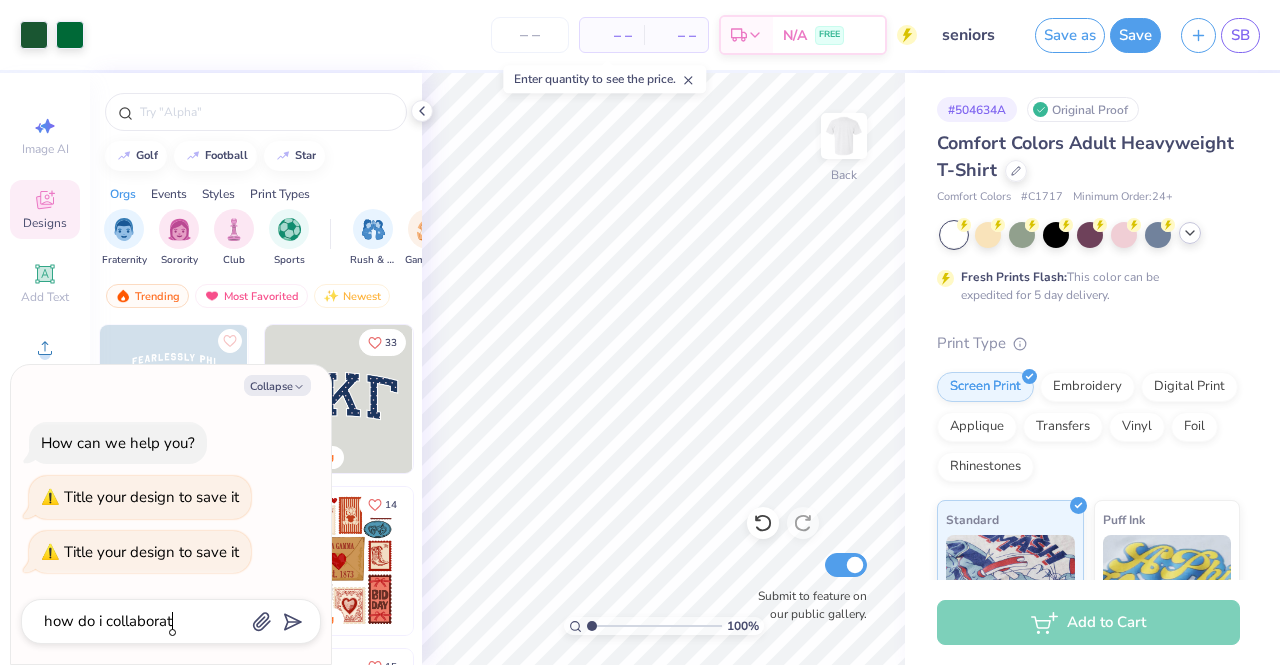 type on "how do i collaborate" 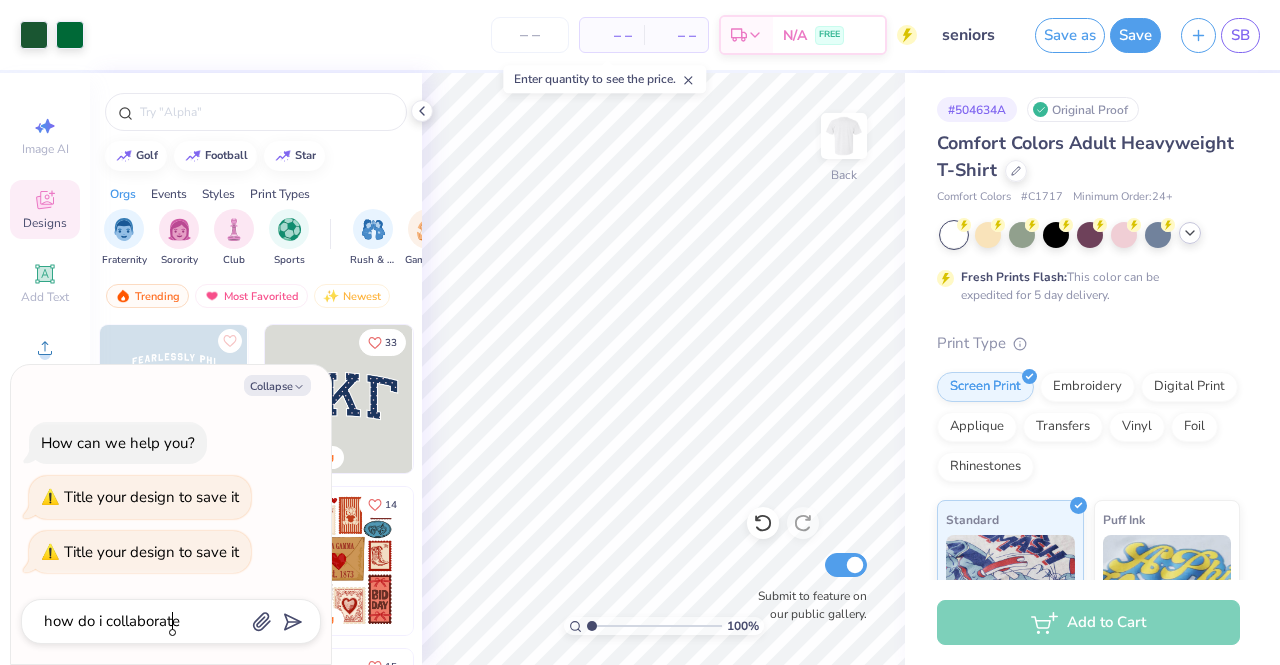 type on "x" 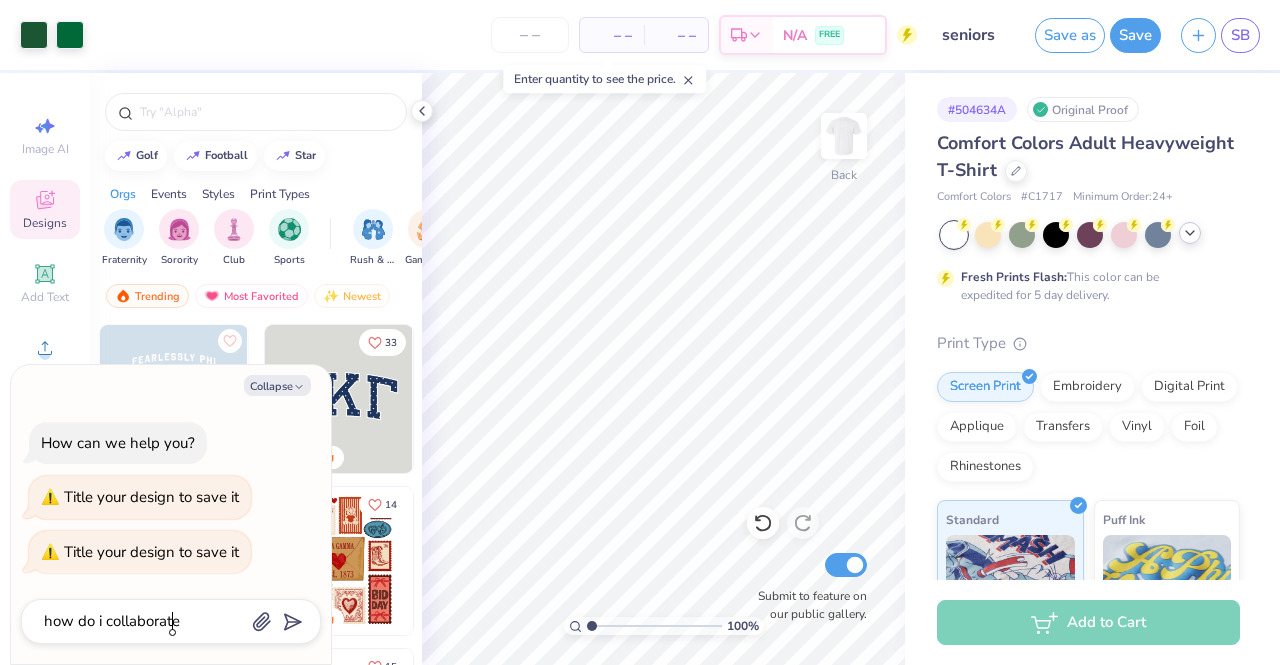 type on "how do i collaborate" 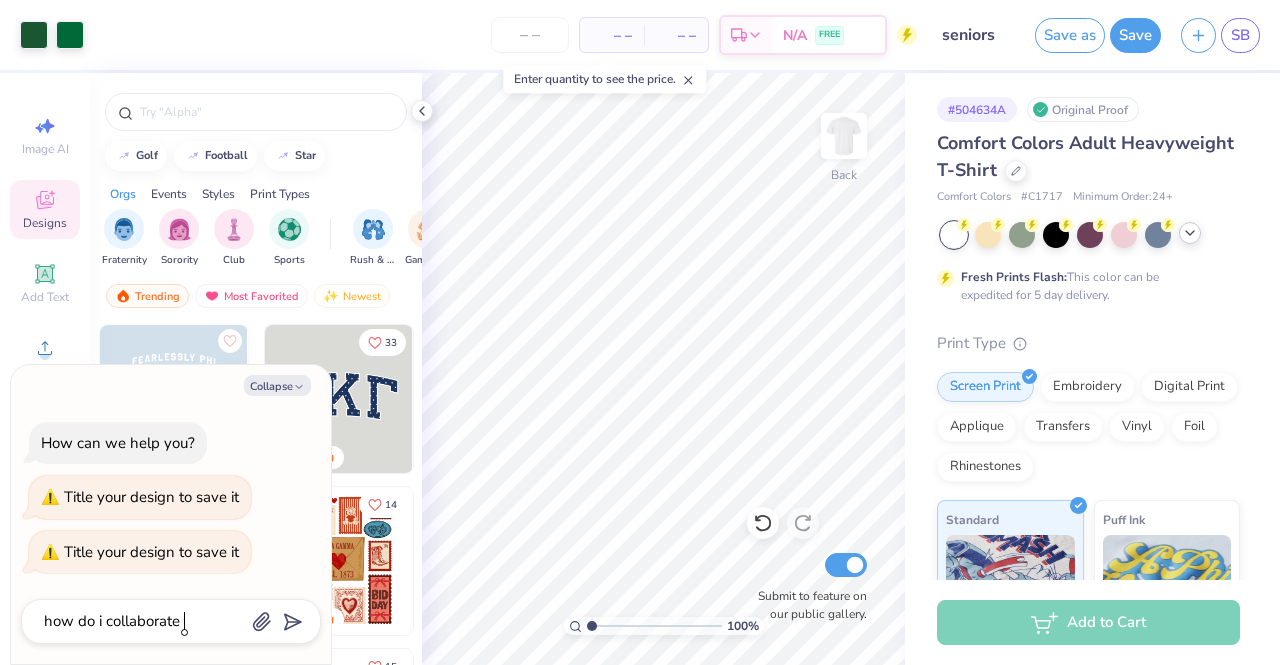 type on "x" 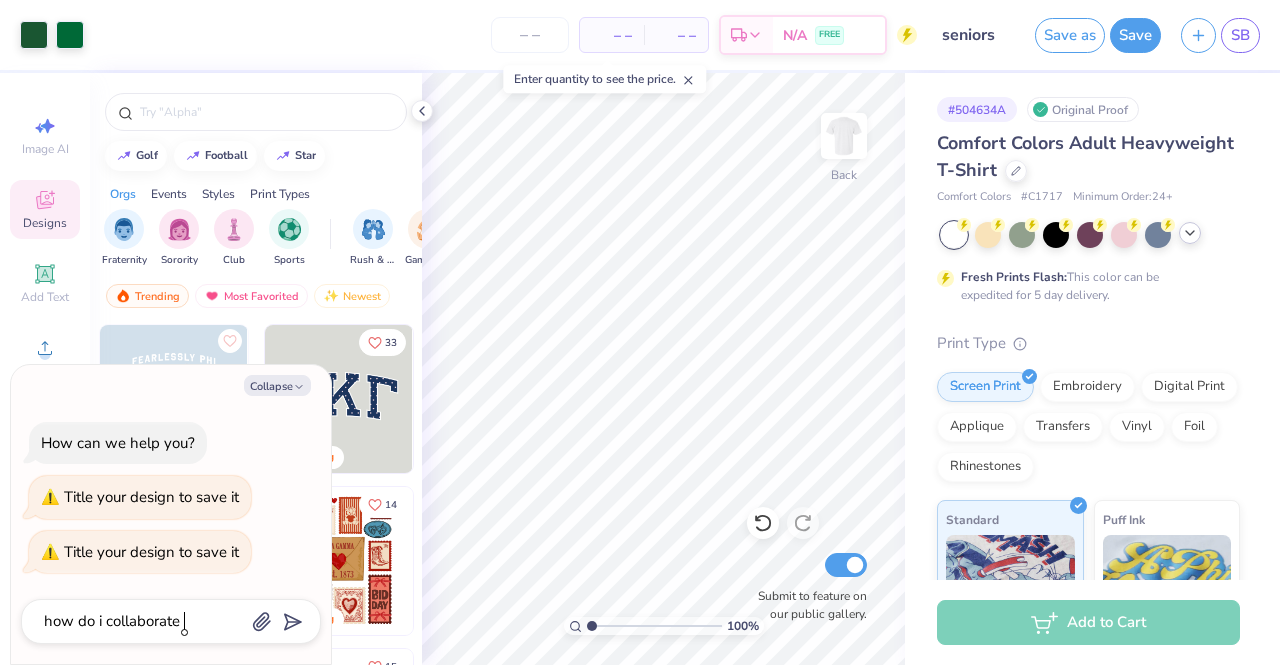 type on "how do i collaborate o" 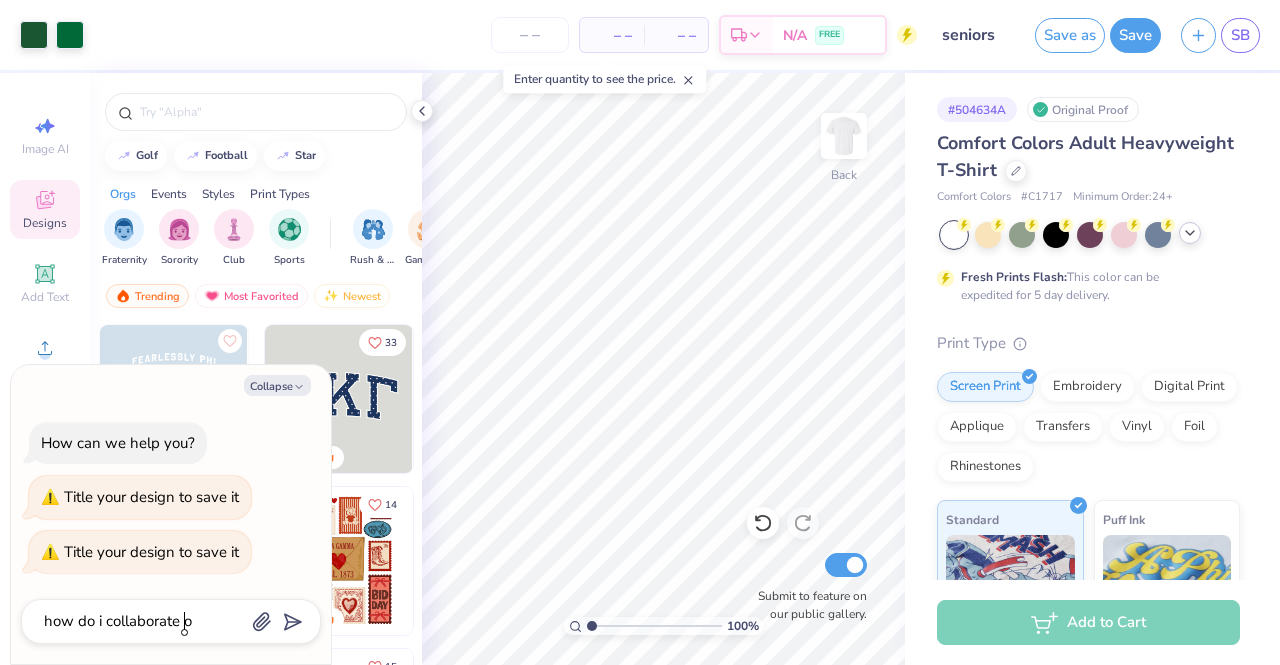 type on "x" 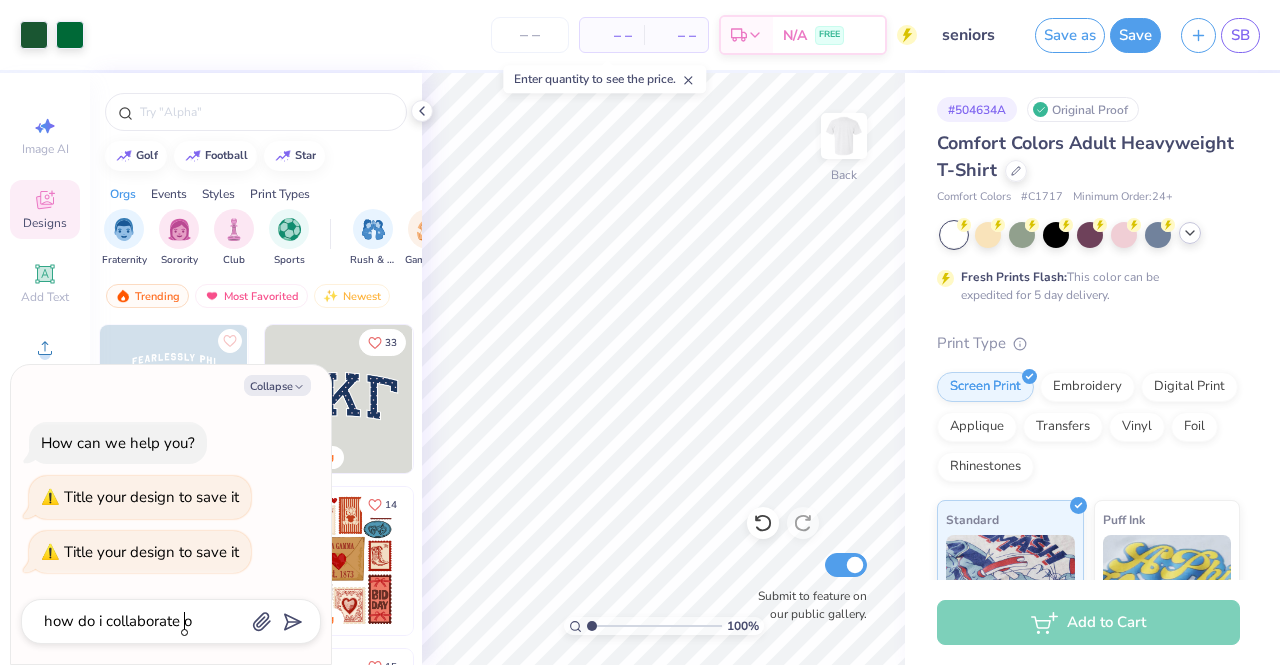 type on "how do i collaborate on" 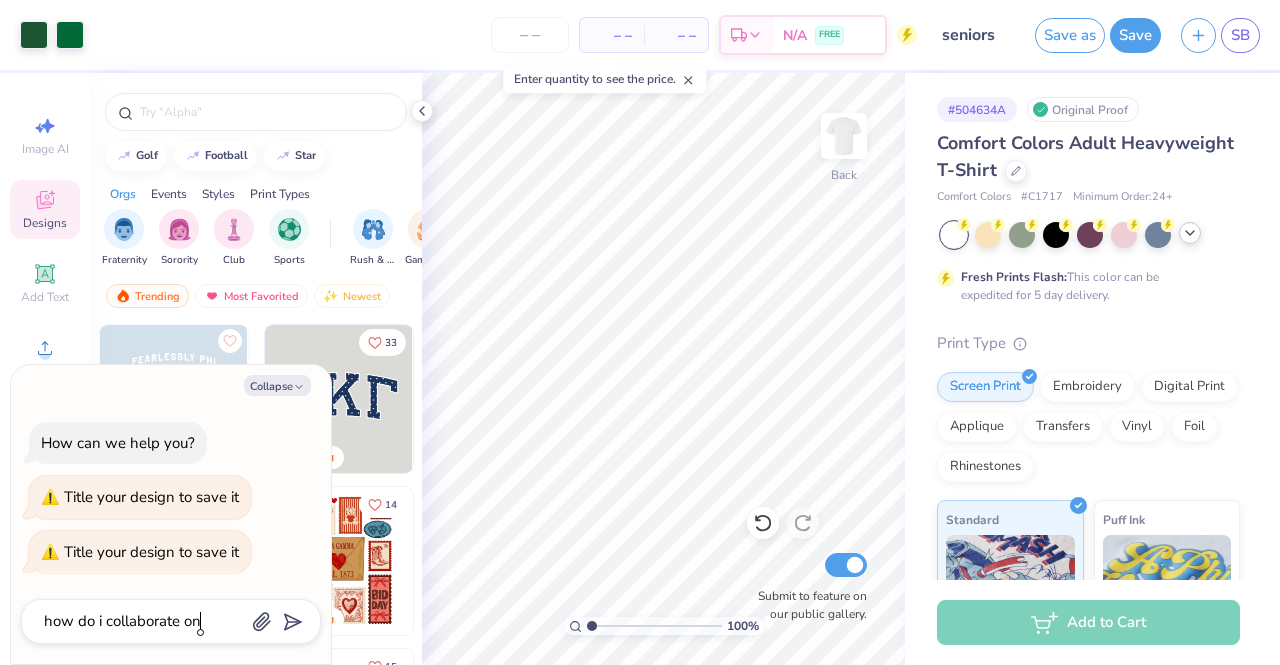 type on "x" 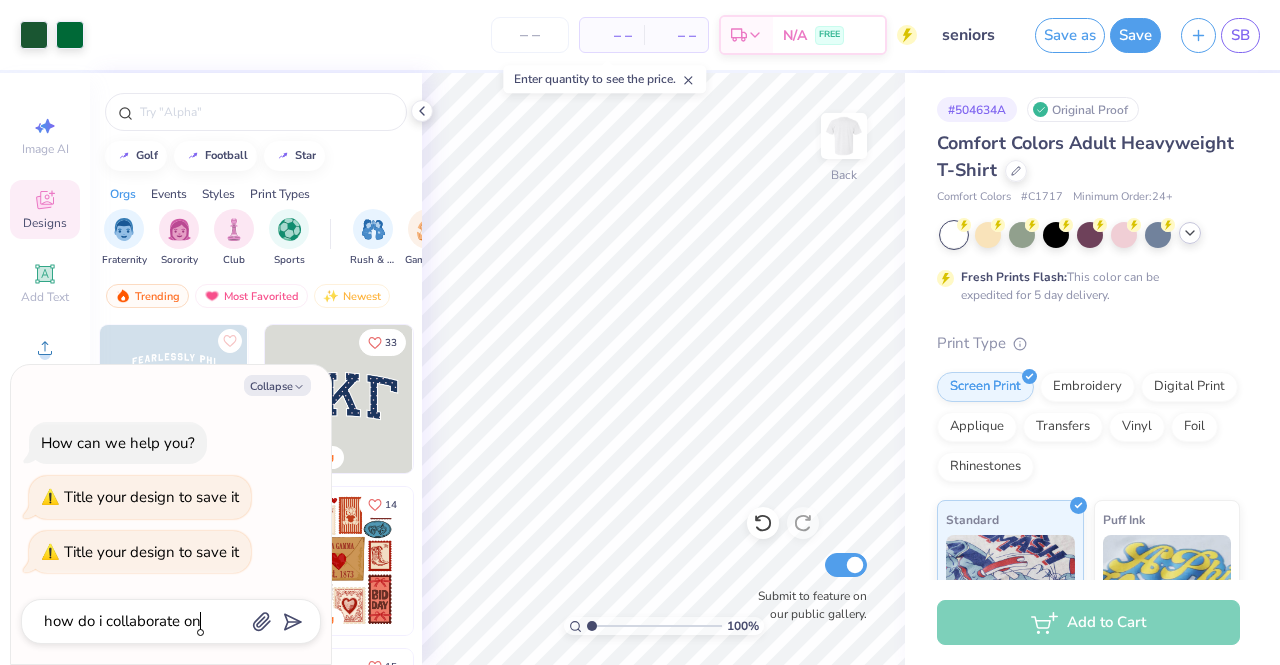 type on "how do i collaborate on" 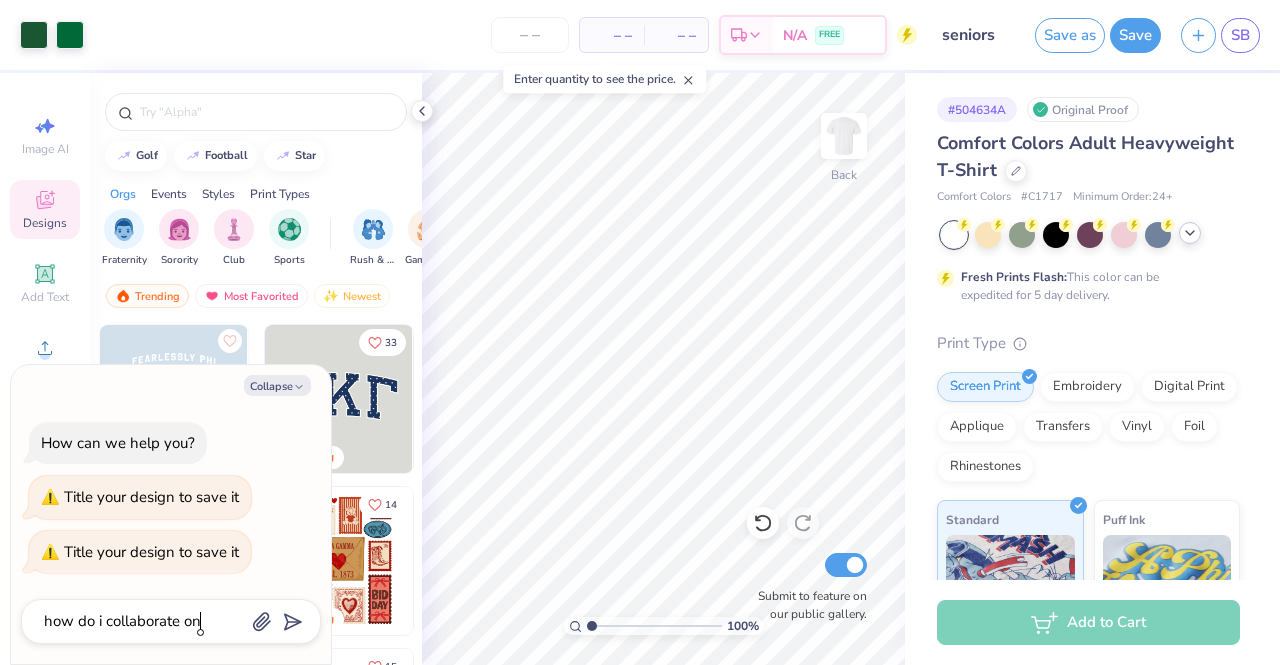 type on "x" 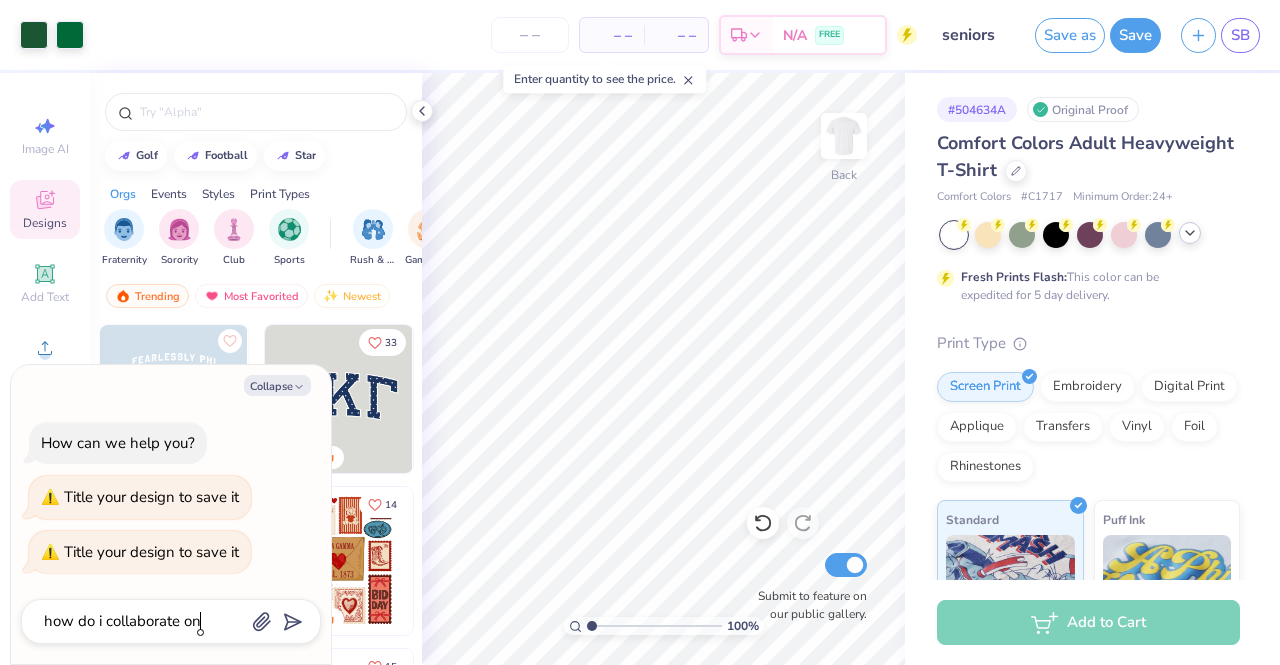 type on "how do i collaborate on t" 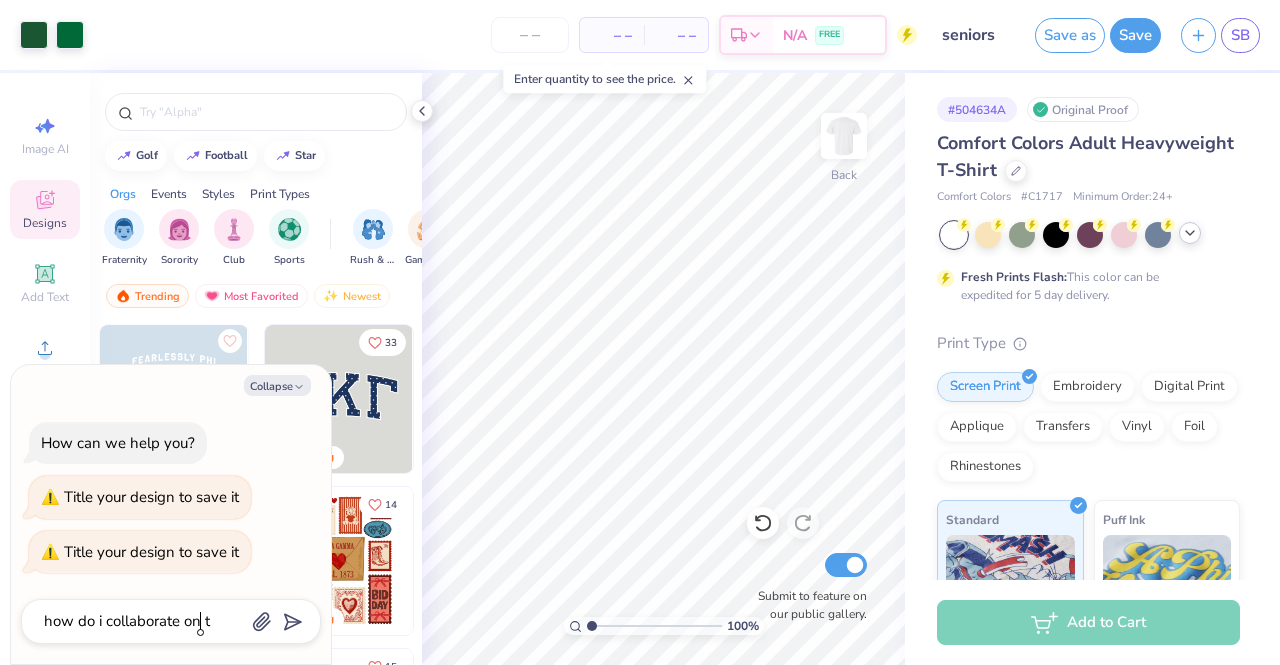 type on "x" 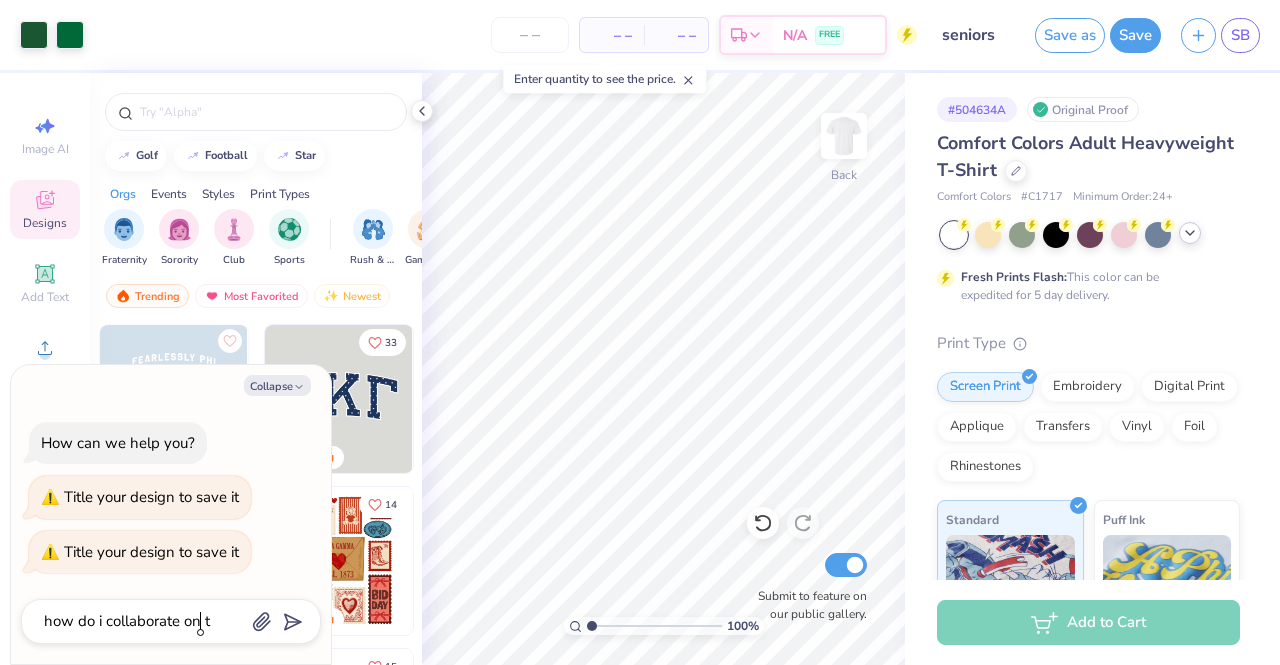 type on "how do i collaborate on th" 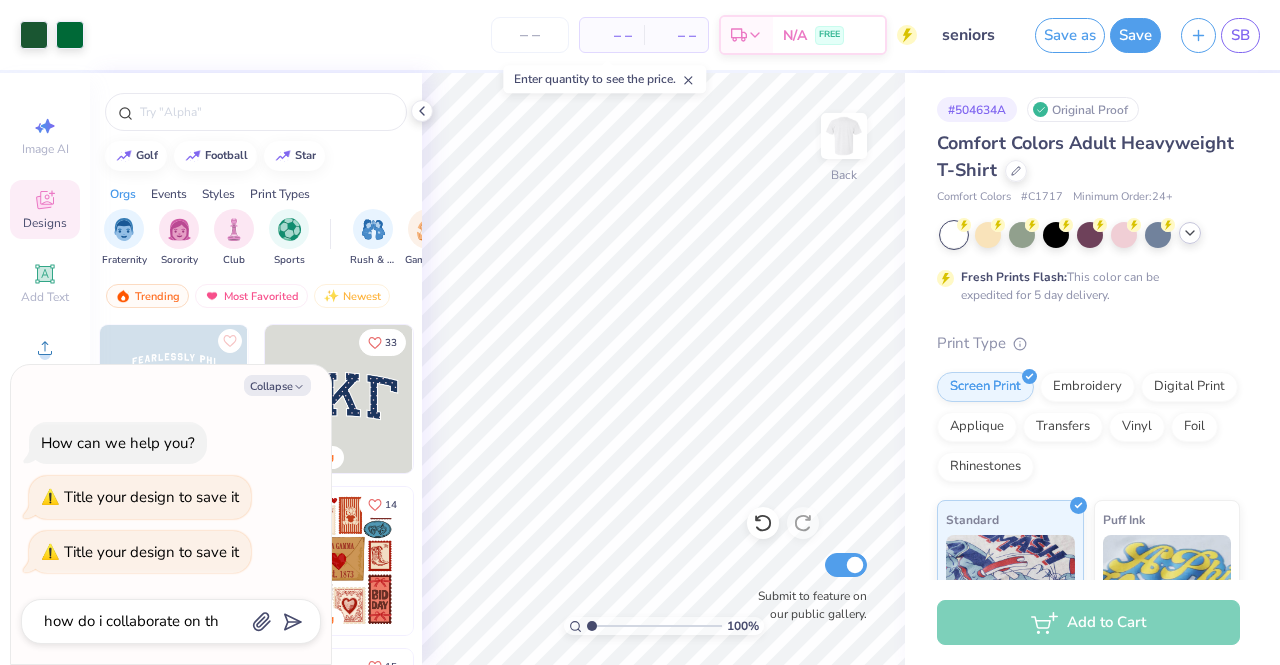 type on "x" 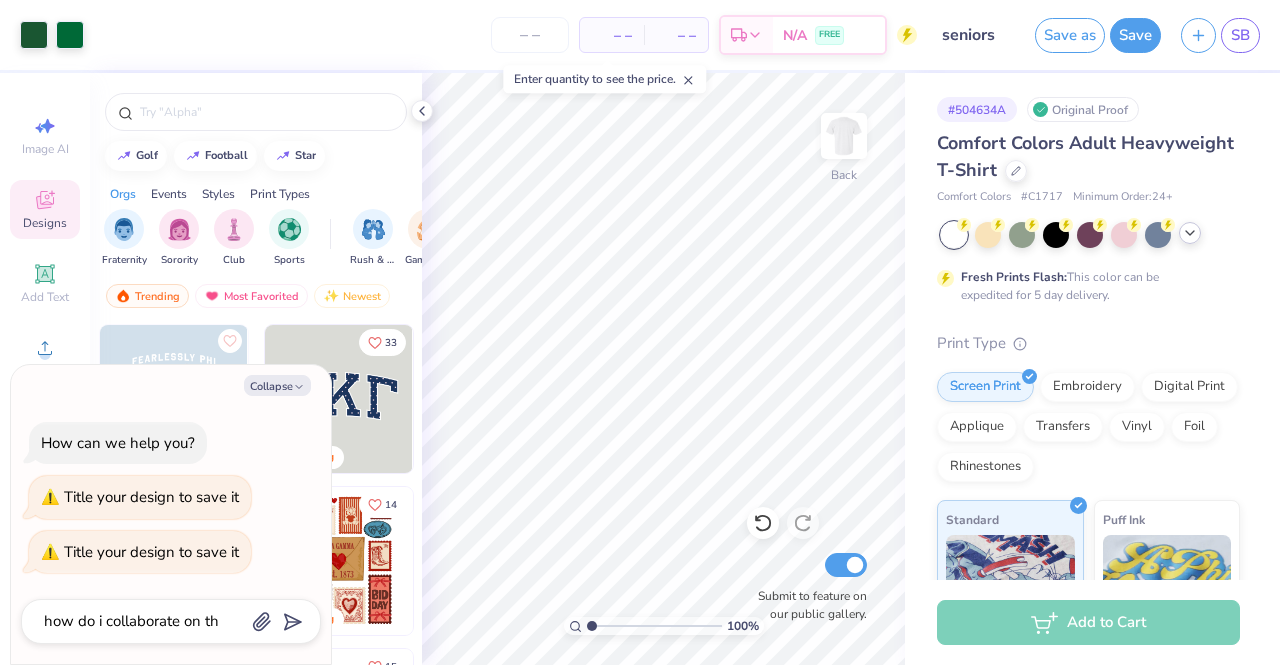 type on "how do i collaborate on thi" 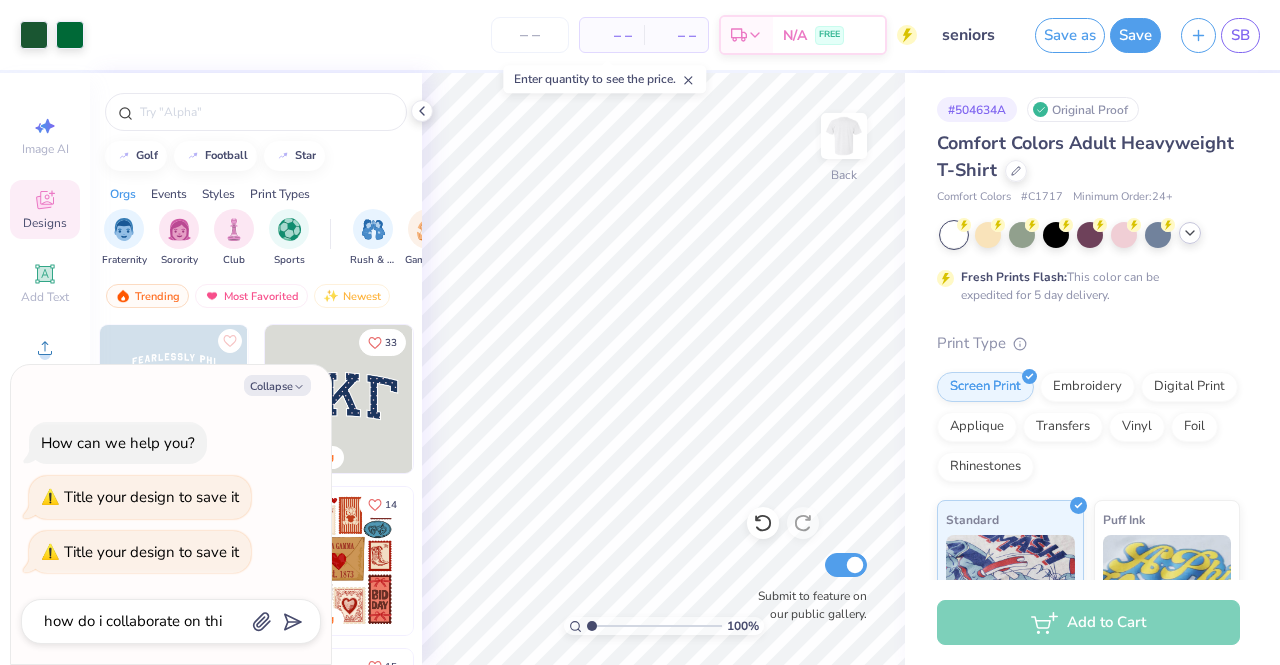 type on "x" 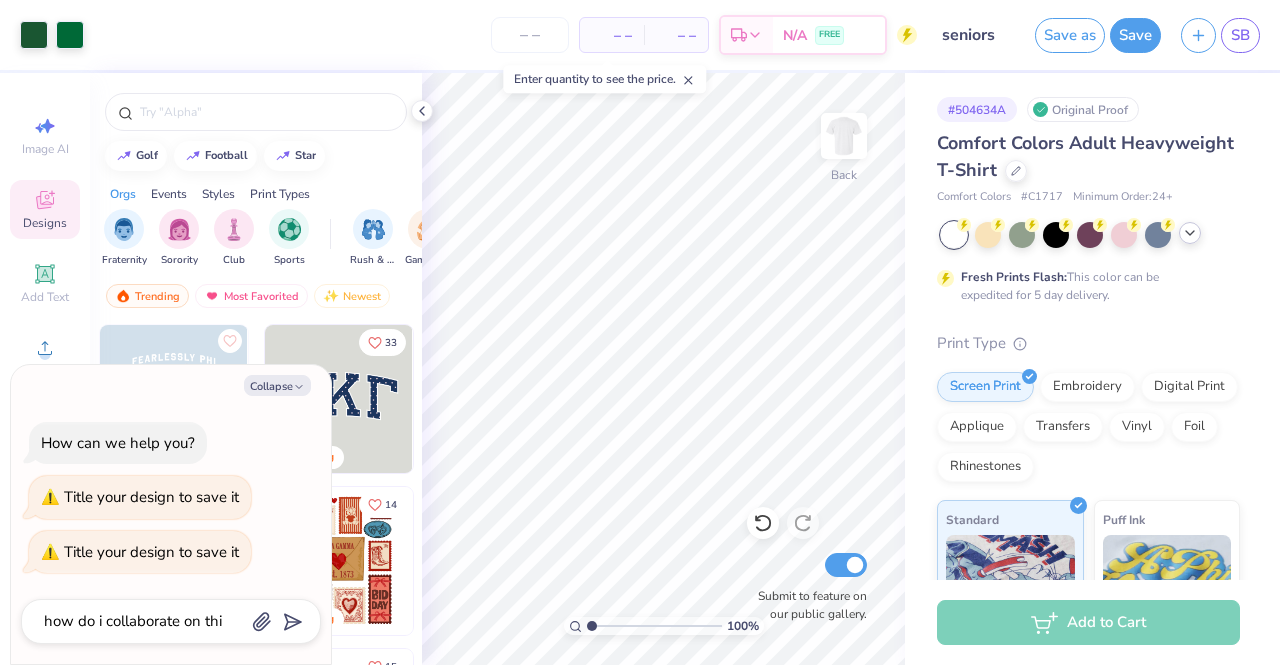 type on "how do i collaborate on this" 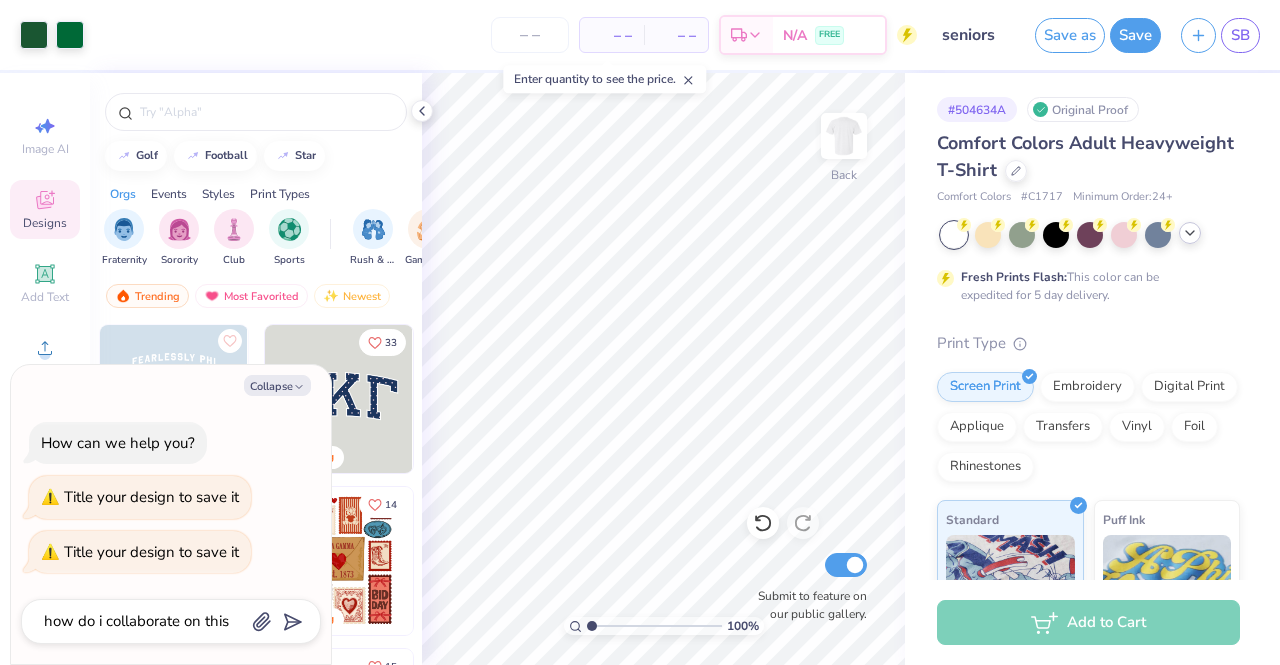 type on "x" 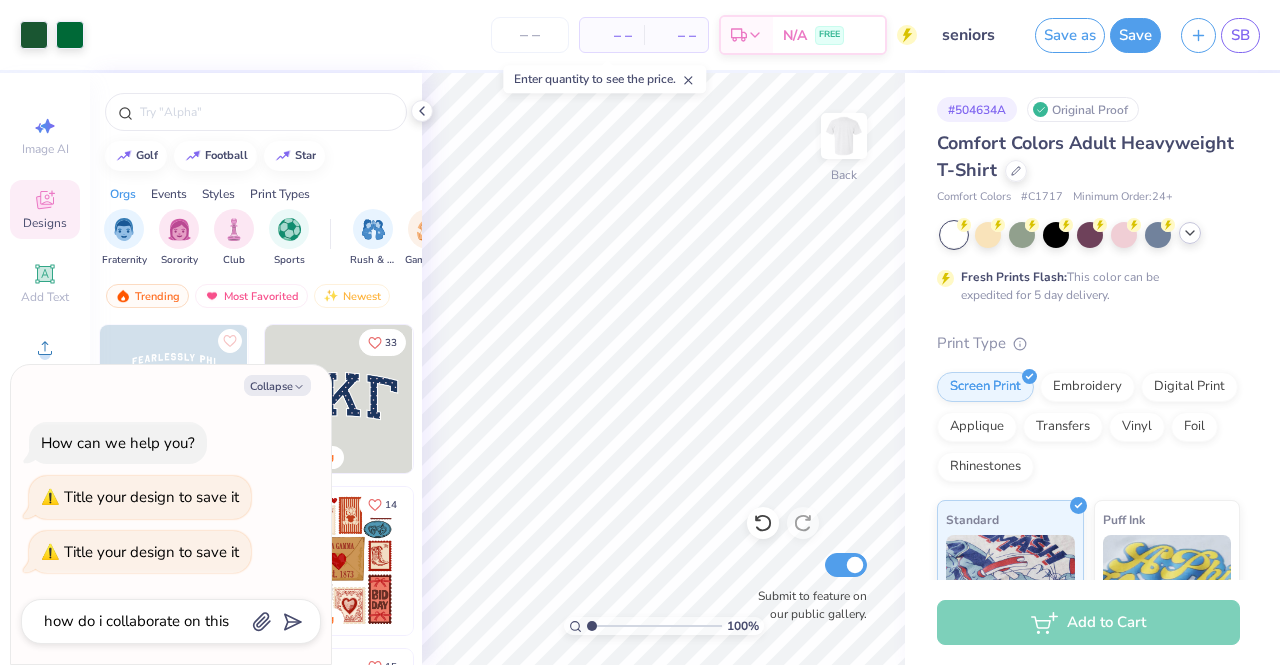 type on "how do i collaborate on this" 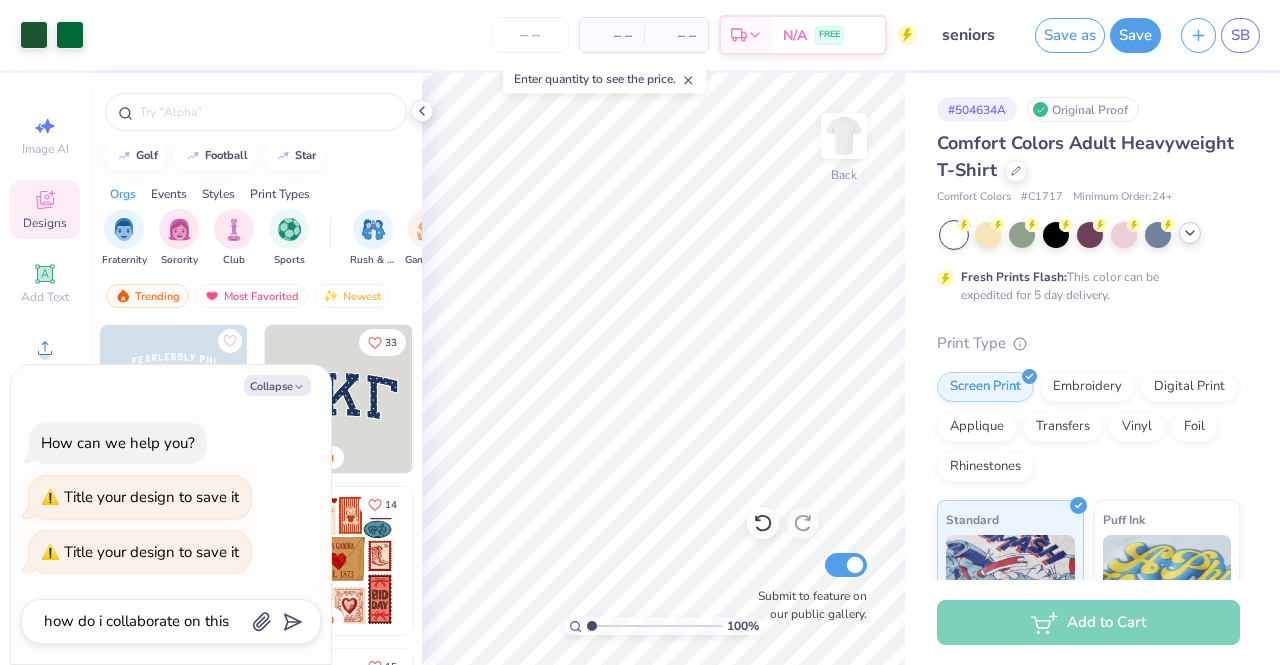 type on "x" 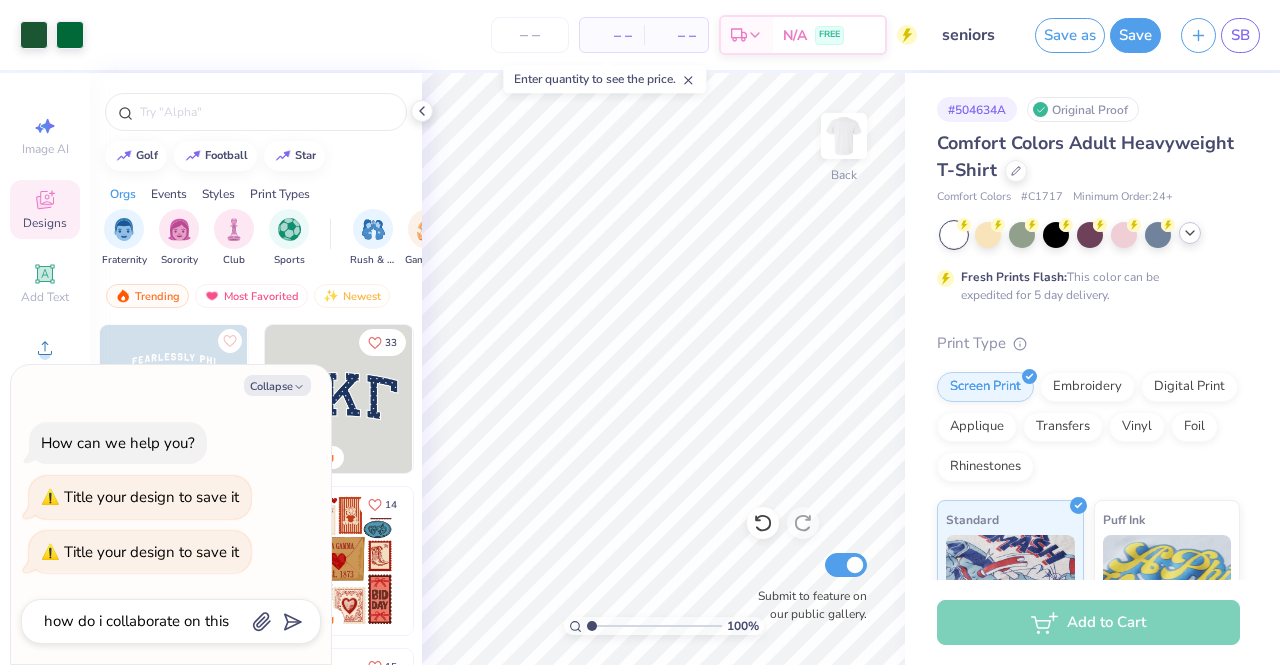 type on "how do i collaborate on this wi" 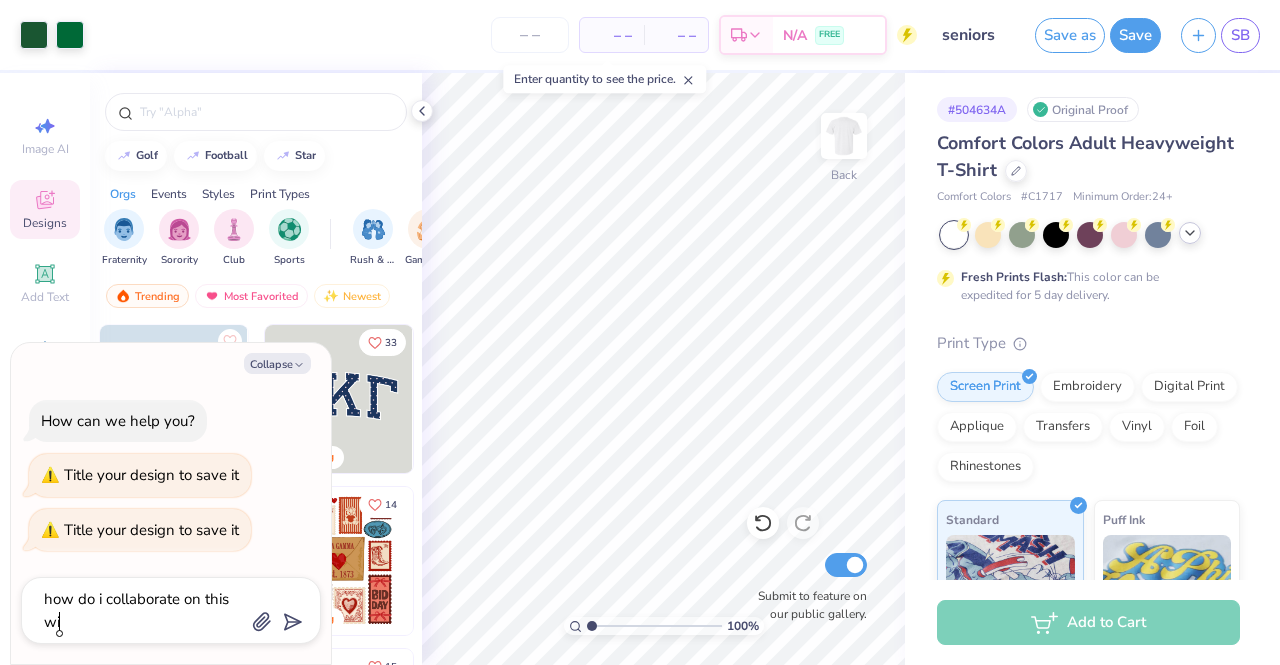 type on "x" 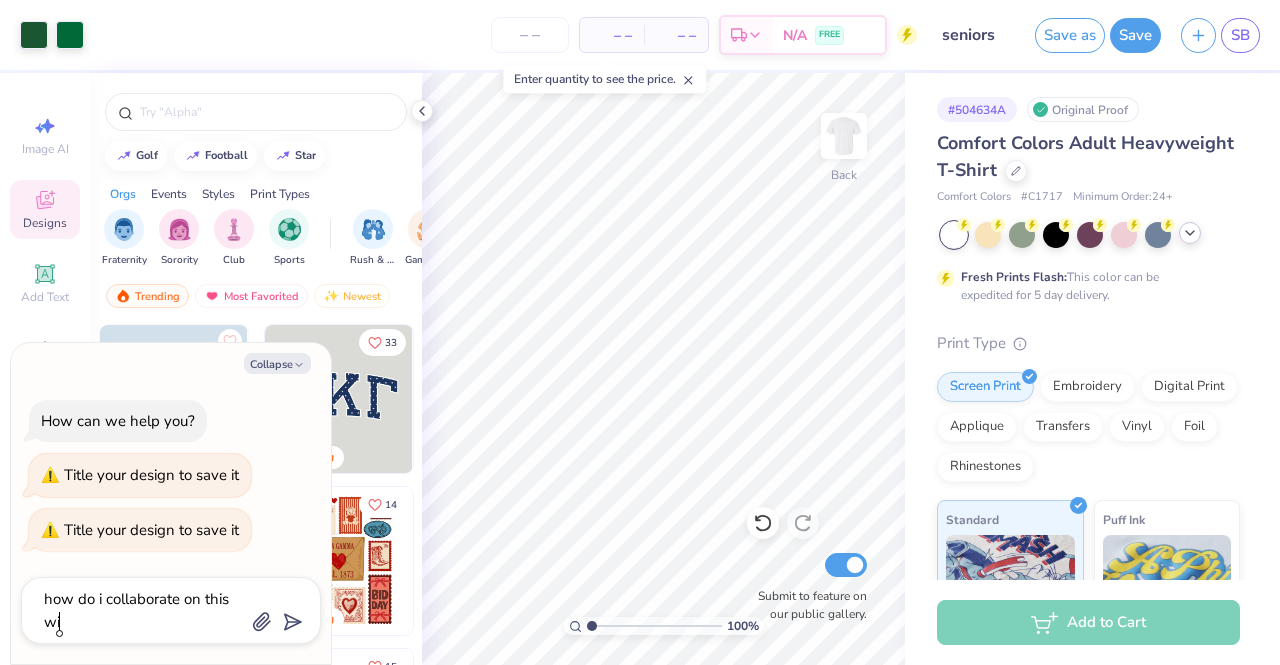 type on "how do i collaborate on this wit" 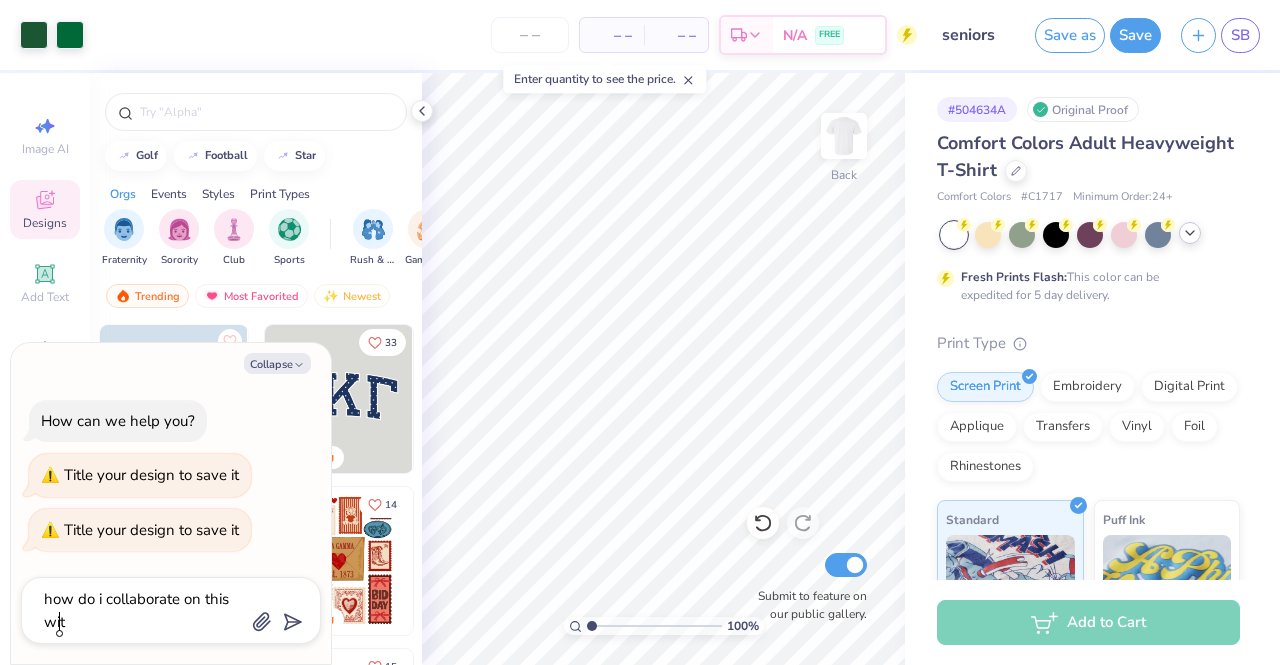 type on "x" 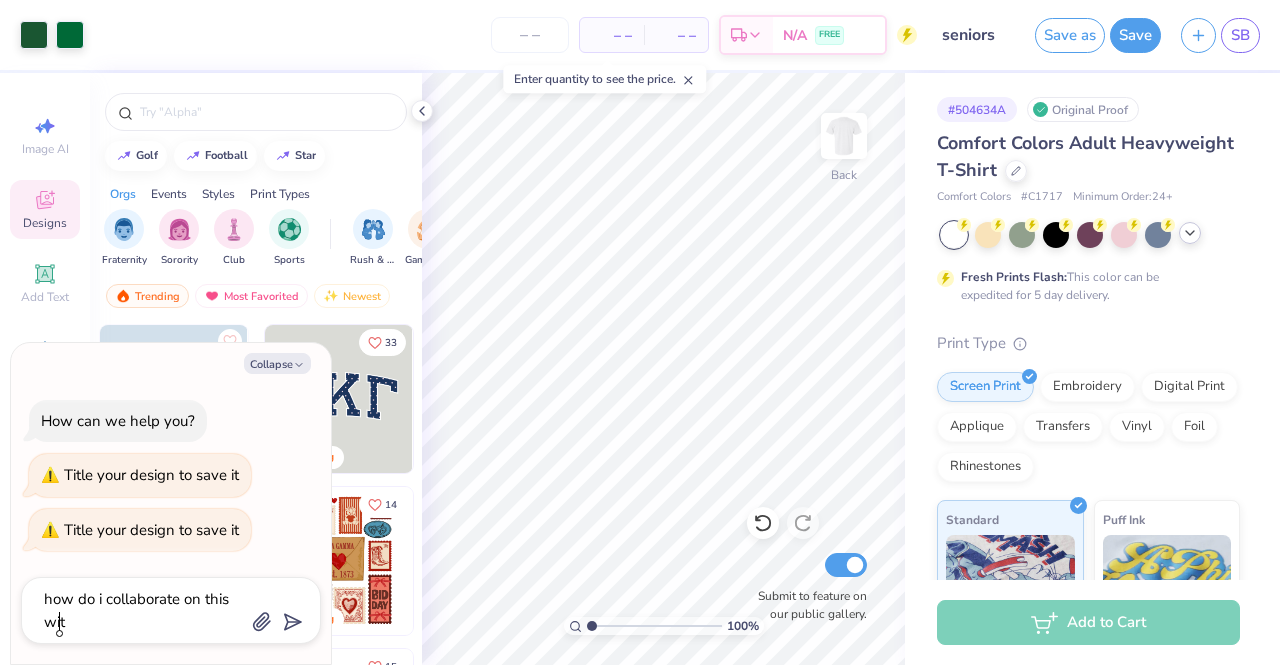 type on "how do i collaborate on this with" 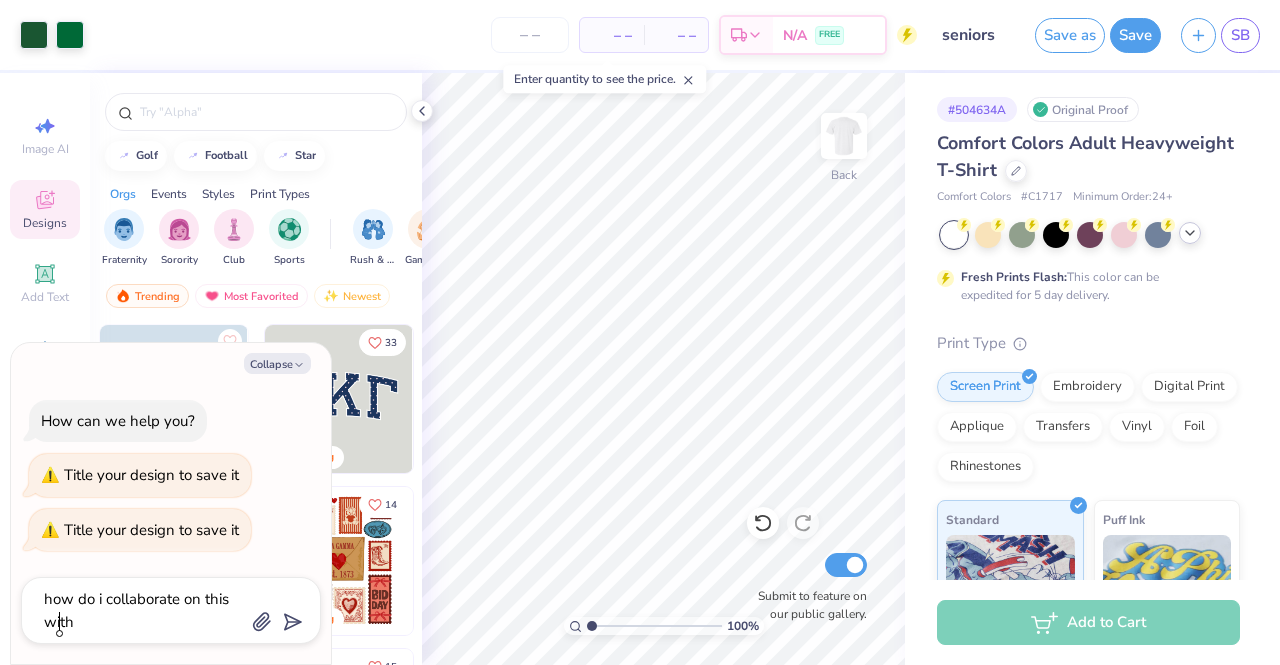 type on "x" 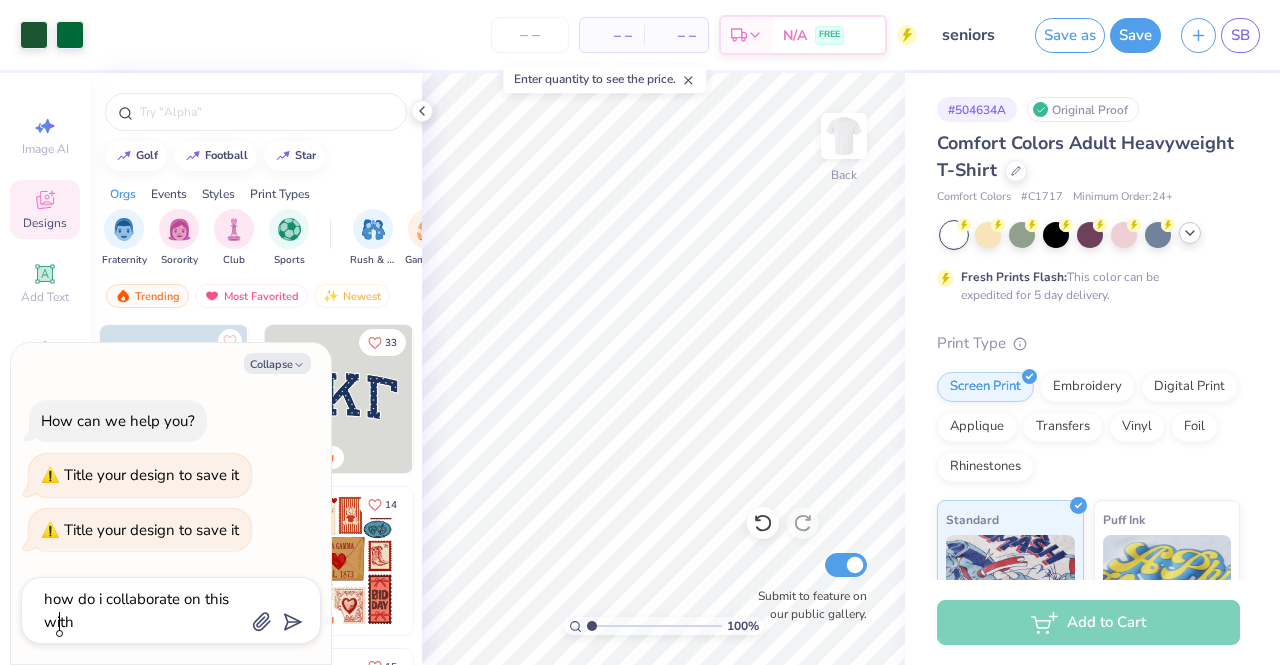 type on "how do i collaborate on this with" 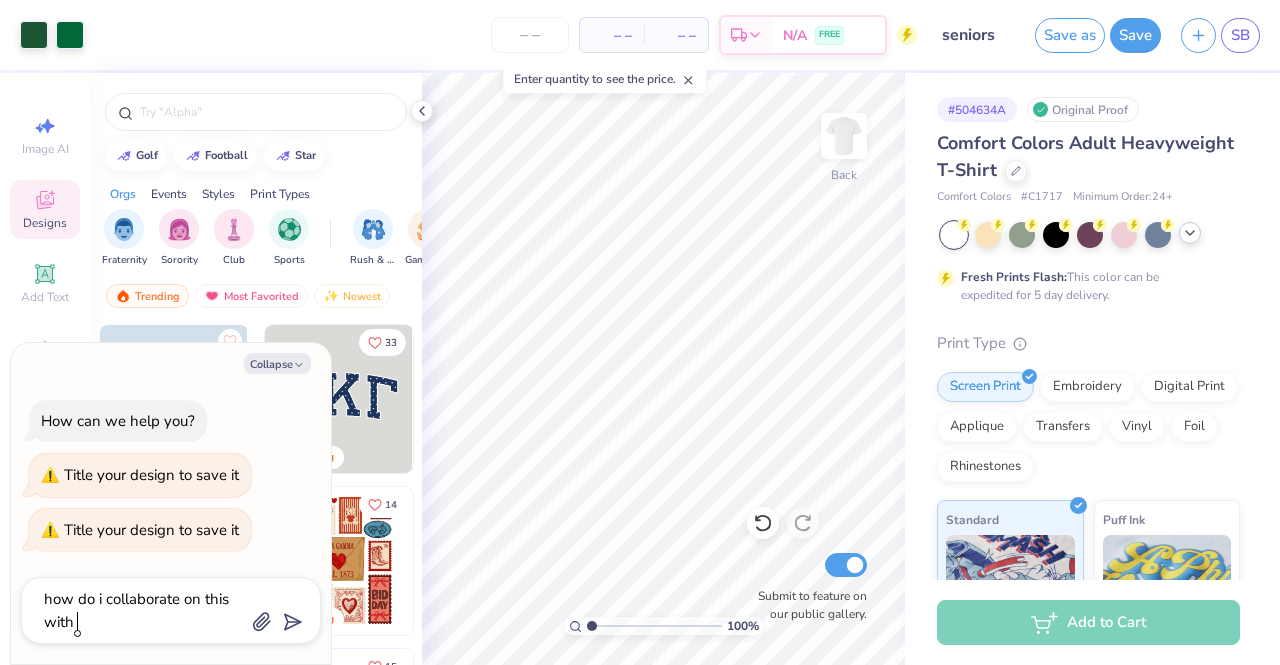 type on "x" 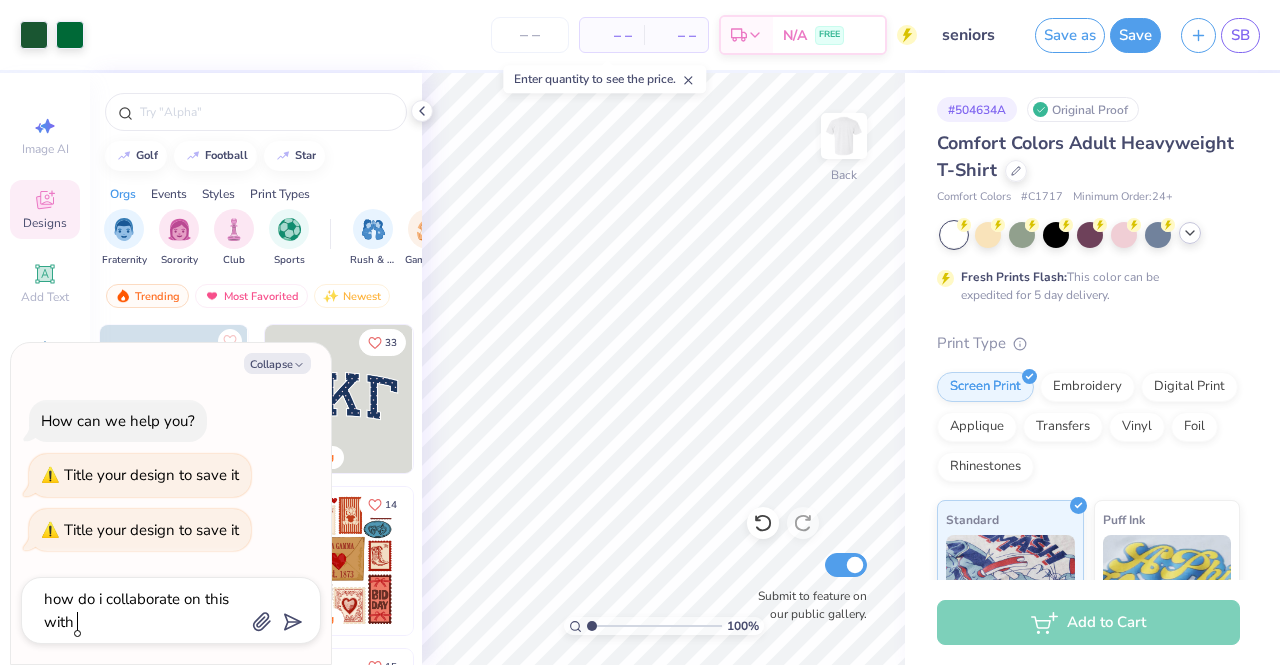 type on "how do i collaborate on this with m" 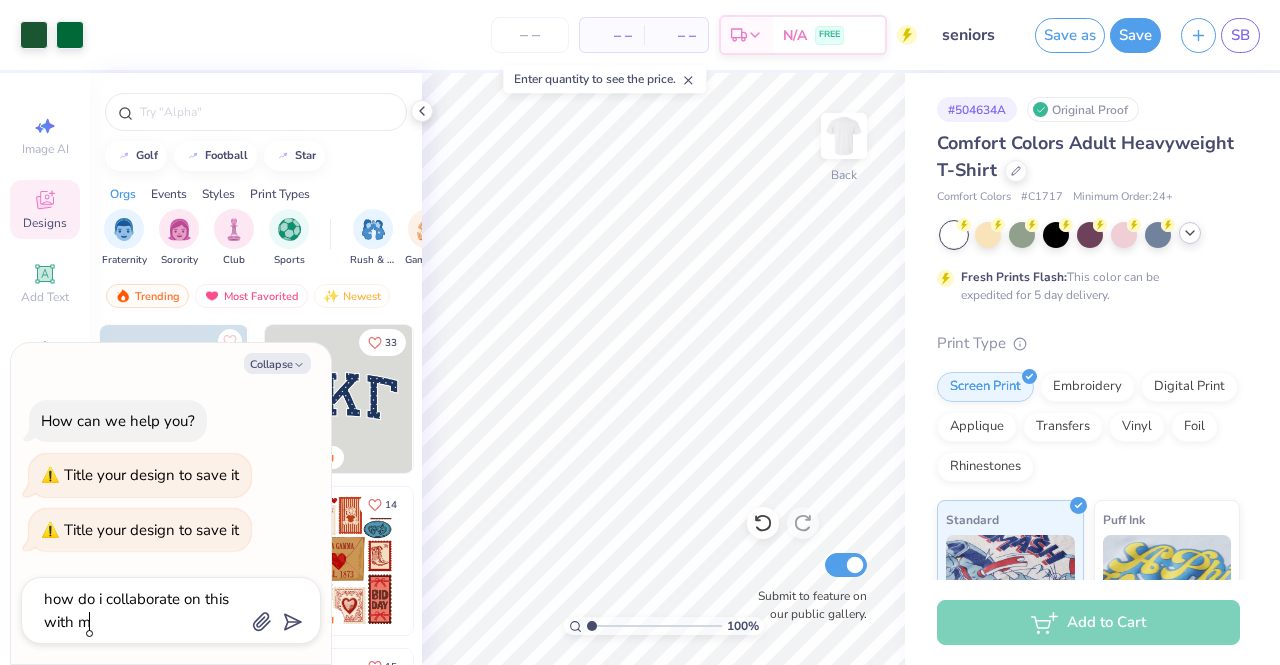type on "x" 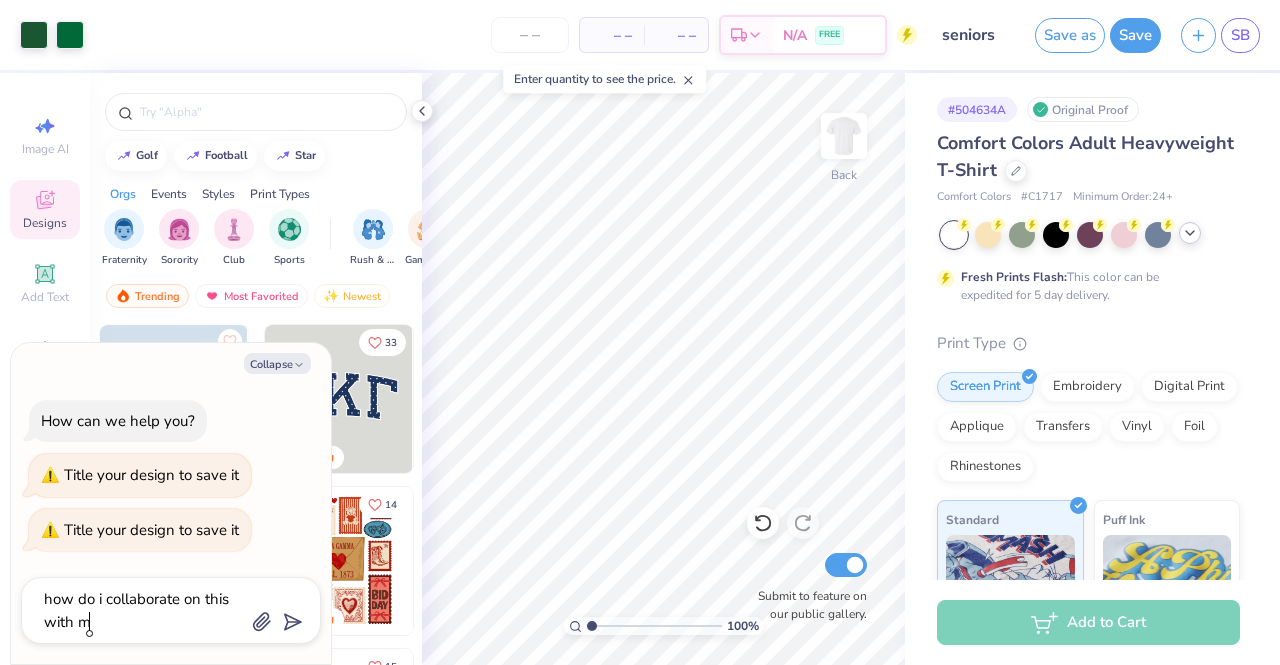 type on "how do i collaborate on this with my" 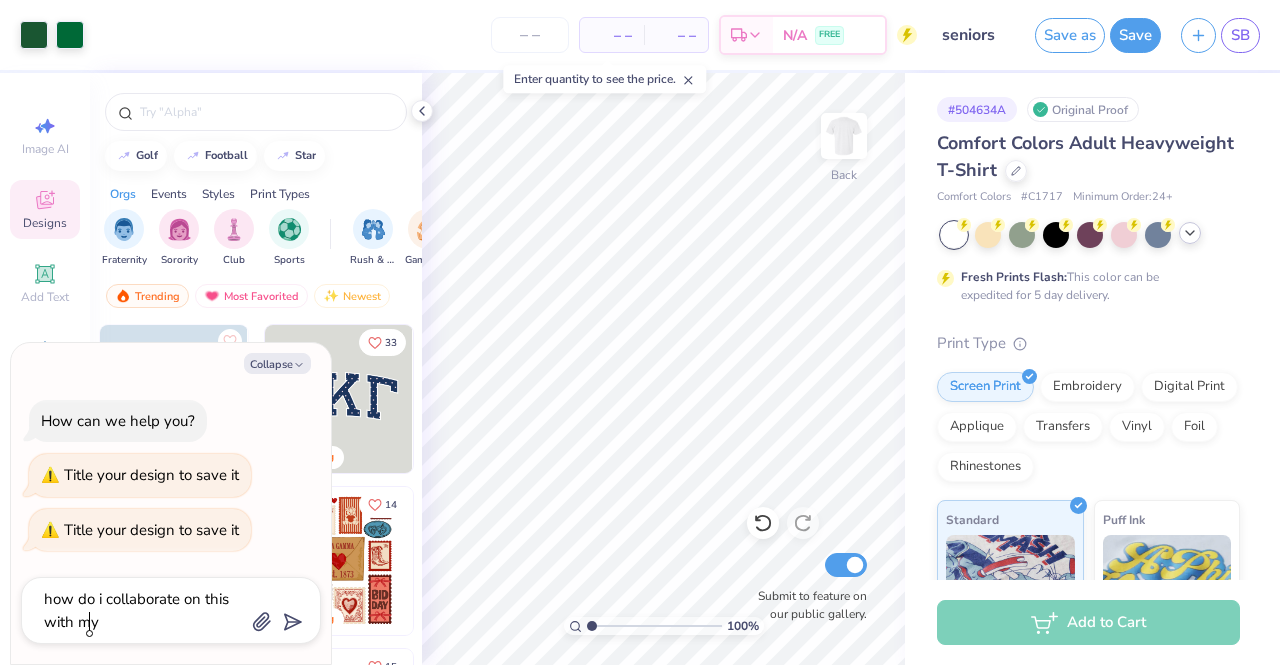 type on "x" 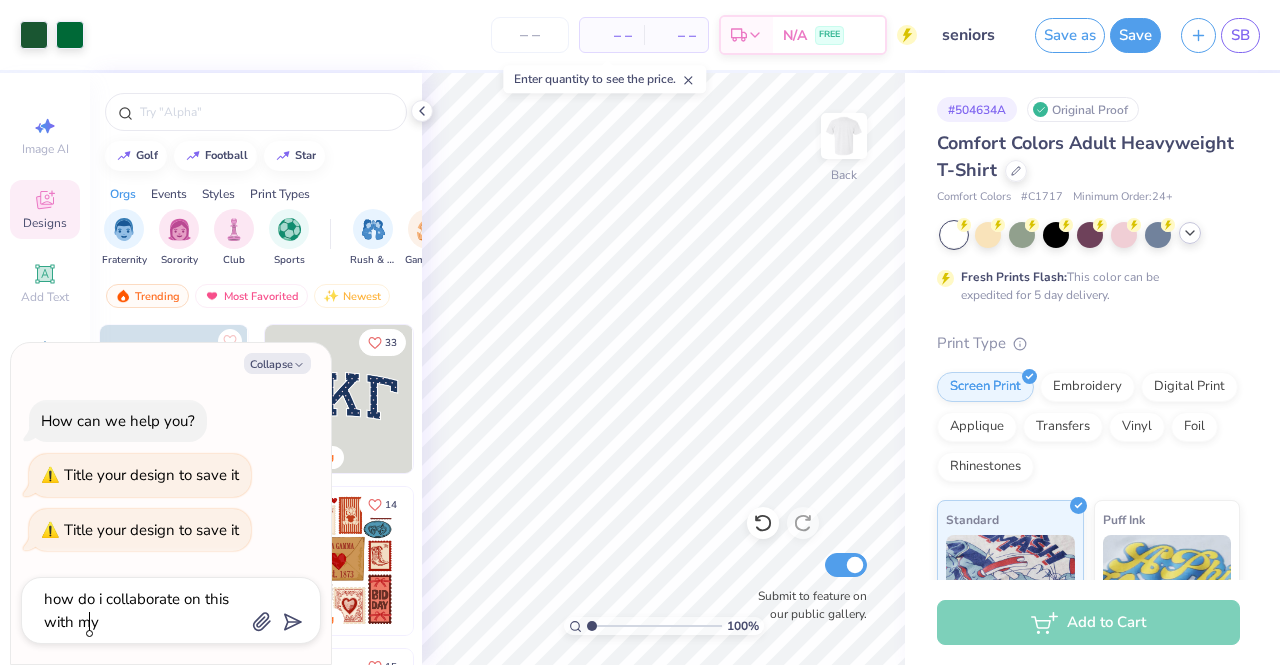 type on "how do i collaborate on this with my" 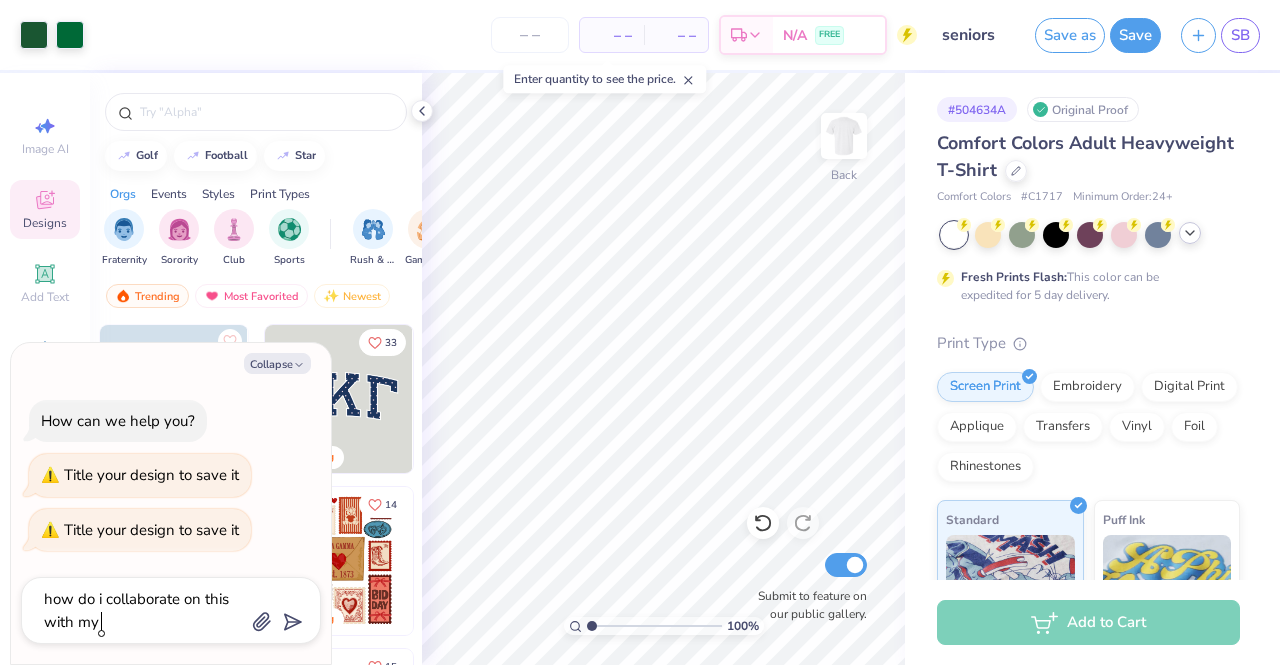 type on "x" 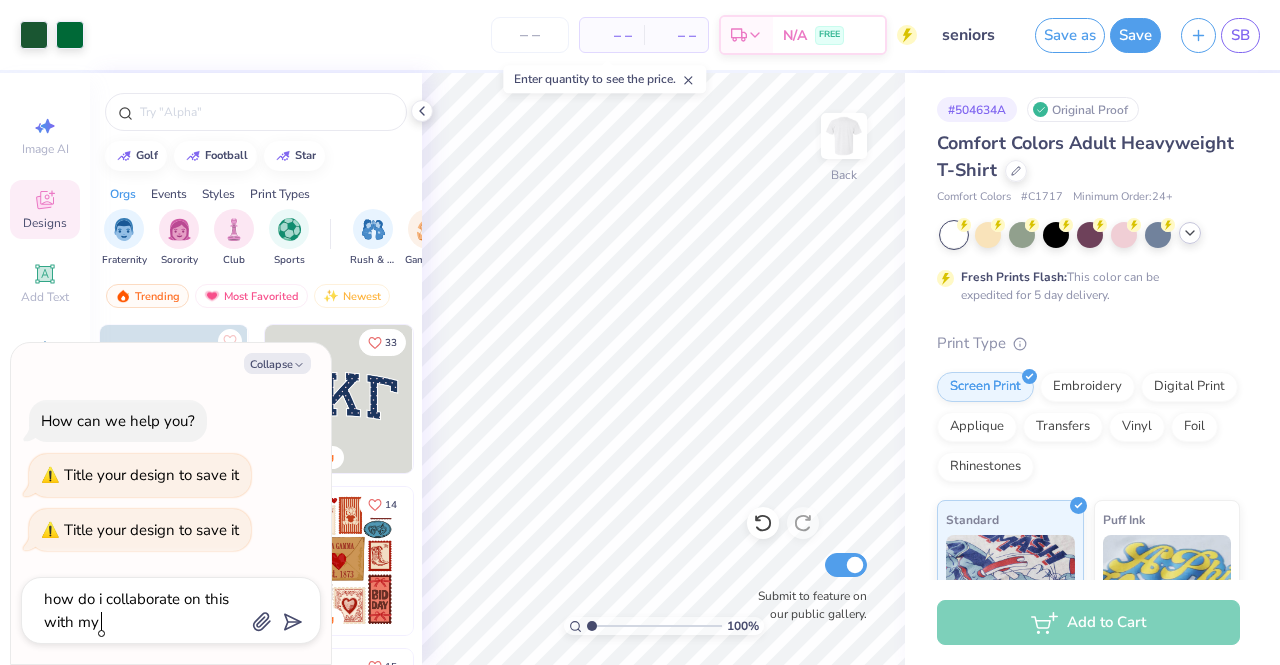 type on "how do i collaborate on this with my f" 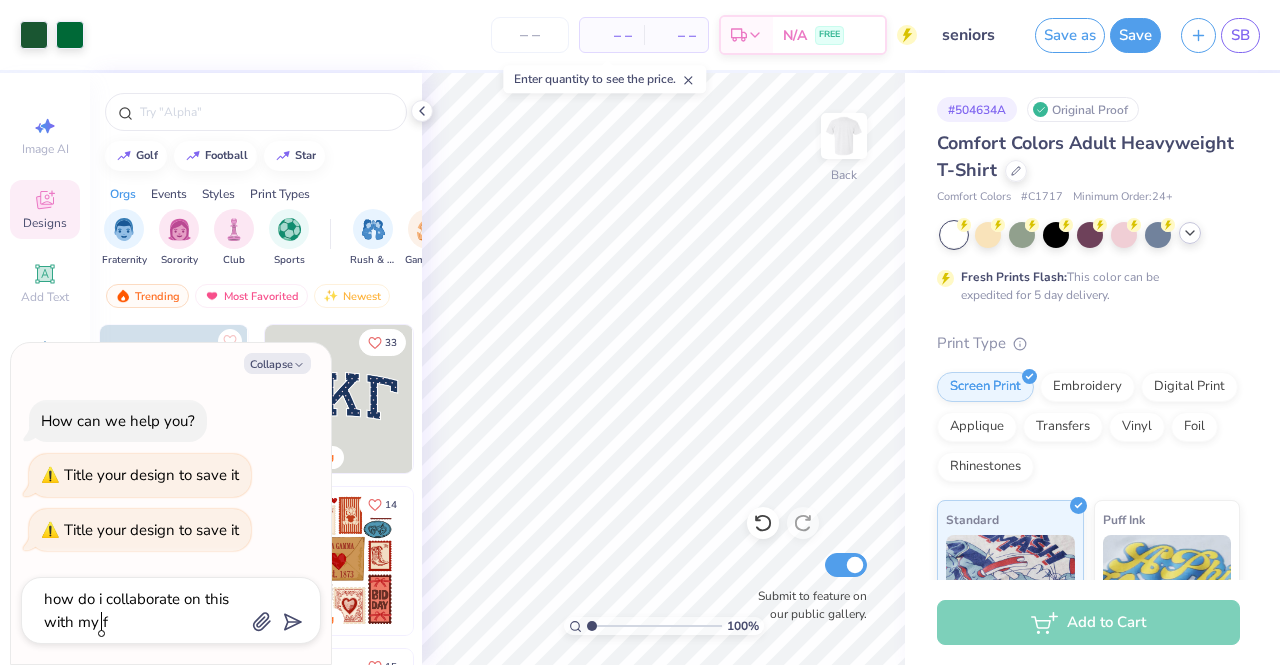 type on "x" 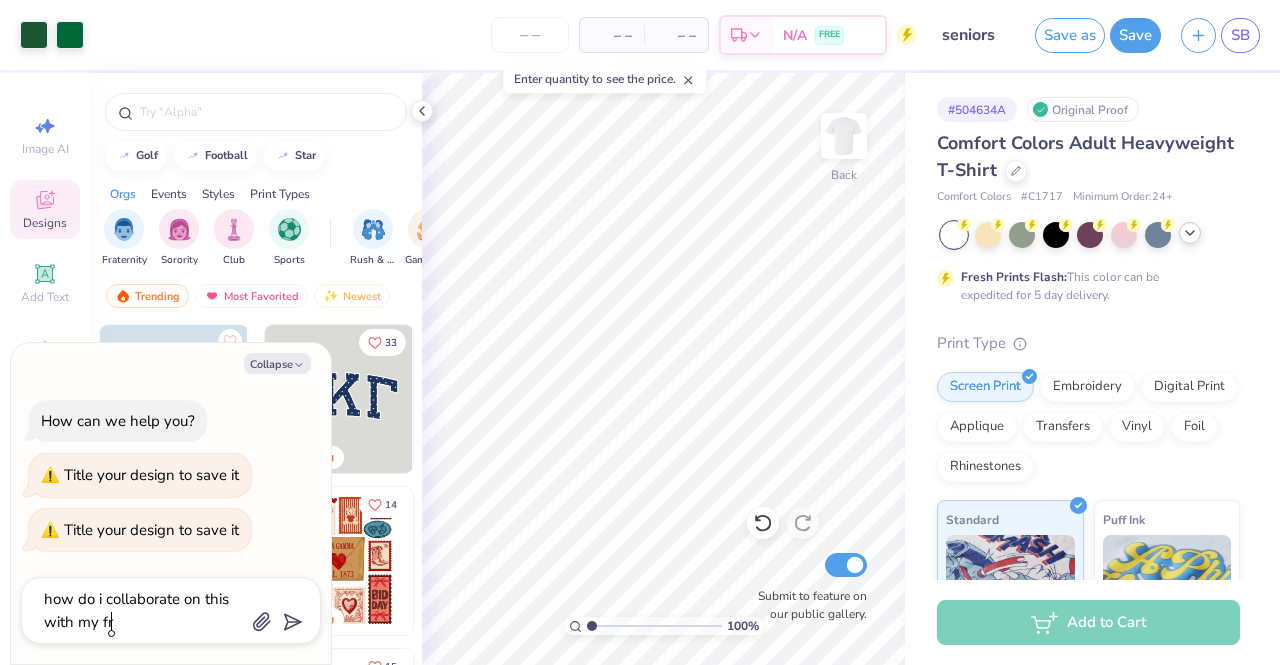 type on "how do i collaborate on this with my fri" 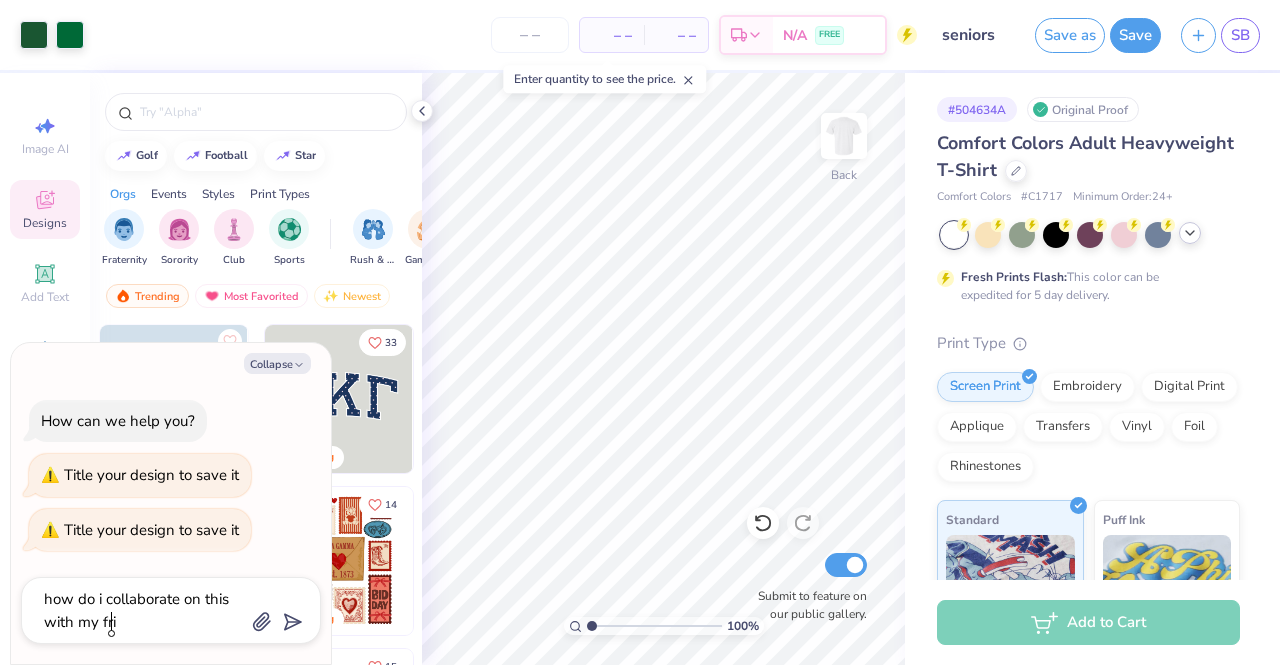 type on "x" 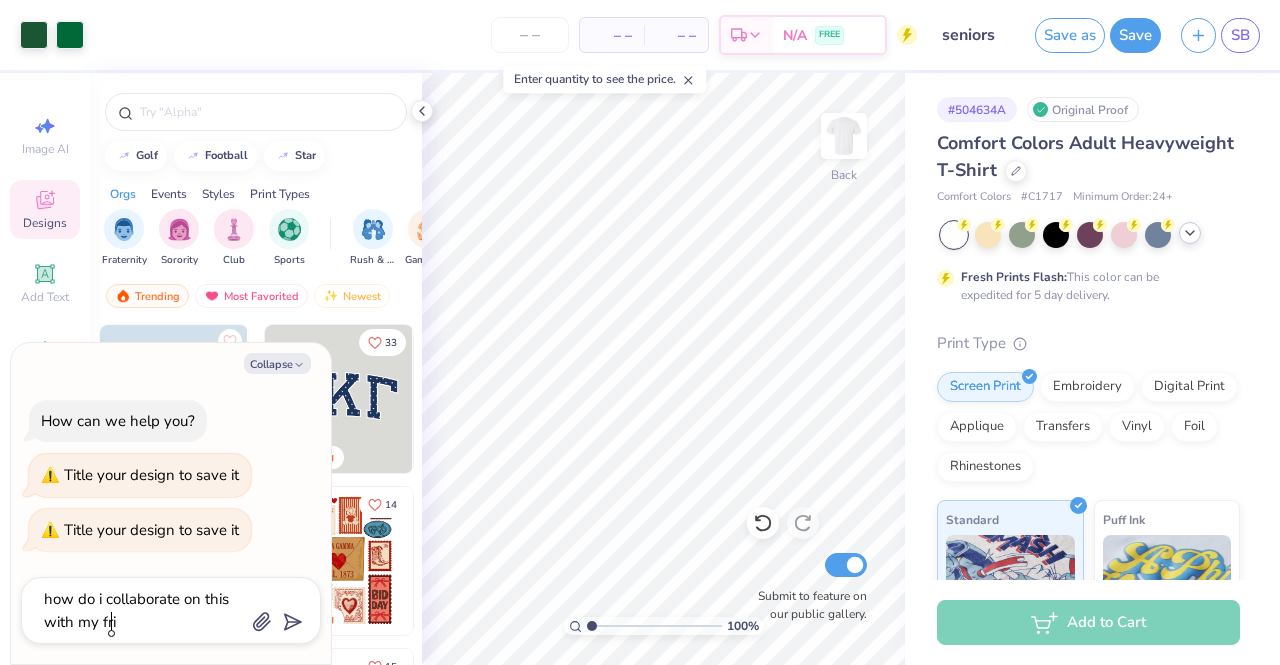 type on "how do i collaborate on this with my frie" 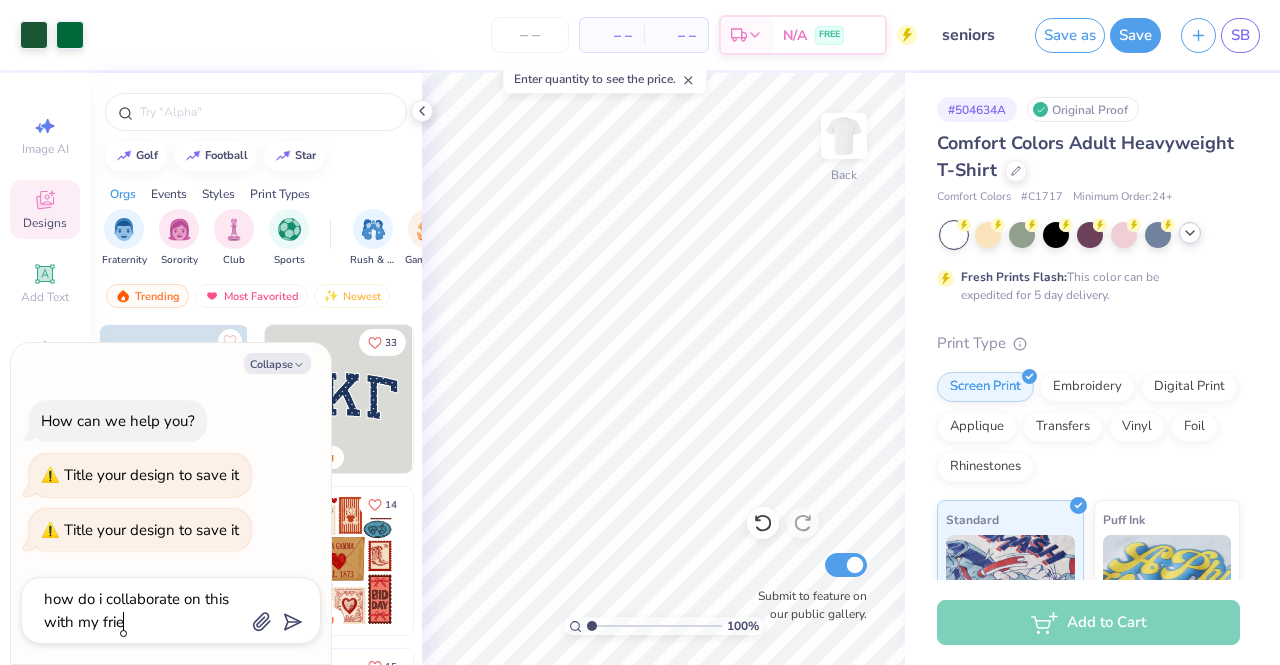 type on "x" 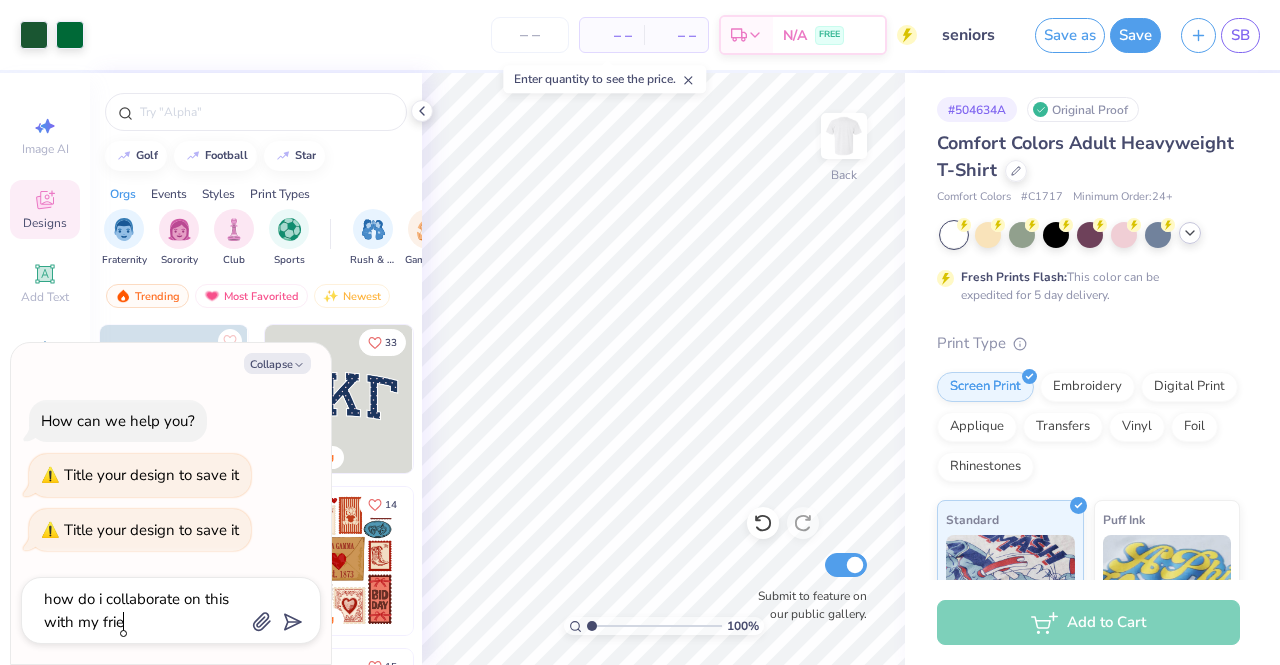 type on "how do i collaborate on this with my frien" 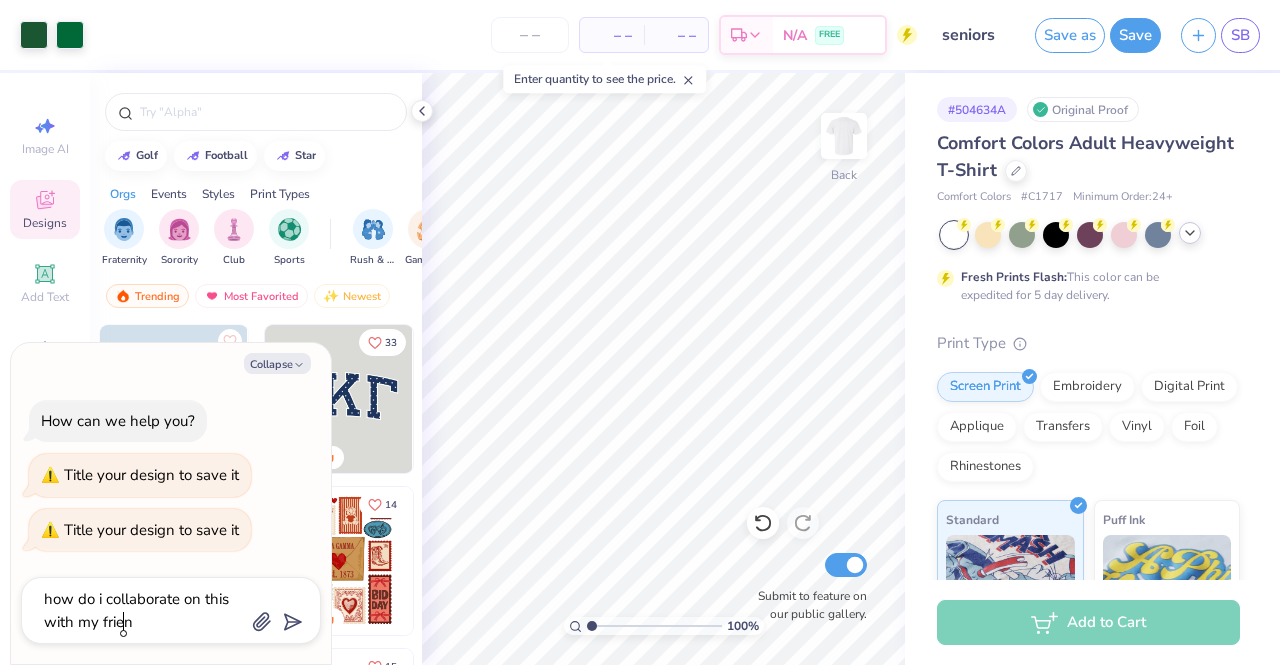 type on "x" 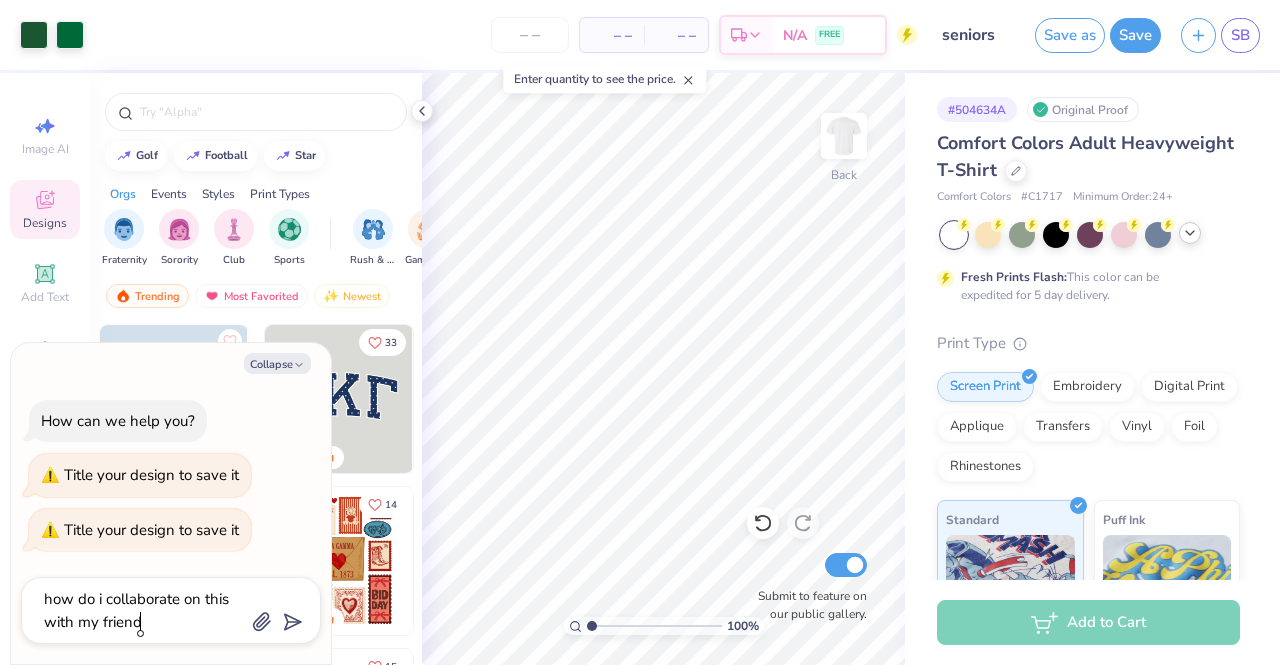 type on "how do i collaborate on this with my friend" 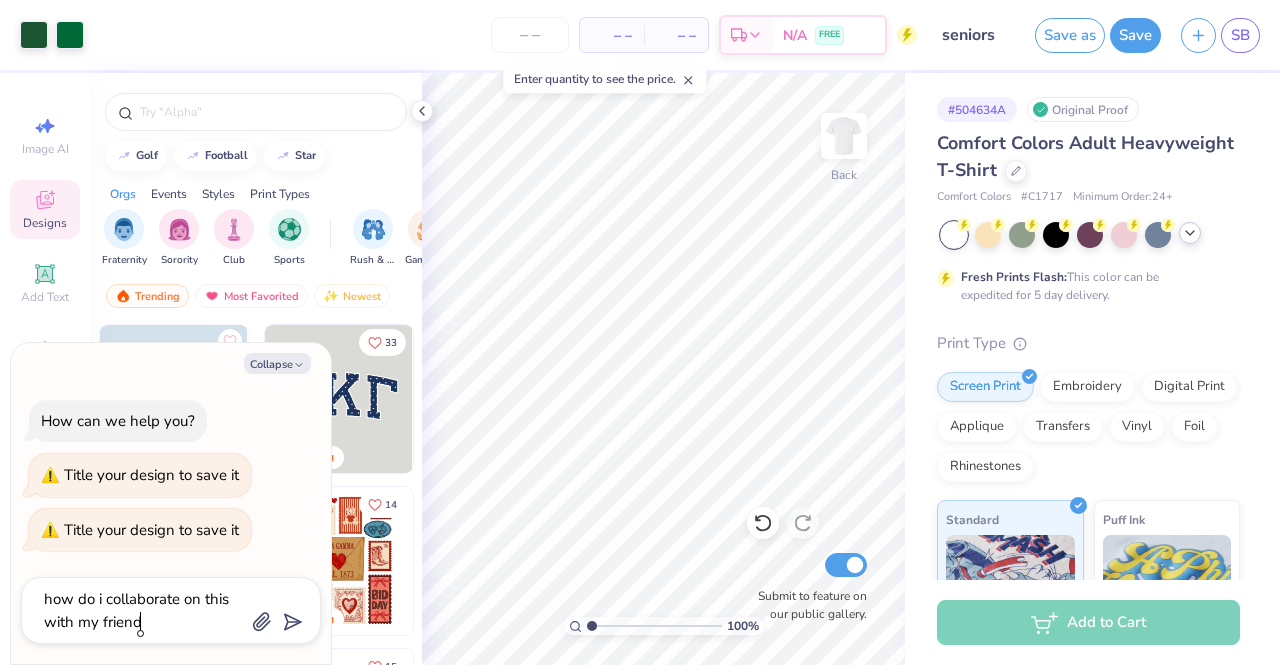 type on "x" 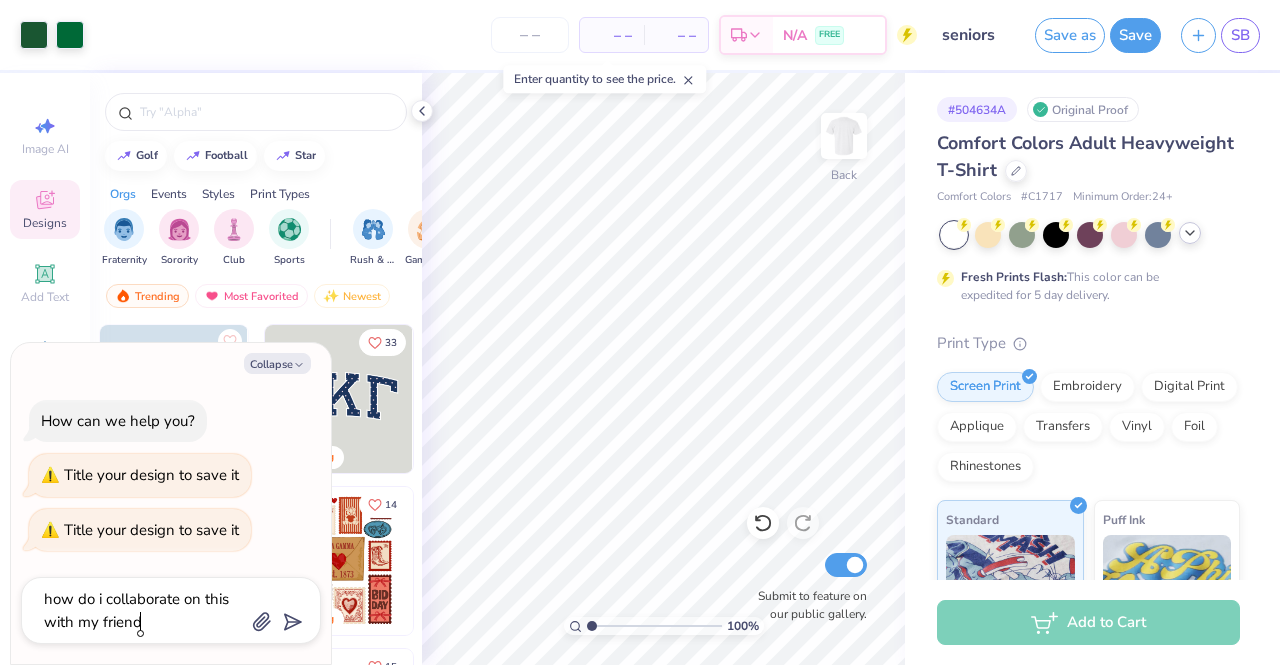 type 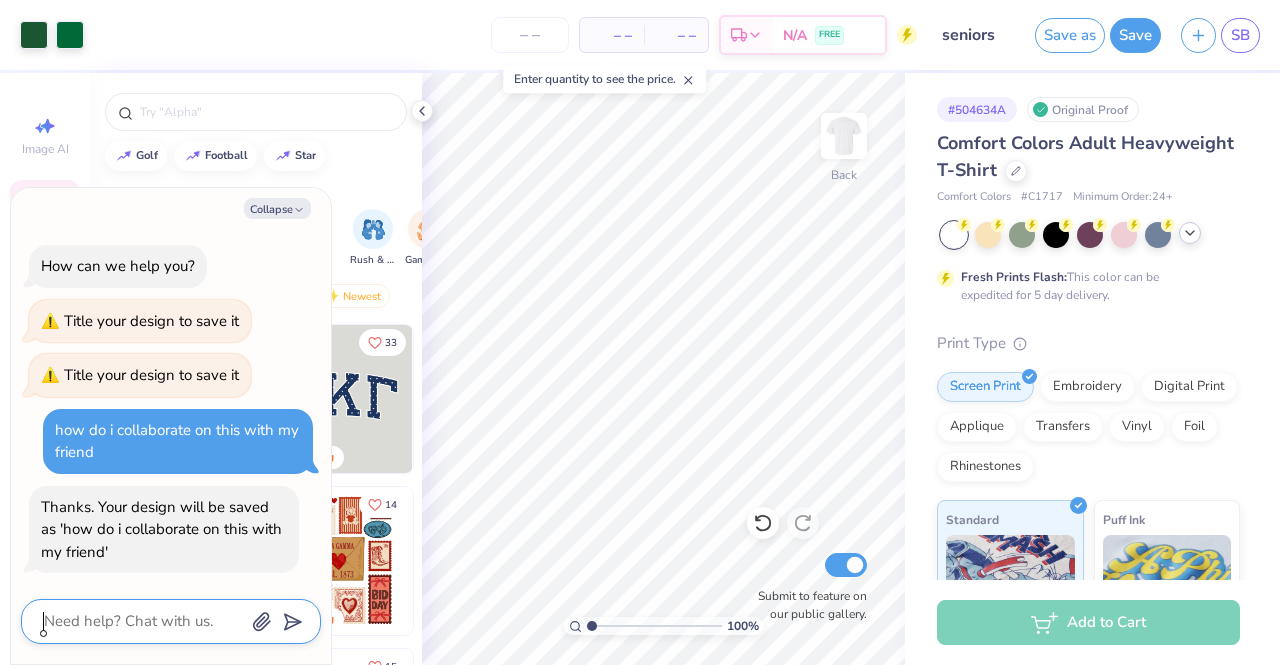 click at bounding box center [143, 621] 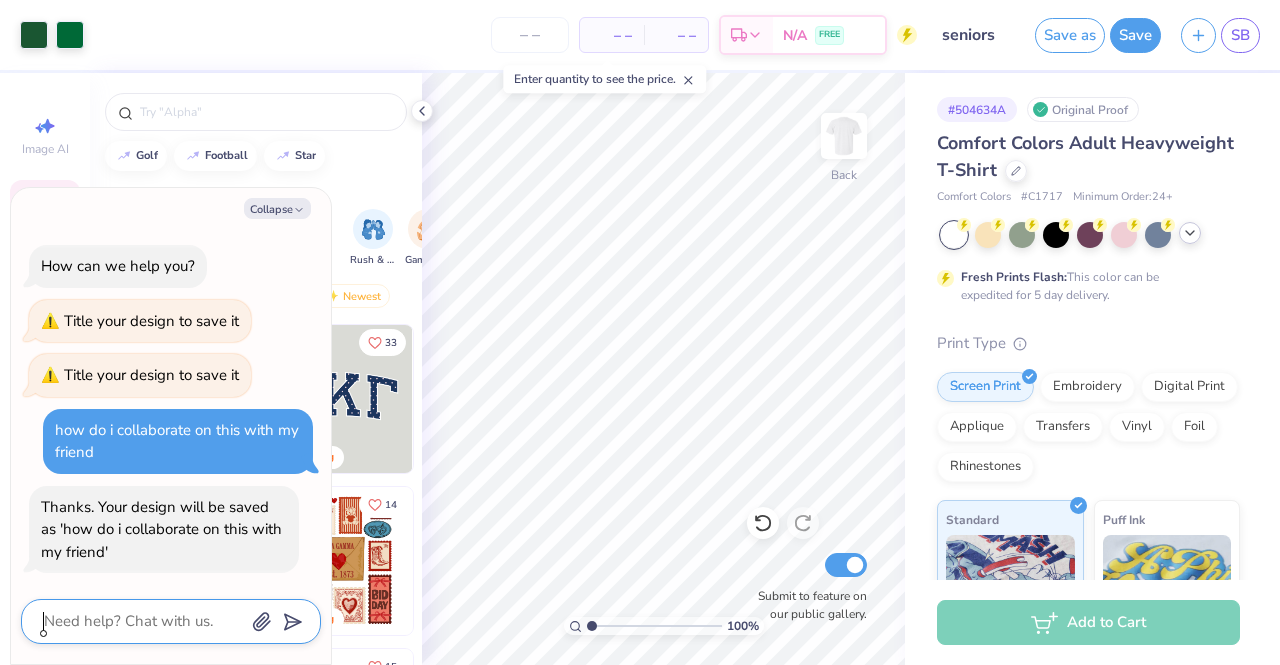 type on "x" 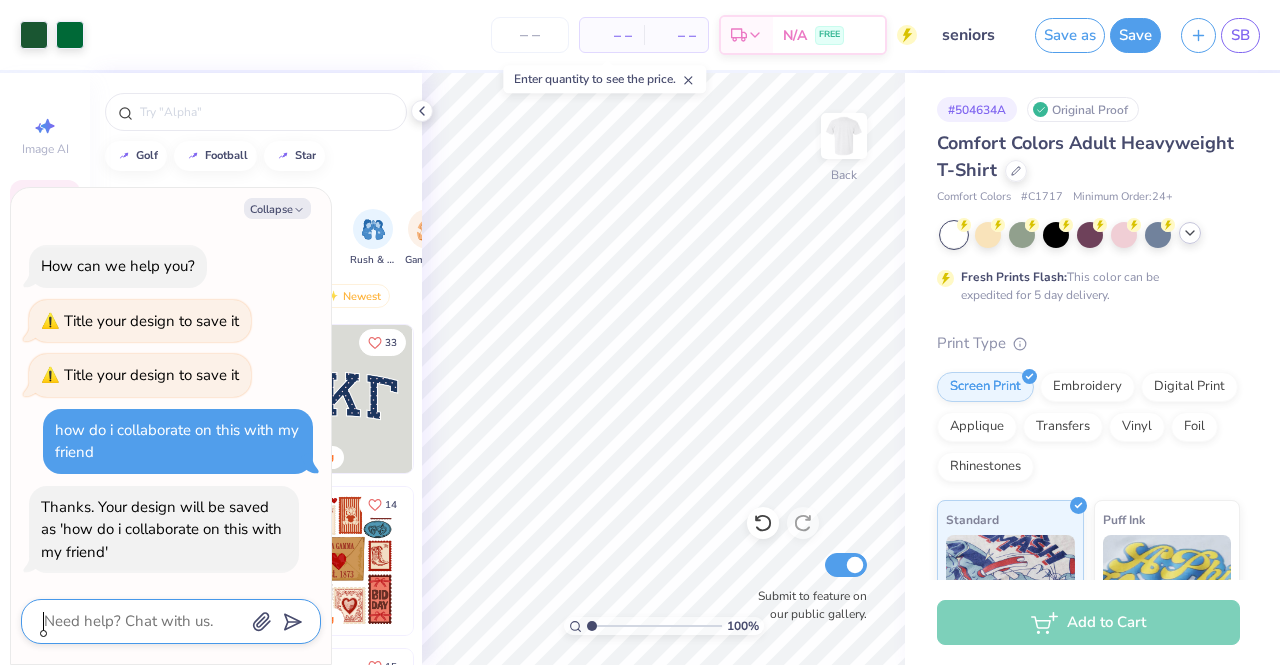 type on "n" 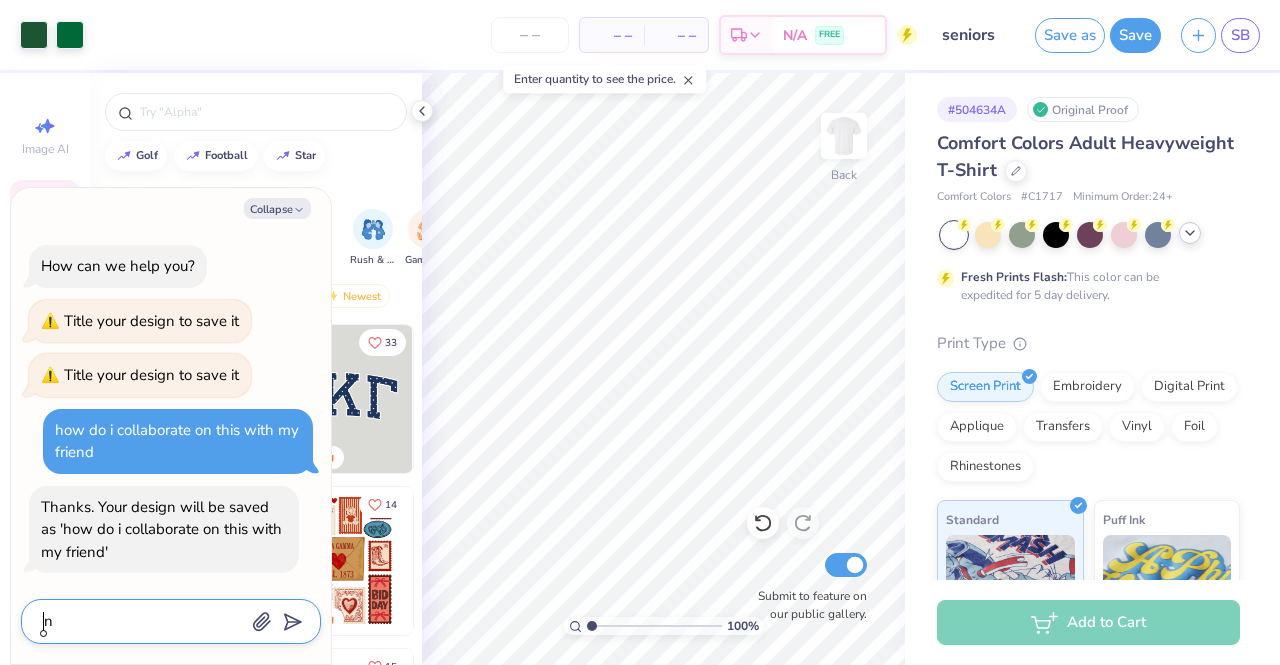 type on "x" 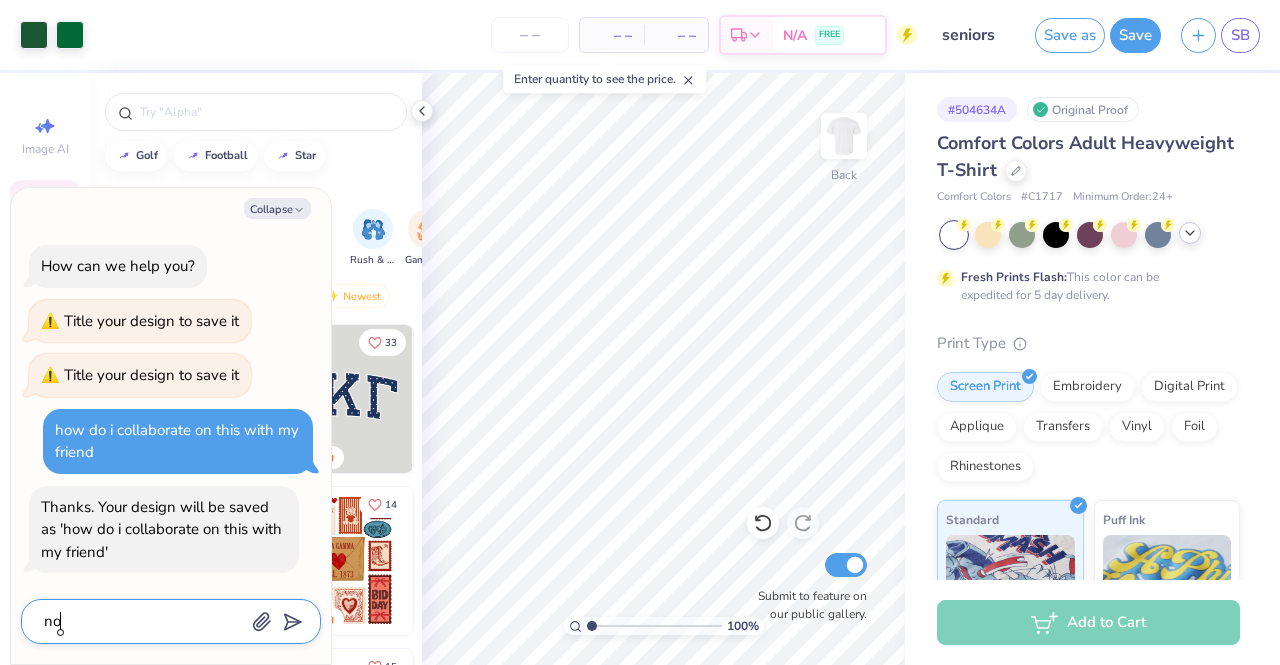 type on "no" 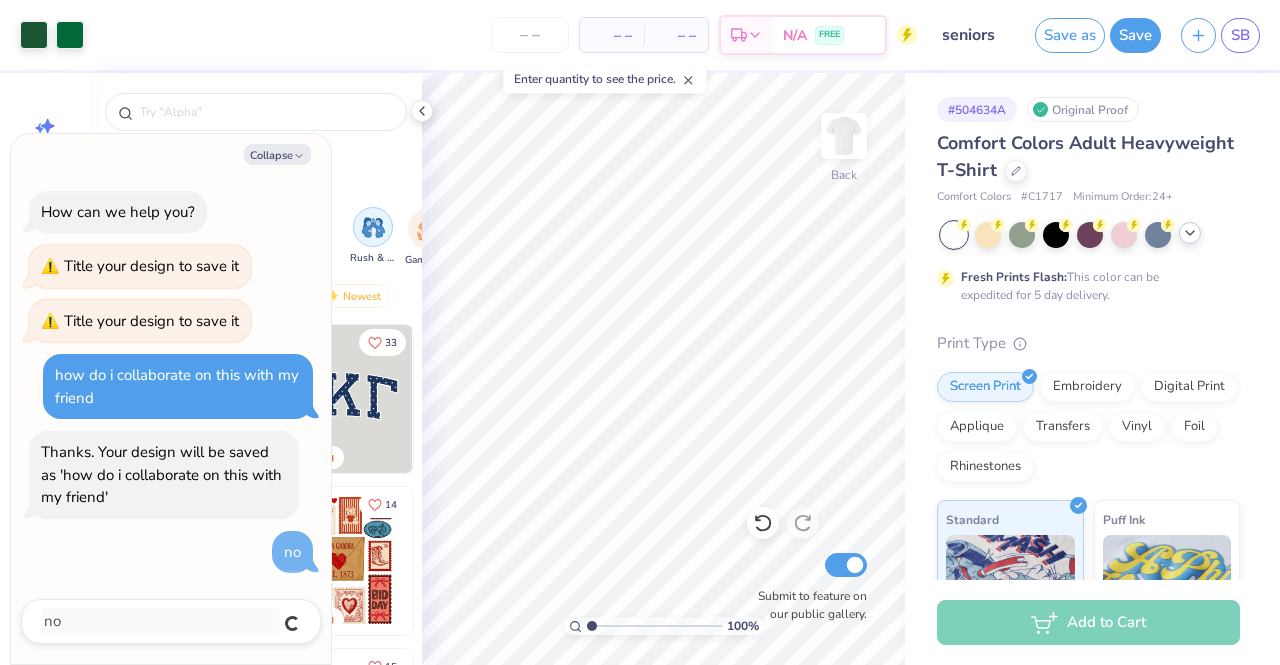 type on "x" 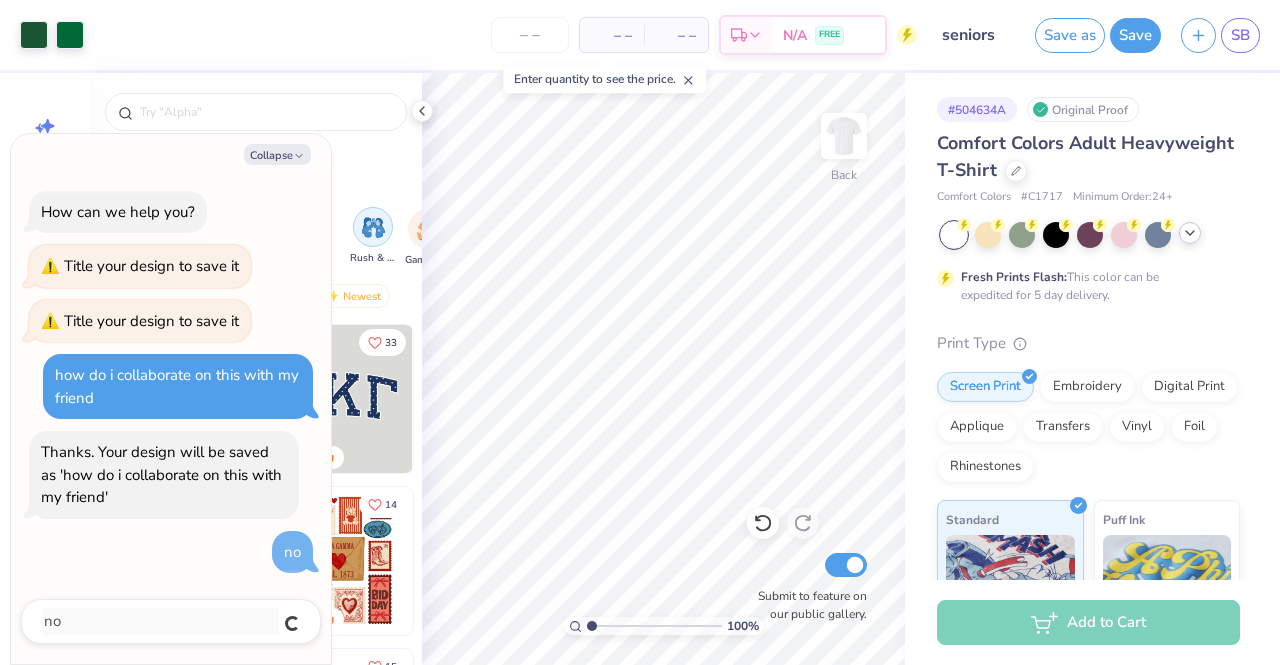 type 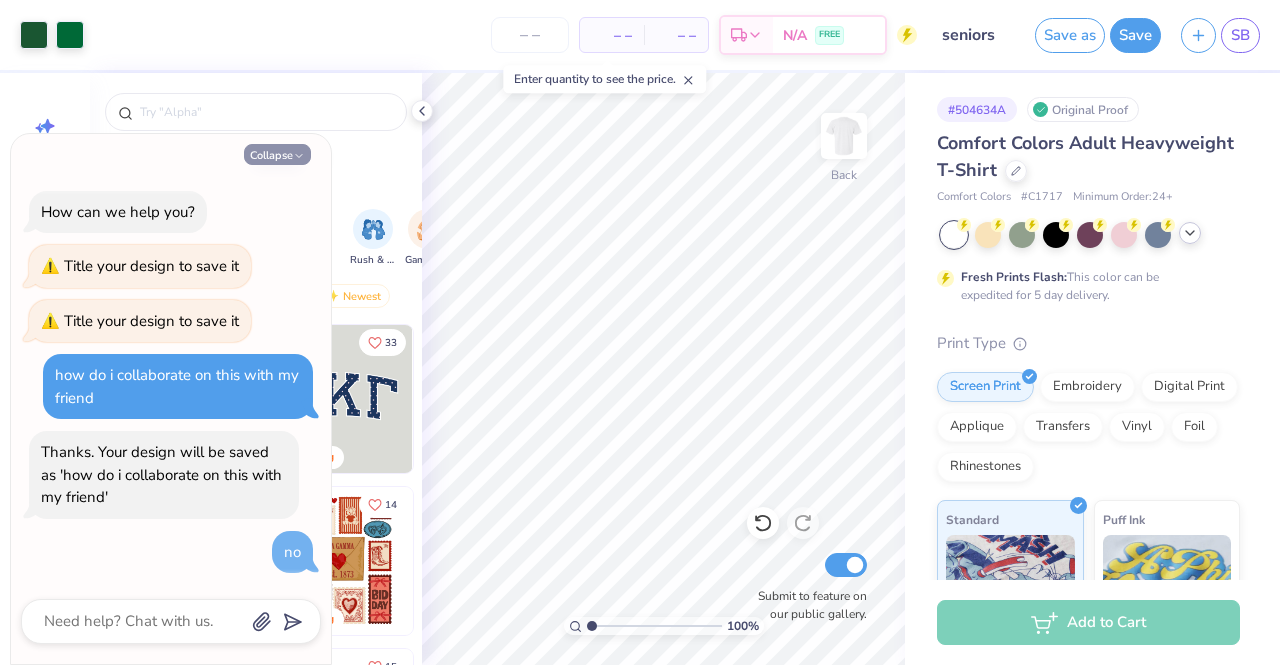 click on "Collapse" at bounding box center [277, 154] 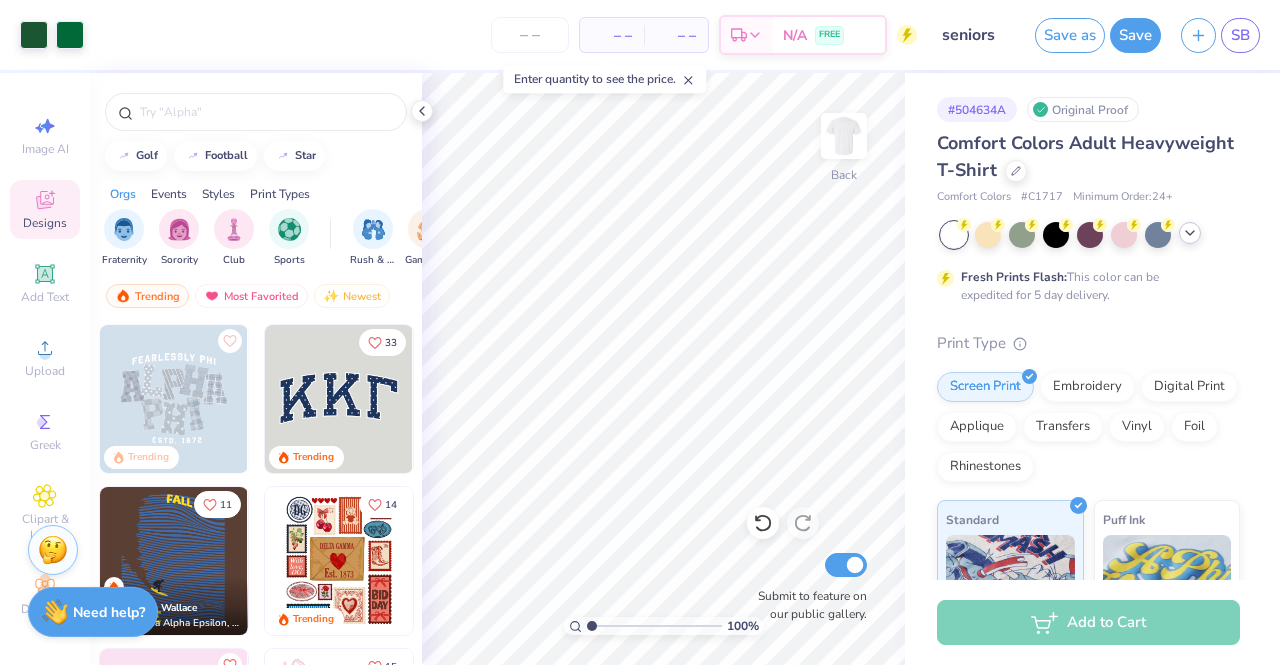 click 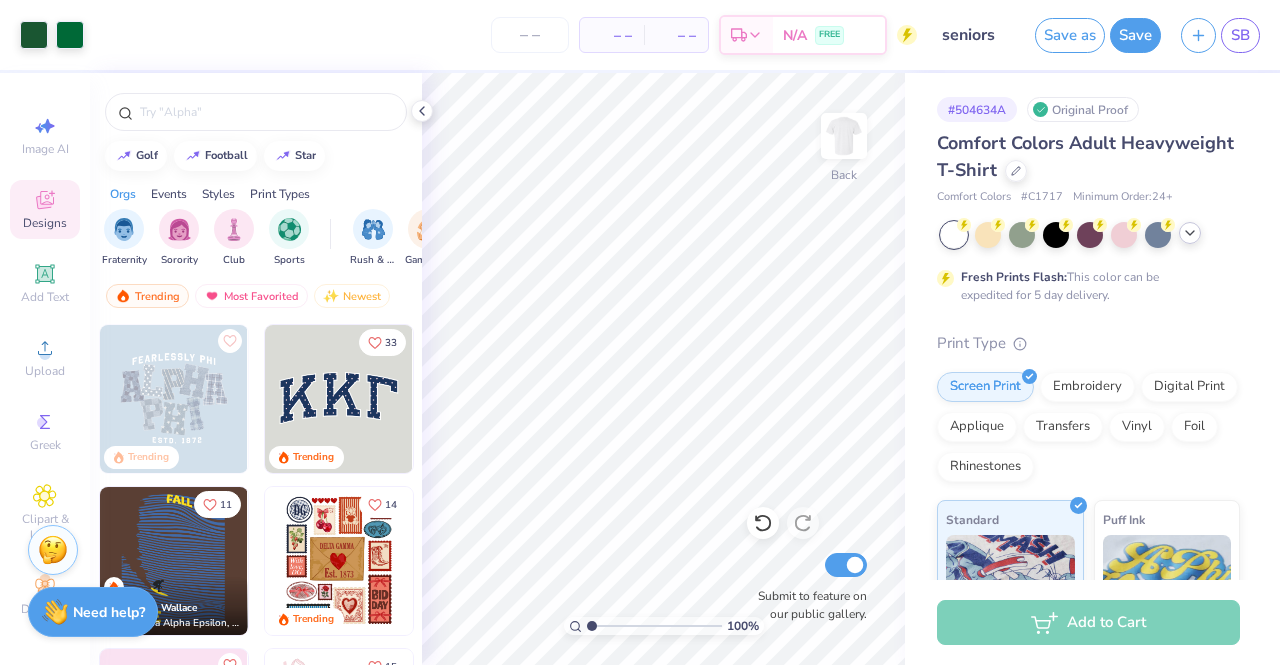 drag, startPoint x: 675, startPoint y: 41, endPoint x: 550, endPoint y: 22, distance: 126.43575 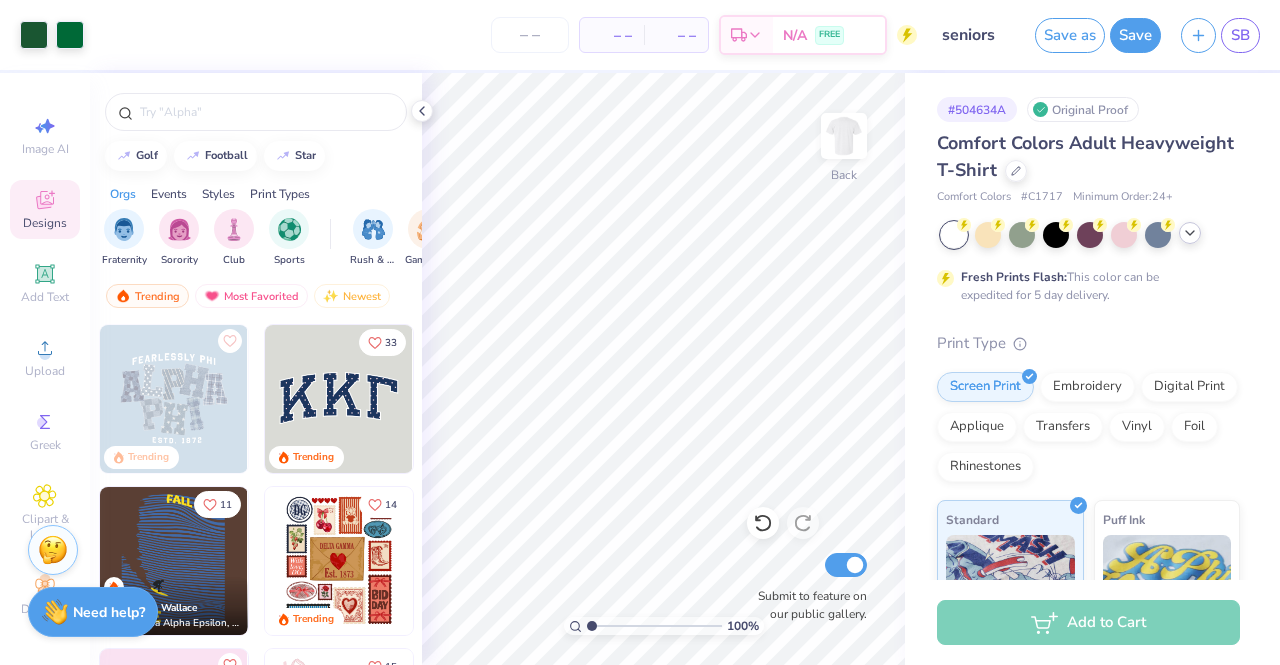 click on "– –" at bounding box center (676, 35) 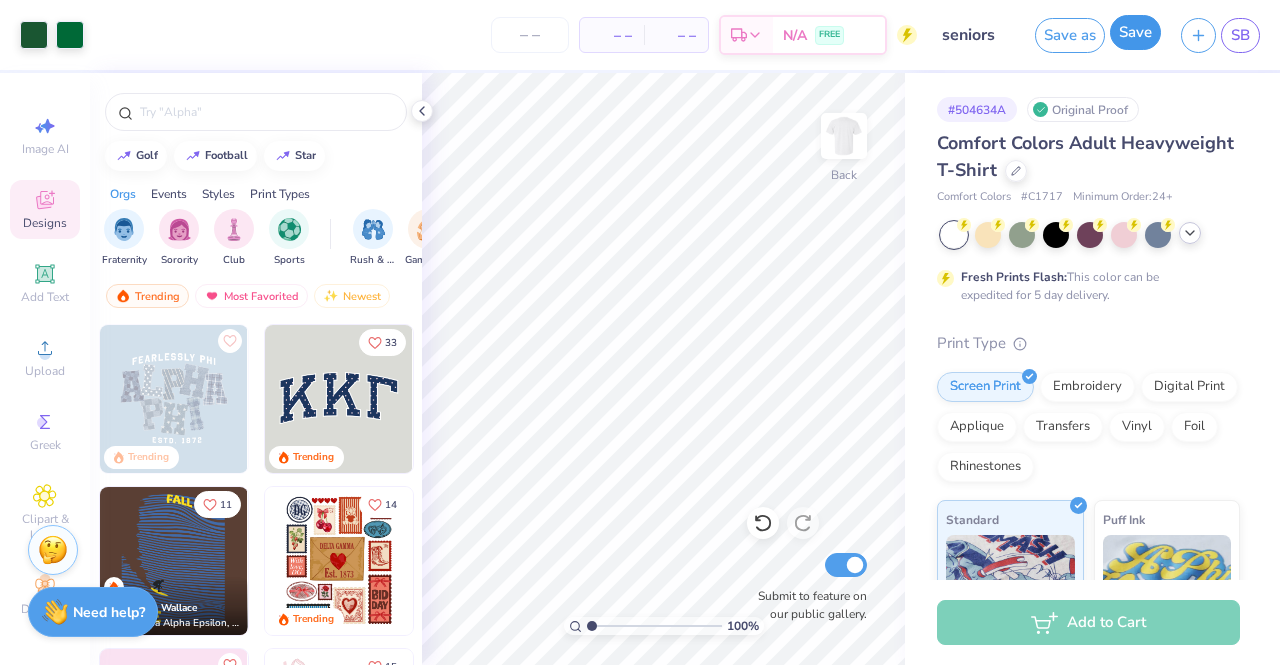 click on "Save" at bounding box center [1135, 32] 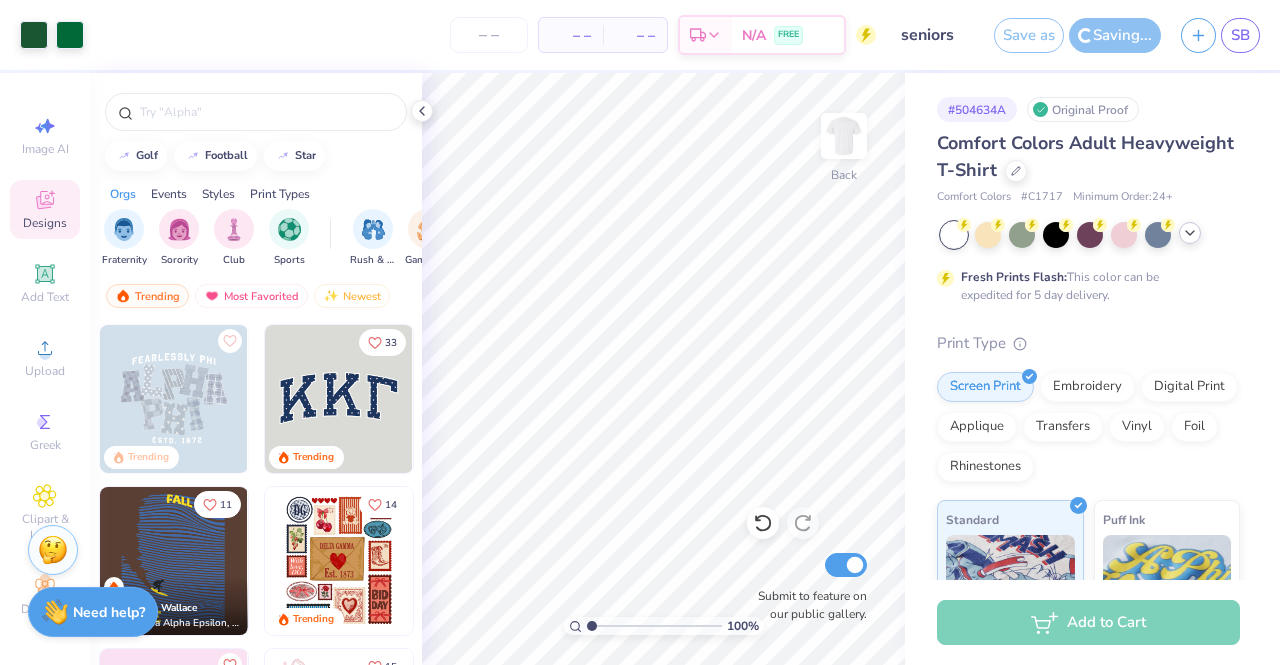 click on "SB" at bounding box center (1240, 35) 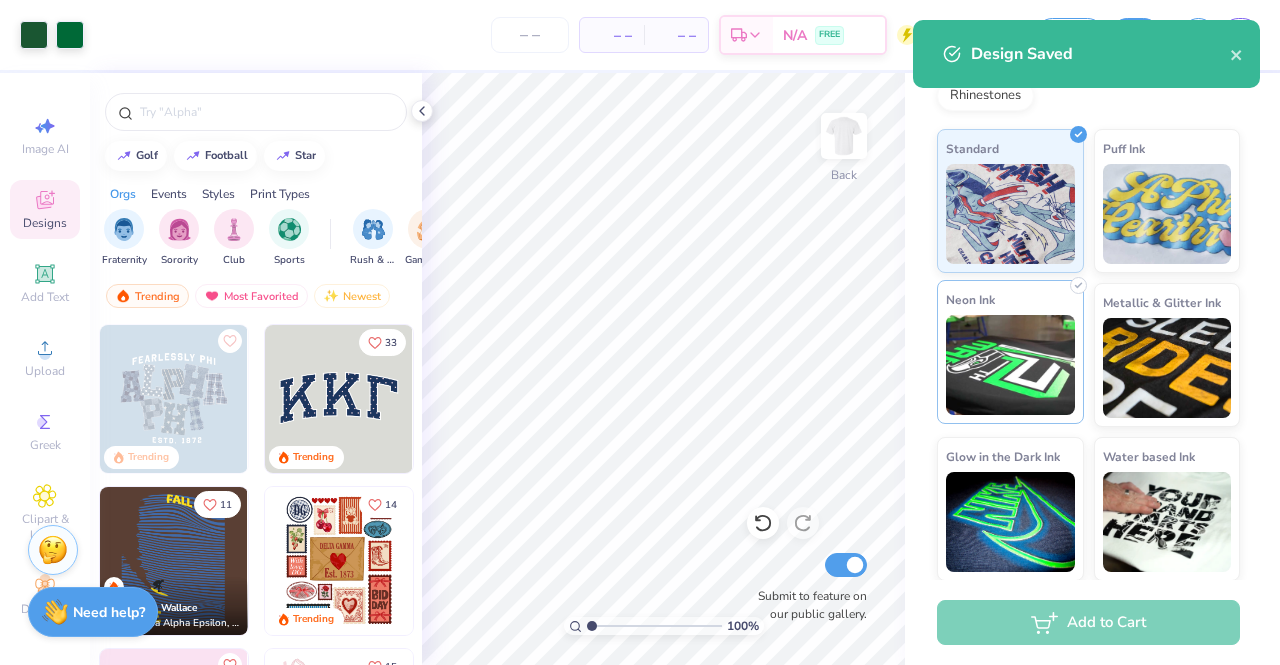 scroll, scrollTop: 0, scrollLeft: 0, axis: both 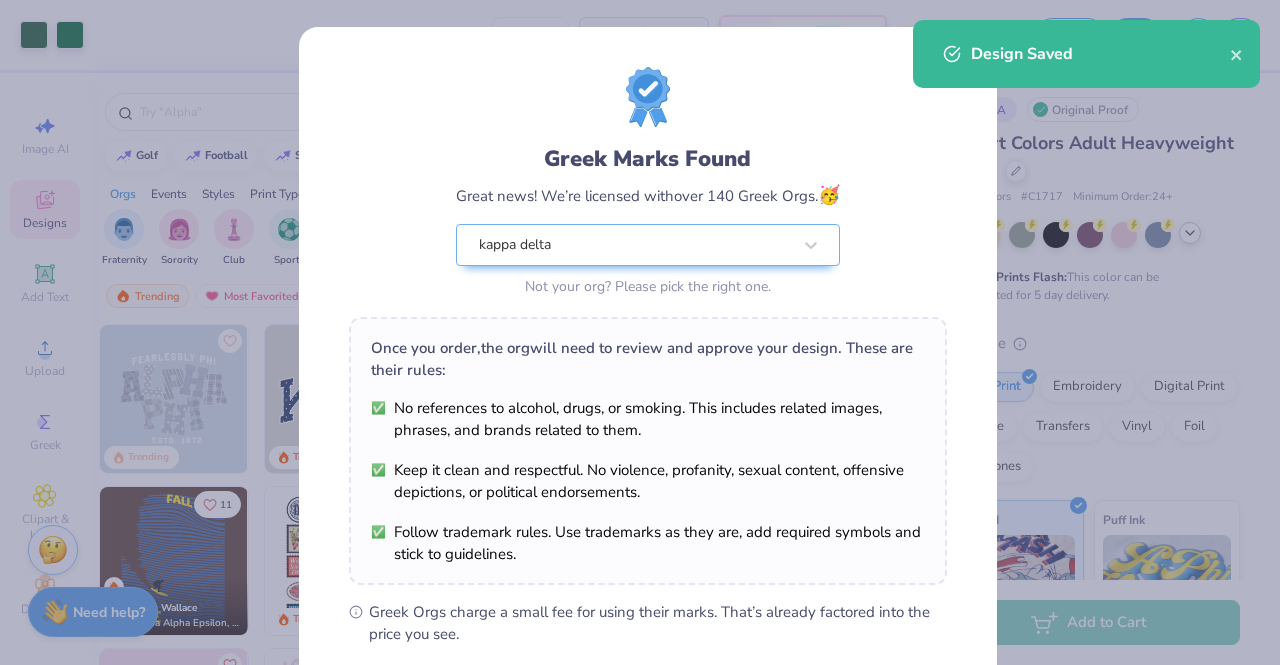 click on "Greek Marks Found Great news! We’re licensed with  over 140 Greek Orgs. 🥳 kappa delta Not your org? Please pick the right one. Once you order,  the org  will need to review and approve your design. These are their rules: No references to alcohol, drugs, or smoking. This includes related images, phrases, and brands related to them. Keep it clean and respectful. No violence, profanity, sexual content, offensive depictions, or political endorsements. Follow trademark rules. Use trademarks as they are, add required symbols and stick to guidelines. Greek Orgs charge a small fee for using their marks. That’s already factored into the price you see. By proceeding, you understand that we can only print your design if the org approves it. If they don’t, our specialists will connect with you to rework the design until they do. We’ll only submit the design if you order. I Understand! No  Greek  marks in your design?" at bounding box center [640, 332] 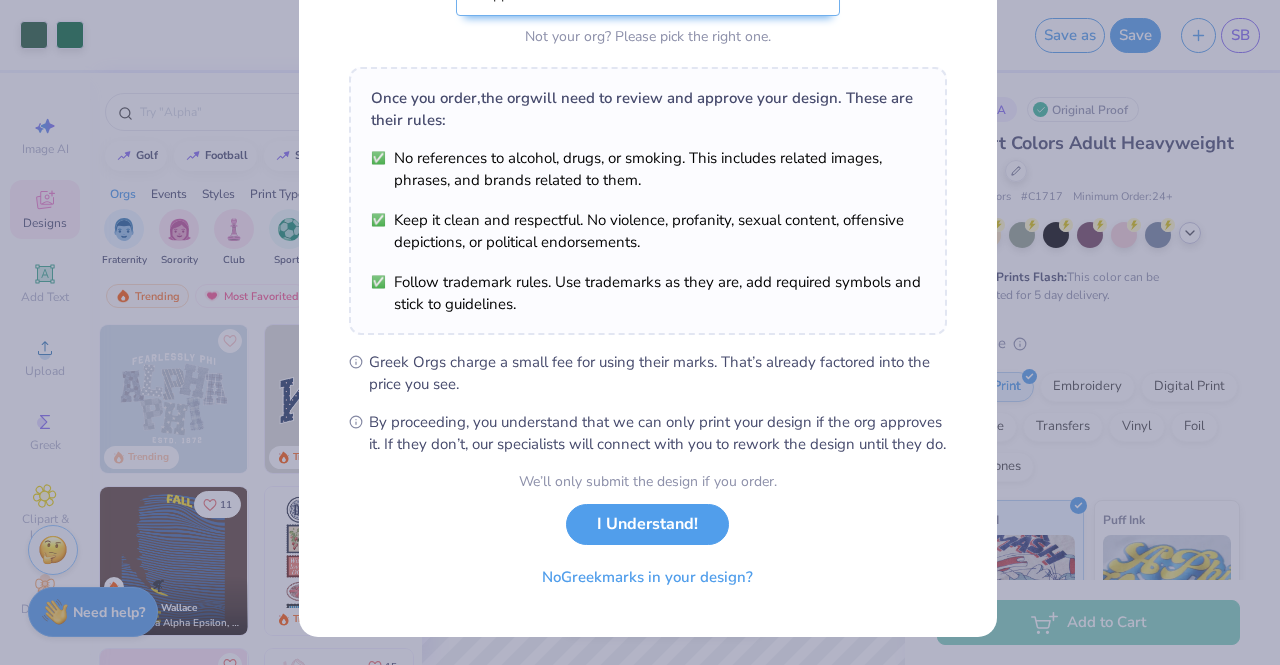 scroll, scrollTop: 268, scrollLeft: 0, axis: vertical 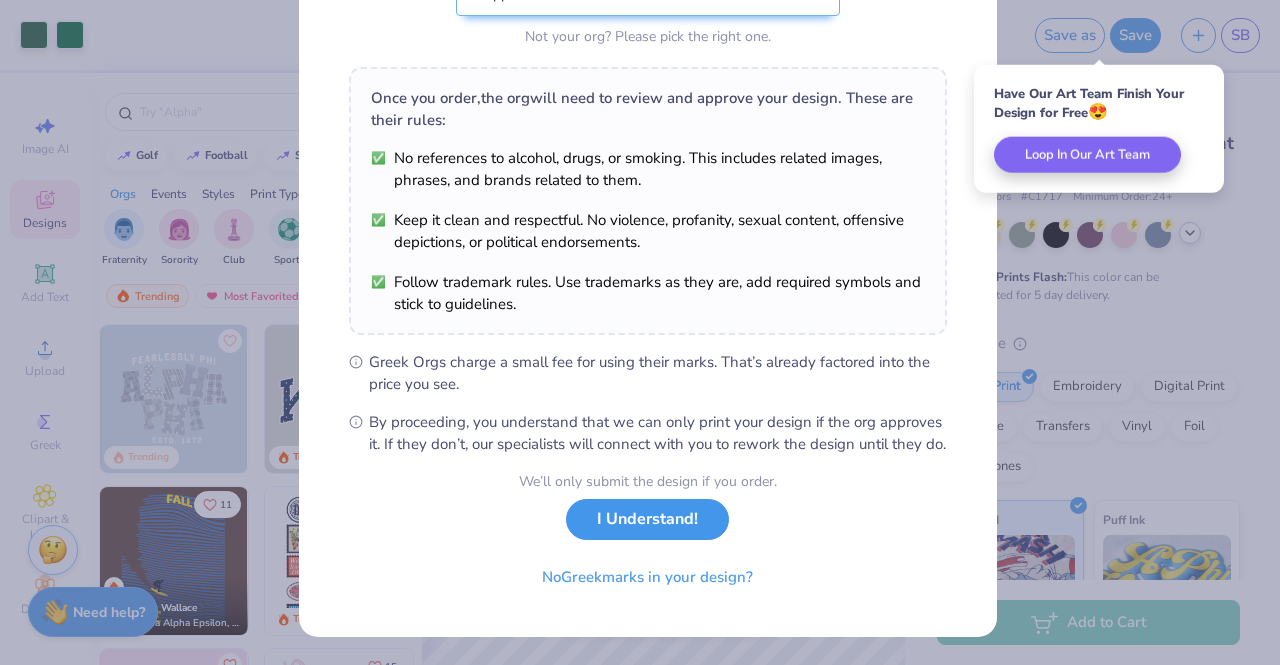 click on "I Understand!" at bounding box center (647, 519) 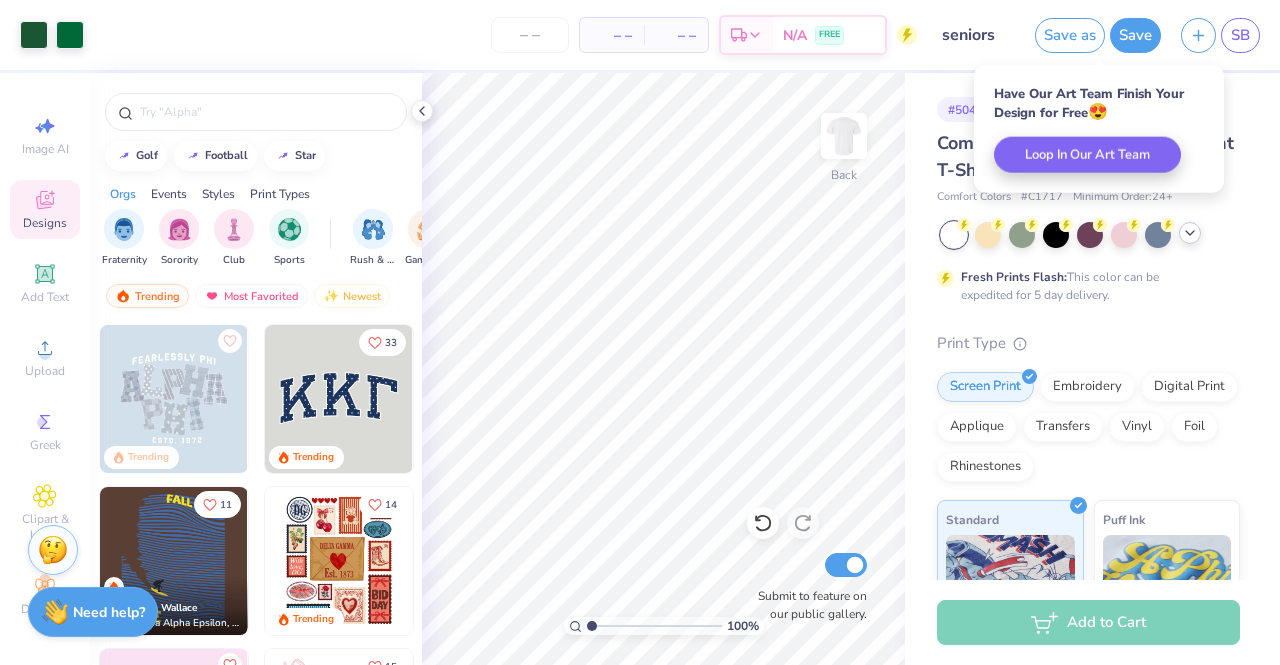 scroll, scrollTop: 0, scrollLeft: 0, axis: both 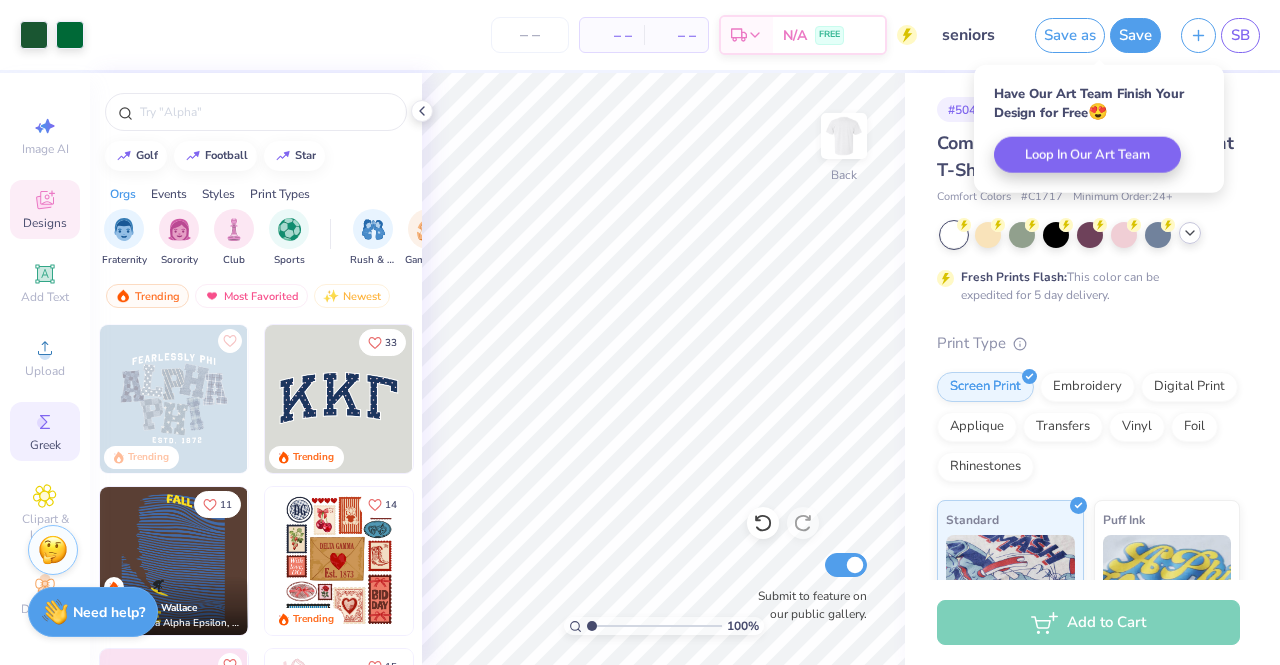 click 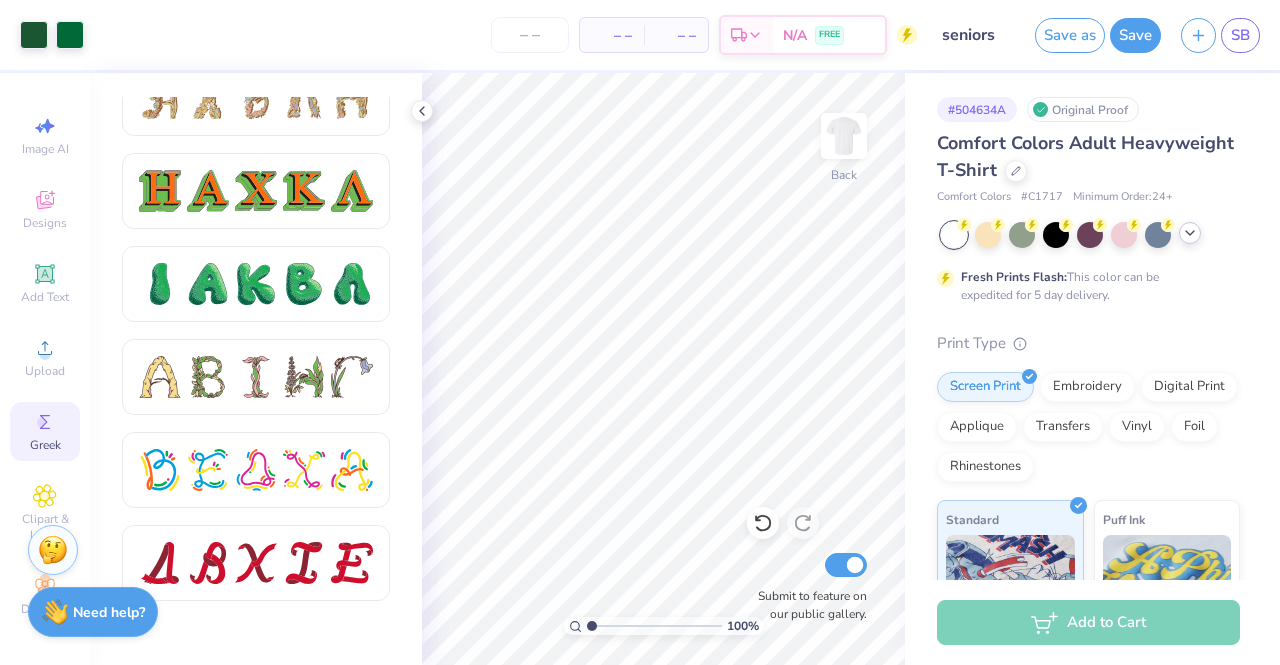 scroll, scrollTop: 0, scrollLeft: 0, axis: both 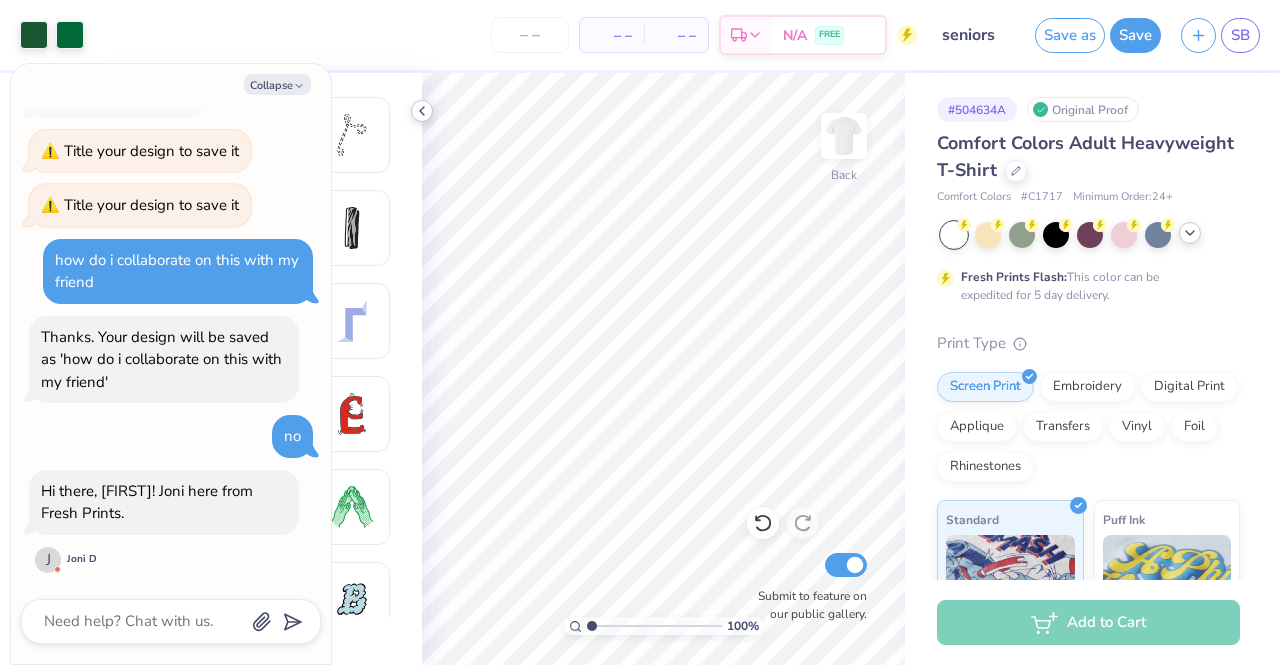 click 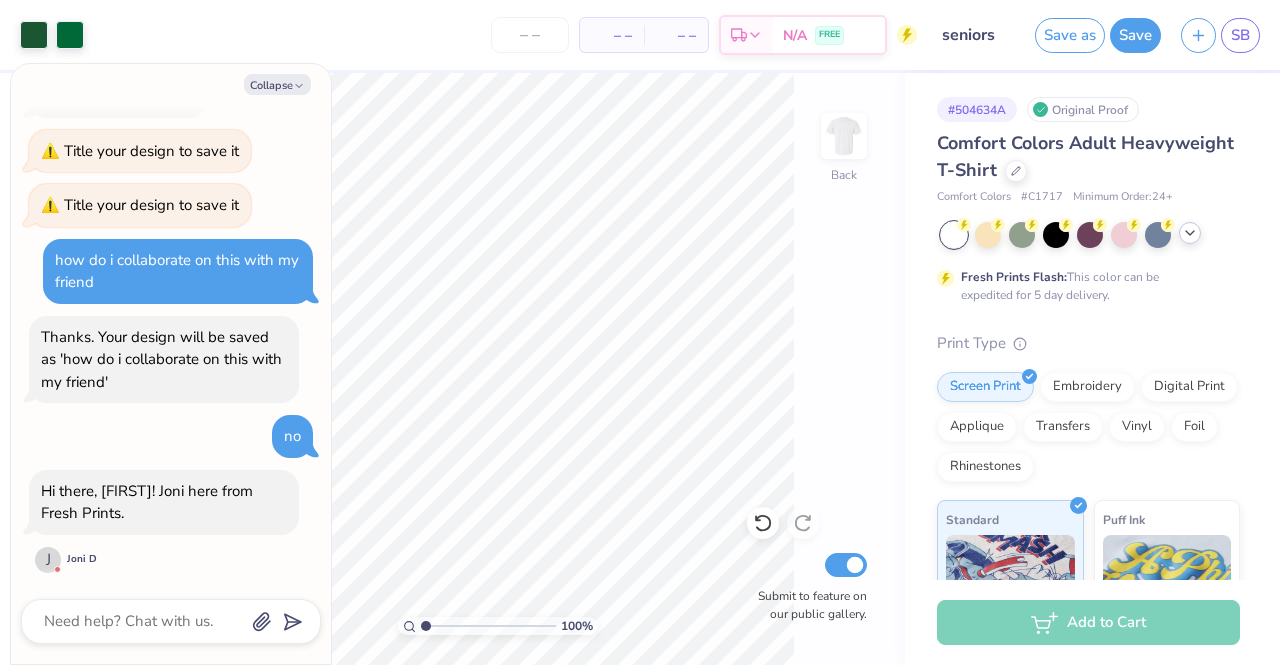 click at bounding box center (171, 621) 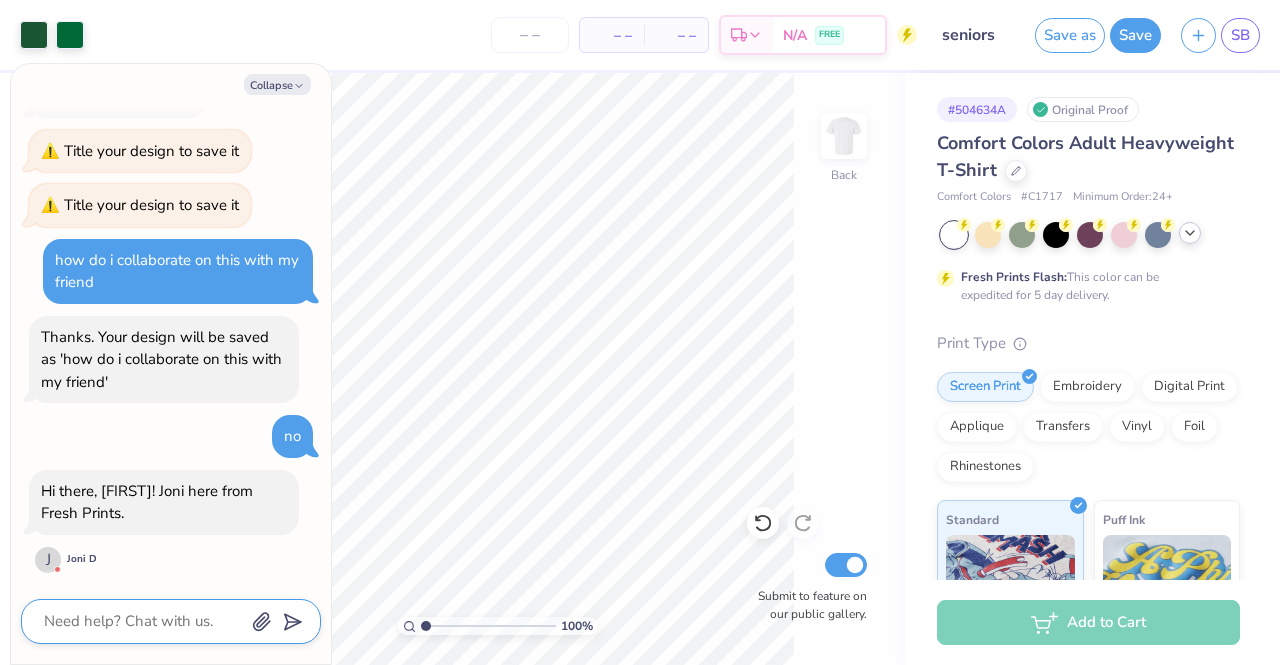 click at bounding box center (143, 621) 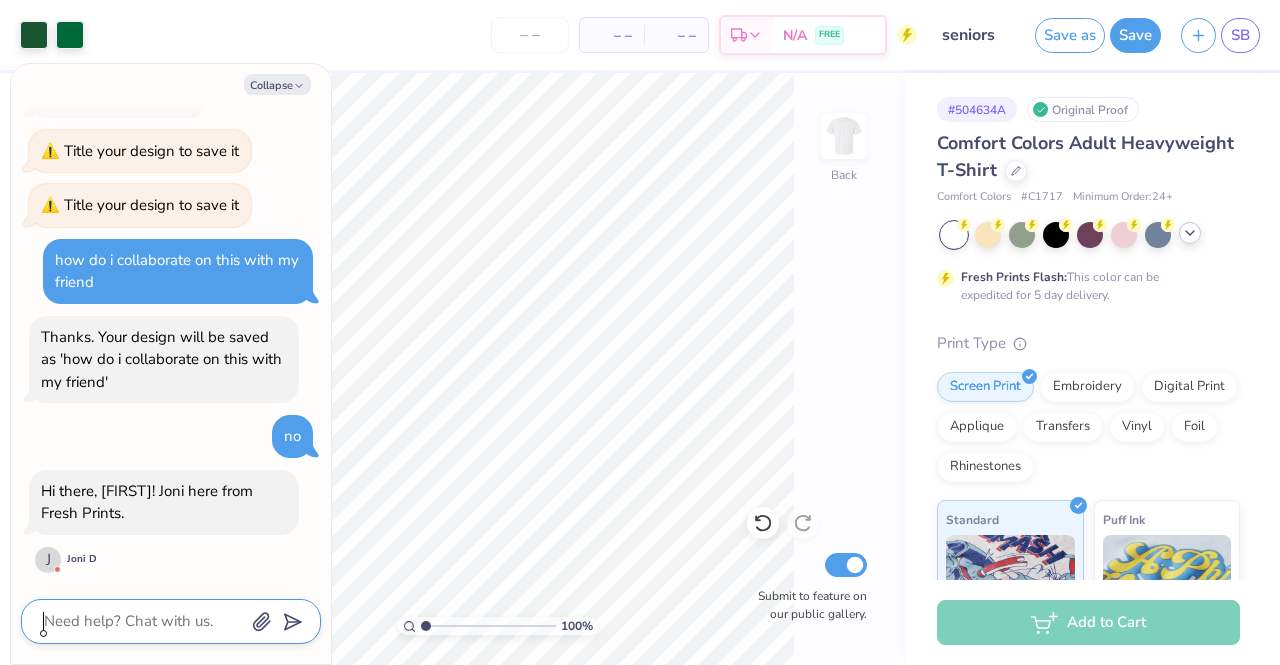type on "x" 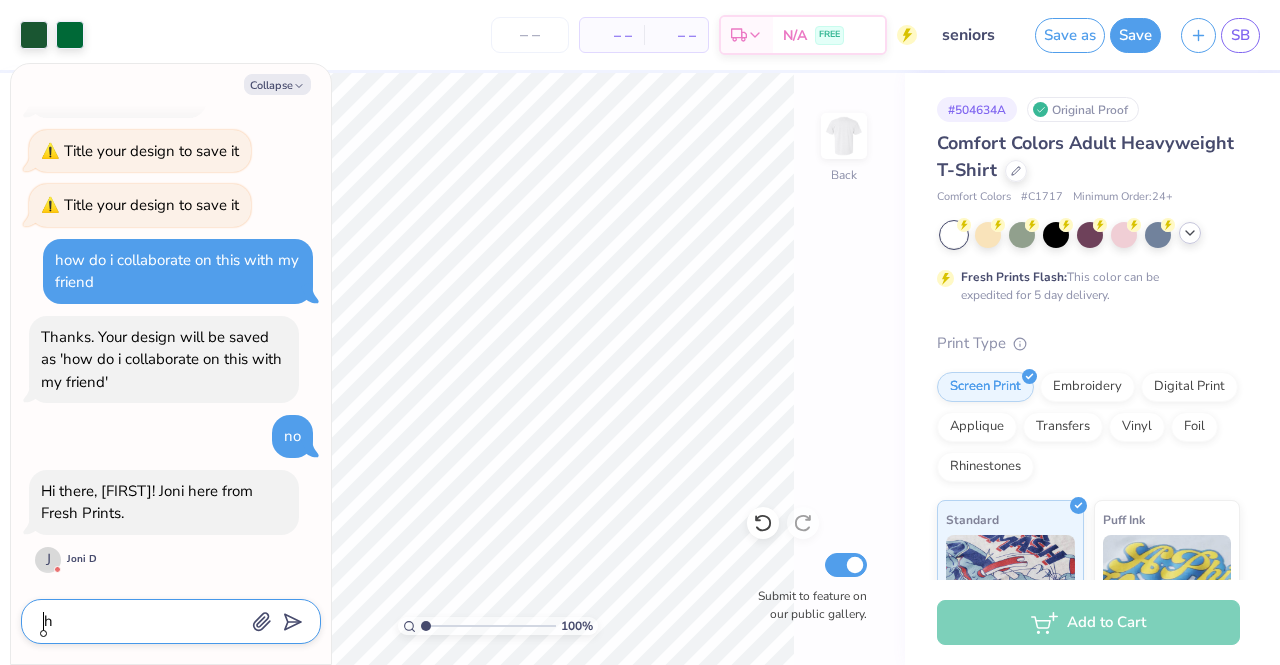 type on "ho" 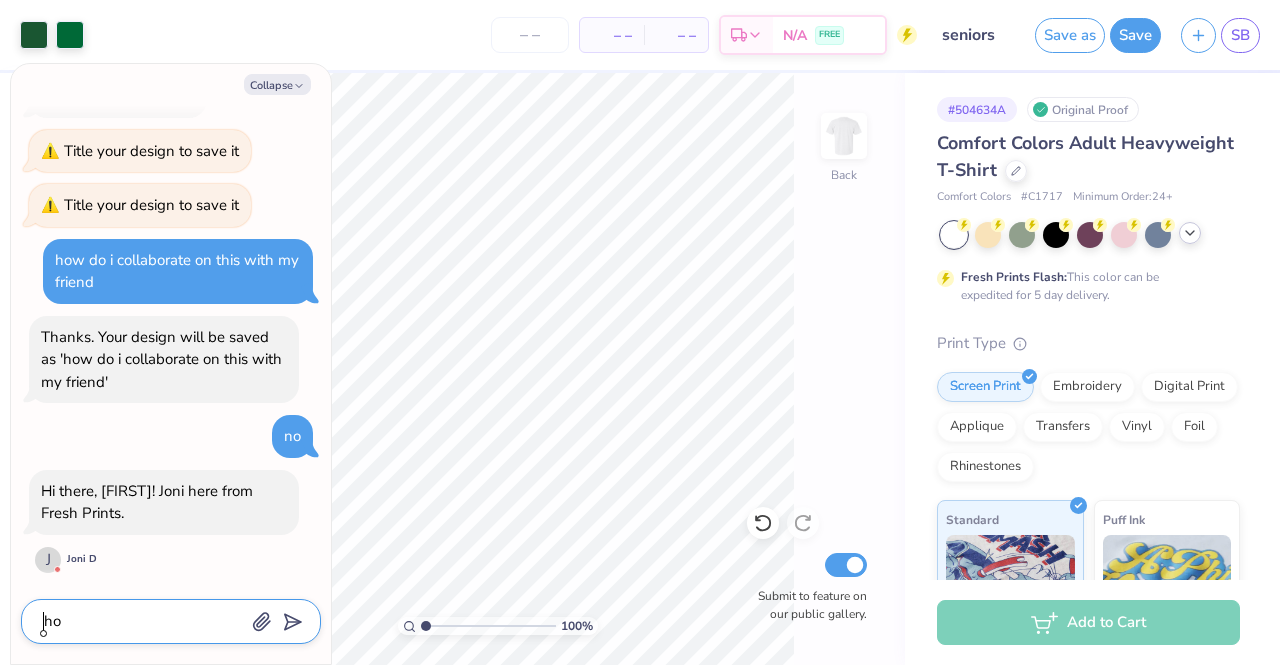 type on "x" 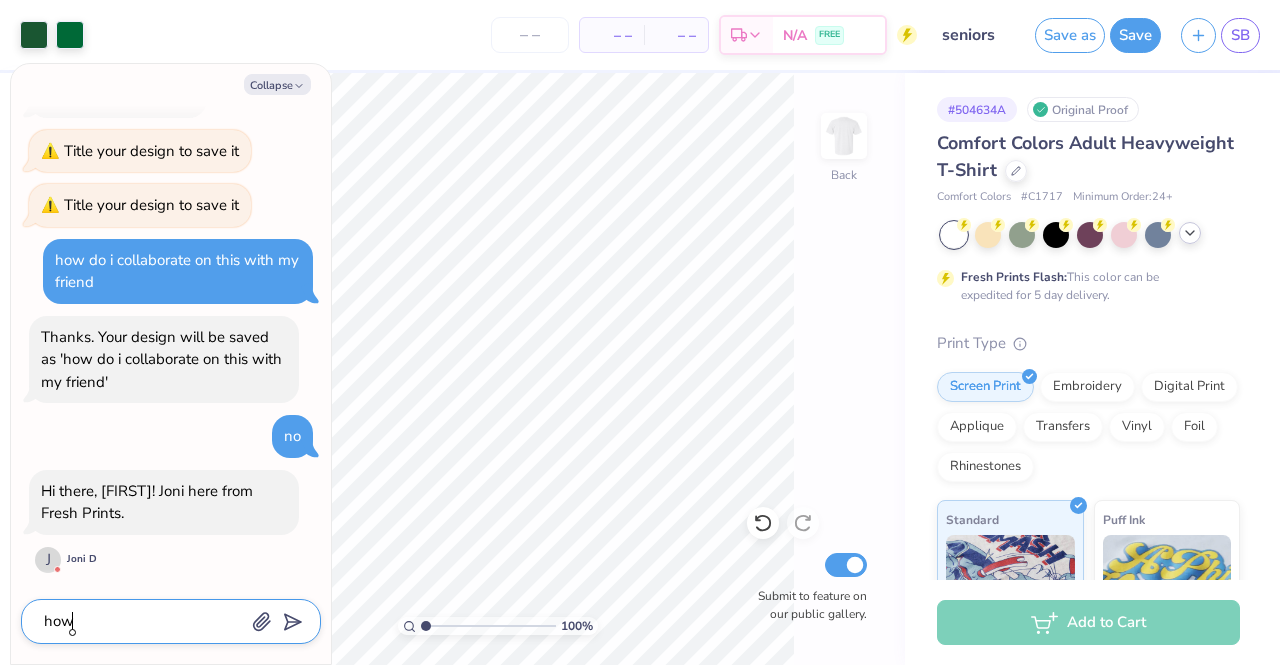 type on "how" 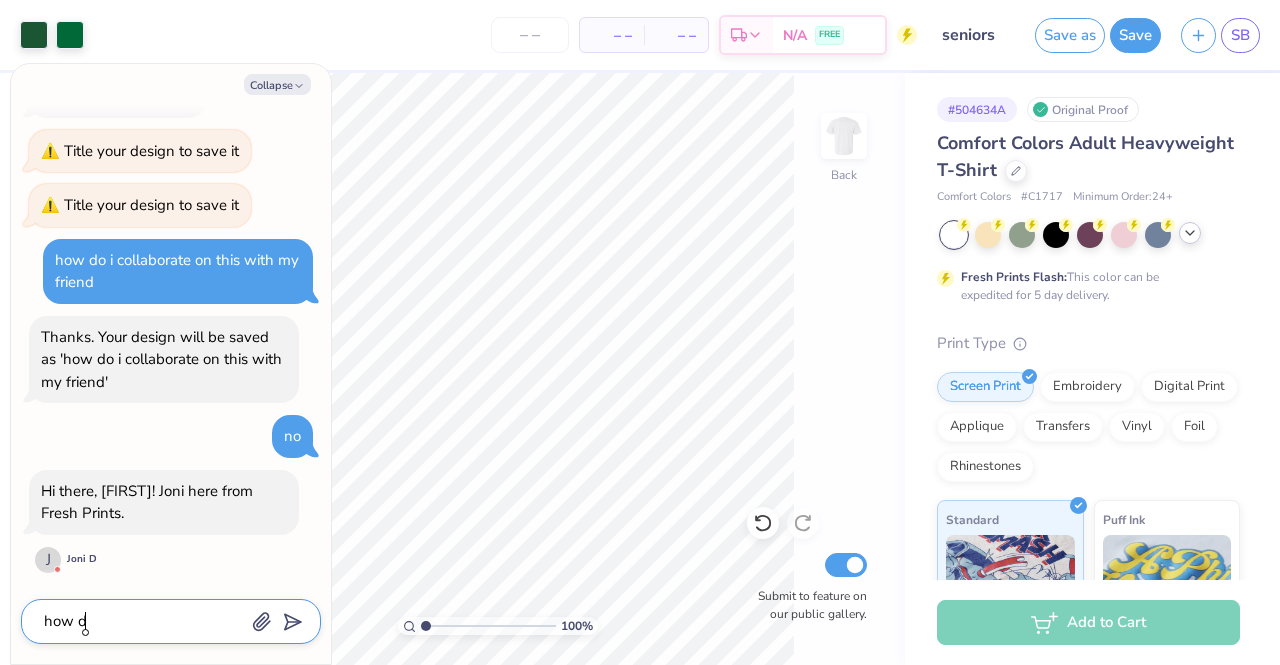 type on "x" 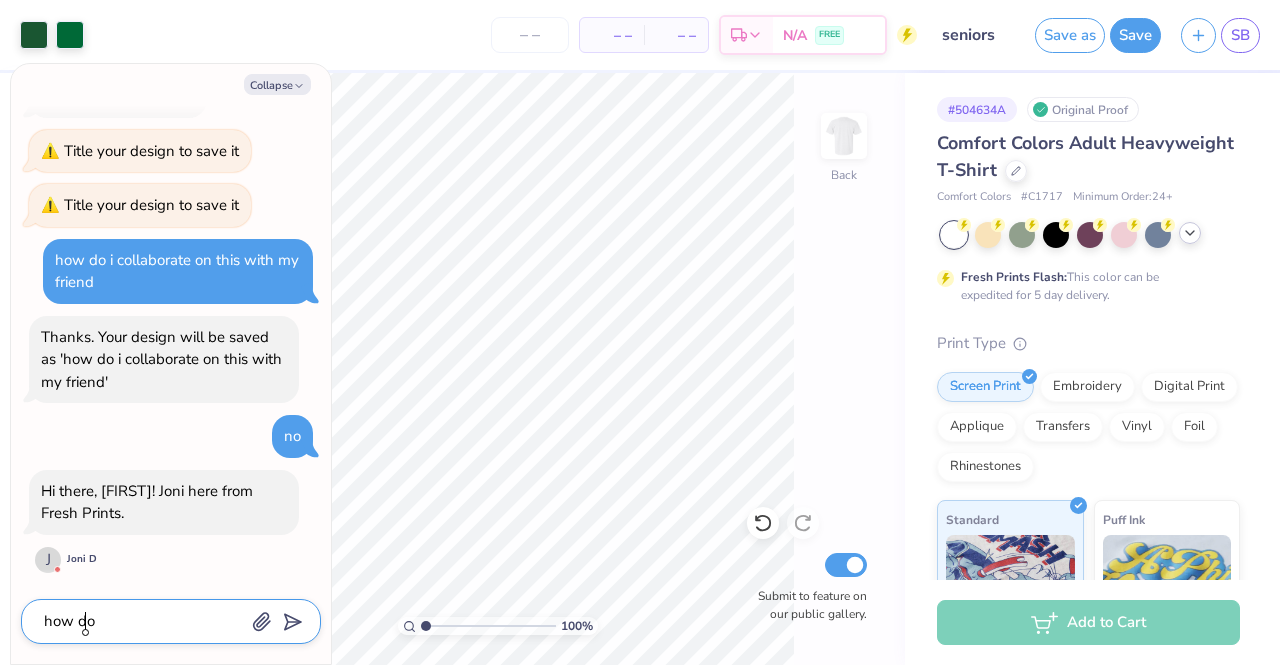 type on "x" 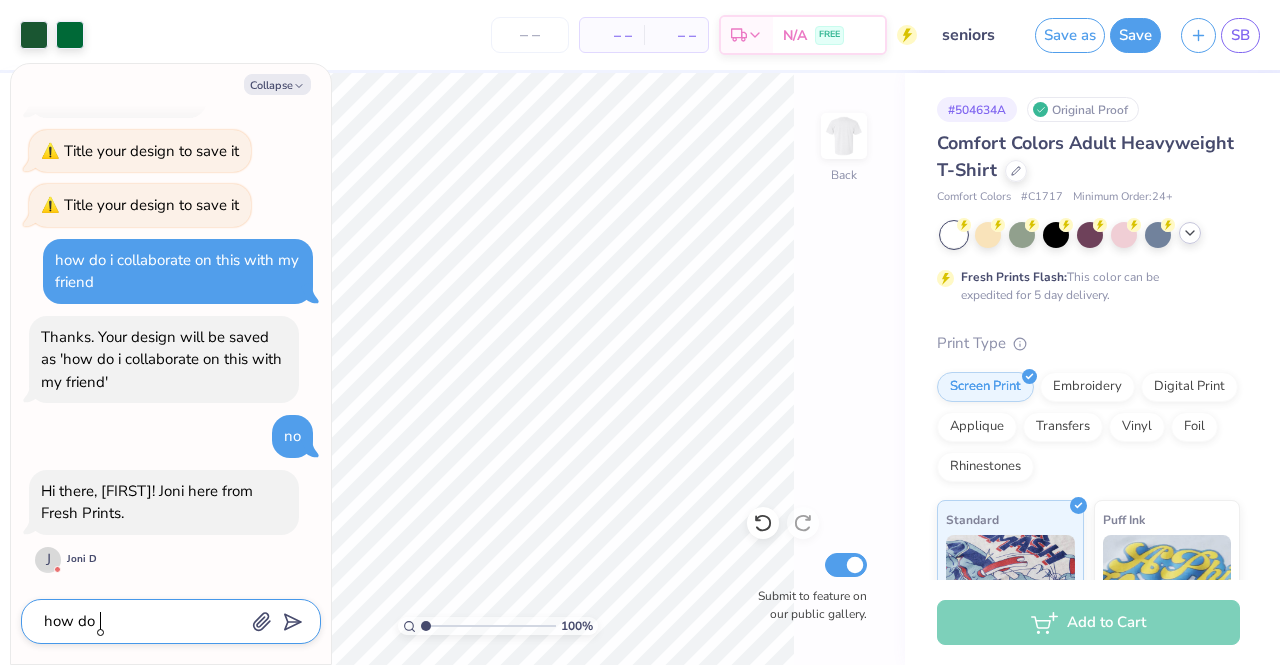 type on "x" 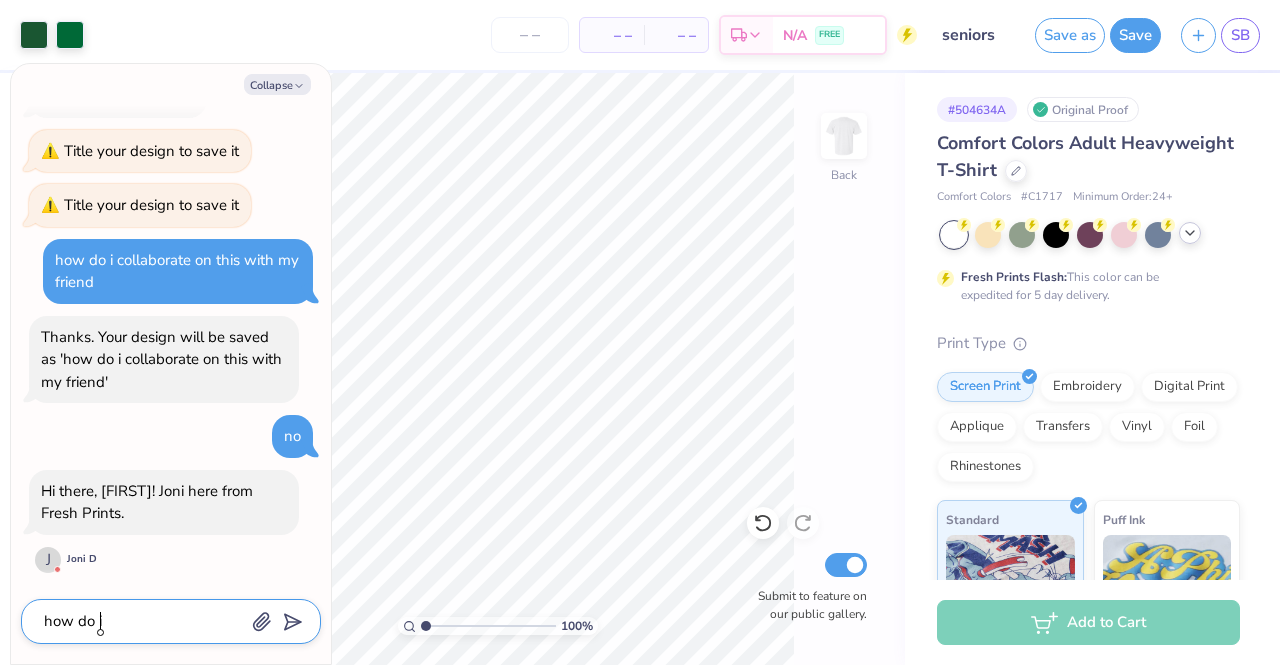 type on "x" 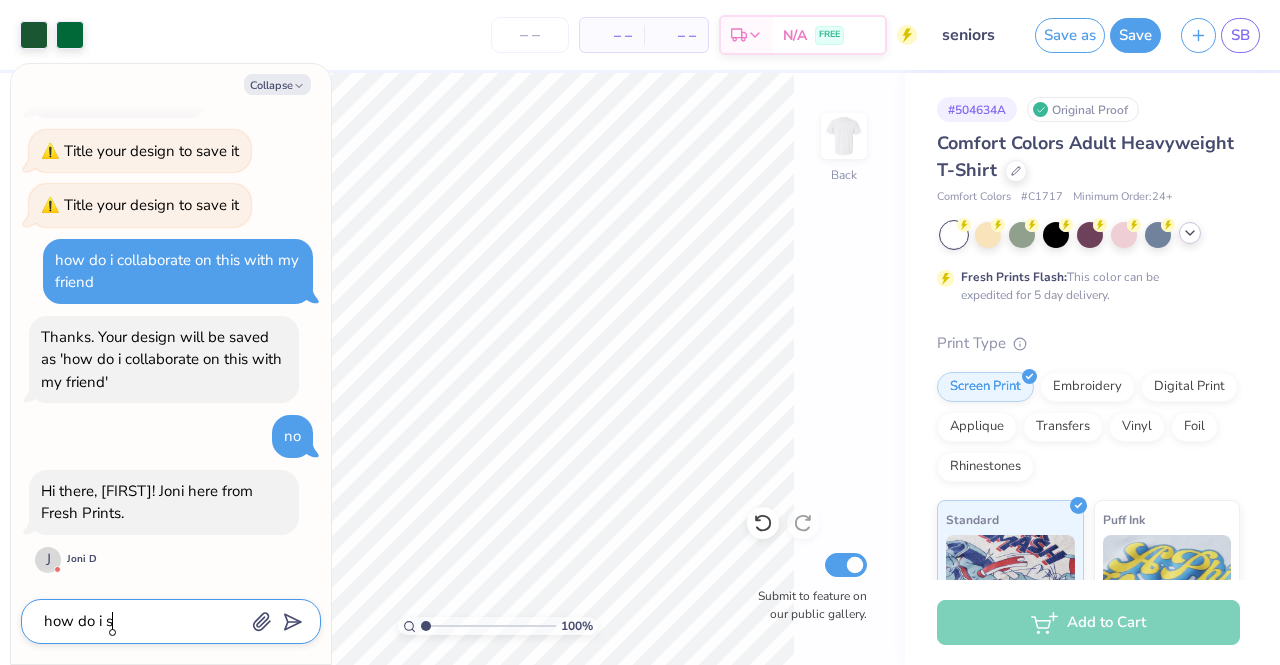 type on "how do i se" 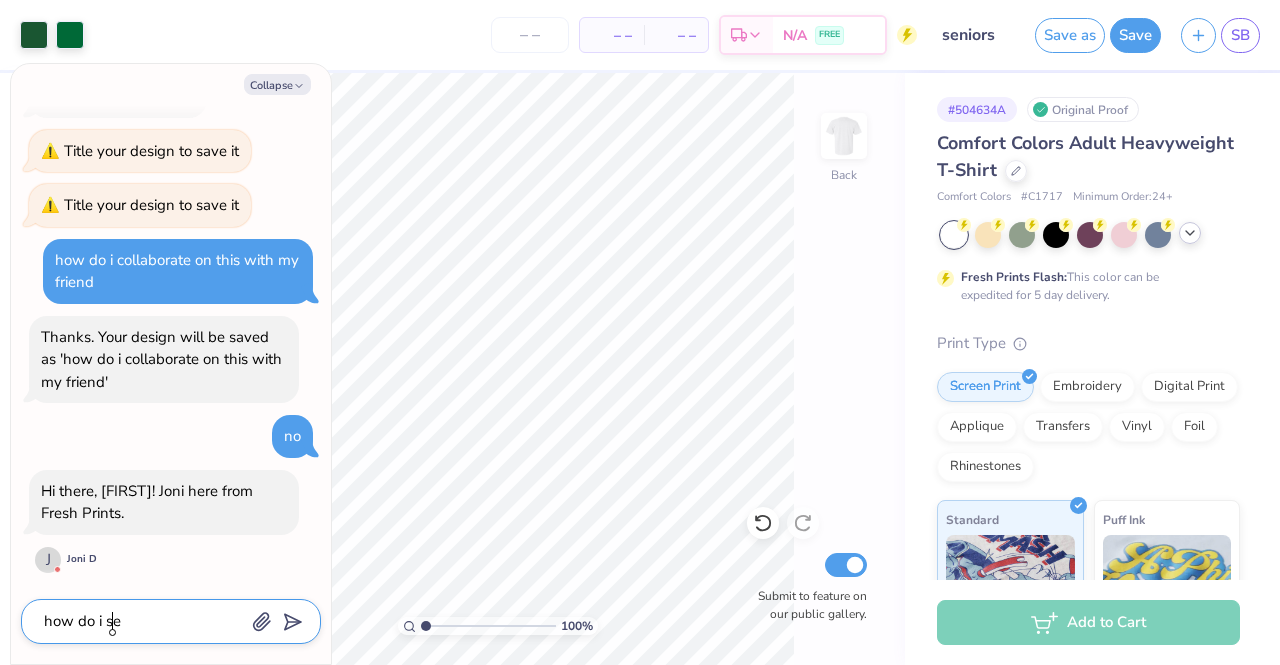 type on "x" 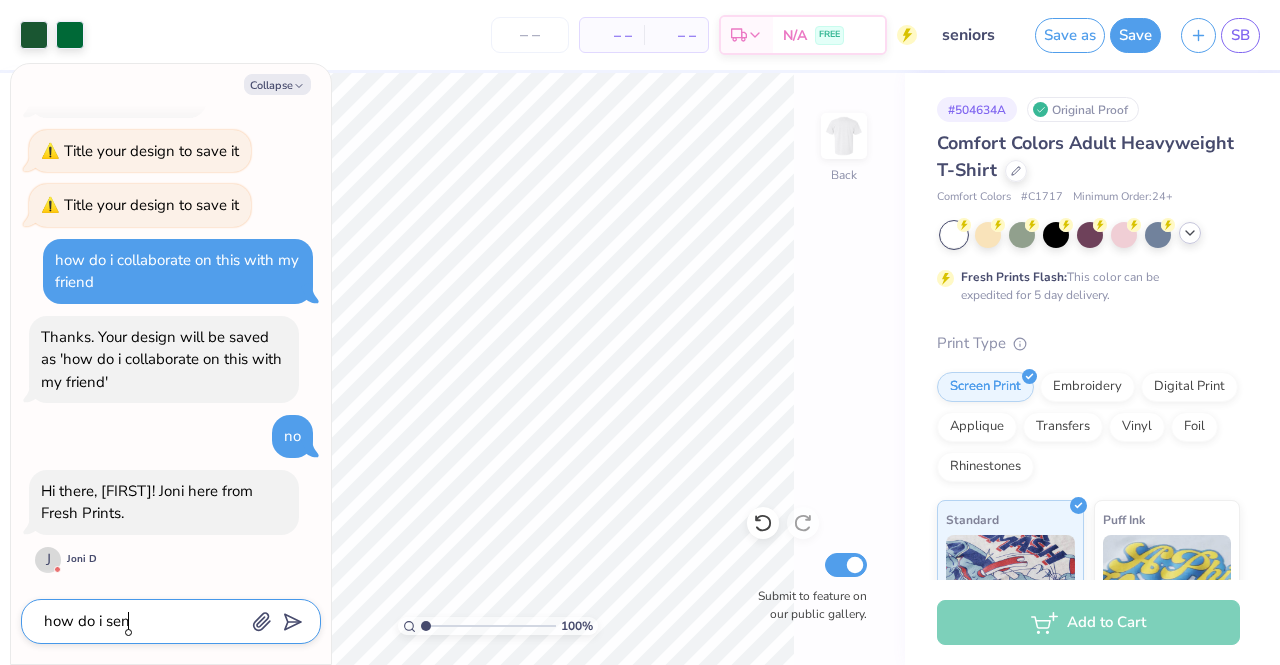 type on "x" 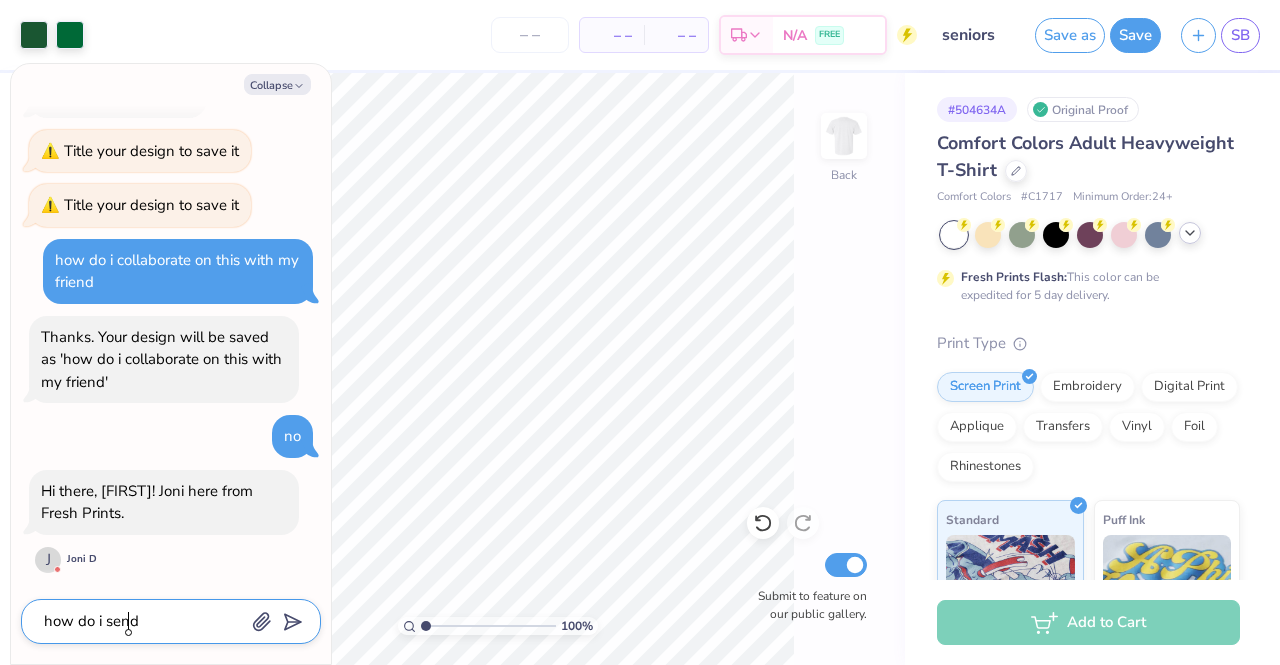 type on "how do i send" 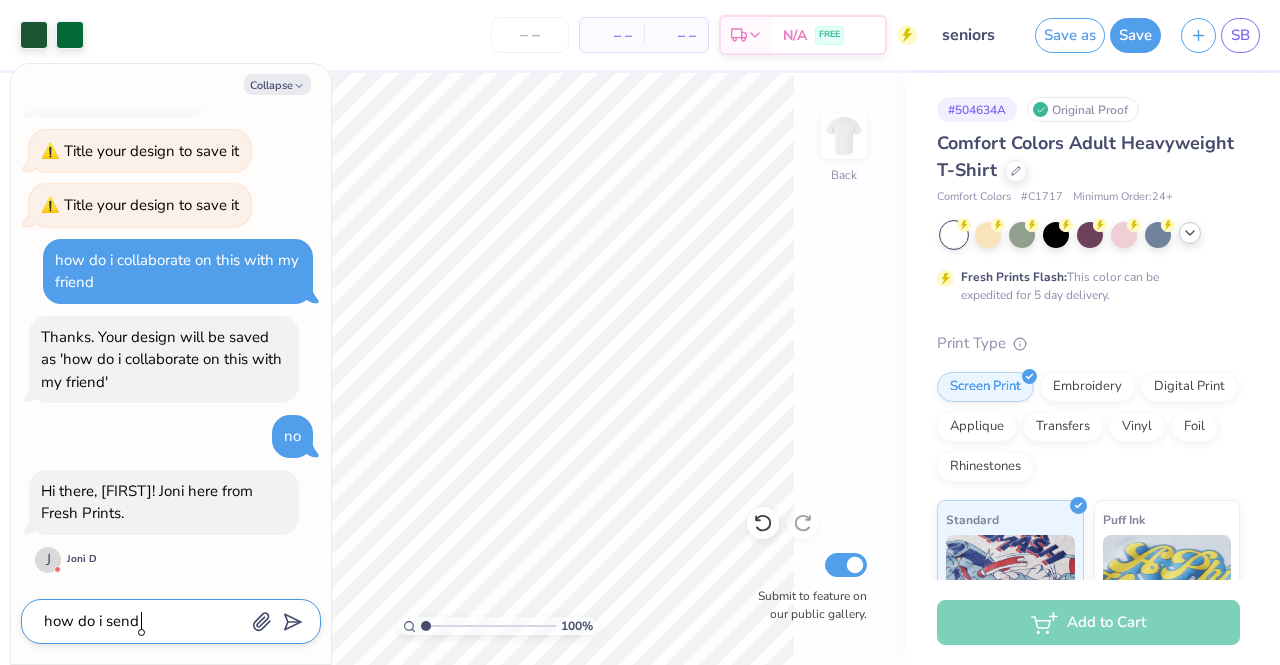type on "x" 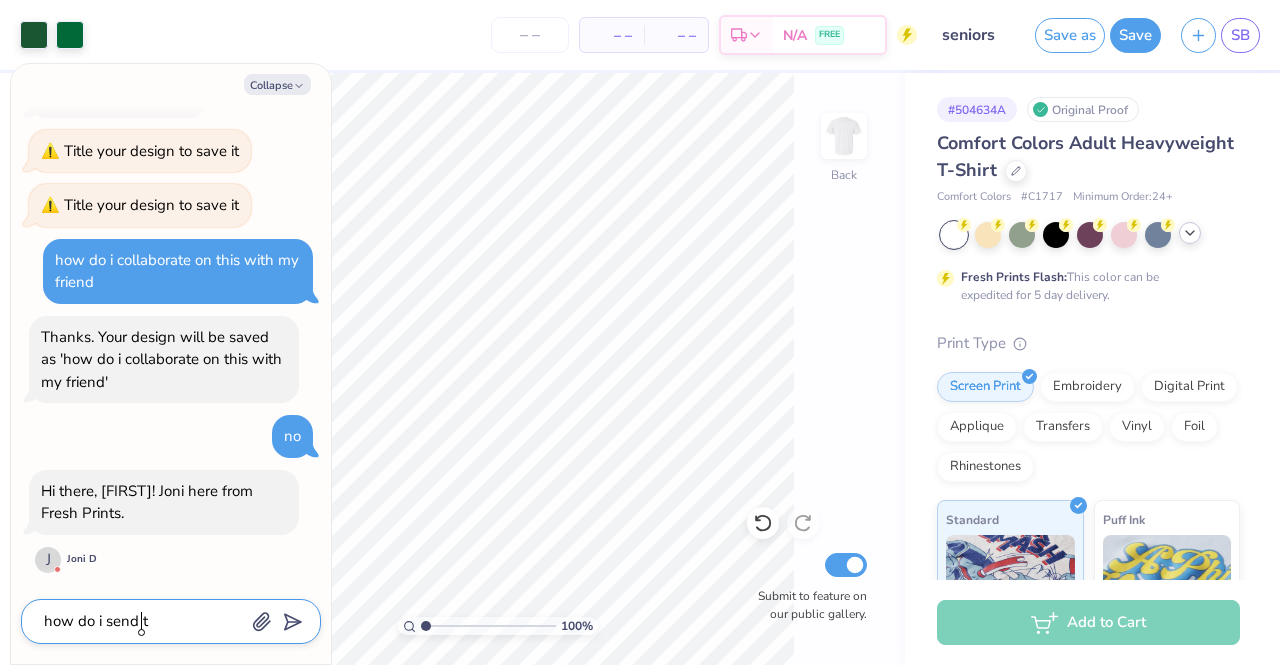 type on "x" 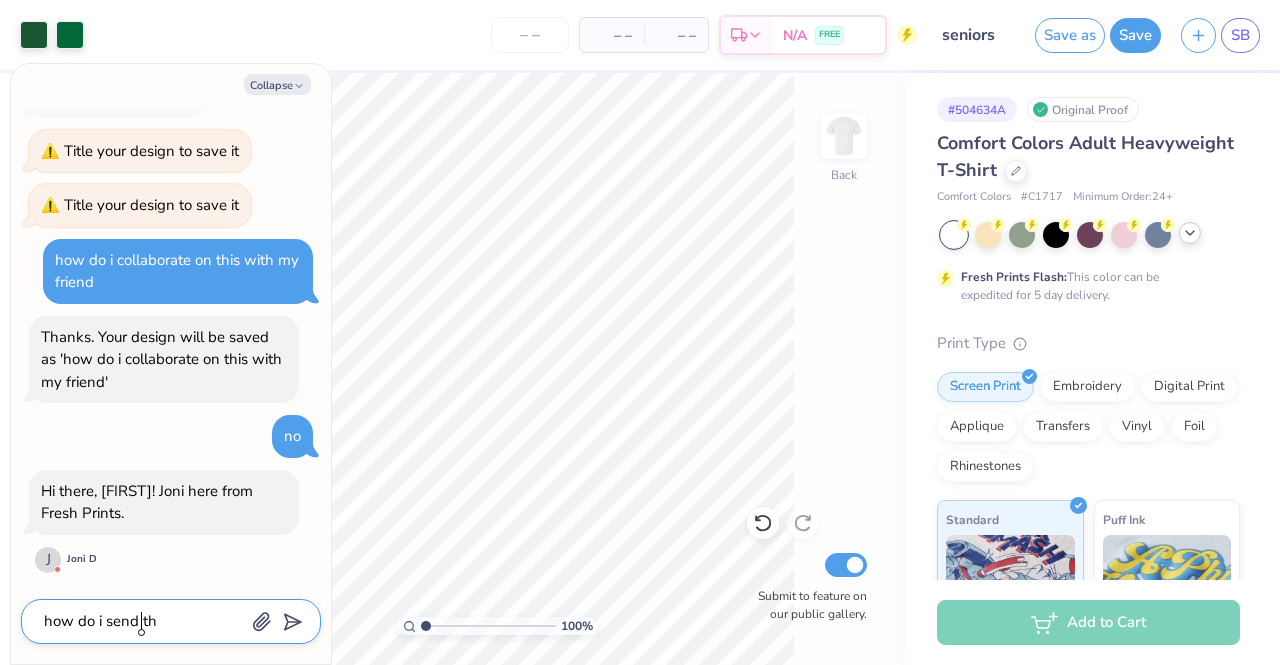 type on "x" 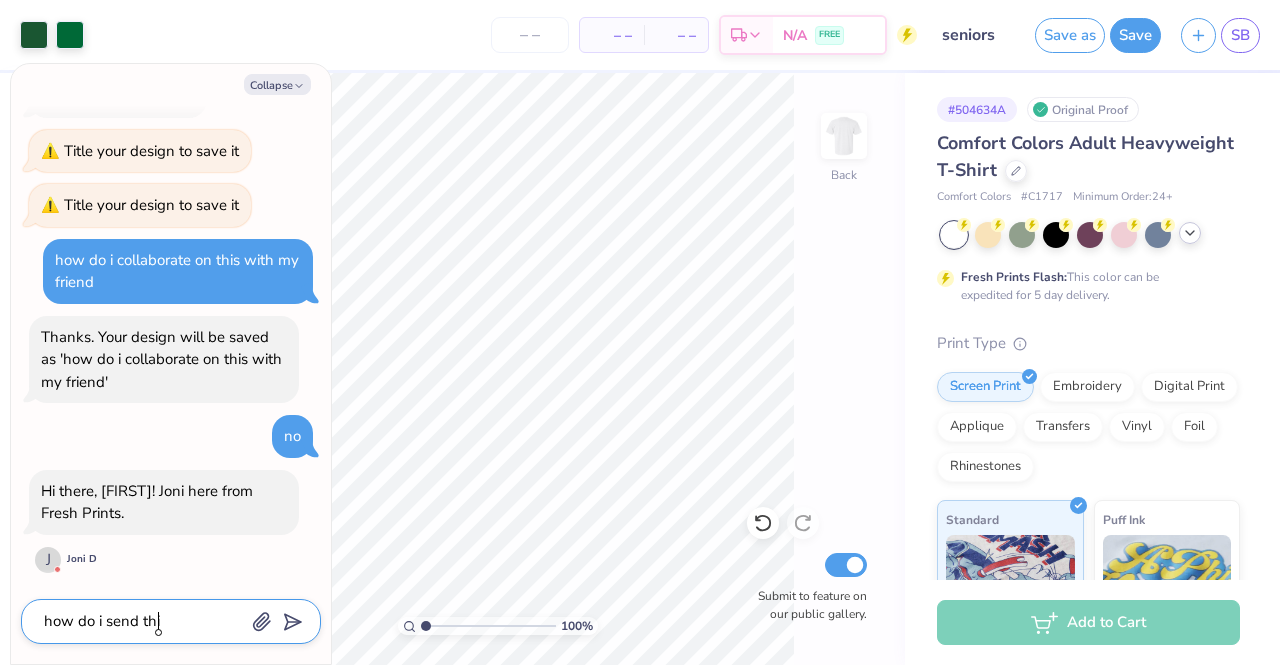 type on "x" 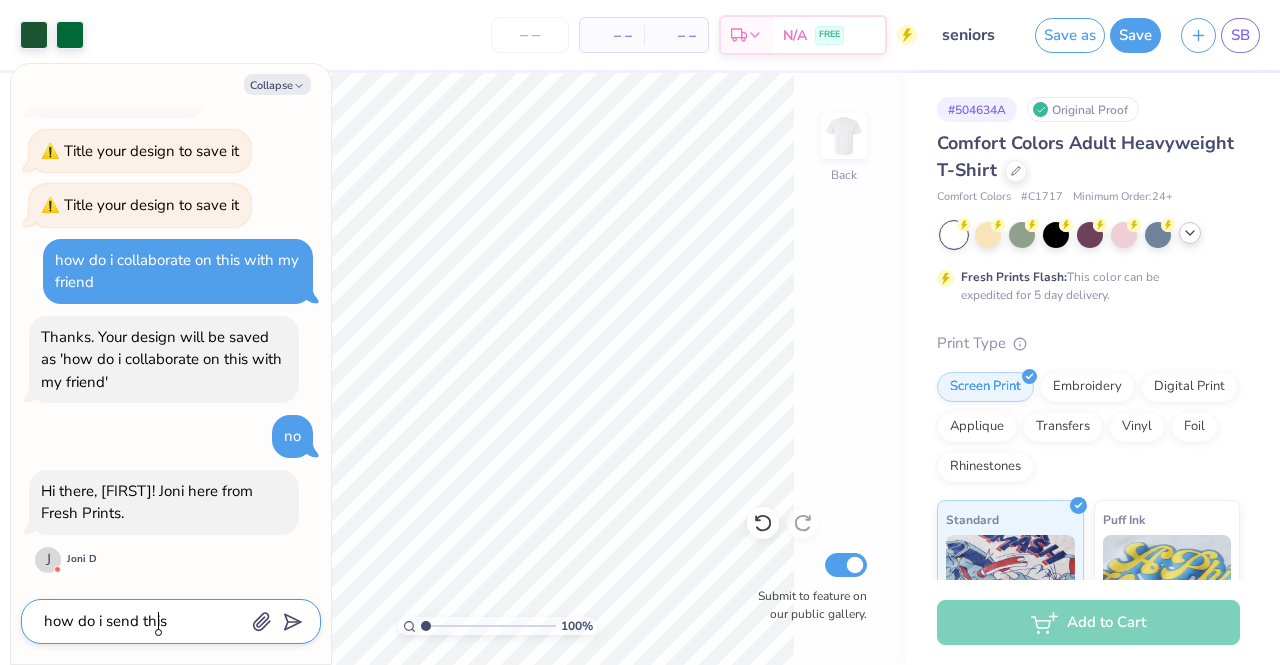 type on "how do i send this" 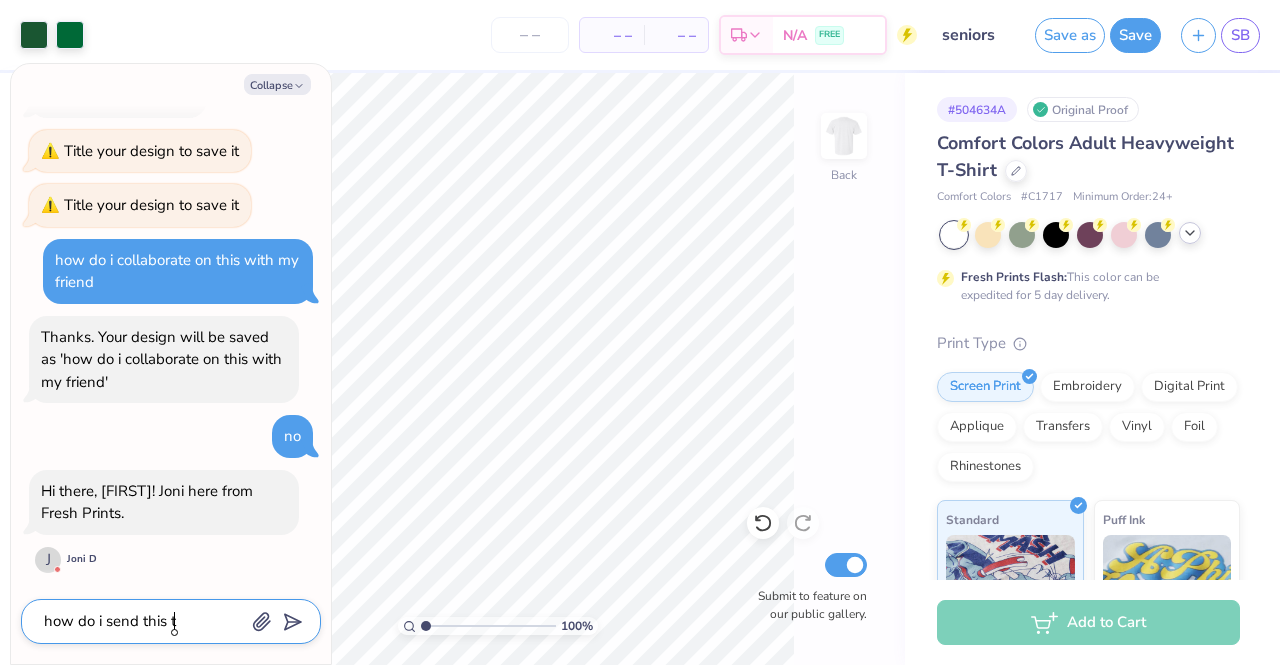 type on "x" 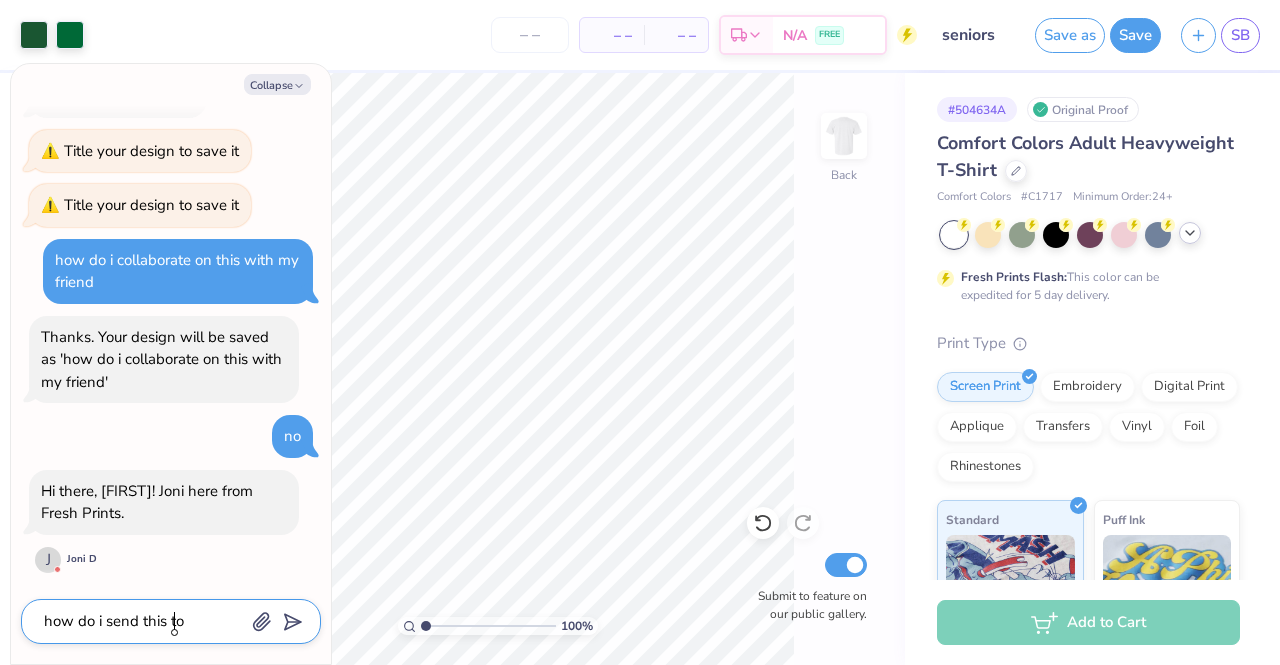 type on "how do i send this to" 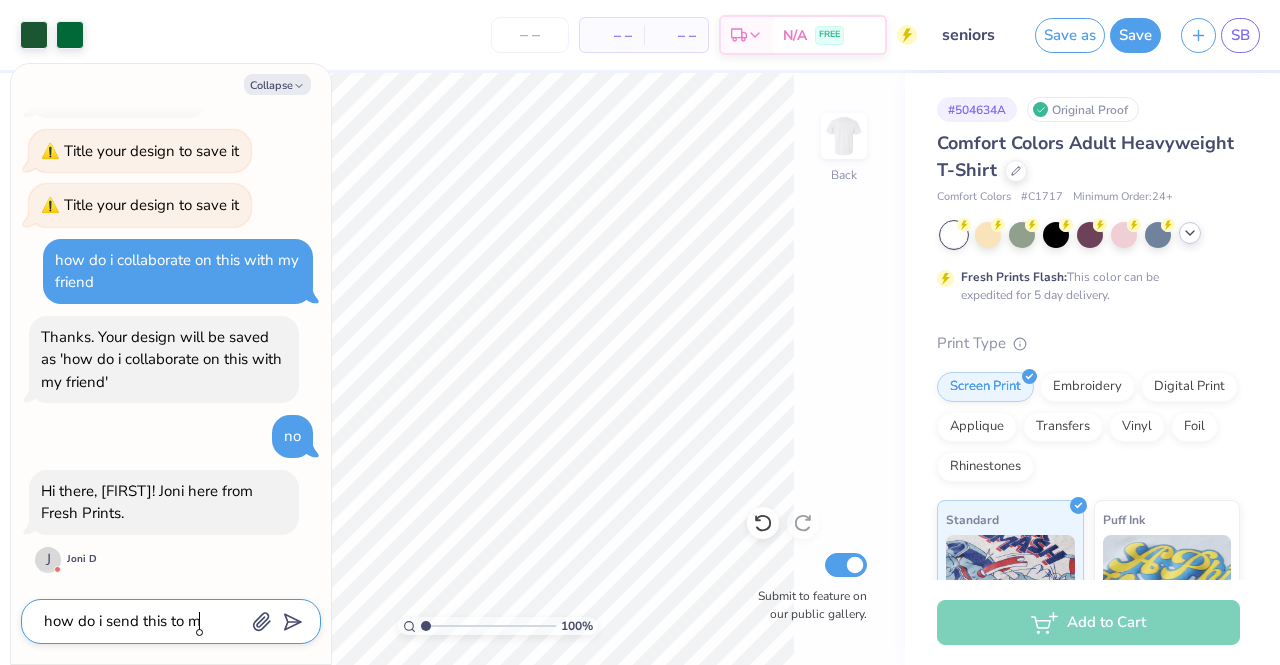 type on "x" 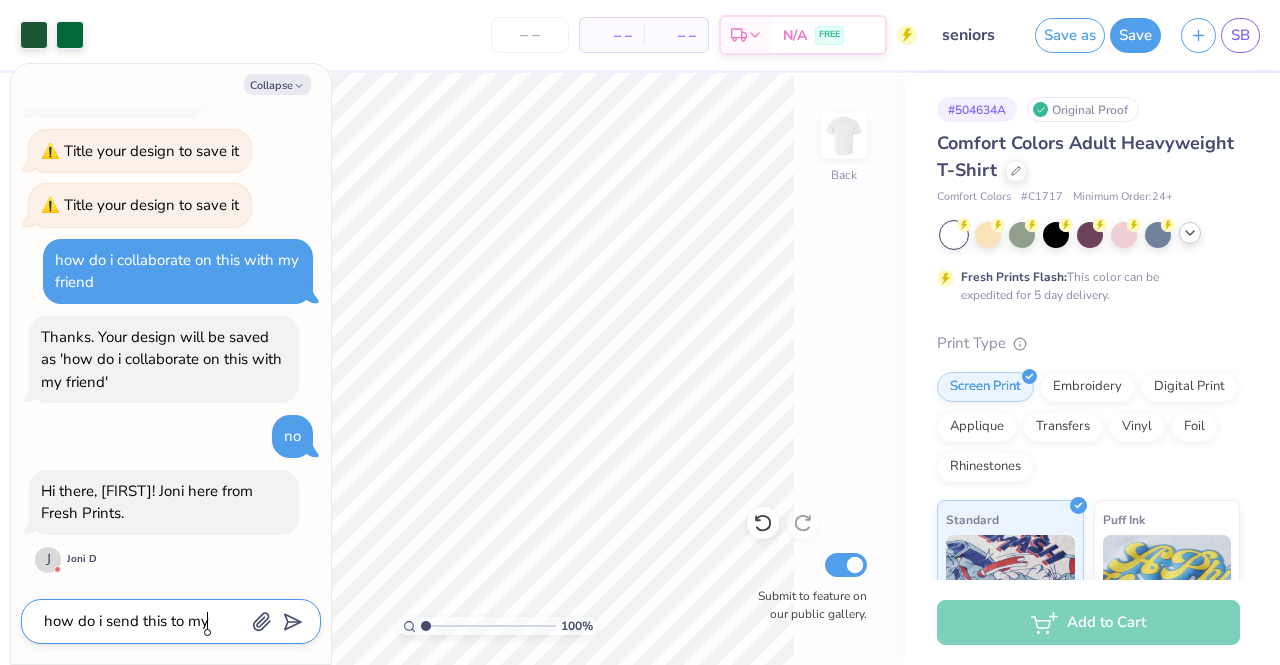 type on "x" 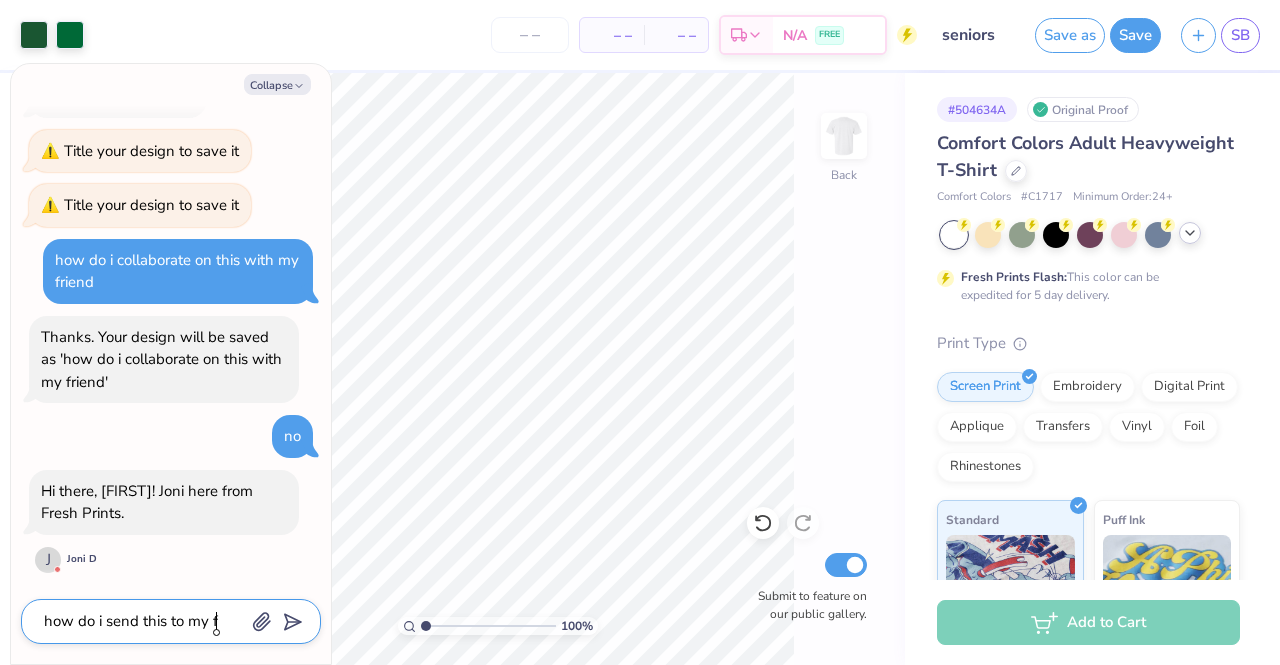 type on "x" 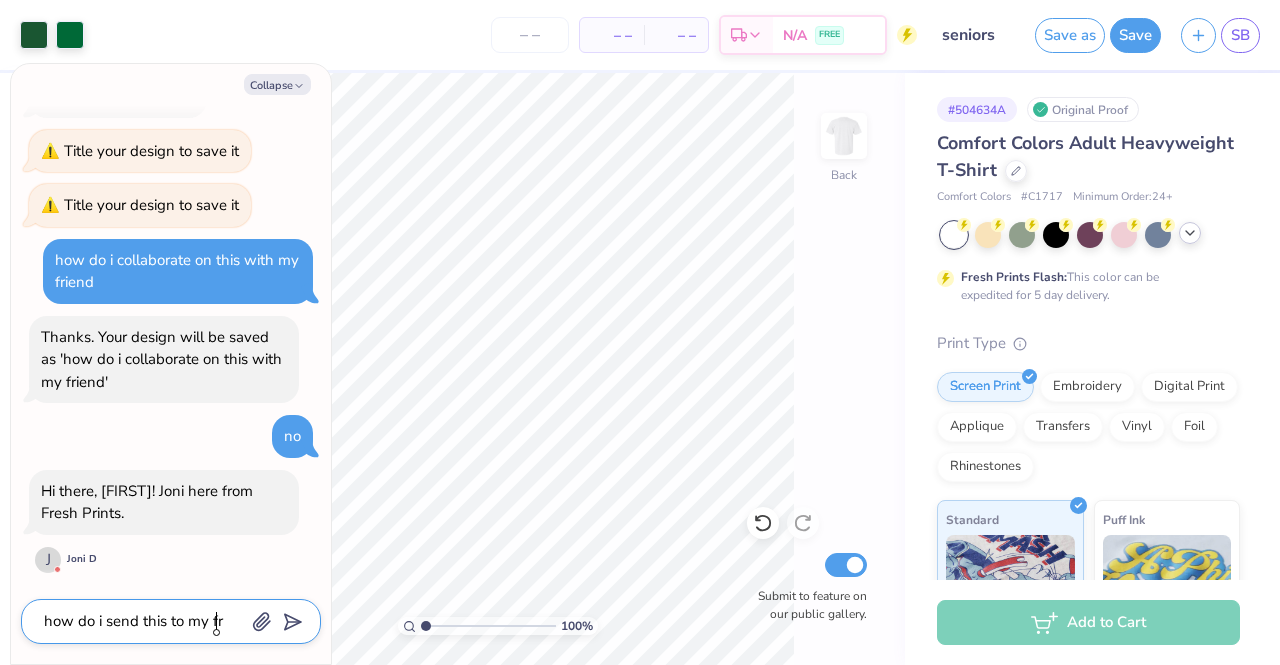 type on "x" 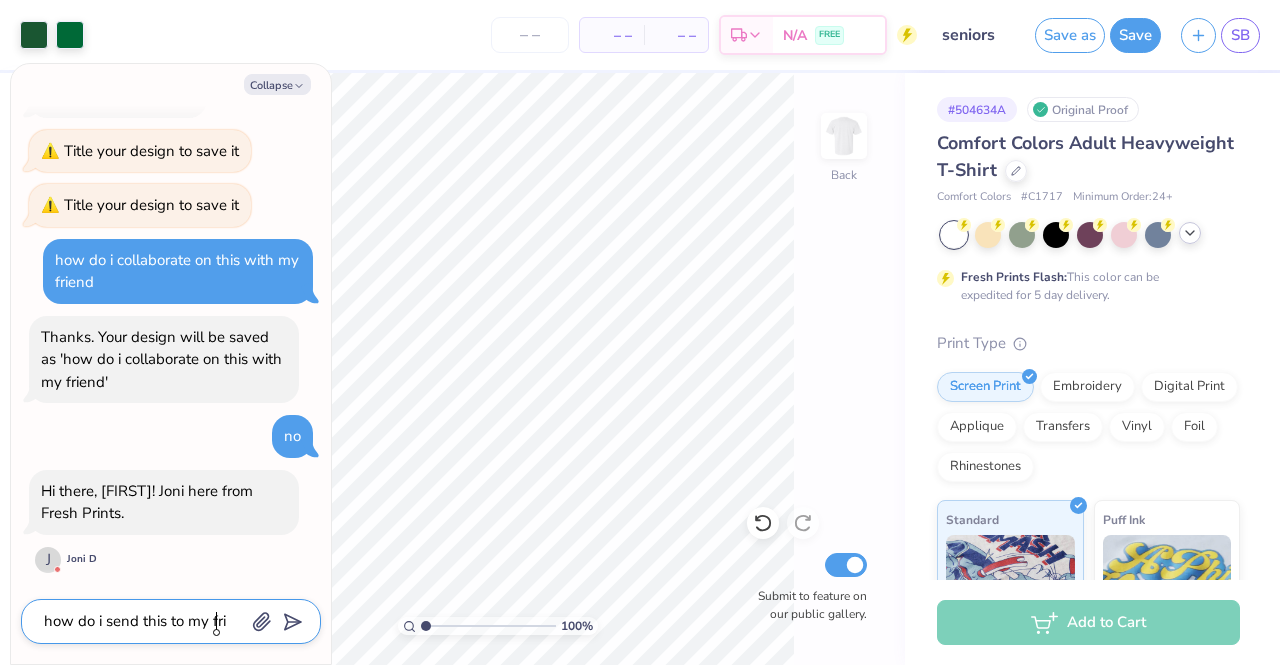 type on "x" 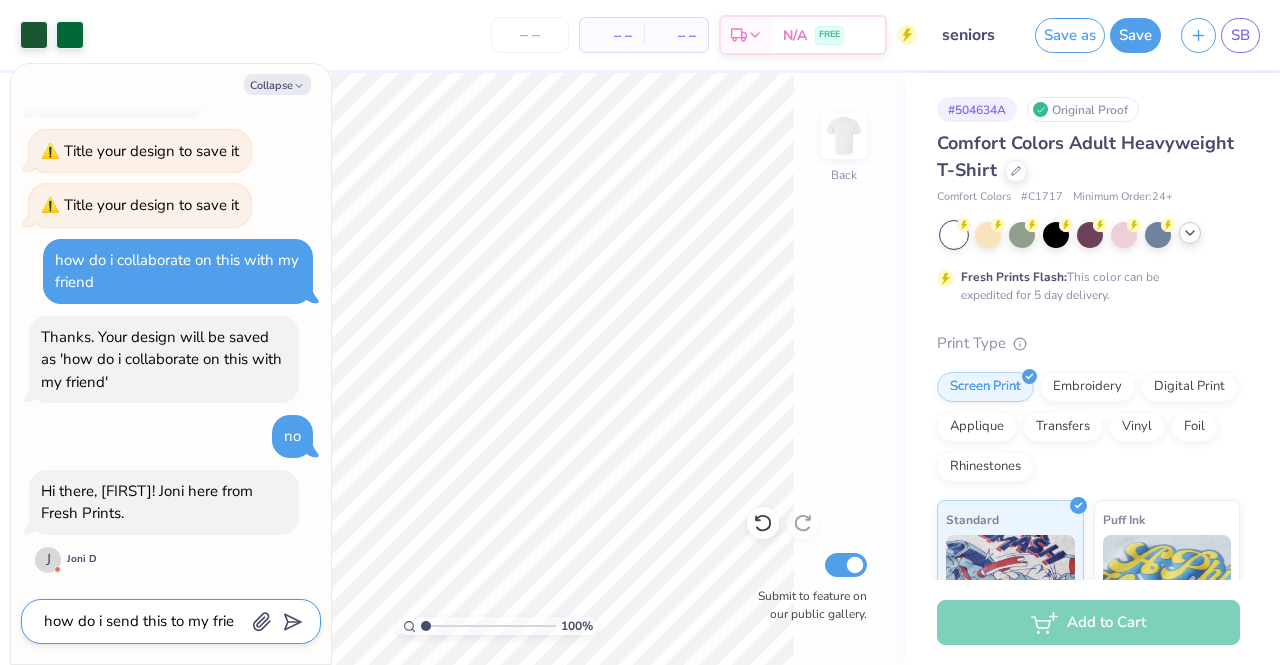 type on "x" 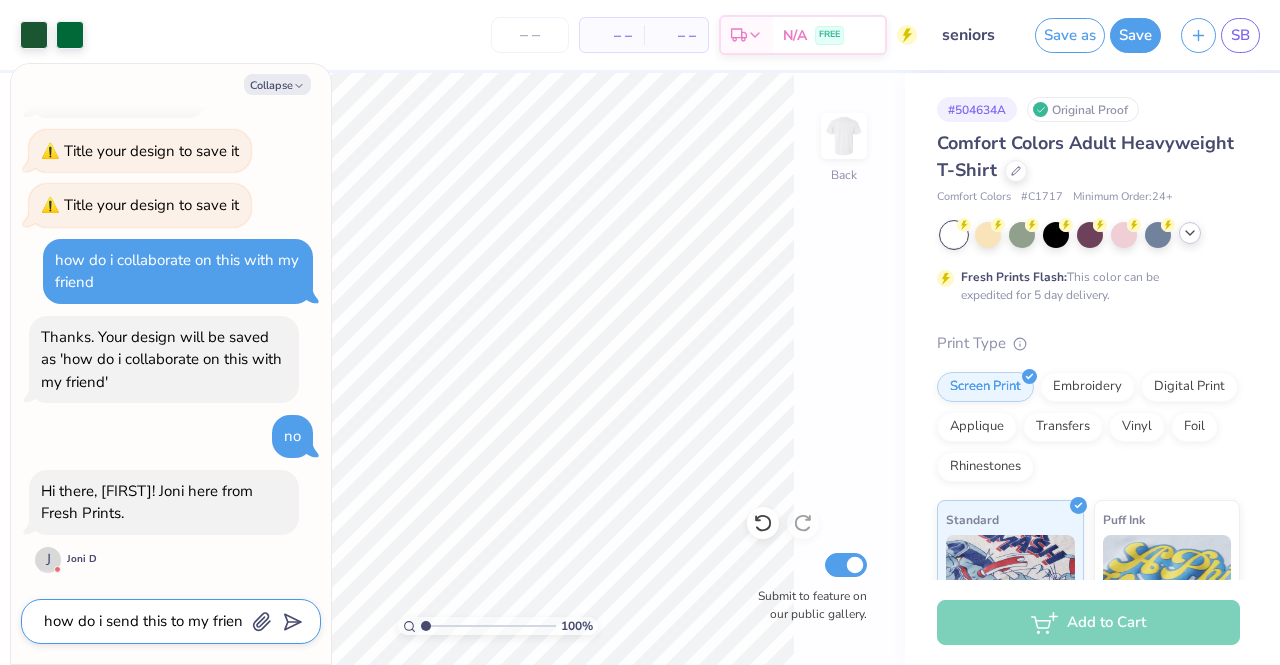 type on "x" 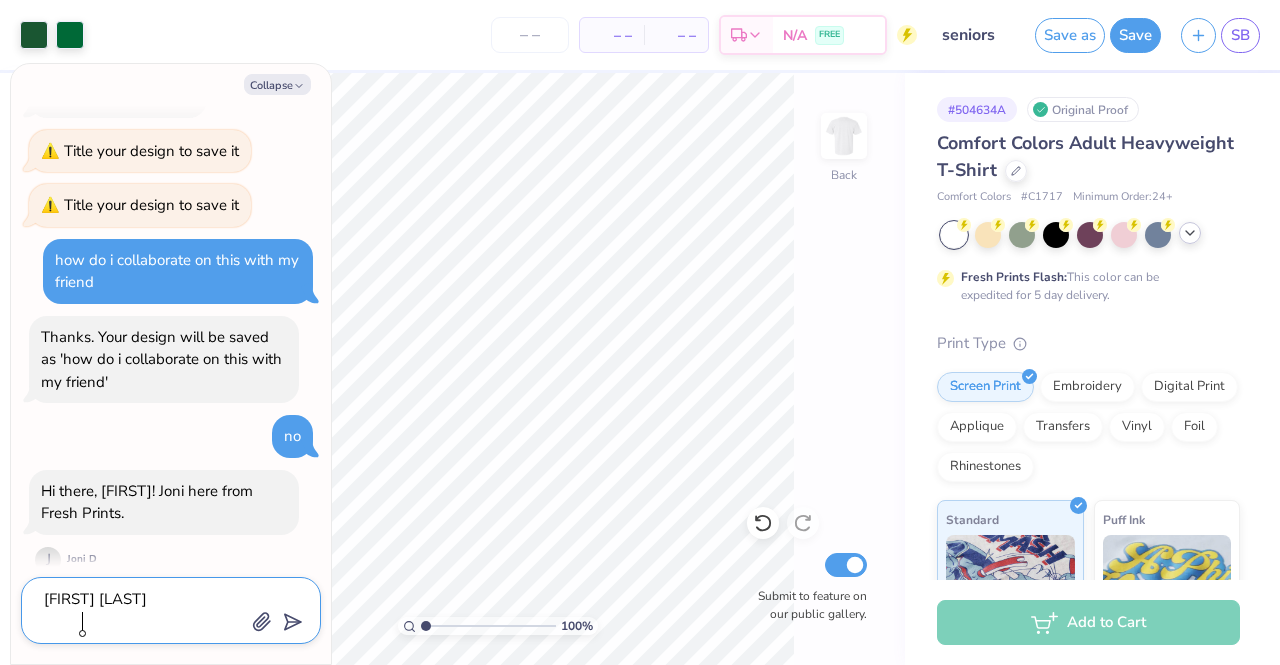 type on "x" 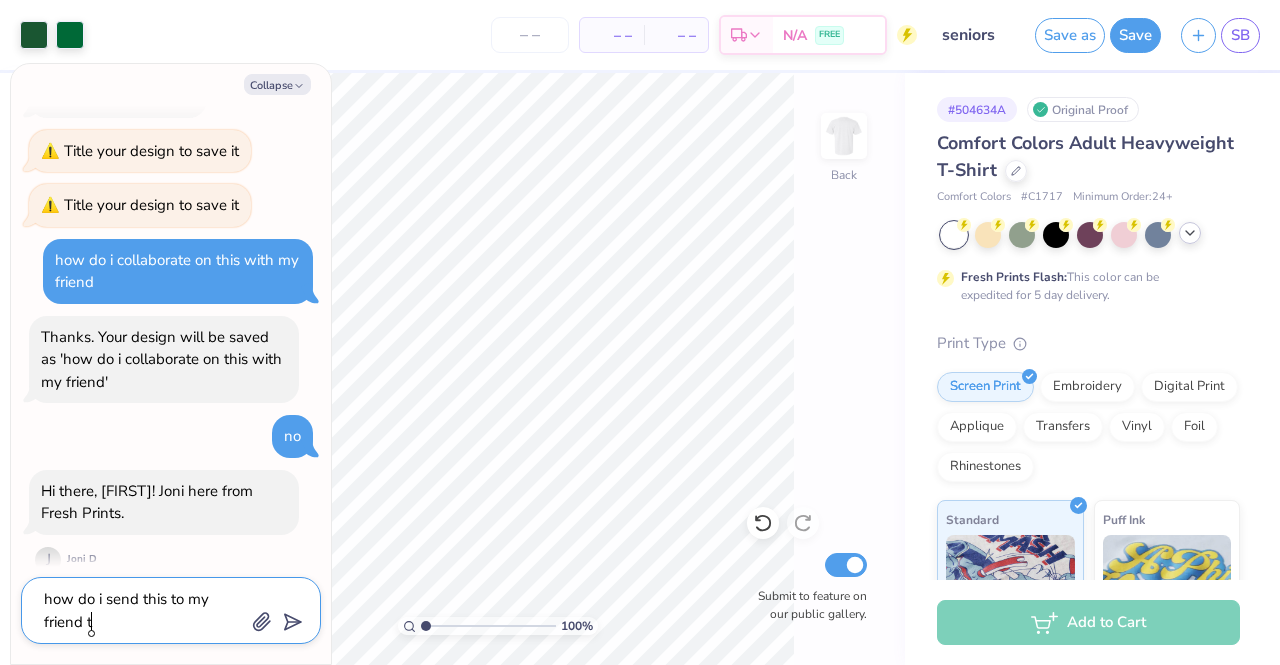 type on "x" 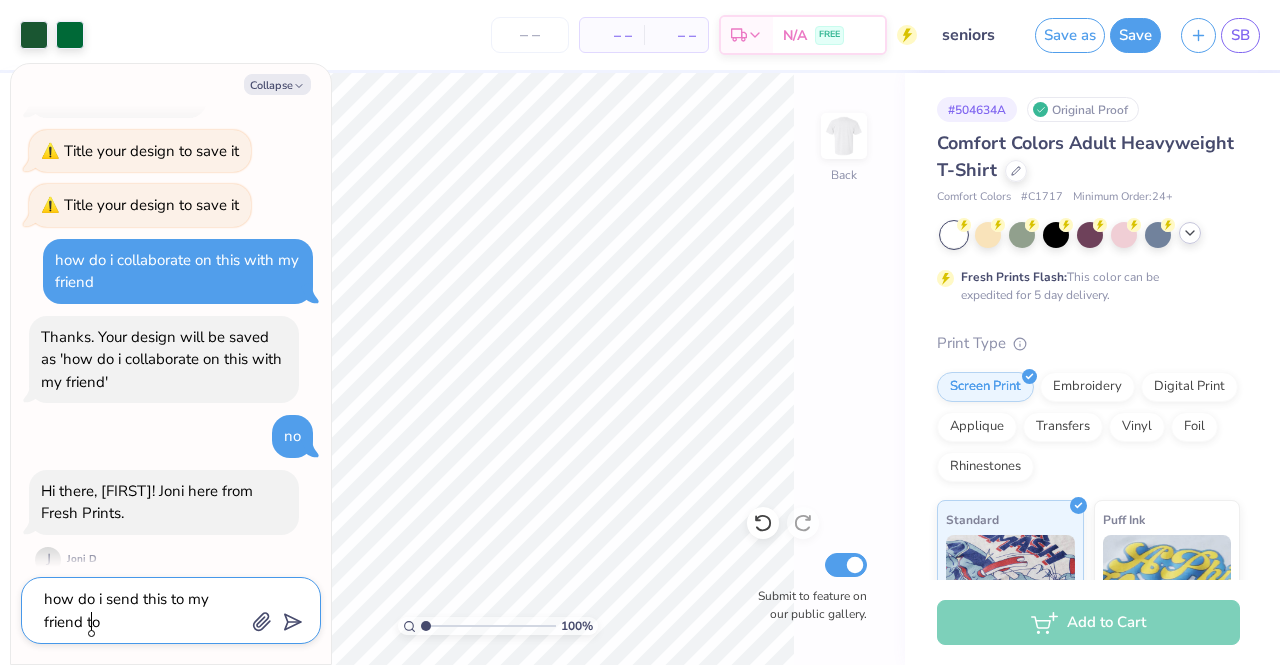 type on "how do i send this to my friend to" 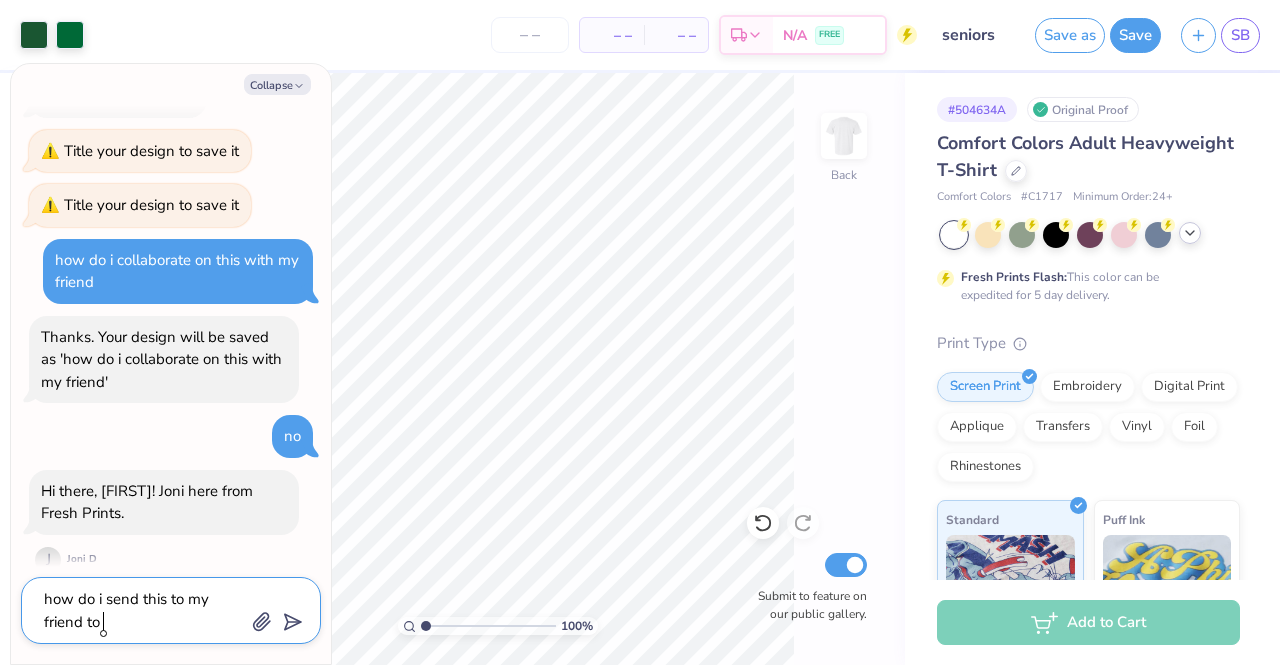 type on "x" 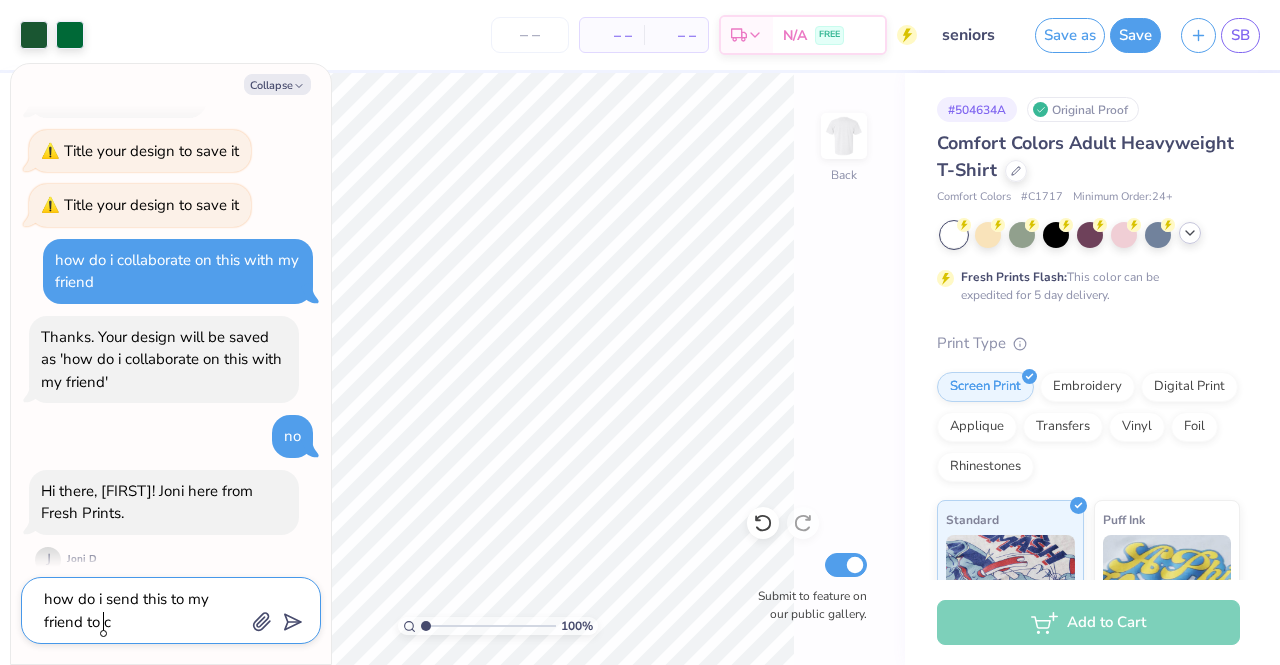 type on "x" 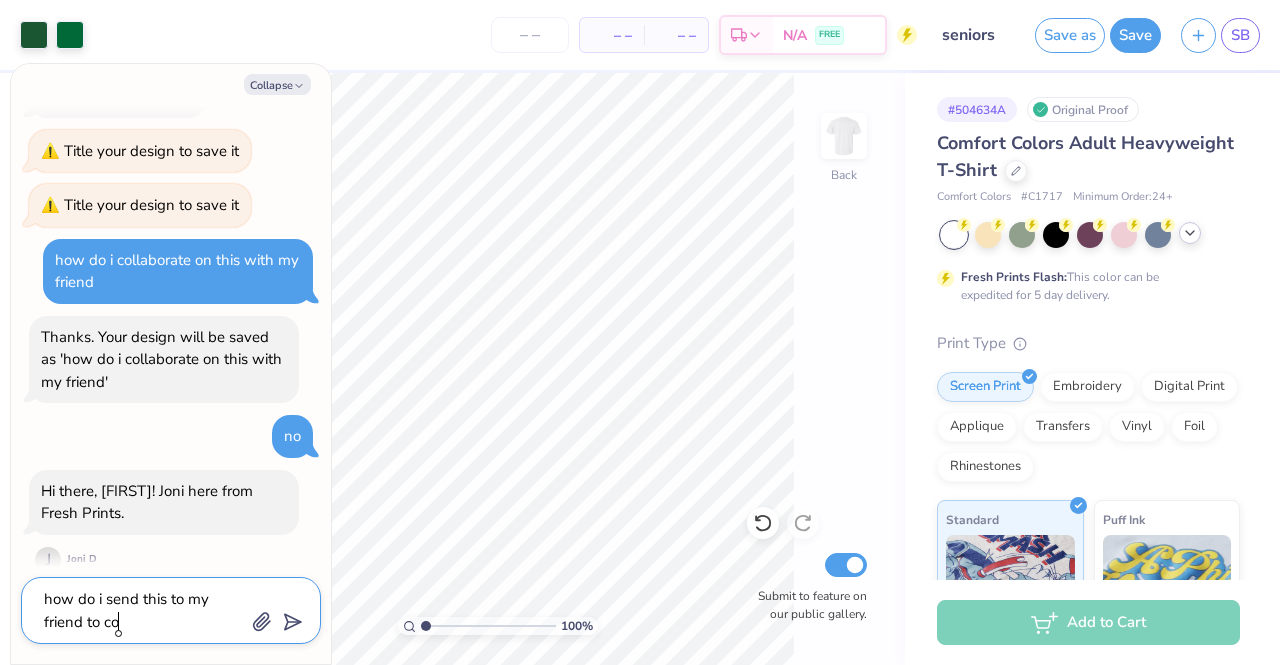 type on "x" 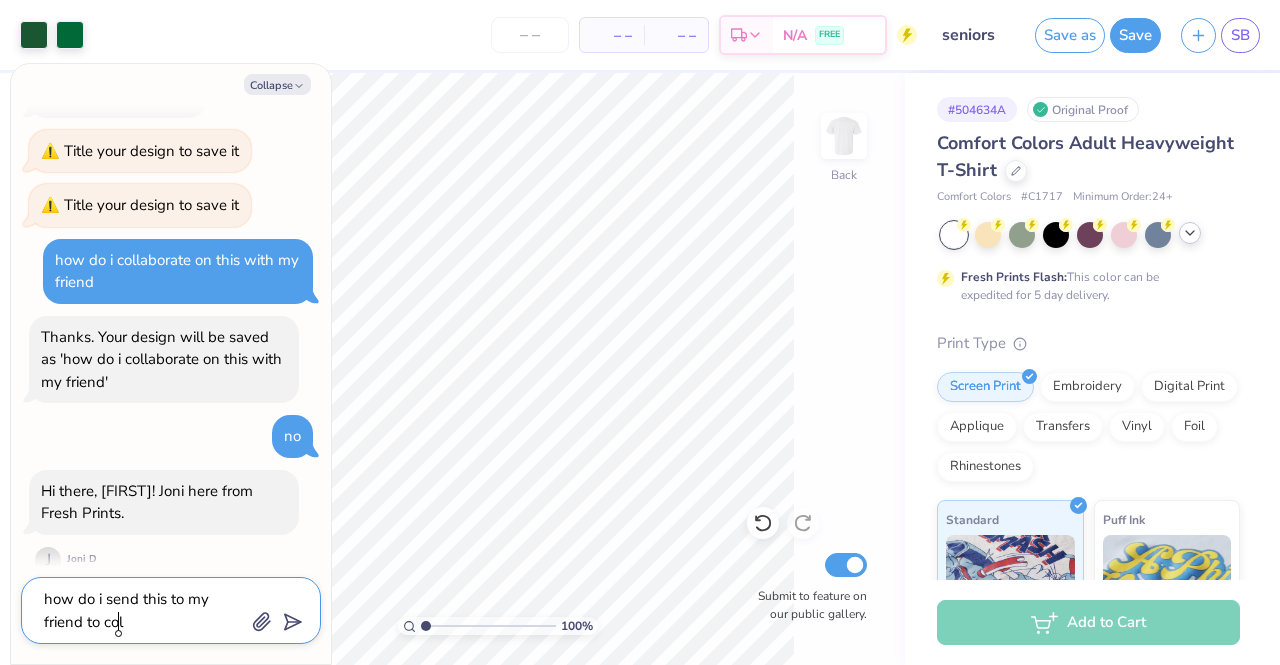 type on "x" 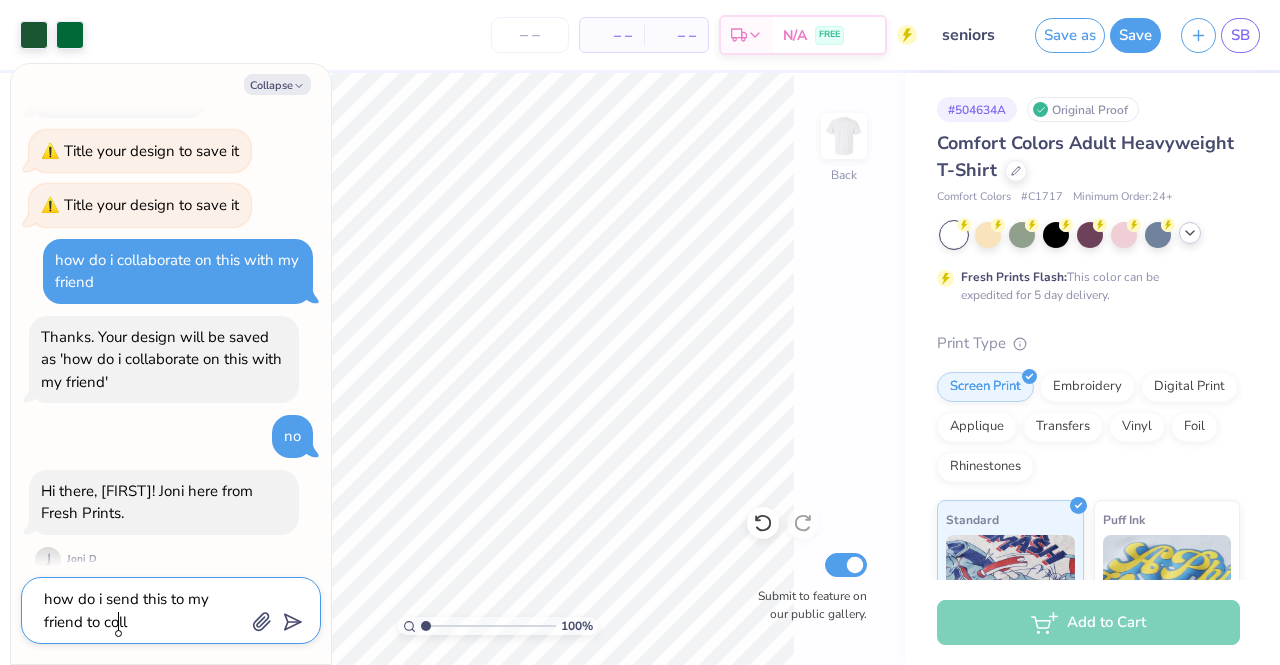 type on "x" 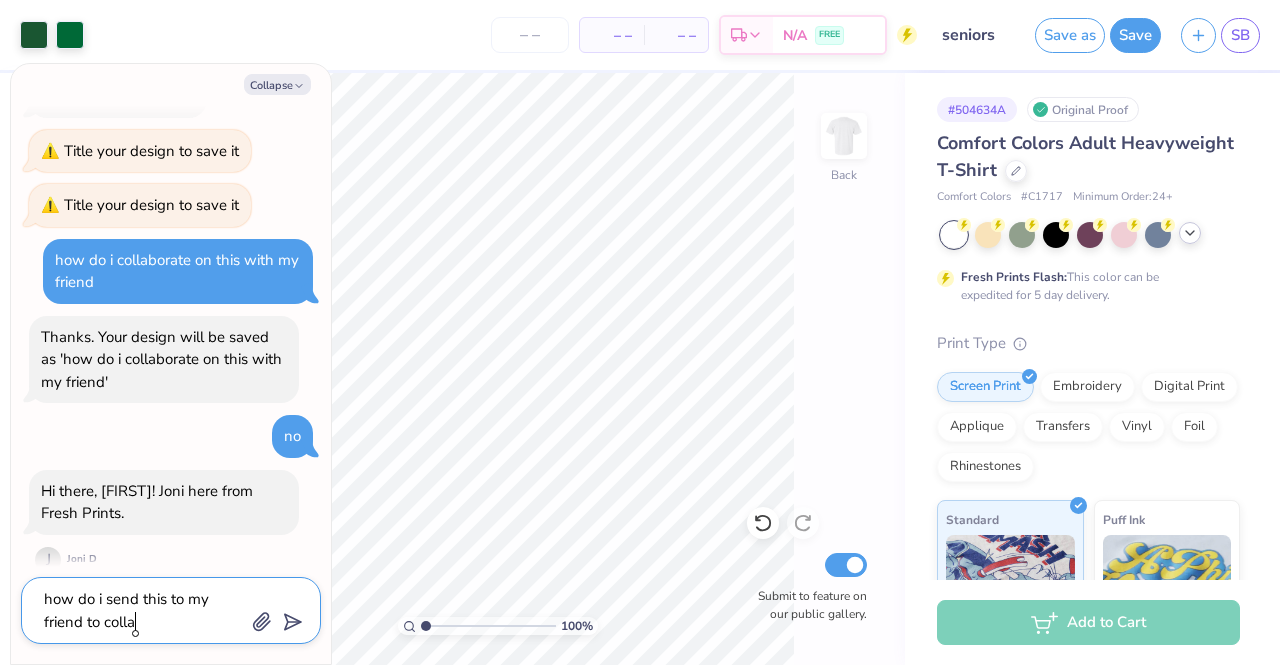 type on "x" 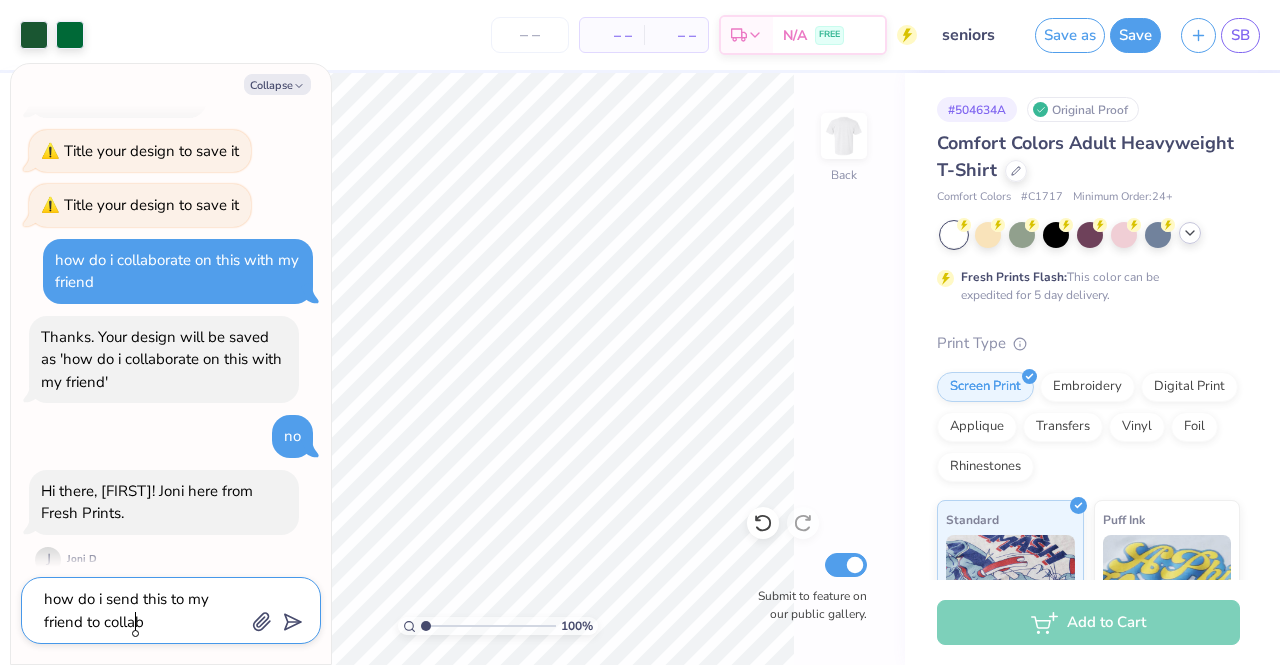 type on "x" 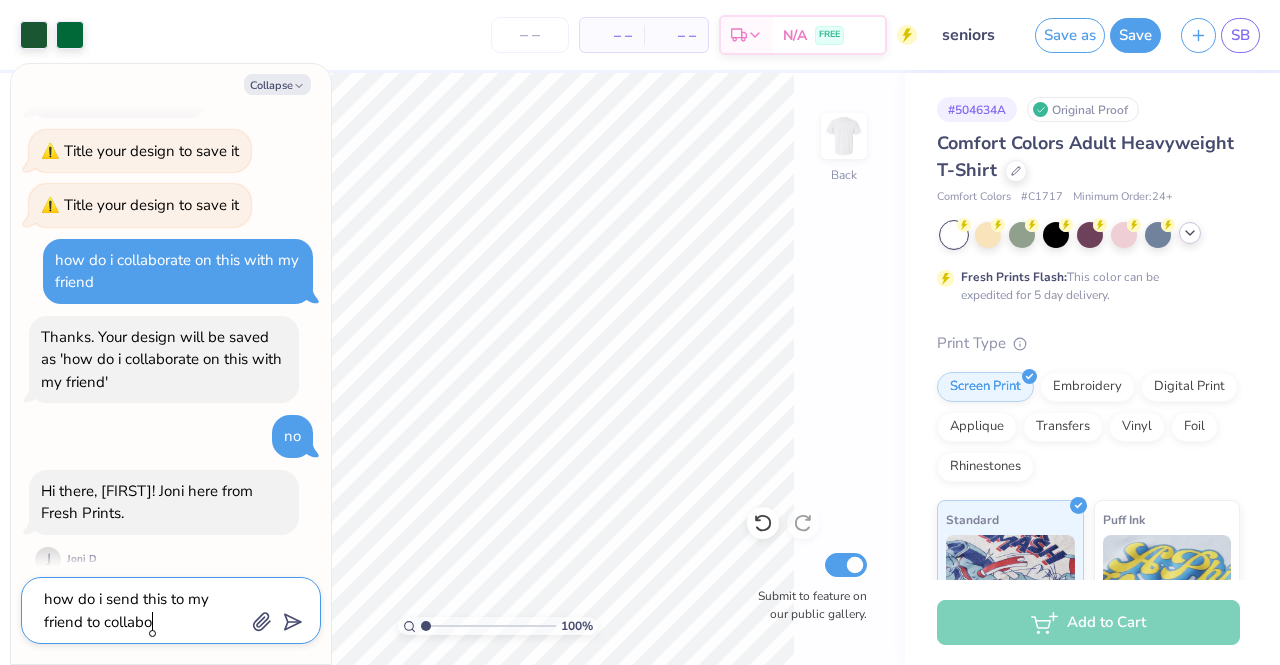 type on "x" 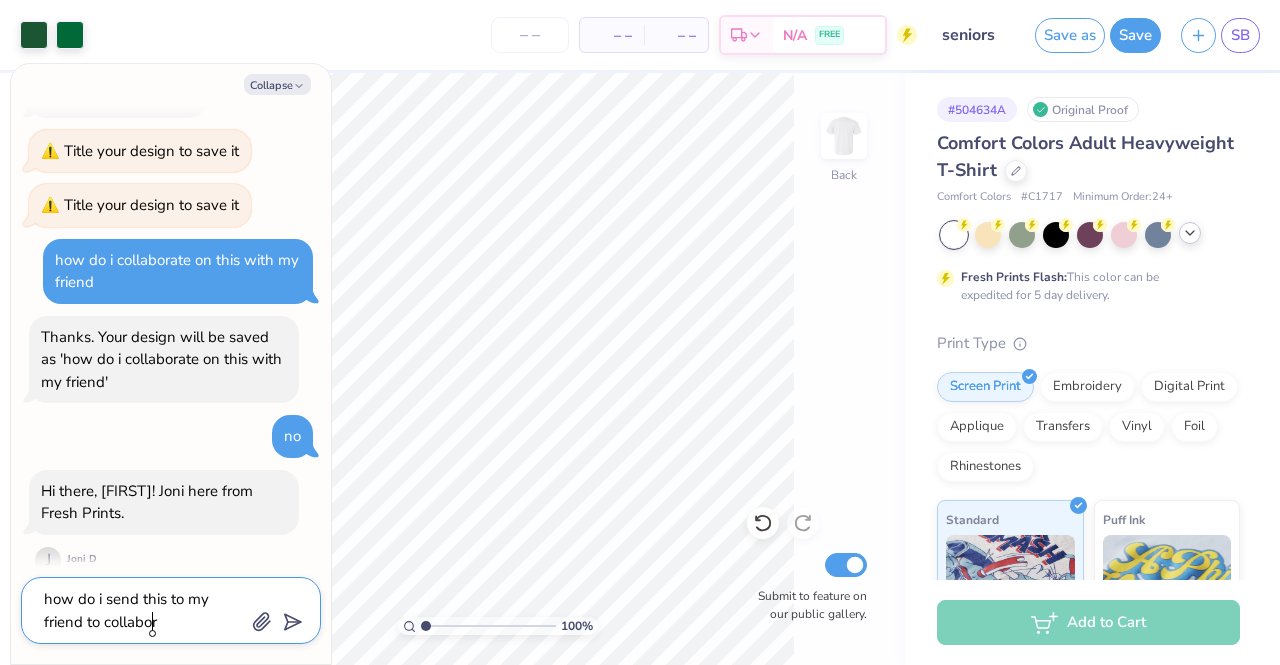 type on "x" 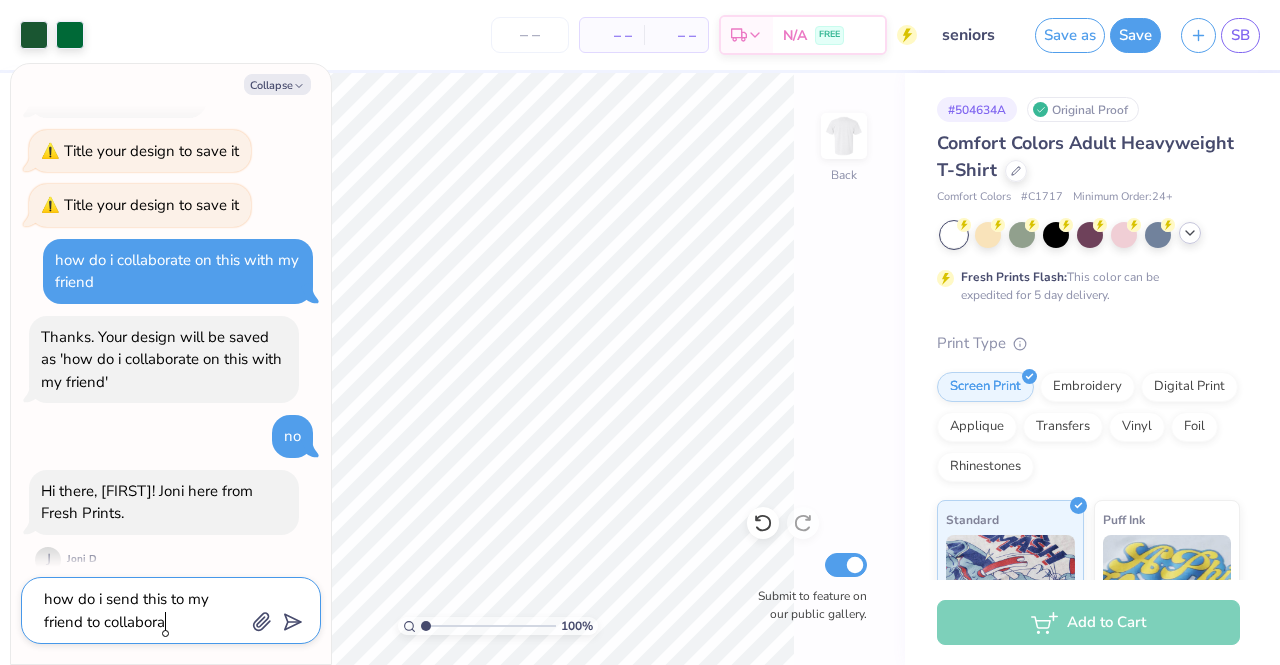 type on "x" 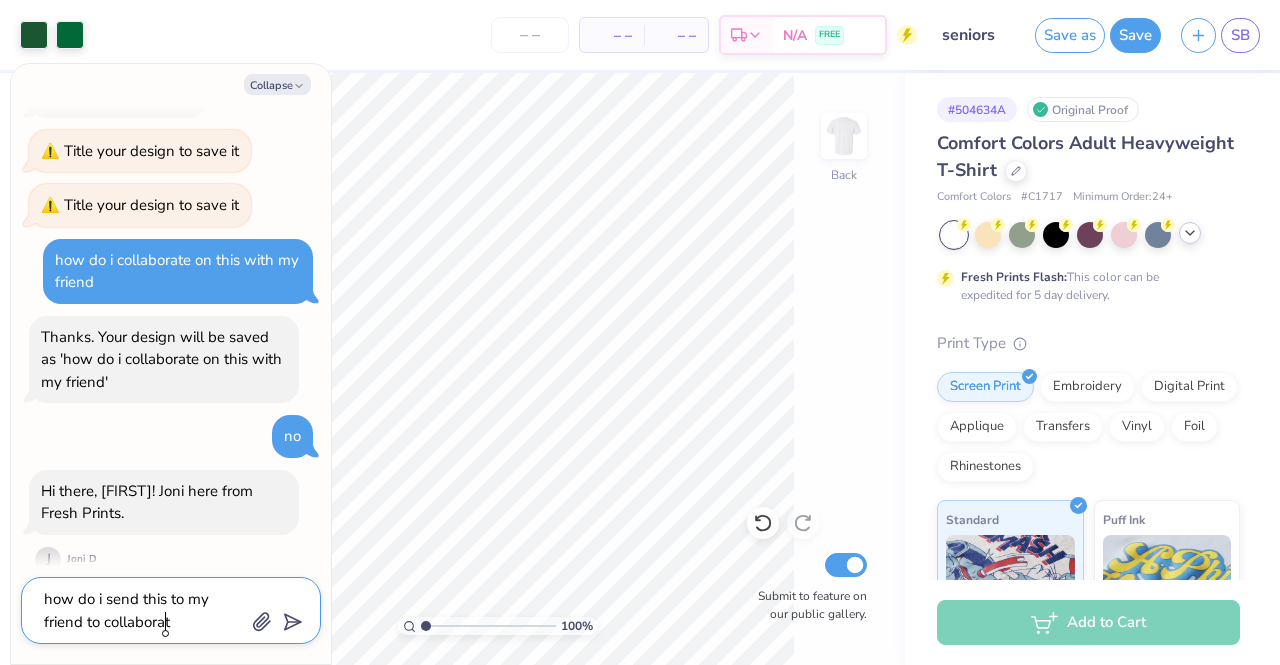 type on "x" 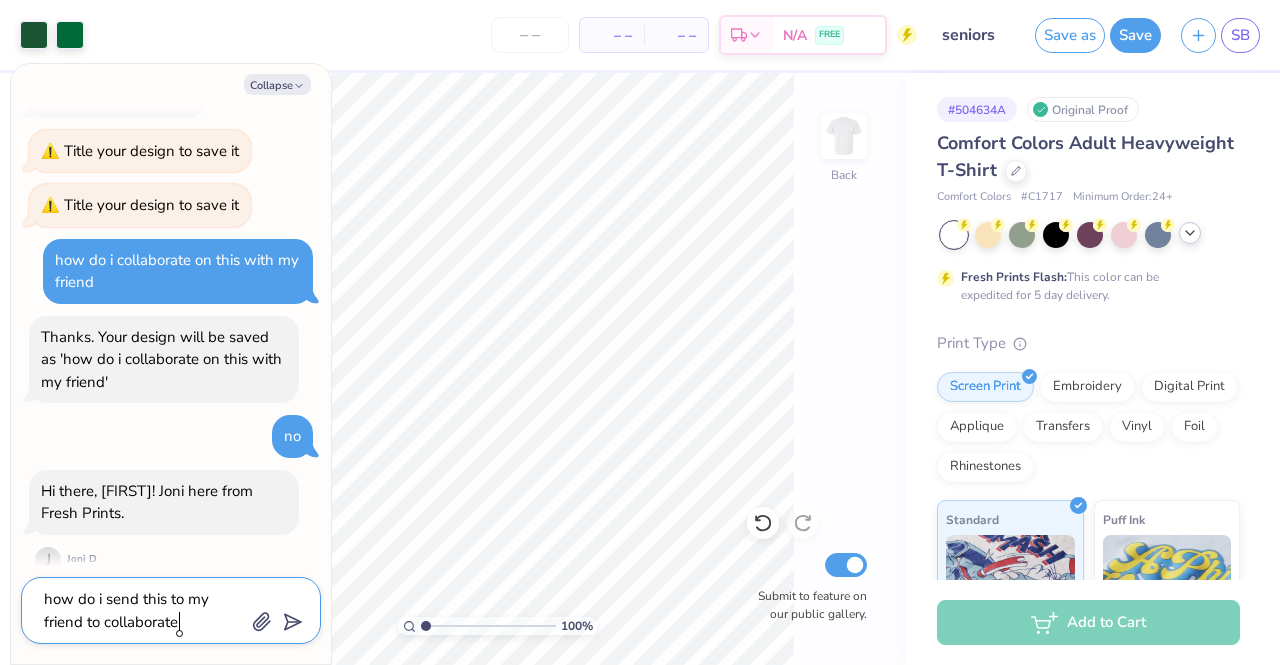 type 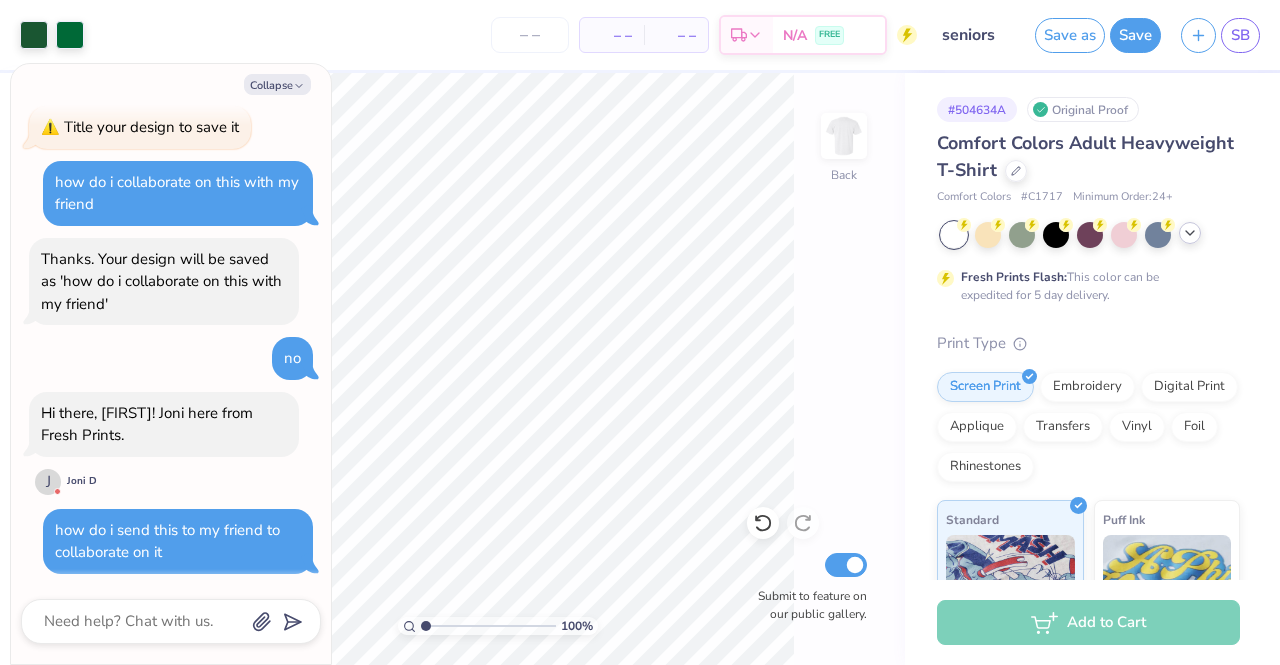 scroll, scrollTop: 123, scrollLeft: 0, axis: vertical 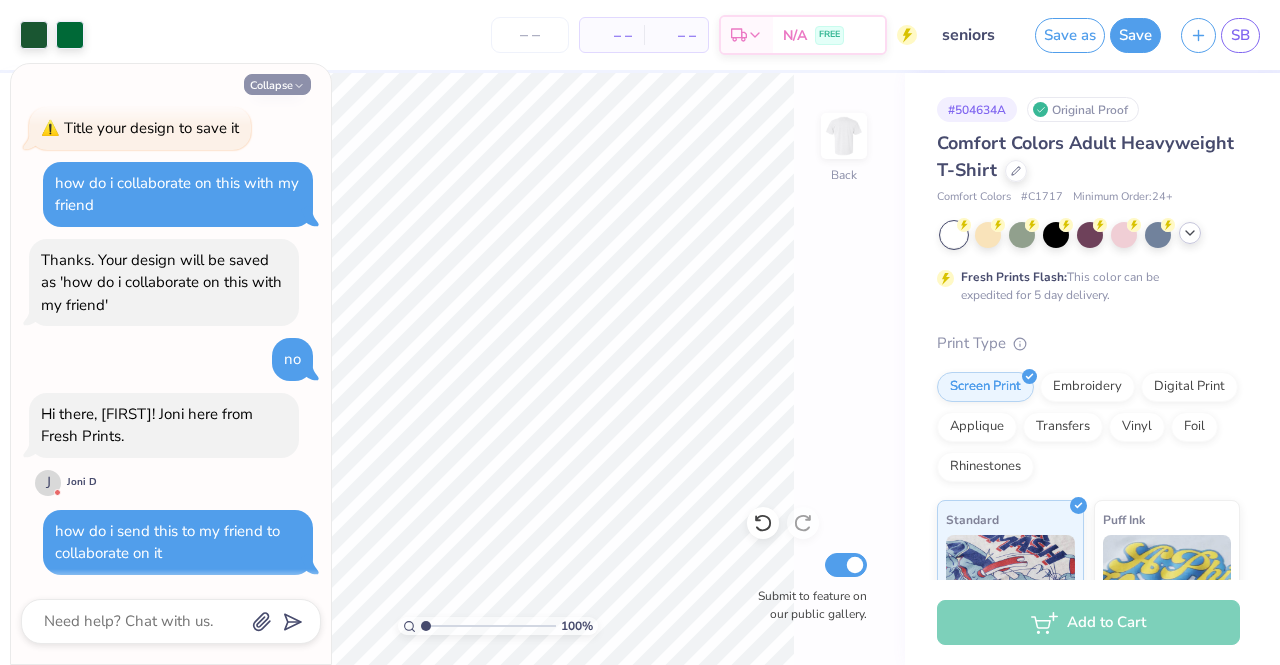click on "Collapse" at bounding box center (277, 84) 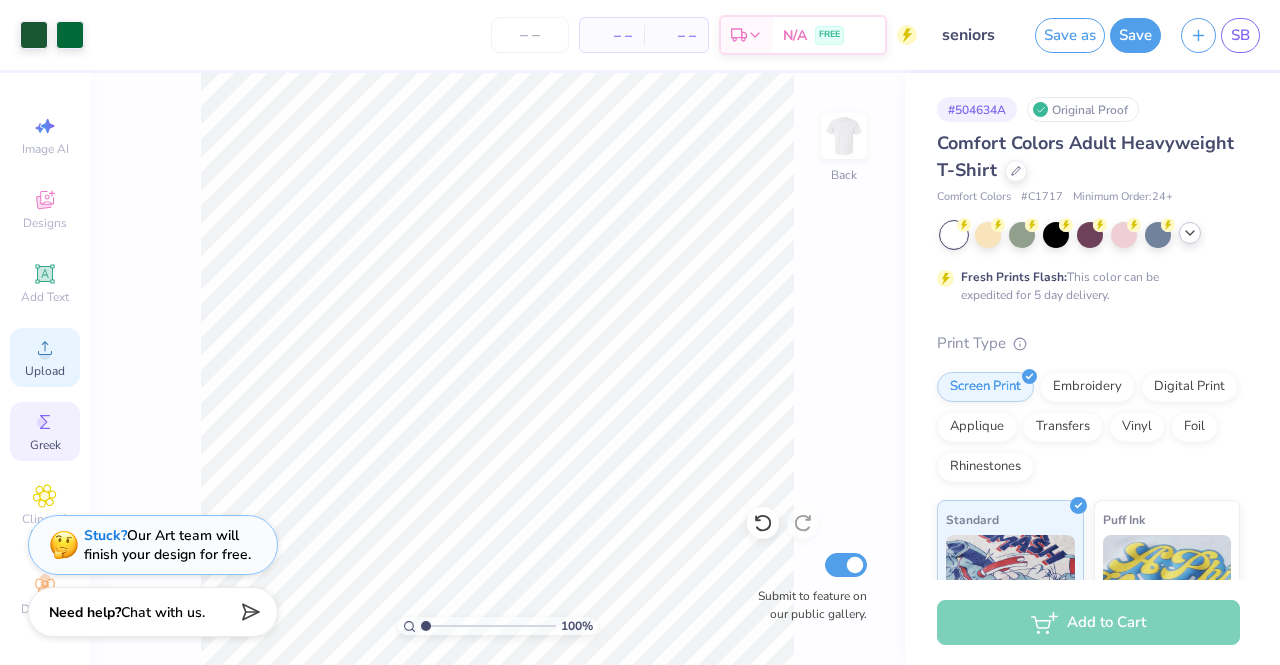 scroll, scrollTop: 22, scrollLeft: 0, axis: vertical 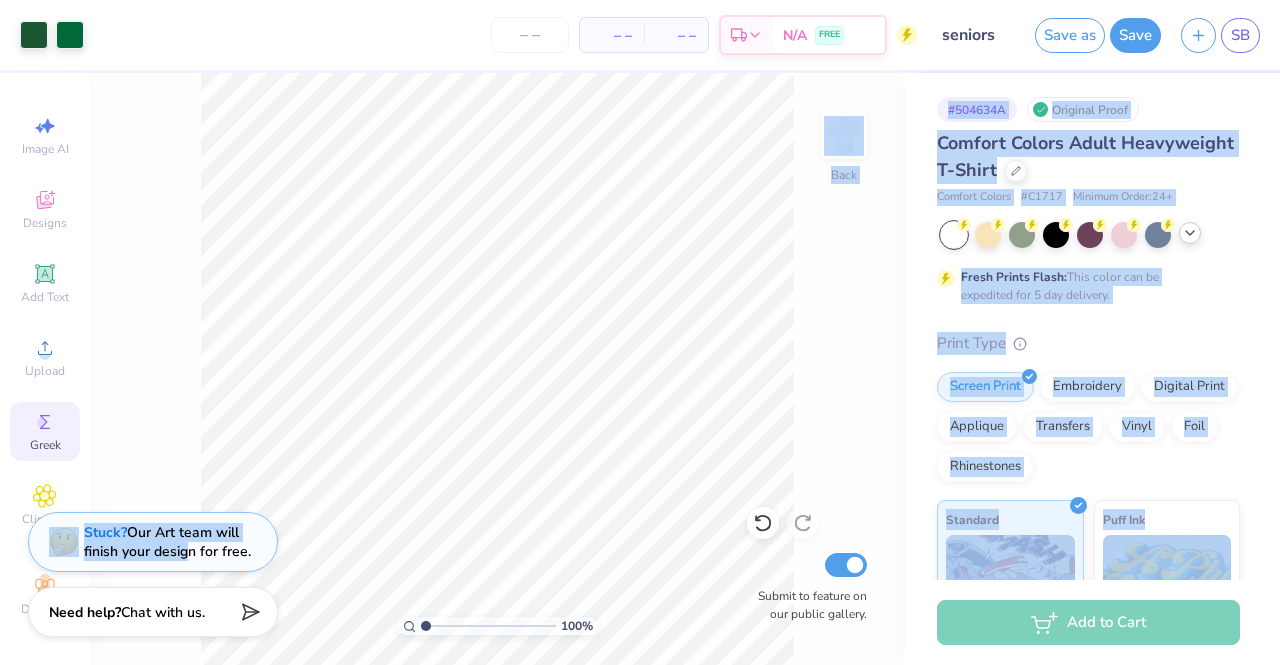 click on "Art colors – – Per Item – – Total Est.  Delivery N/A FREE Design Title seniors Save as Save SB Image AI Designs Add Text Upload Greek Clipart & logos Decorate 100  % Back Submit to feature on our public gallery. # 504634A Original Proof Comfort Colors Adult Heavyweight T-Shirt Comfort Colors # C1717 Minimum Order:  24 +   Fresh Prints Flash:  This color can be expedited for 5 day delivery. Print Type Screen Print Embroidery Digital Print Applique Transfers Vinyl Foil Rhinestones Standard Puff Ink Neon Ink Metallic & Glitter Ink Glow in the Dark Ink Water based Ink Add to Cart Stuck?  Our Art team will finish your design for free. Need help?  Chat with us." at bounding box center (640, 332) 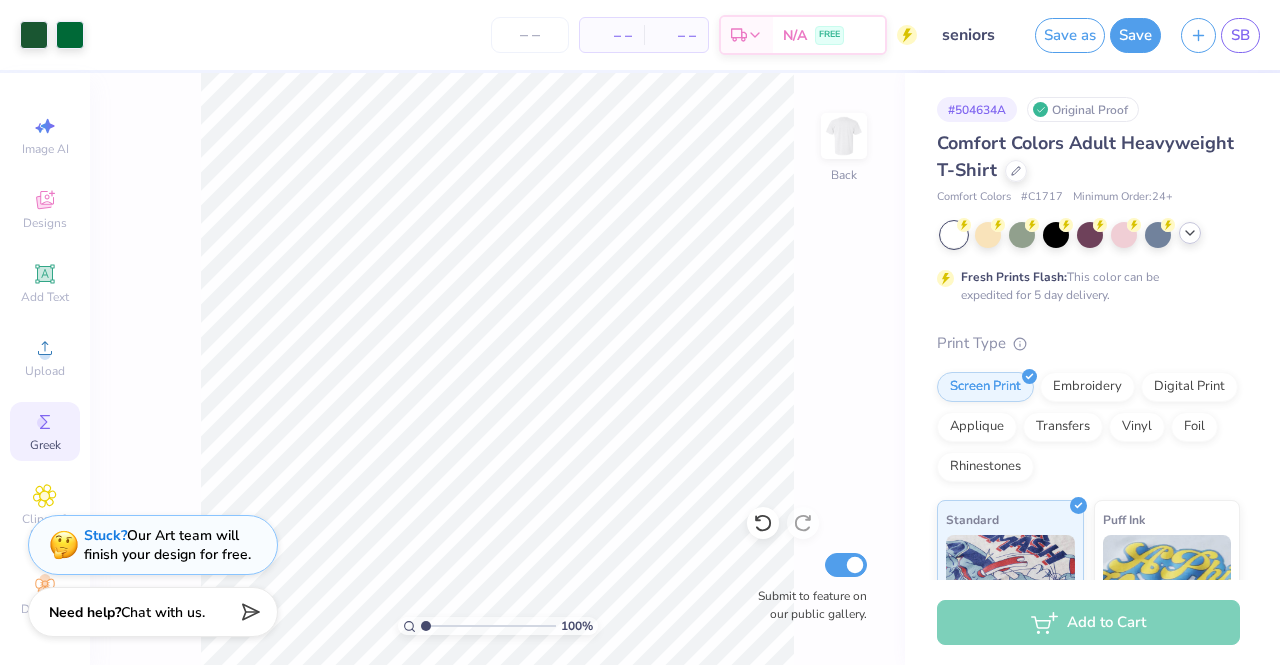 click on "Image AI Designs Add Text Upload Greek Clipart & logos Decorate" at bounding box center (45, 369) 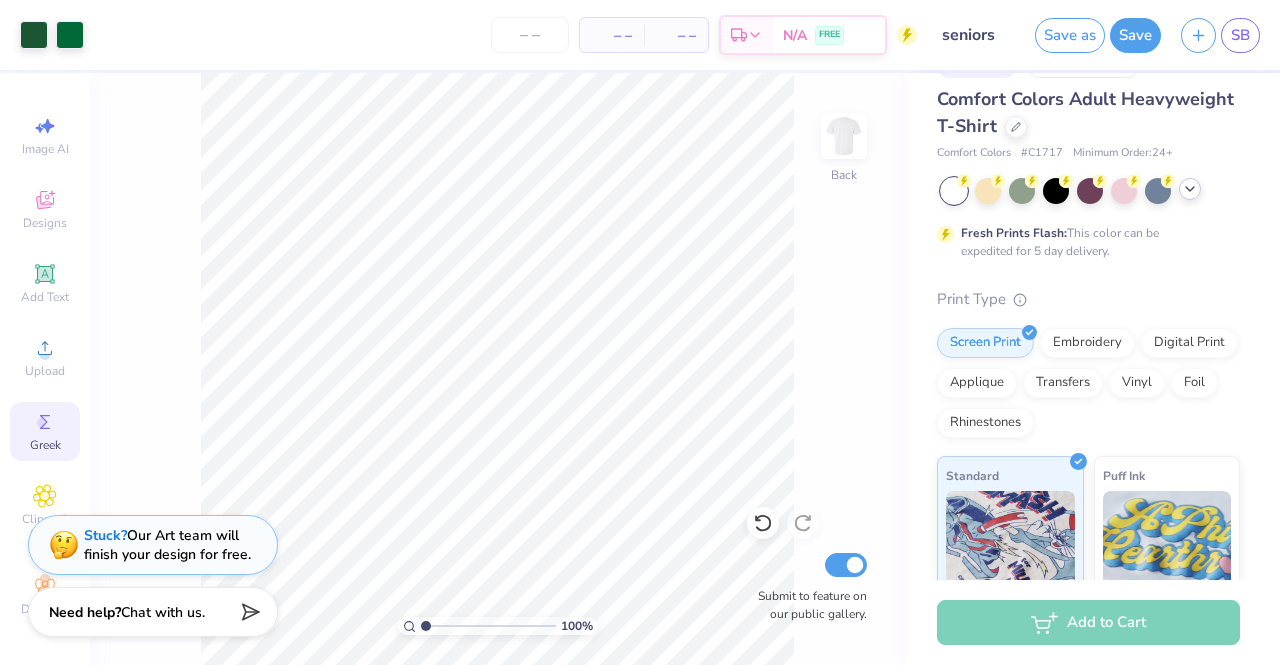 scroll, scrollTop: 0, scrollLeft: 0, axis: both 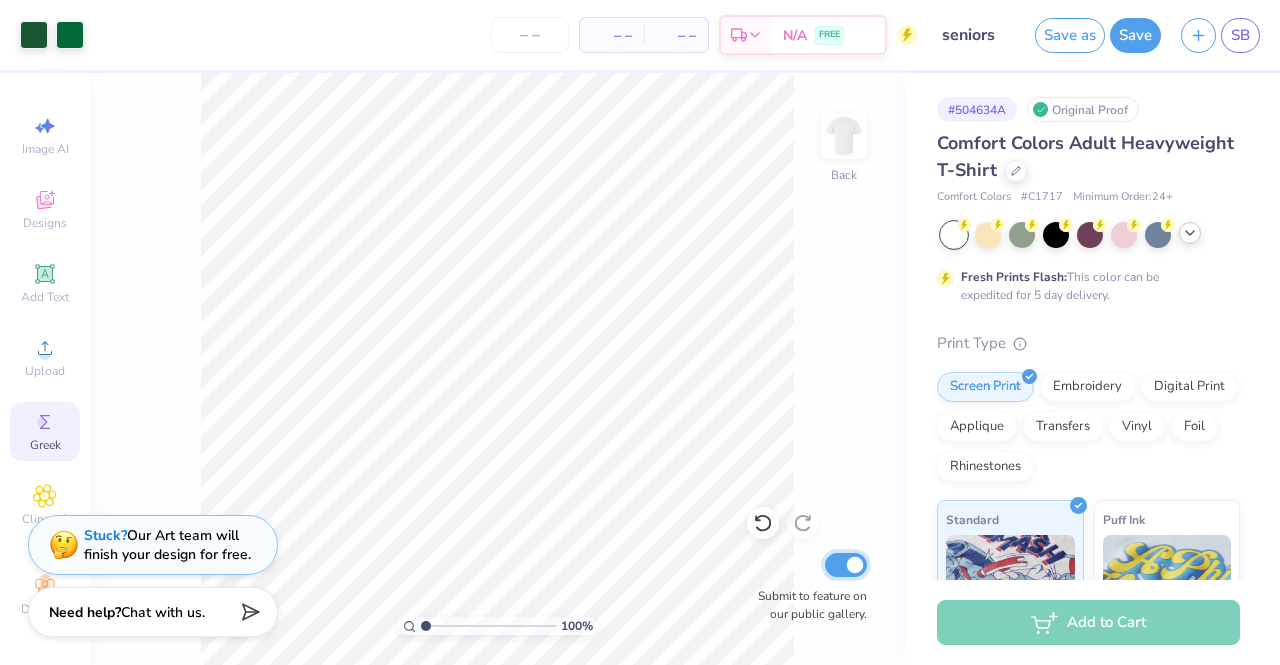 click on "Submit to feature on our public gallery." at bounding box center (846, 565) 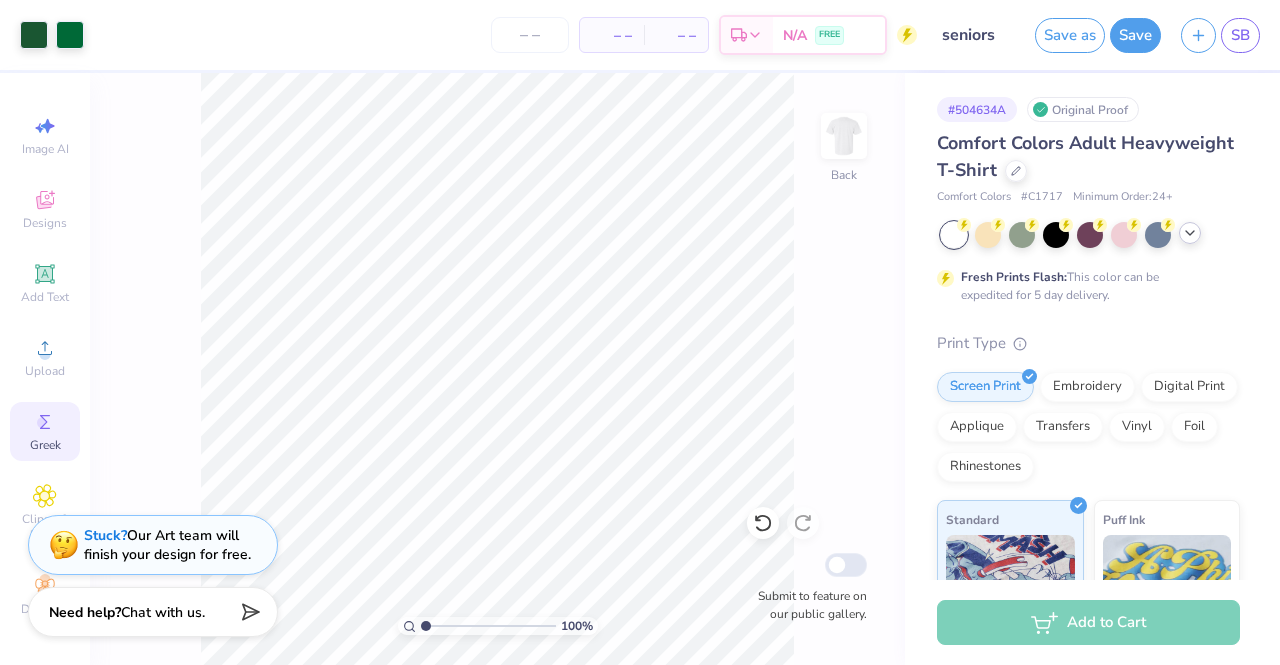click on "100  % Back Submit to feature on our public gallery." at bounding box center (497, 369) 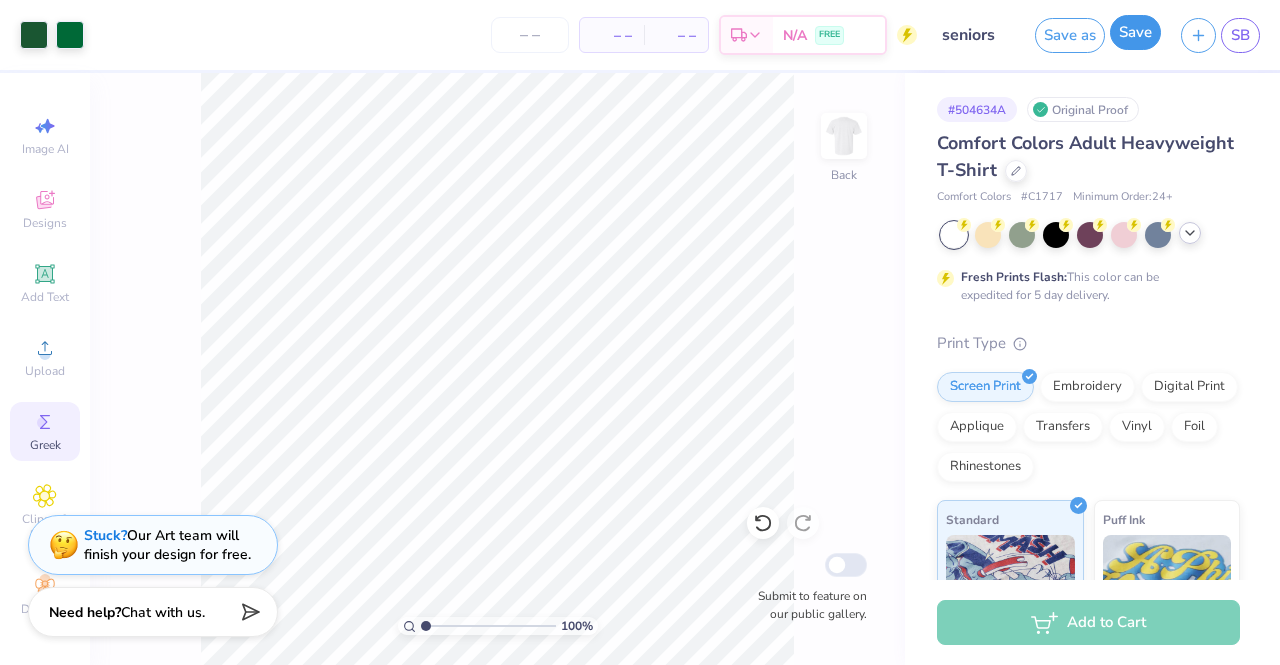 click on "Save" at bounding box center [1135, 32] 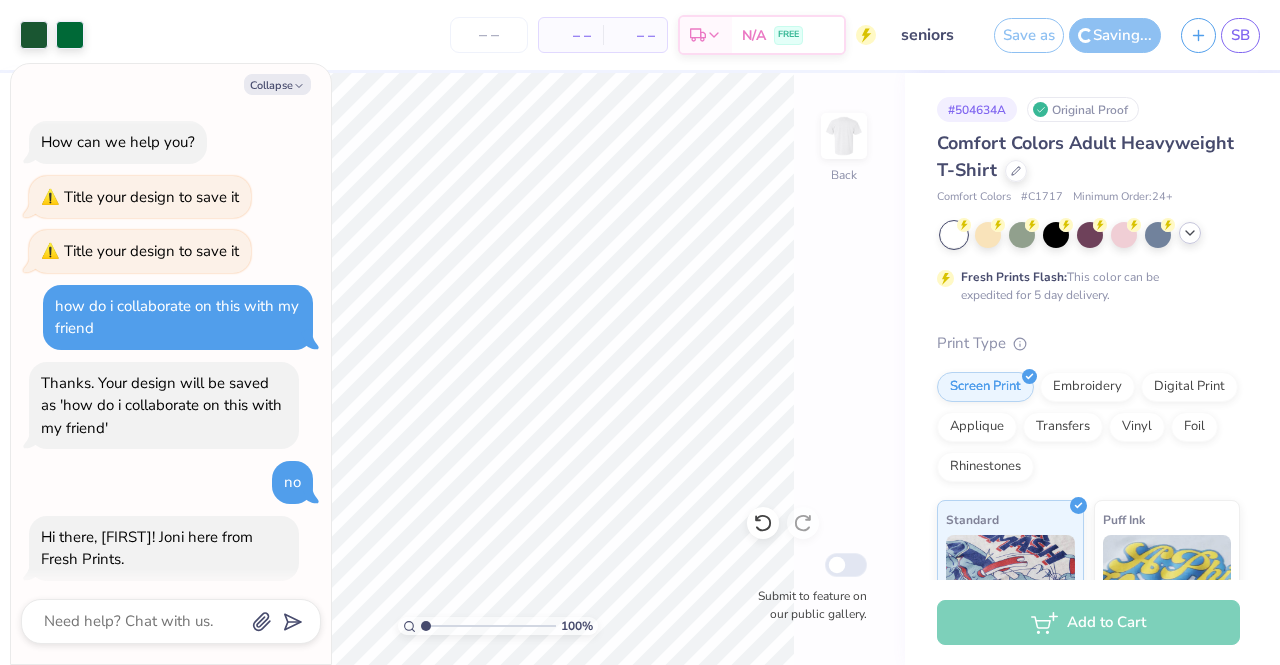 scroll, scrollTop: 263, scrollLeft: 0, axis: vertical 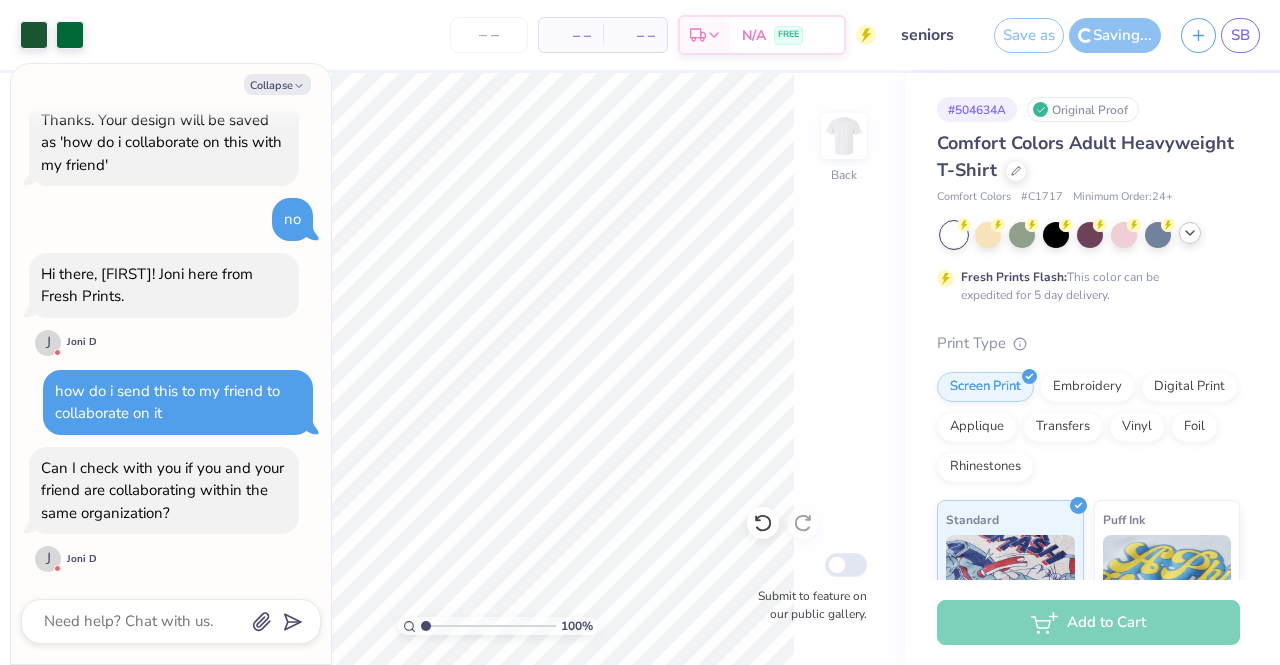 click 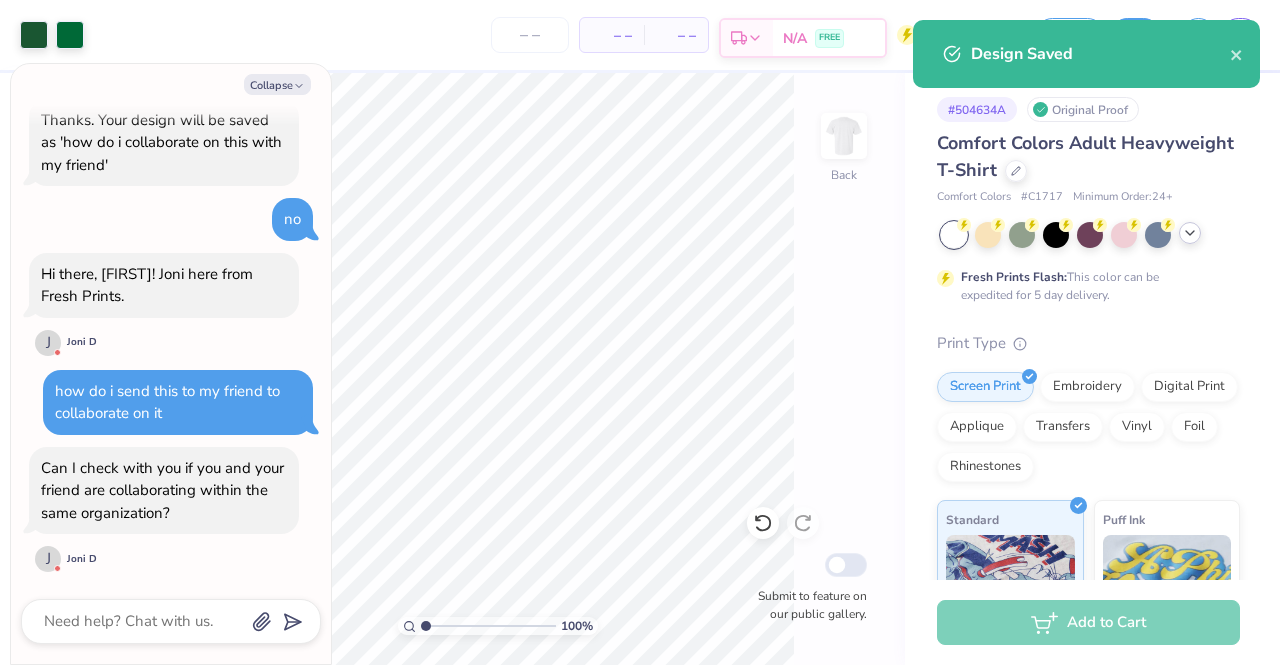 click on "Est.  Delivery" at bounding box center (747, 38) 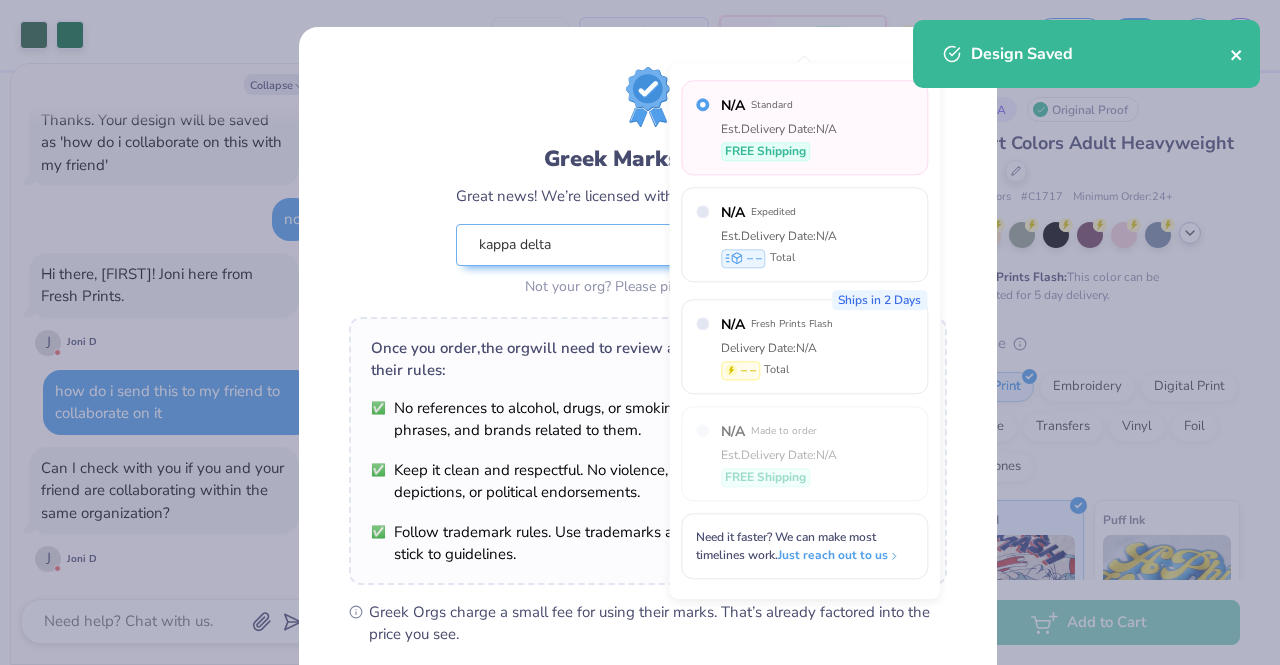click 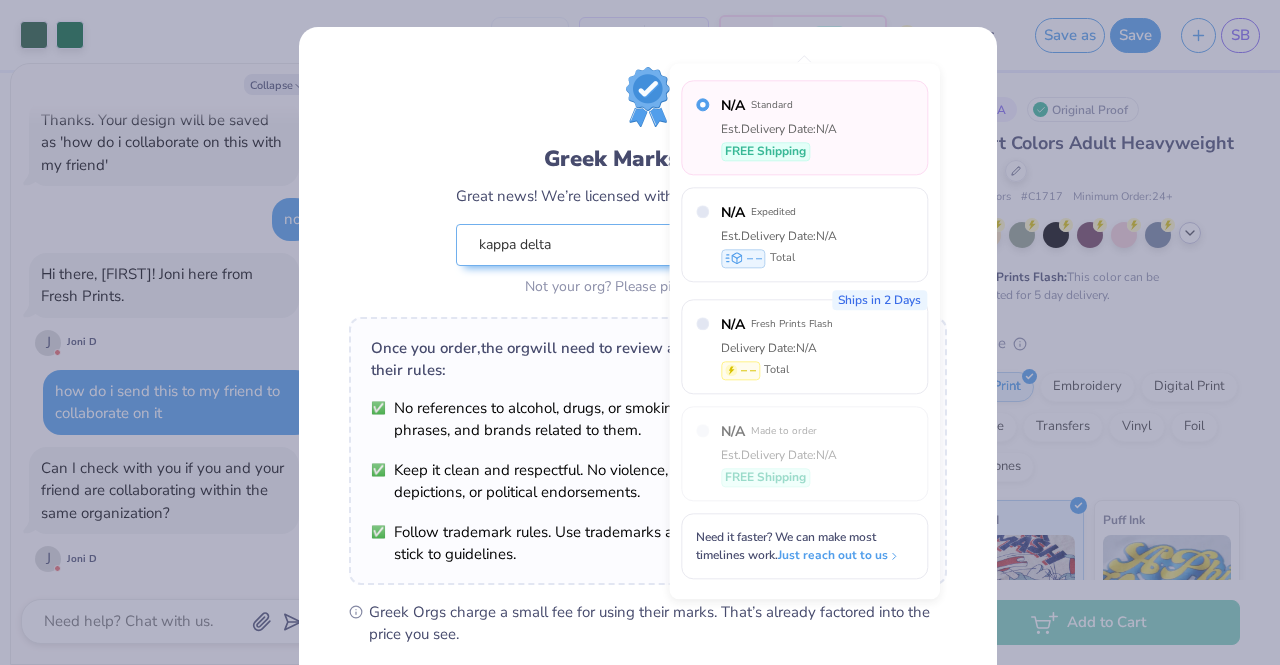 click on "N/A Standard   Est.  Delivery Date:  N/A FREE Shipping" at bounding box center (804, 127) 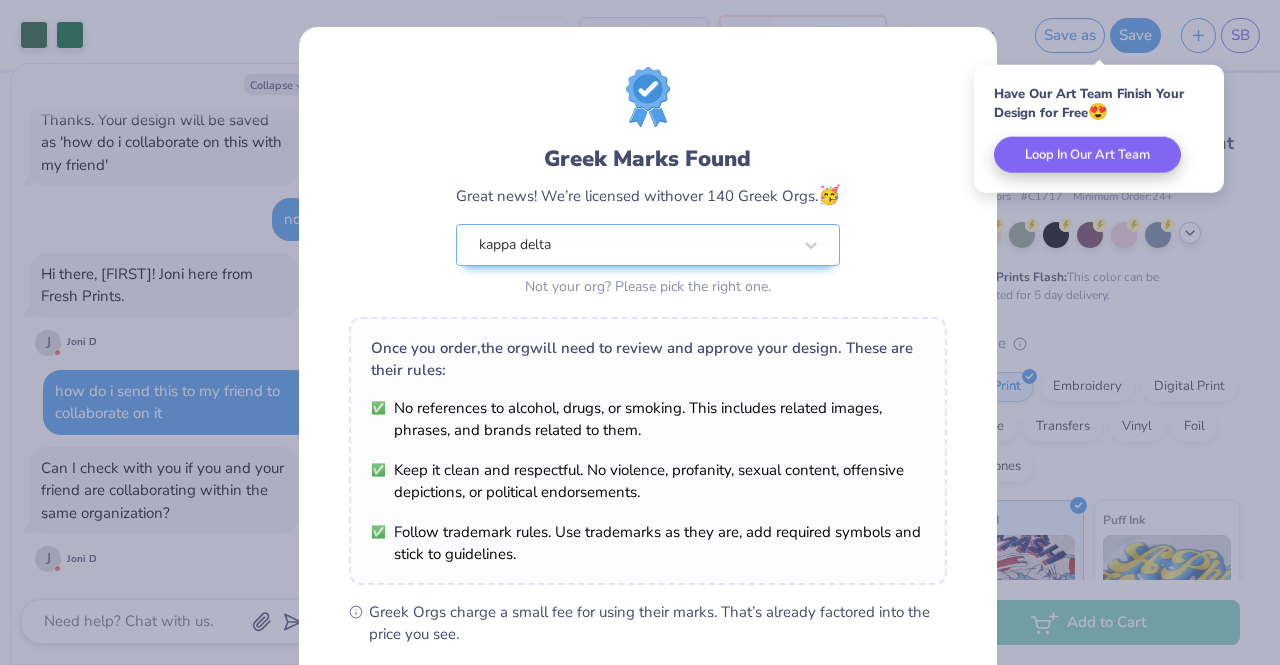 click on "Greek Marks Found Great news! We’re licensed with  over 140 Greek Orgs. 🥳 kappa delta Not your org? Please pick the right one. Once you order,  the org  will need to review and approve your design. These are their rules: No references to alcohol, drugs, or smoking. This includes related images, phrases, and brands related to them. Keep it clean and respectful. No violence, profanity, sexual content, offensive depictions, or political endorsements. Follow trademark rules. Use trademarks as they are, add required symbols and stick to guidelines. Greek Orgs charge a small fee for using their marks. That’s already factored into the price you see. By proceeding, you understand that we can only print your design if the org approves it. If they don’t, our specialists will connect with you to rework the design until they do. We’ll only submit the design if you order. I Understand! No  Greek  marks in your design?" at bounding box center (648, 457) 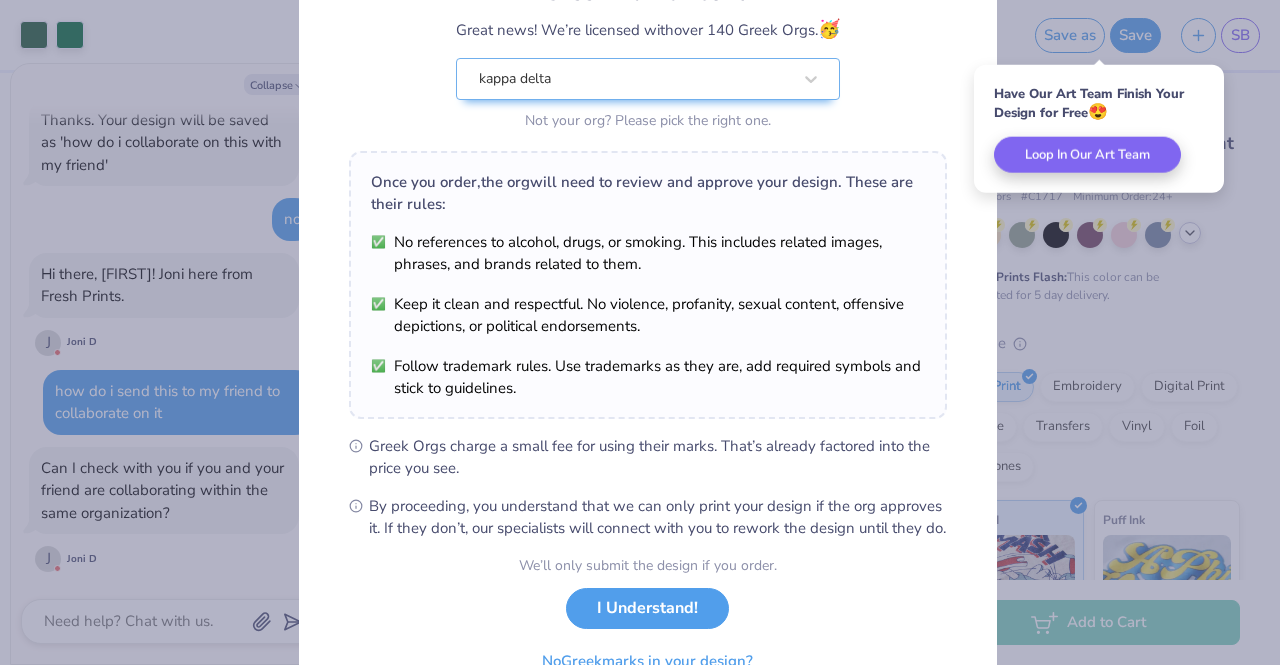 scroll, scrollTop: 268, scrollLeft: 0, axis: vertical 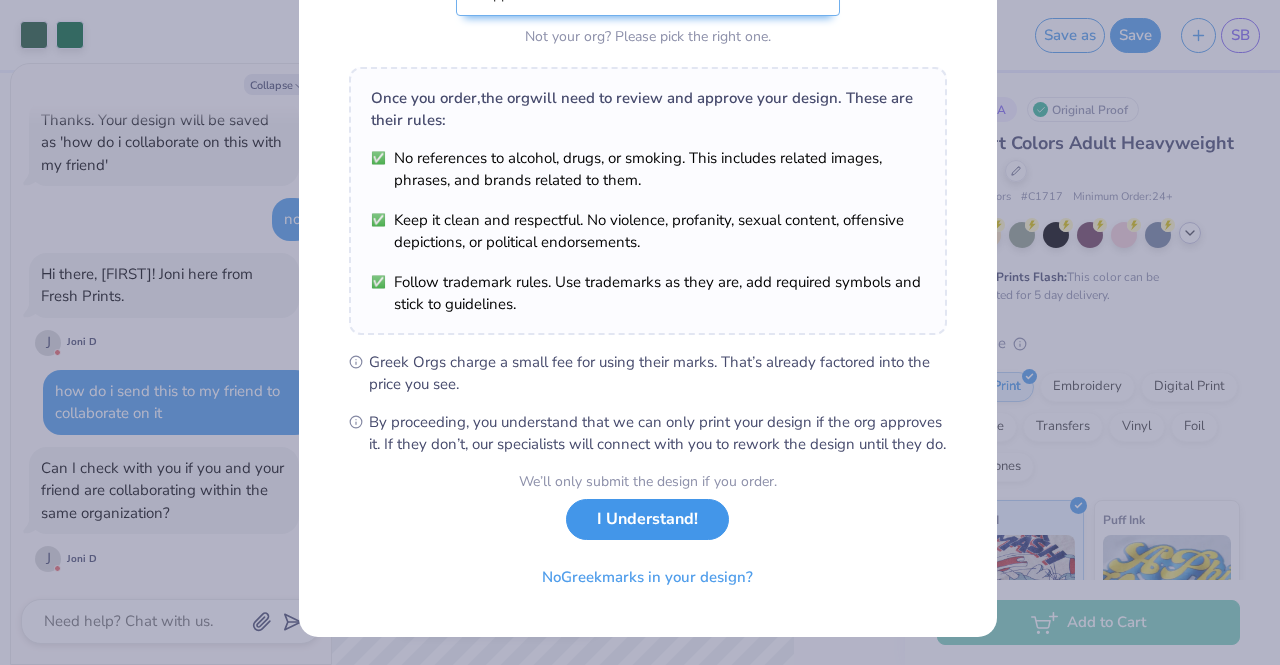 click on "I Understand!" at bounding box center (647, 519) 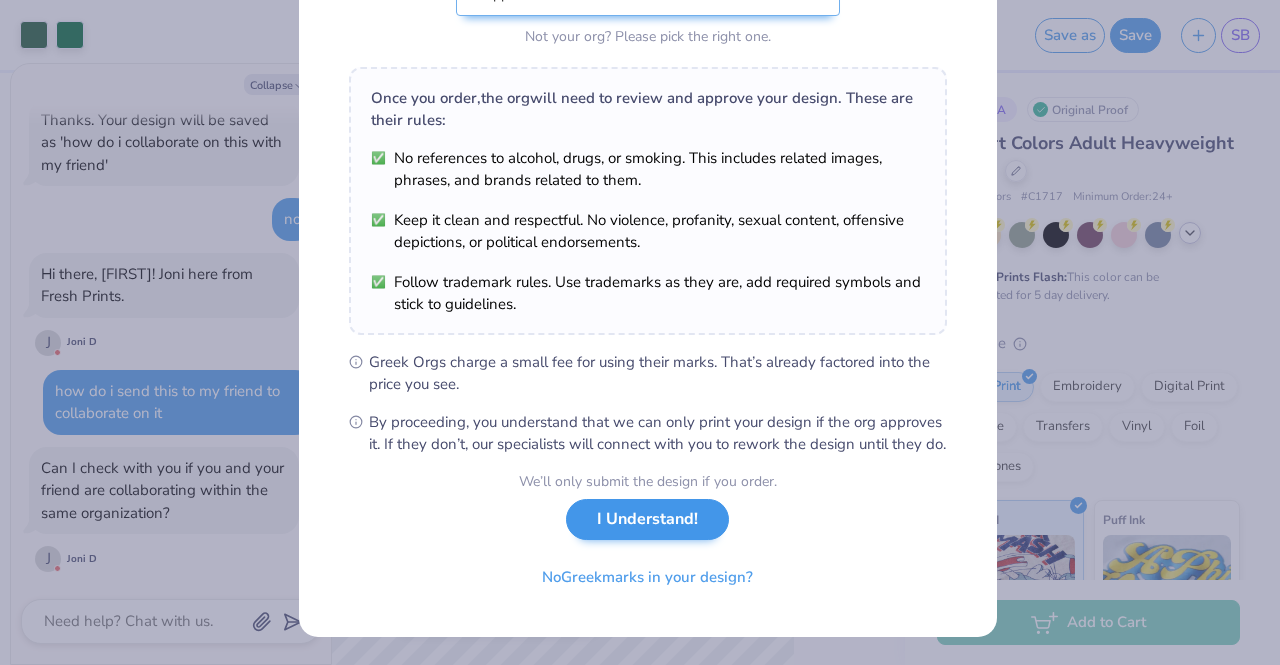 scroll, scrollTop: 0, scrollLeft: 0, axis: both 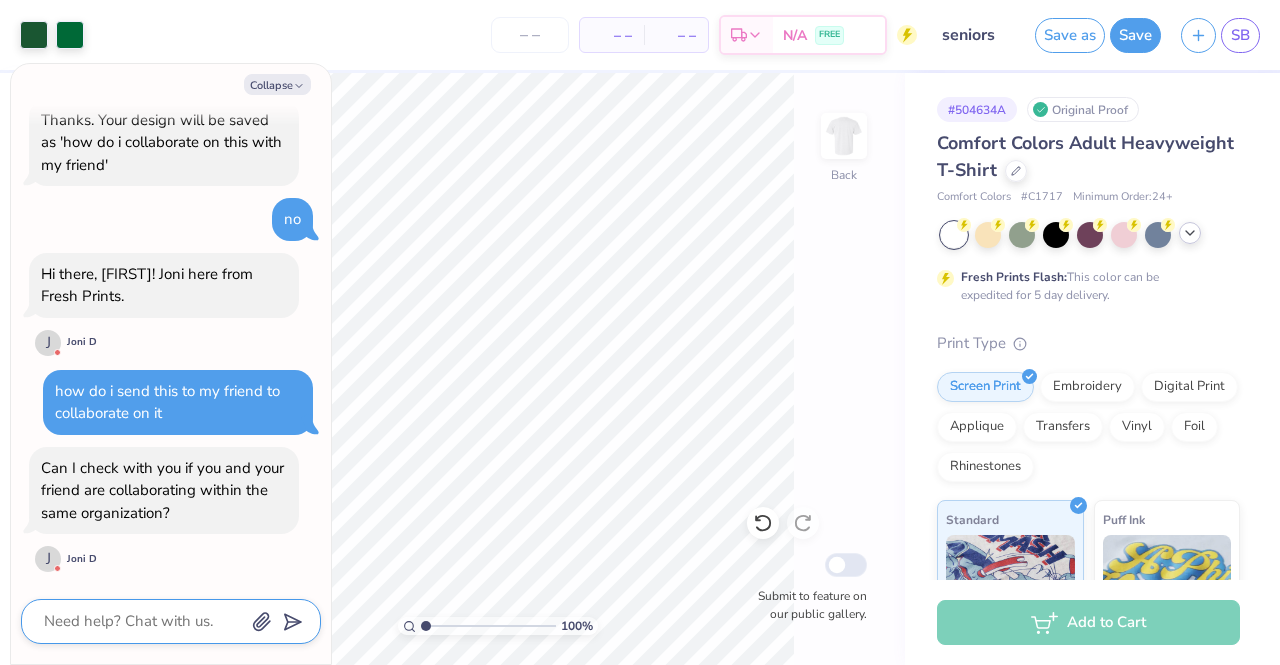 drag, startPoint x: 168, startPoint y: 625, endPoint x: 184, endPoint y: 626, distance: 16.03122 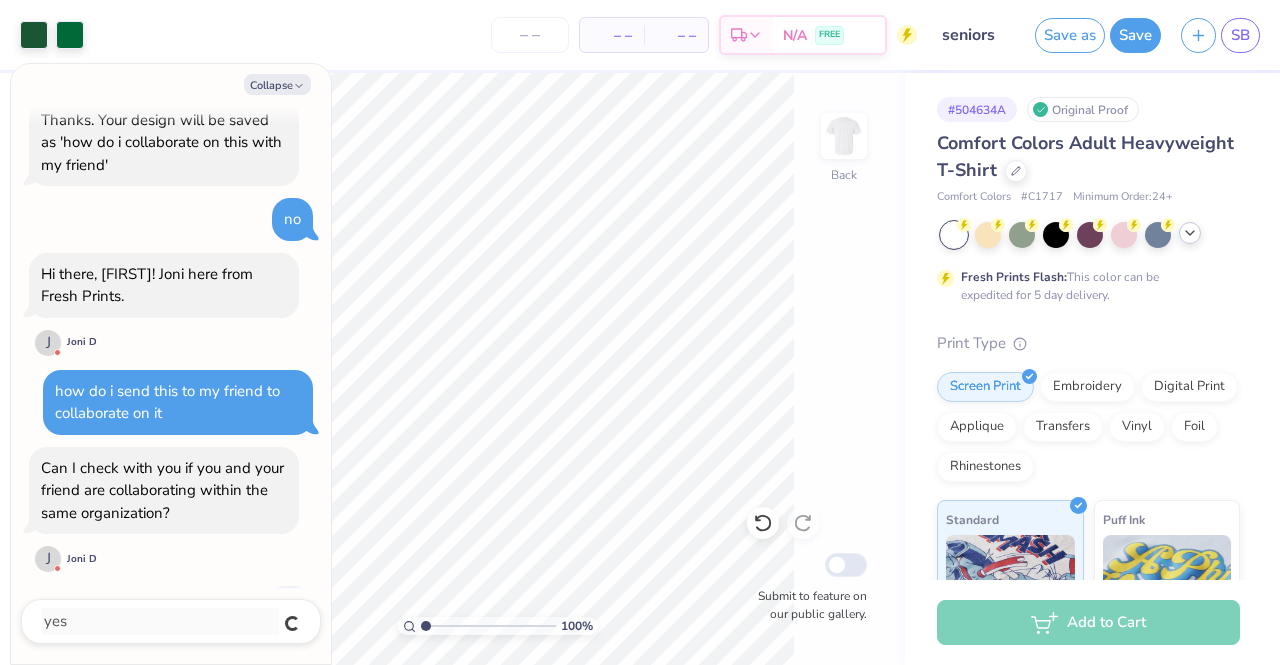 scroll, scrollTop: 318, scrollLeft: 0, axis: vertical 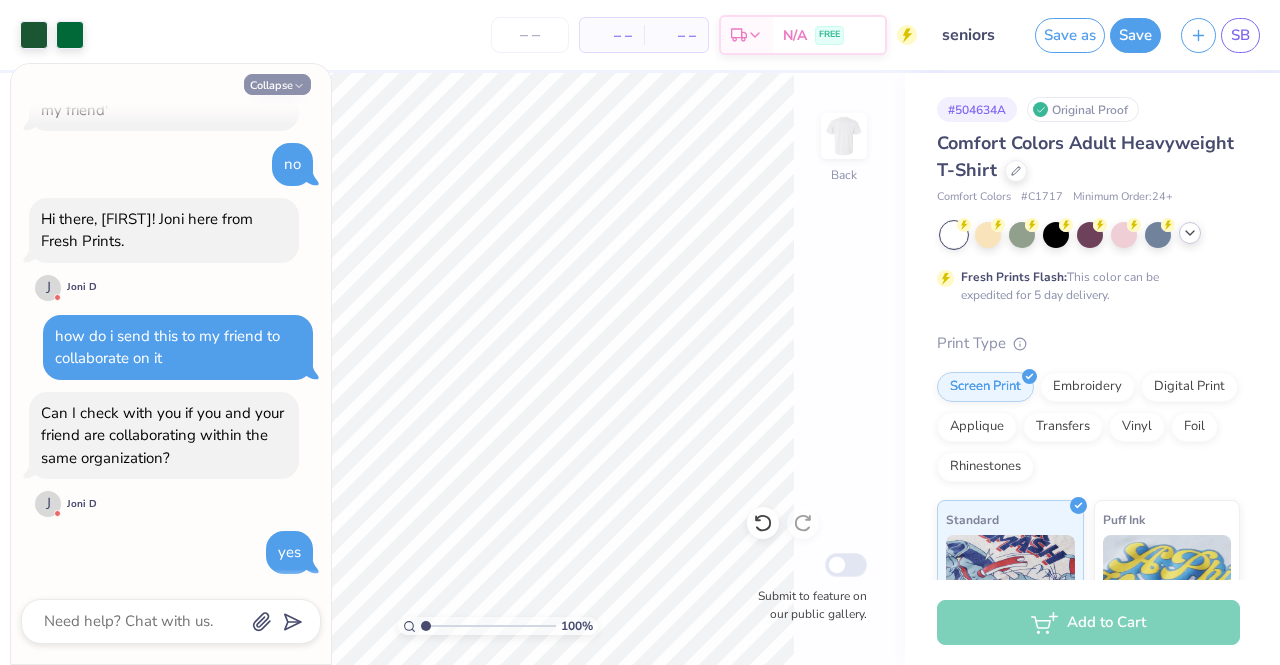 click on "Collapse" at bounding box center [277, 84] 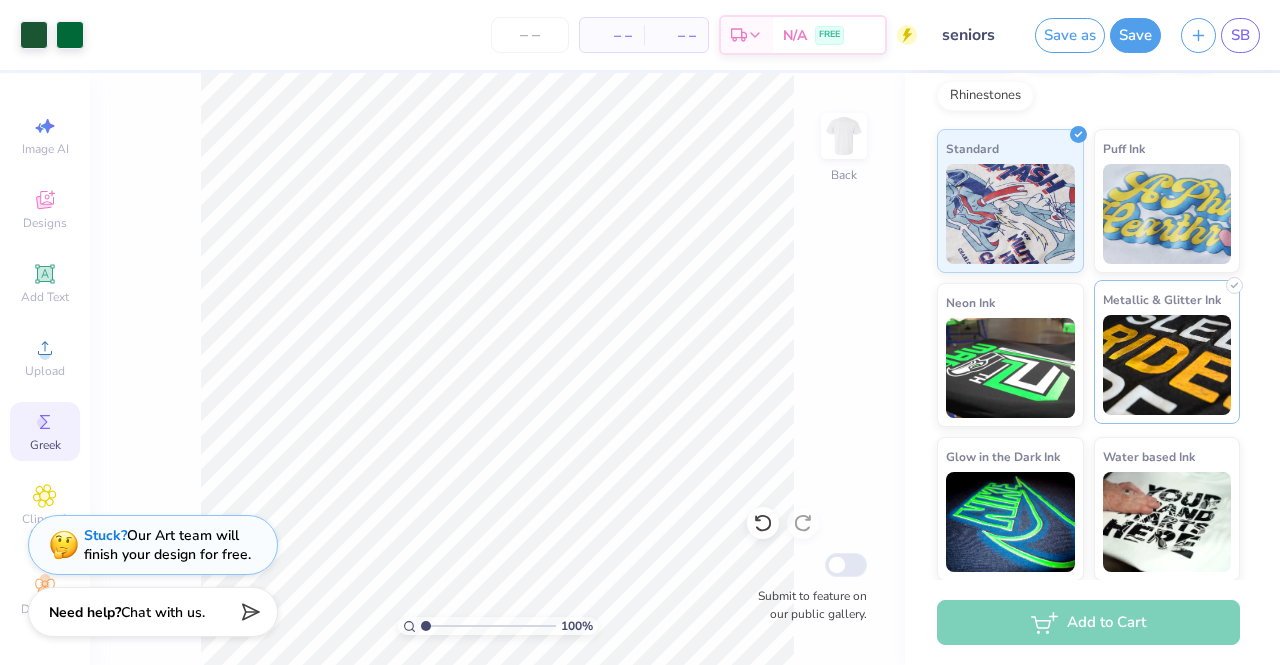 scroll, scrollTop: 0, scrollLeft: 0, axis: both 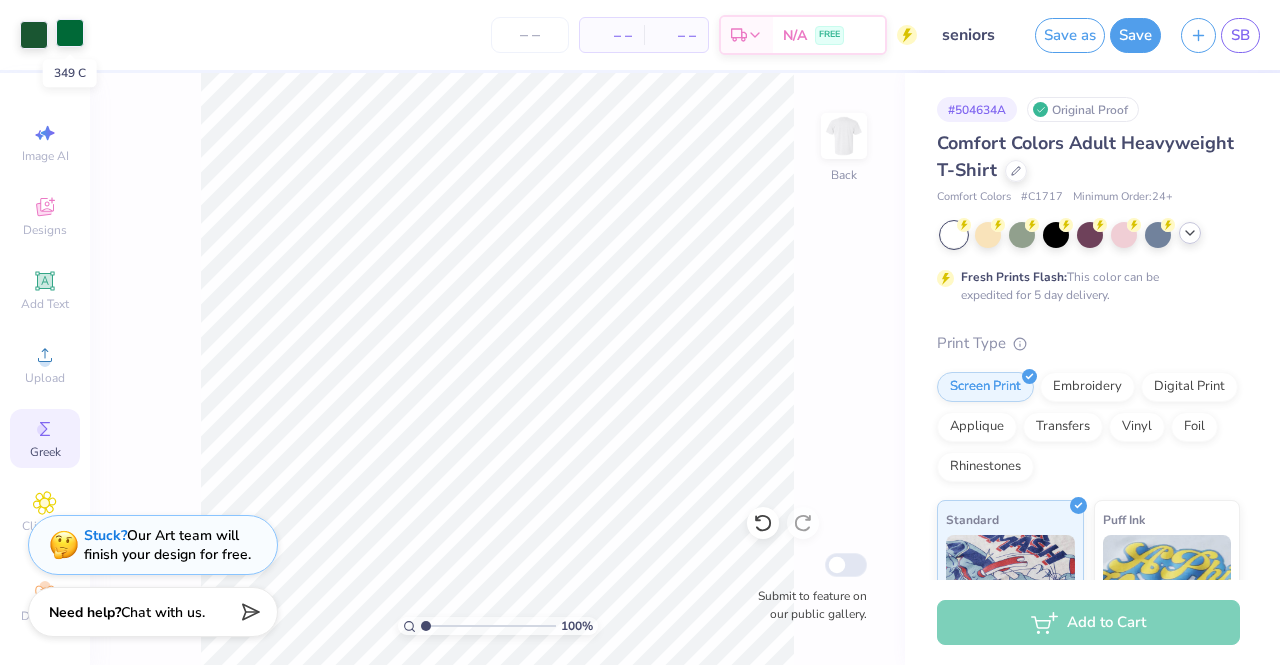 click at bounding box center (70, 33) 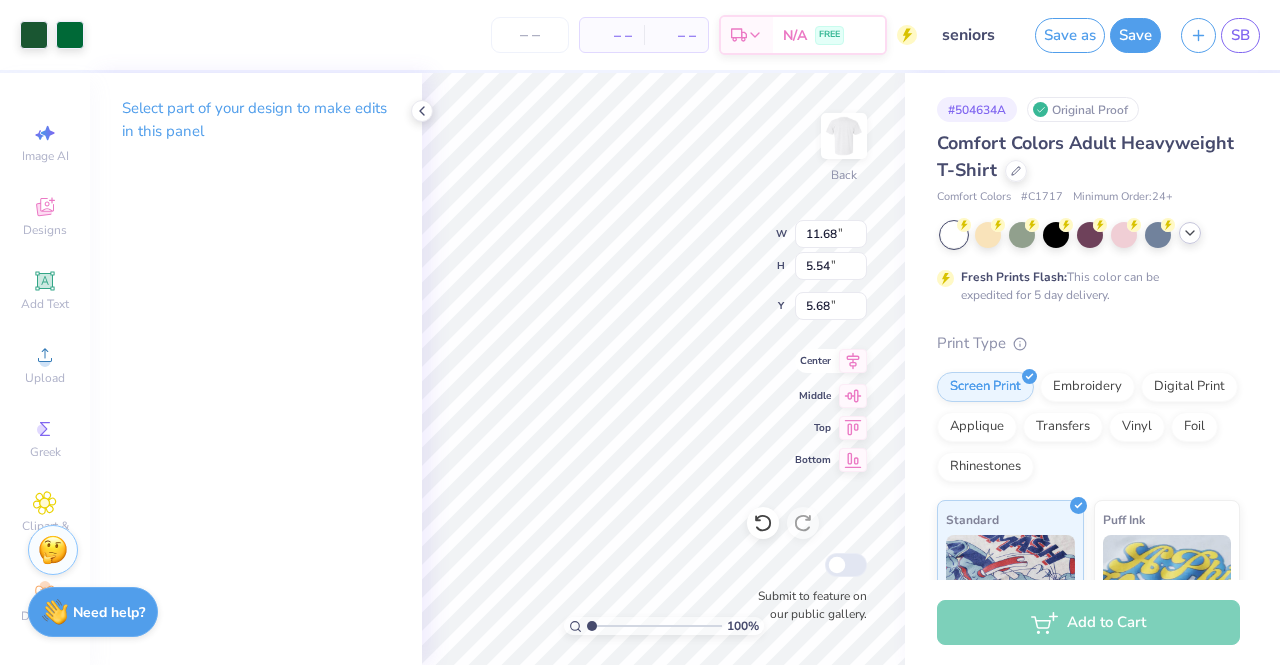 click 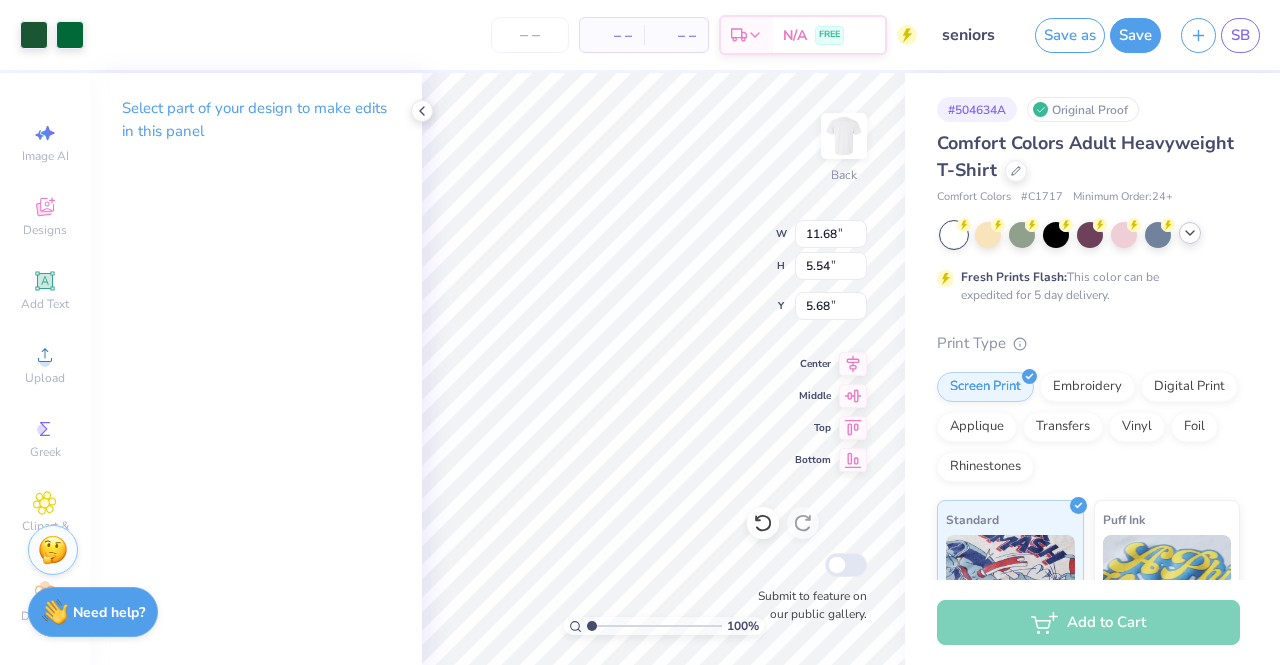 click on "# 504634A Original Proof Comfort Colors Adult Heavyweight T-Shirt Comfort Colors # C1717 Minimum Order:  24 +   Fresh Prints Flash:  This color can be expedited for 5 day delivery. Print Type Screen Print Embroidery Digital Print Applique Transfers Vinyl Foil Rhinestones Standard Puff Ink Neon Ink Metallic & Glitter Ink Glow in the Dark Ink Water based Ink" at bounding box center [1092, 512] 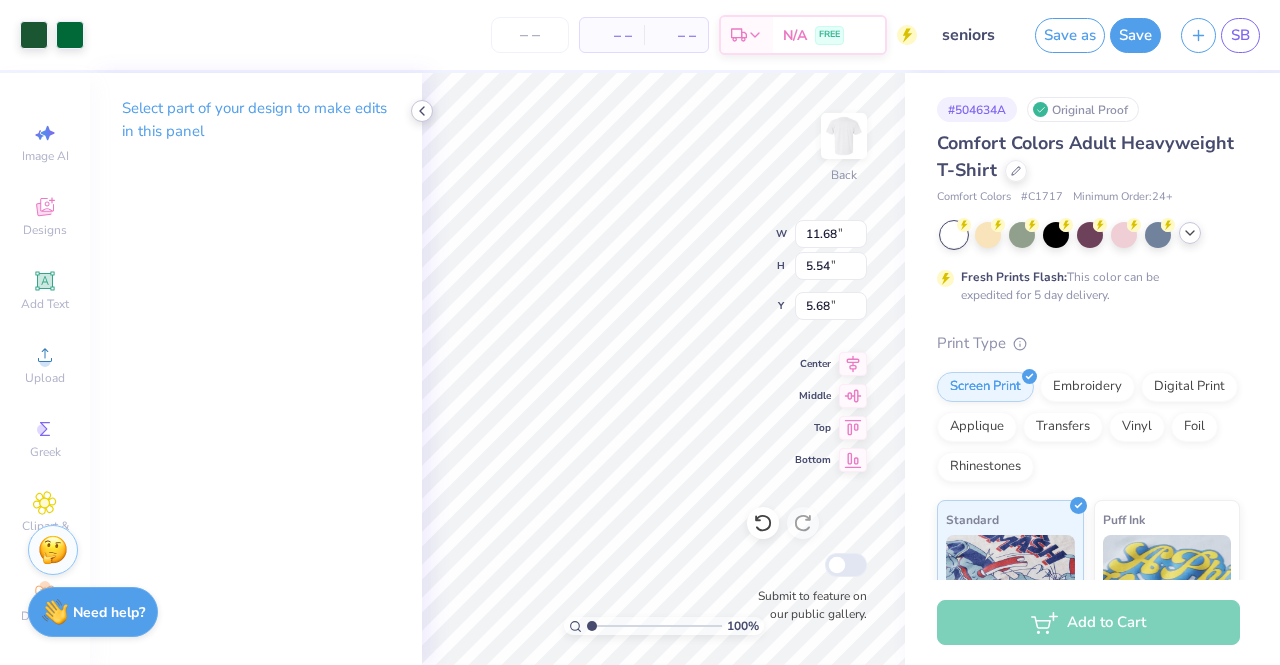 click 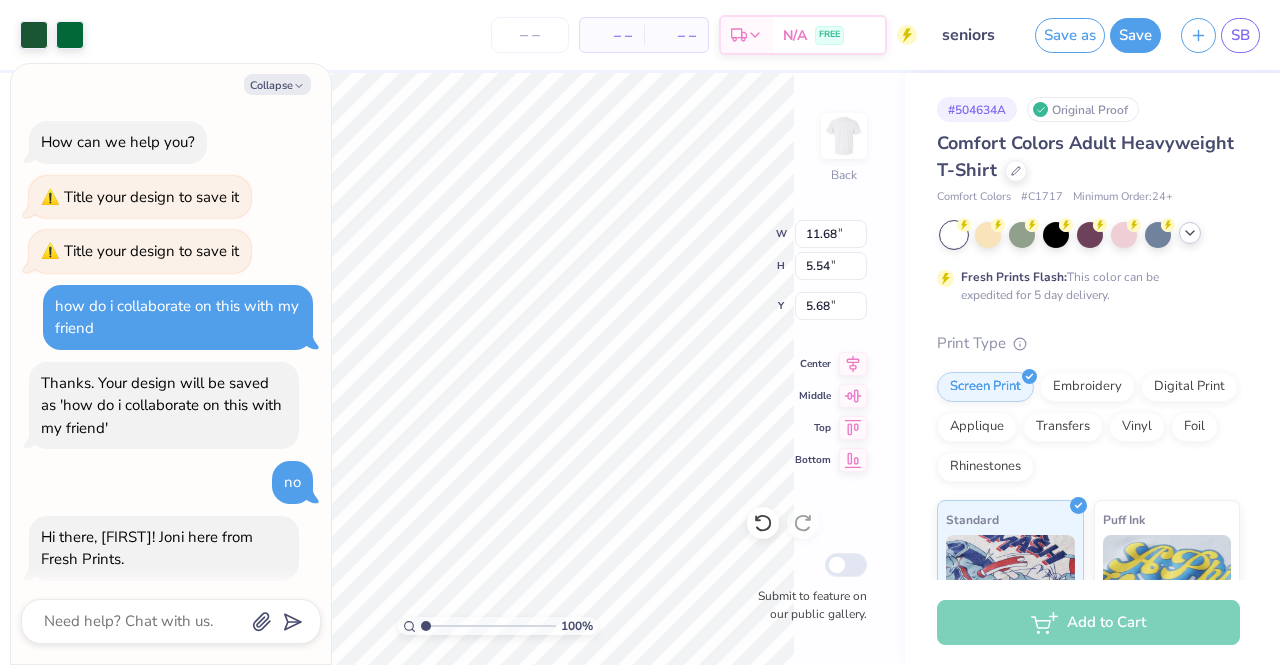 scroll, scrollTop: 610, scrollLeft: 0, axis: vertical 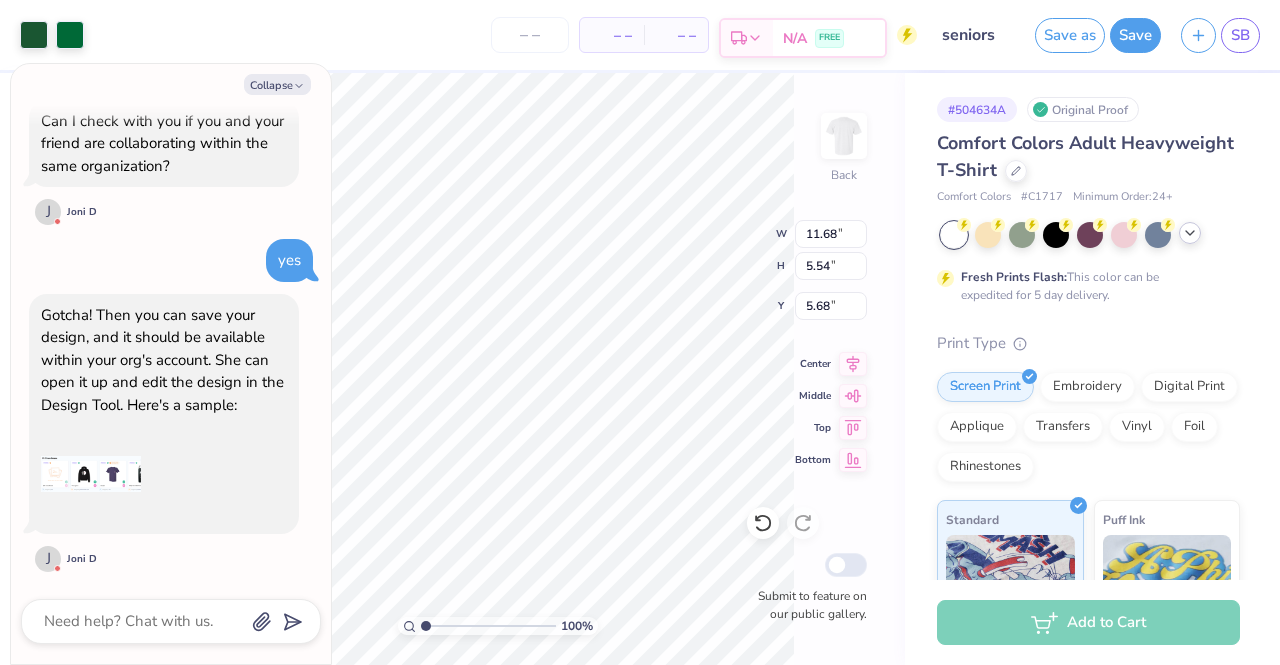 click on "N/A" at bounding box center (795, 38) 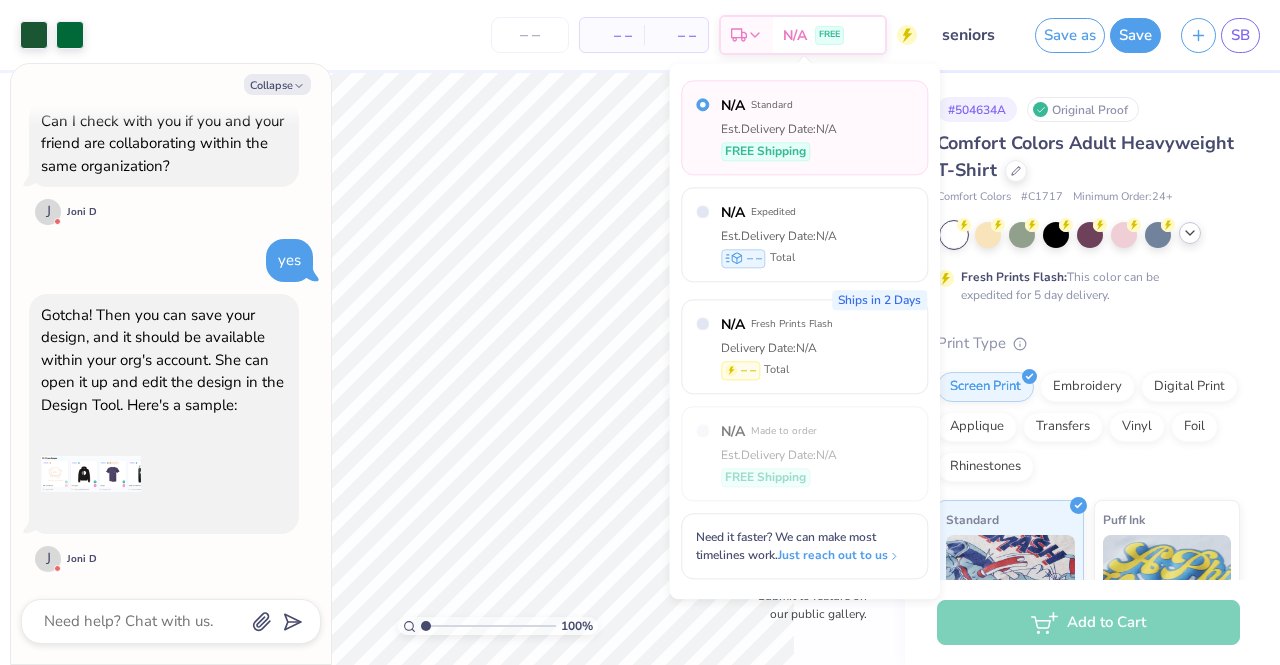 click on "Est.  Delivery Date:  N/A" at bounding box center [779, 129] 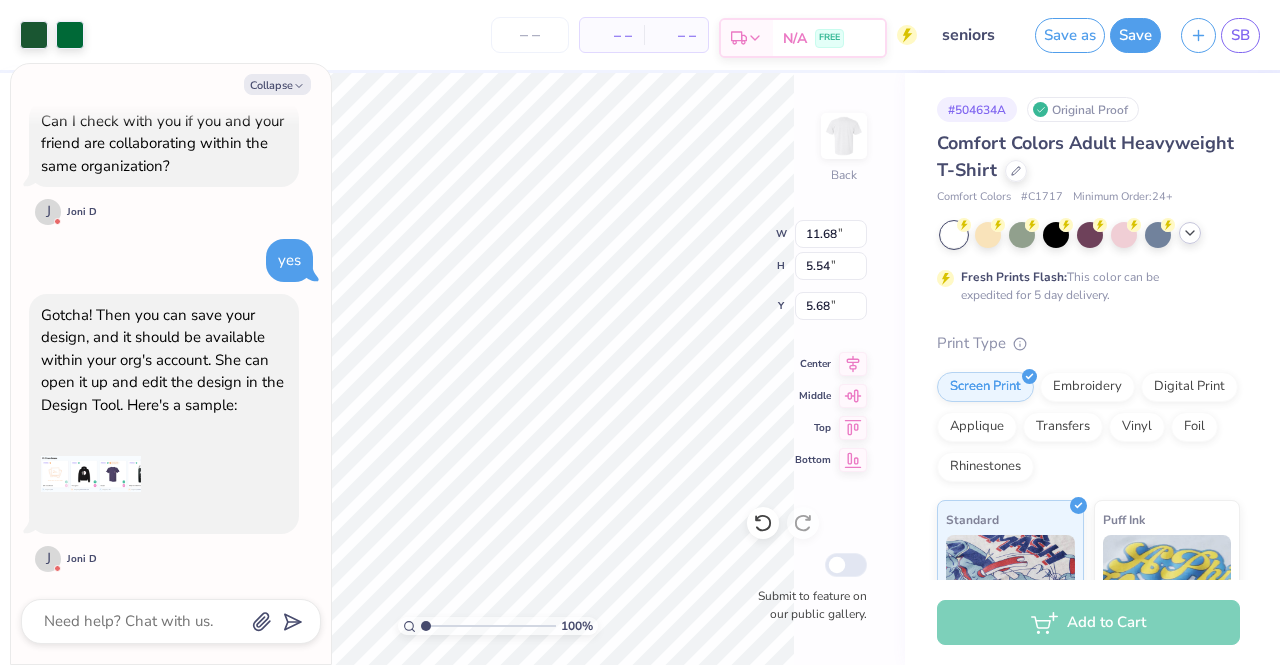 click on "N/A FREE" at bounding box center (829, 38) 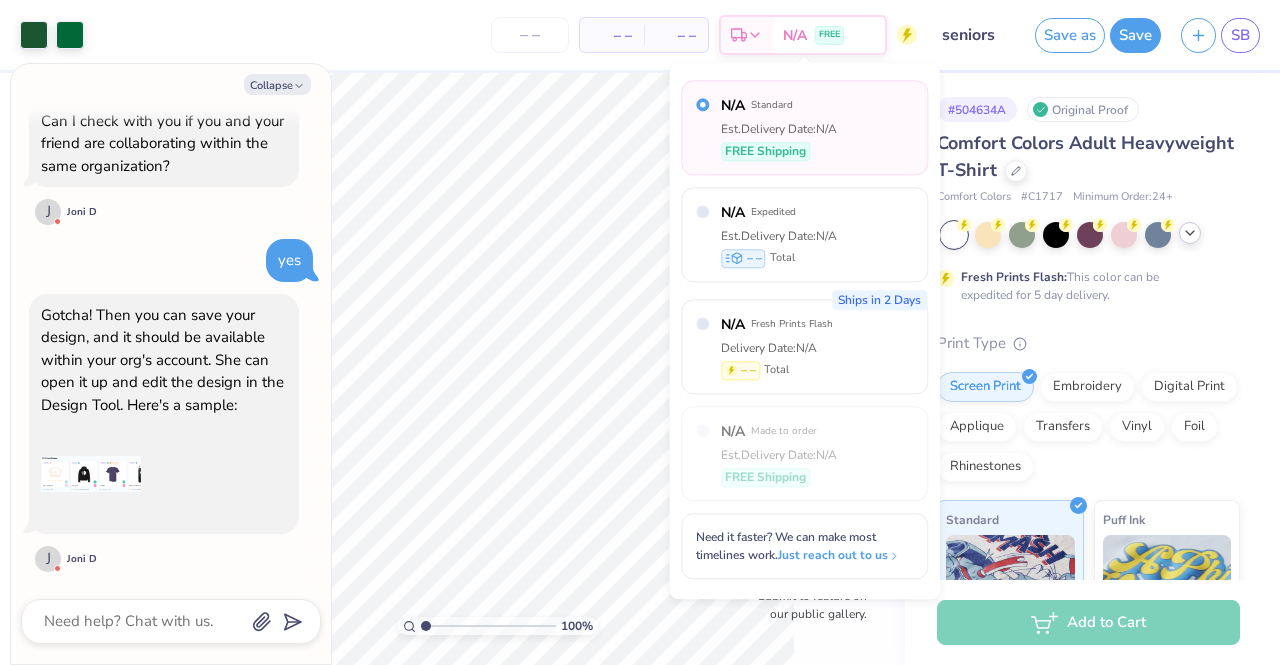 click on "– –" at bounding box center [612, 35] 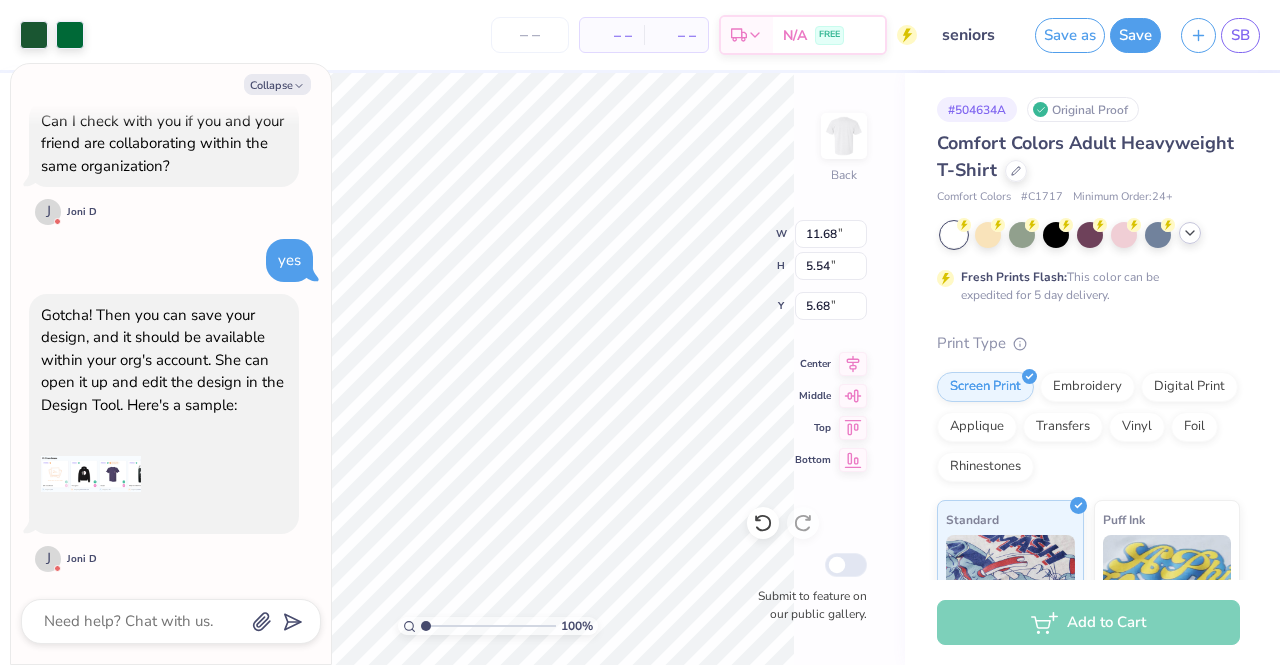 click on "Add to Cart" at bounding box center [1088, 622] 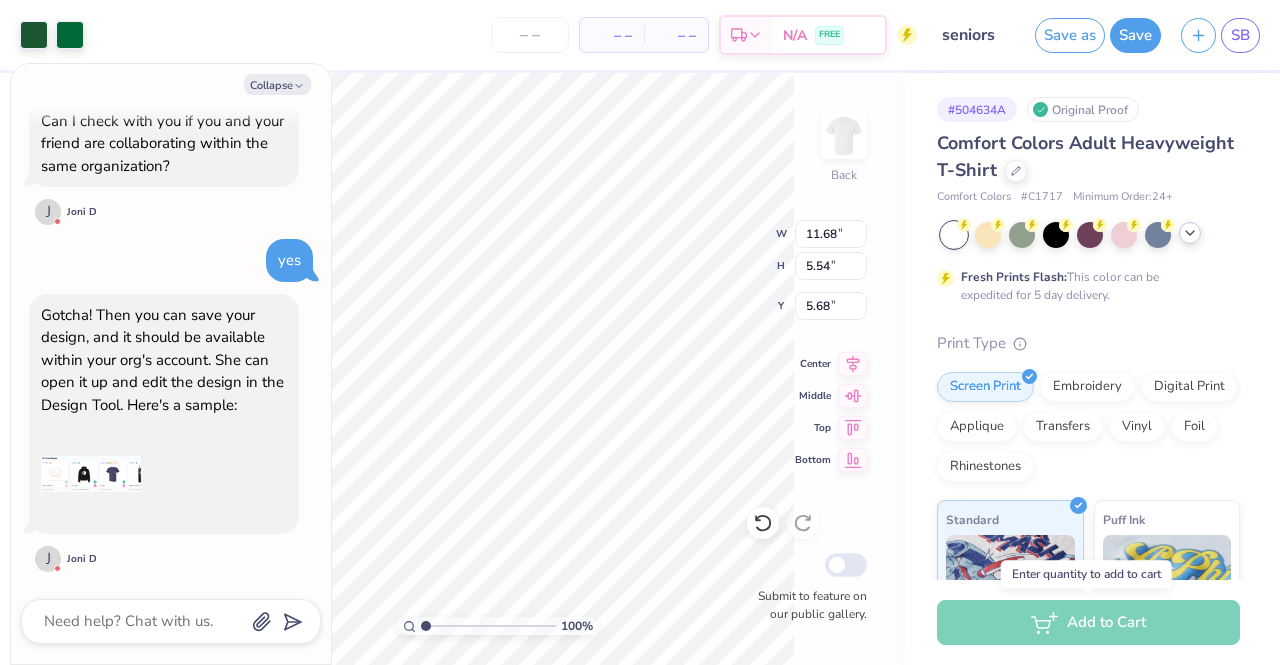 click on "Add to Cart" at bounding box center (1088, 622) 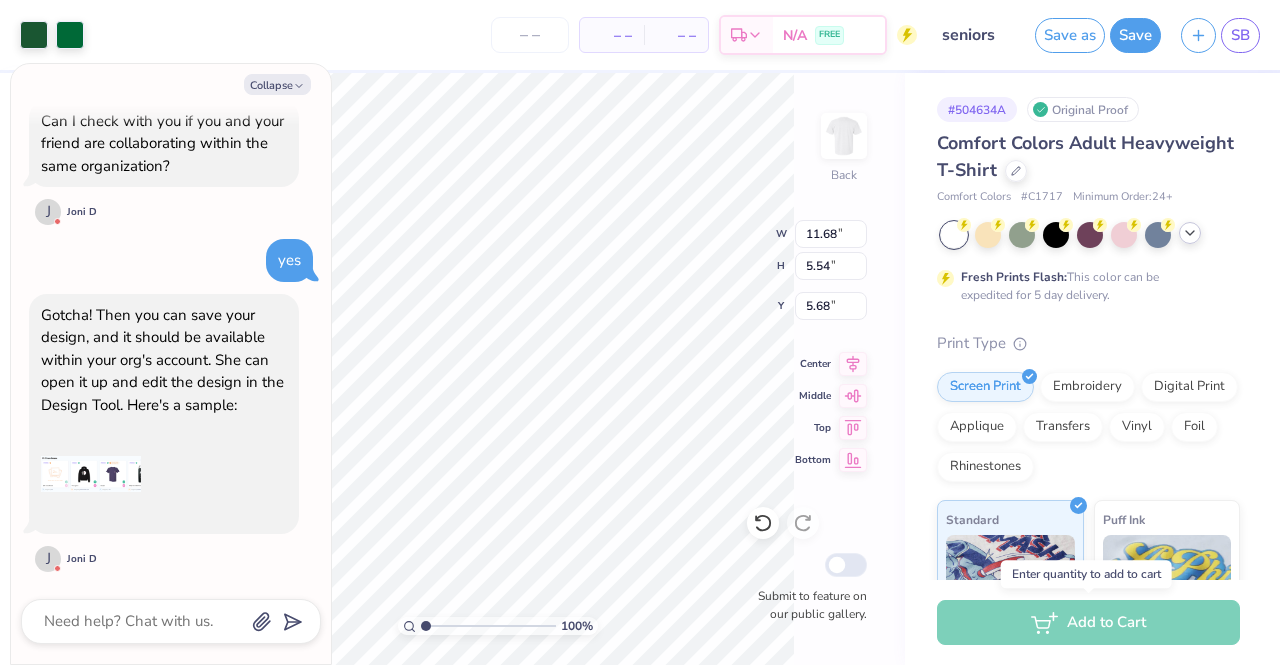 click on "Add to Cart" at bounding box center [1088, 622] 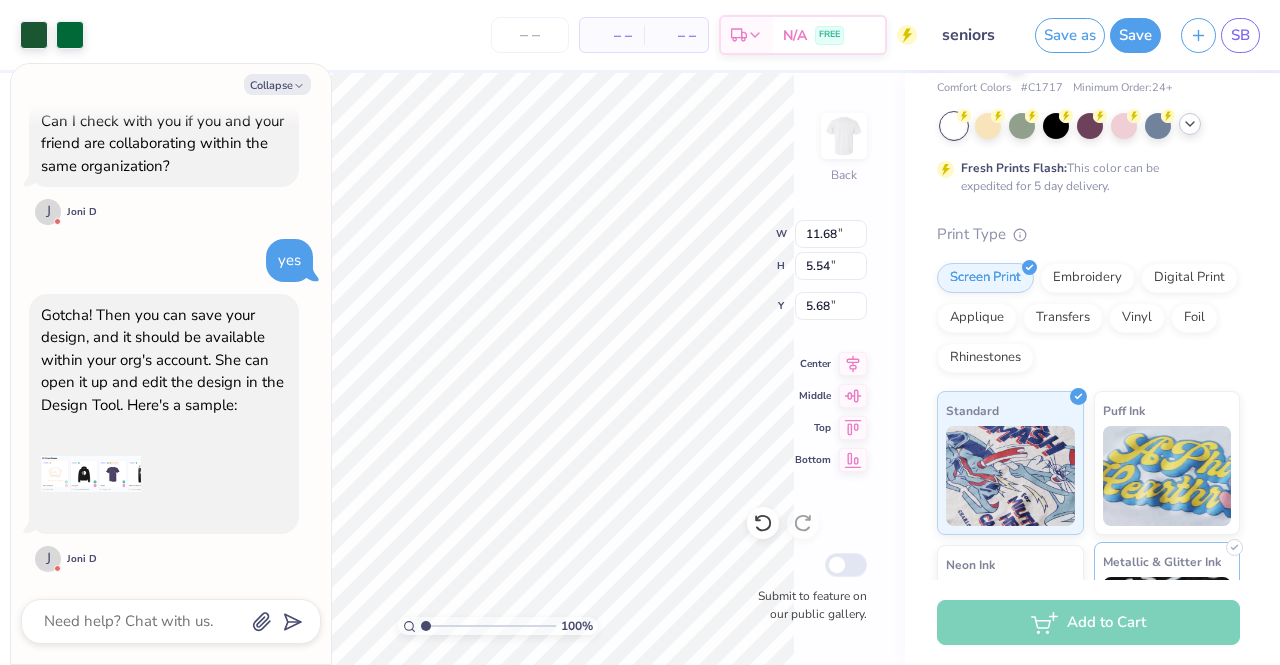 scroll, scrollTop: 0, scrollLeft: 0, axis: both 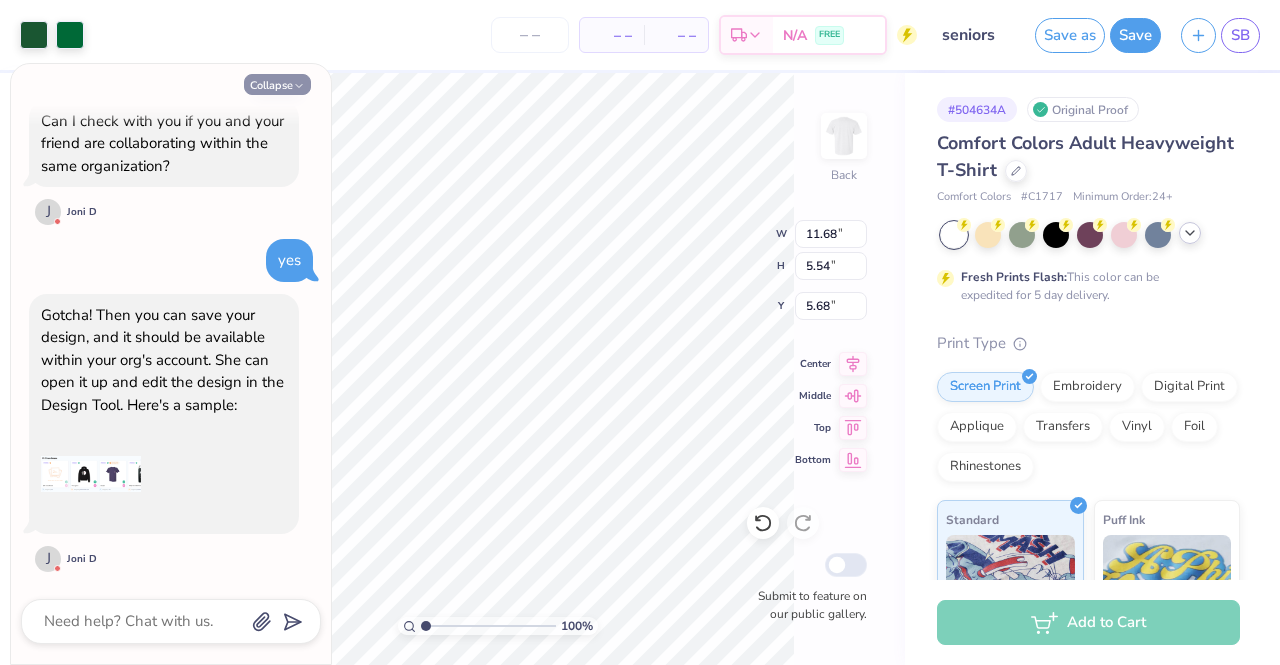 click on "Collapse" at bounding box center (277, 84) 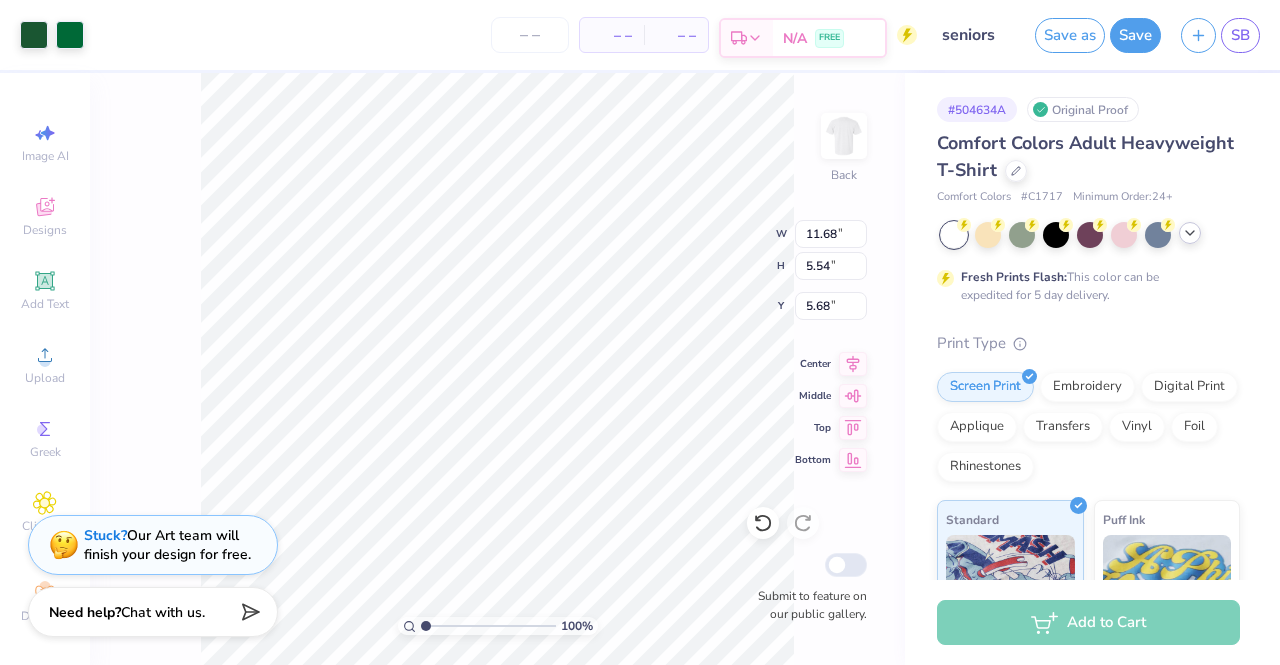 click on "N/A FREE" at bounding box center (829, 38) 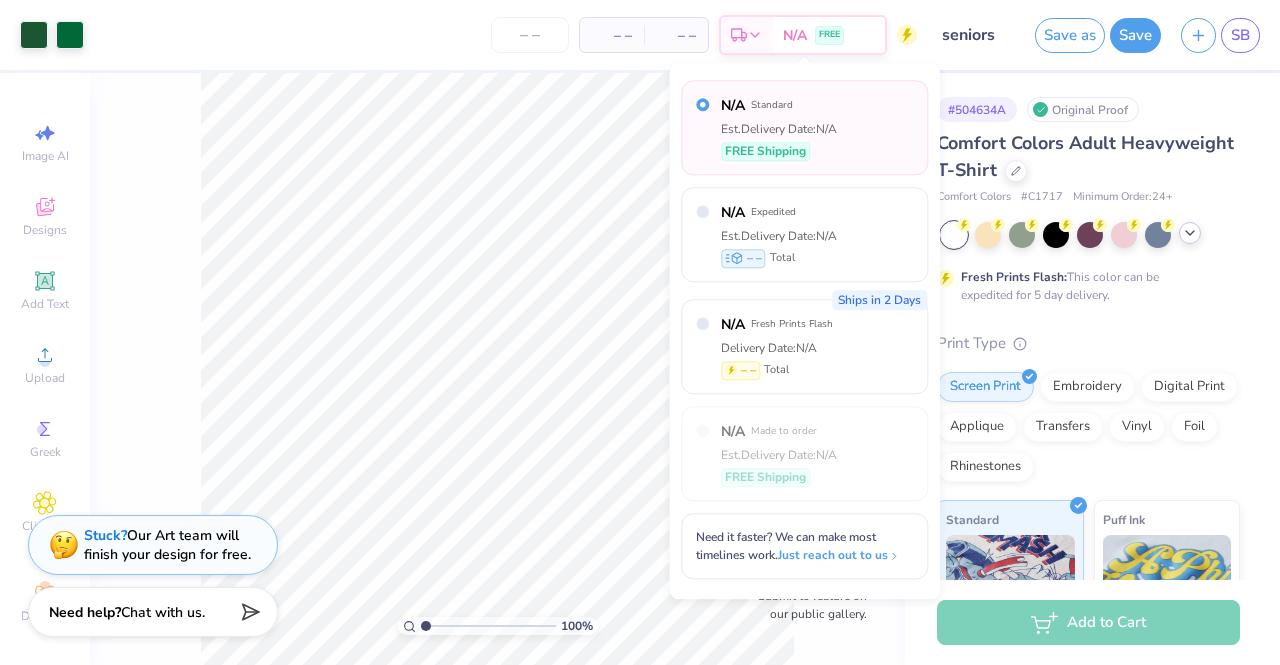 click on "– –" at bounding box center [612, 35] 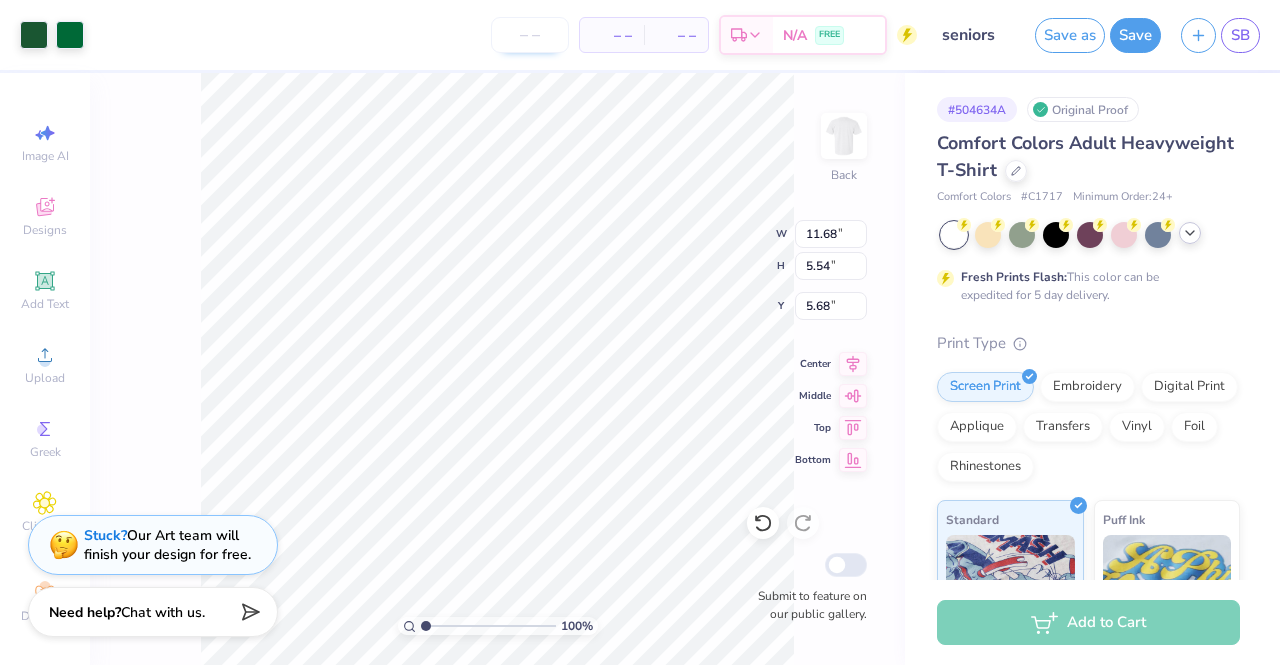 click at bounding box center (530, 35) 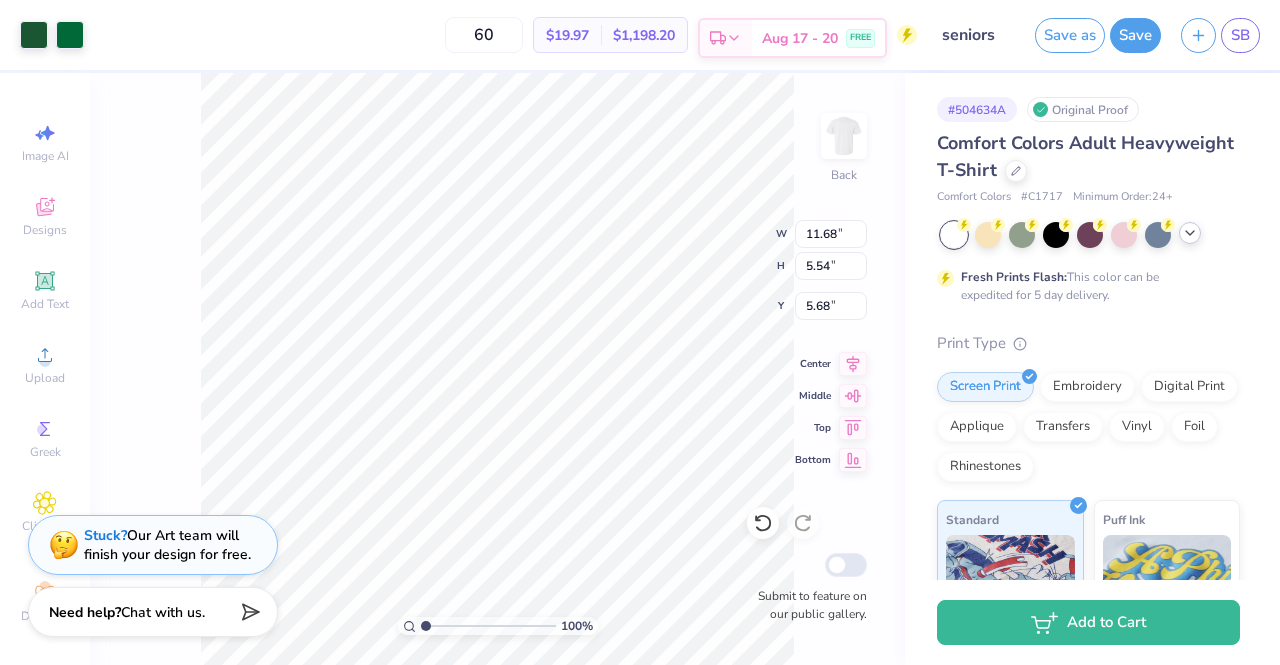 click on "Est.  Delivery" at bounding box center [726, 38] 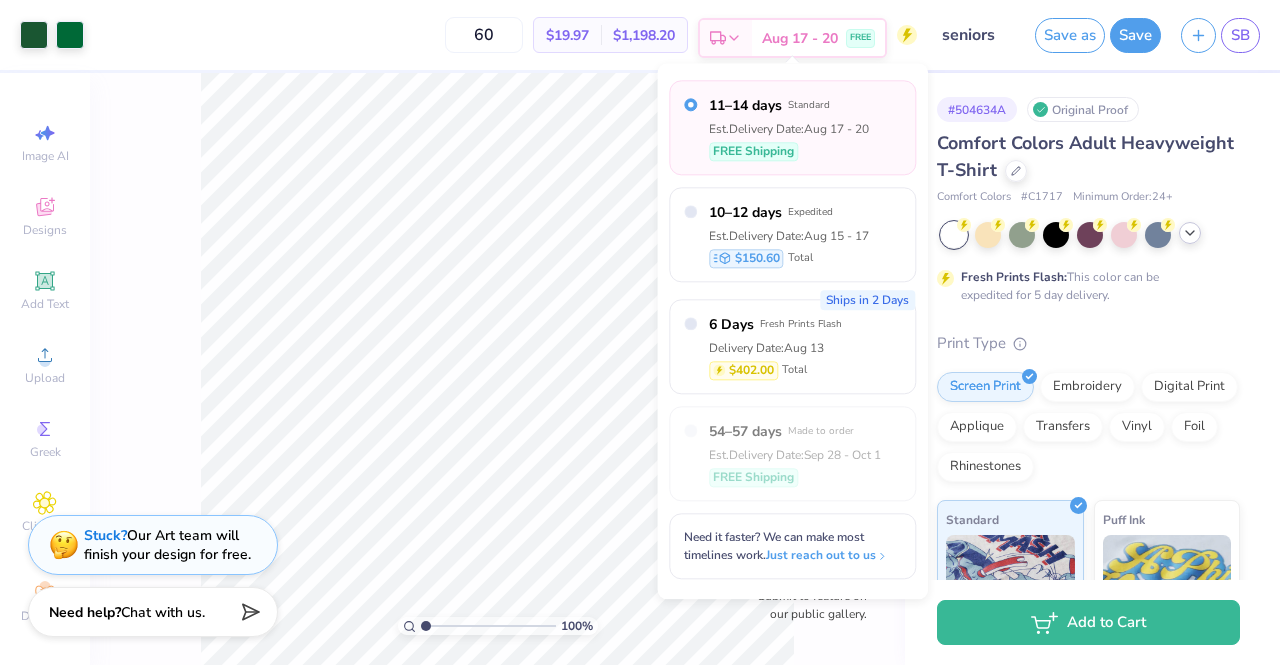 click 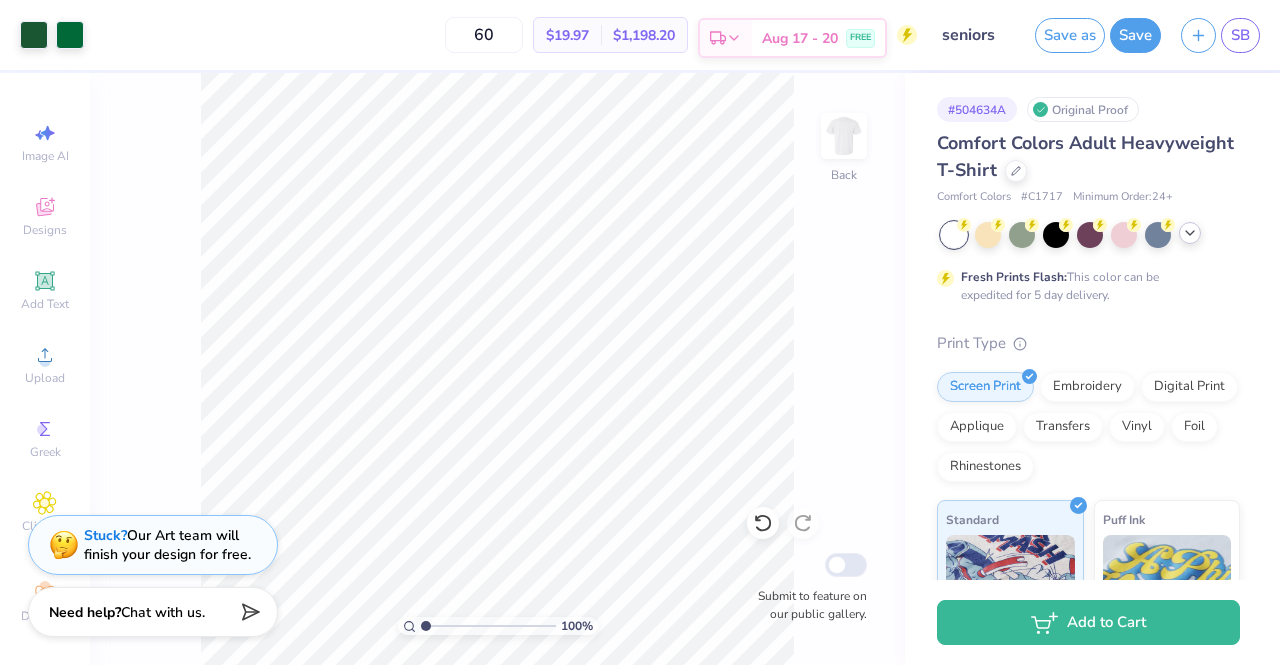 click on "Aug 17 - 20" at bounding box center (800, 38) 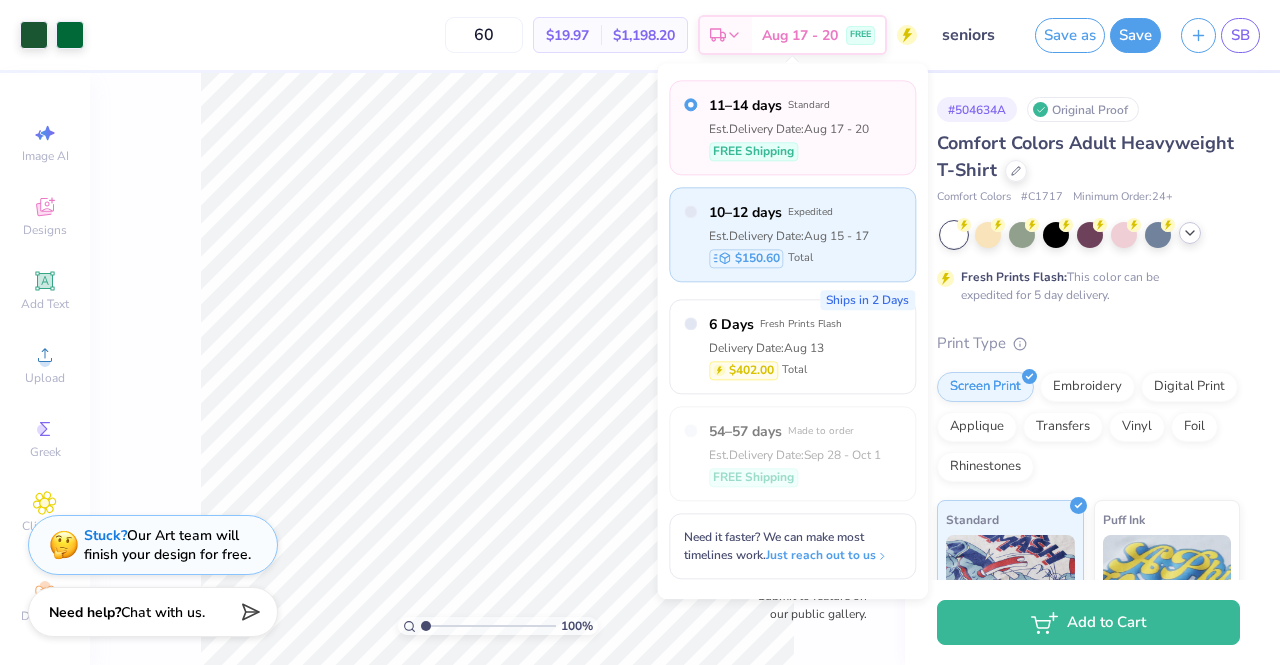 click on "10–12 days Expedited   Est.  Delivery Date:  Aug 15 - 17 $150.60 Total" at bounding box center (789, 234) 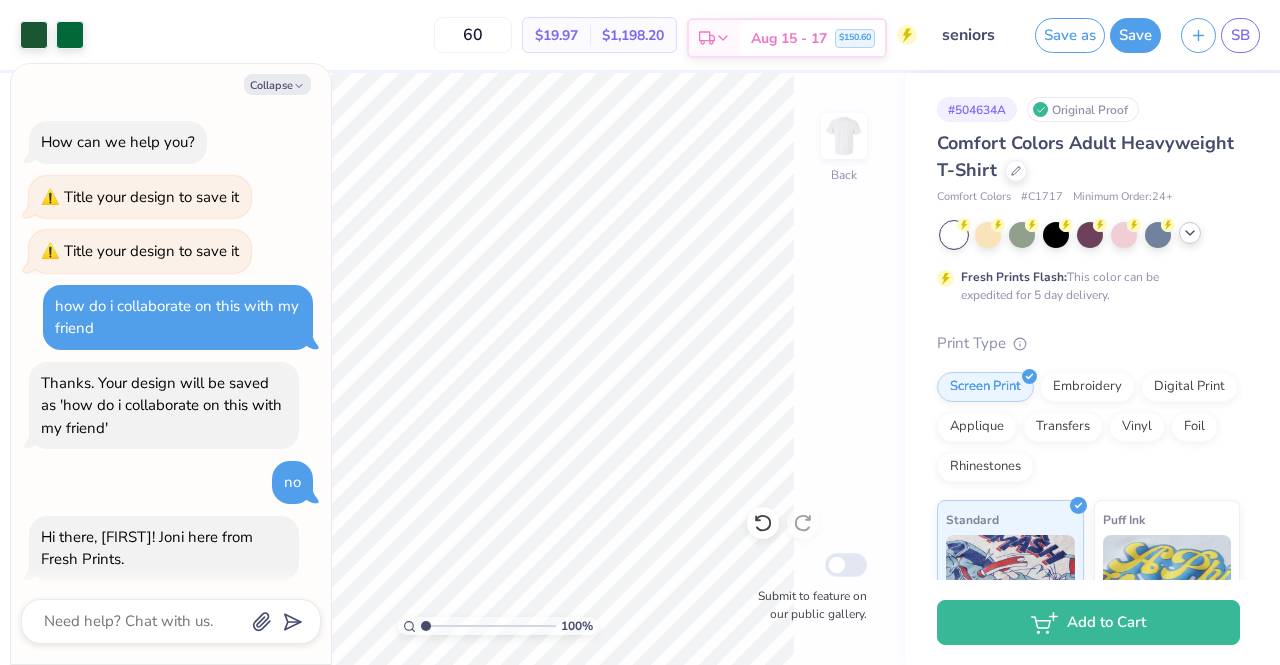 scroll, scrollTop: 1254, scrollLeft: 0, axis: vertical 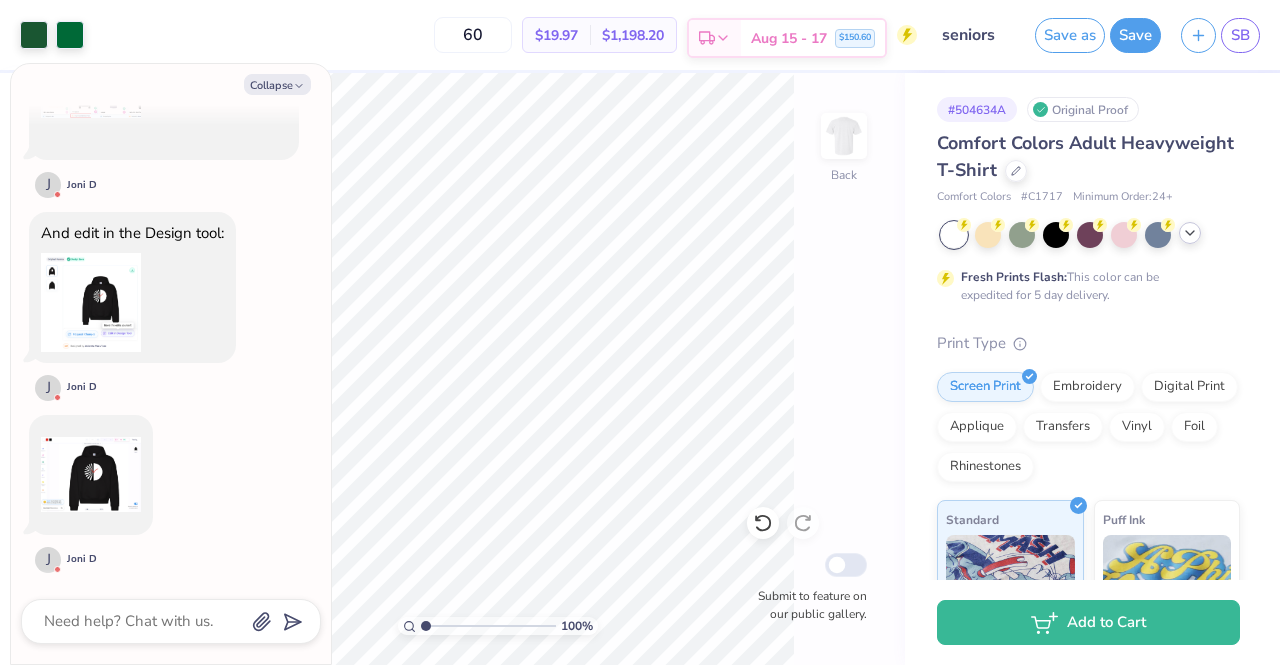 click 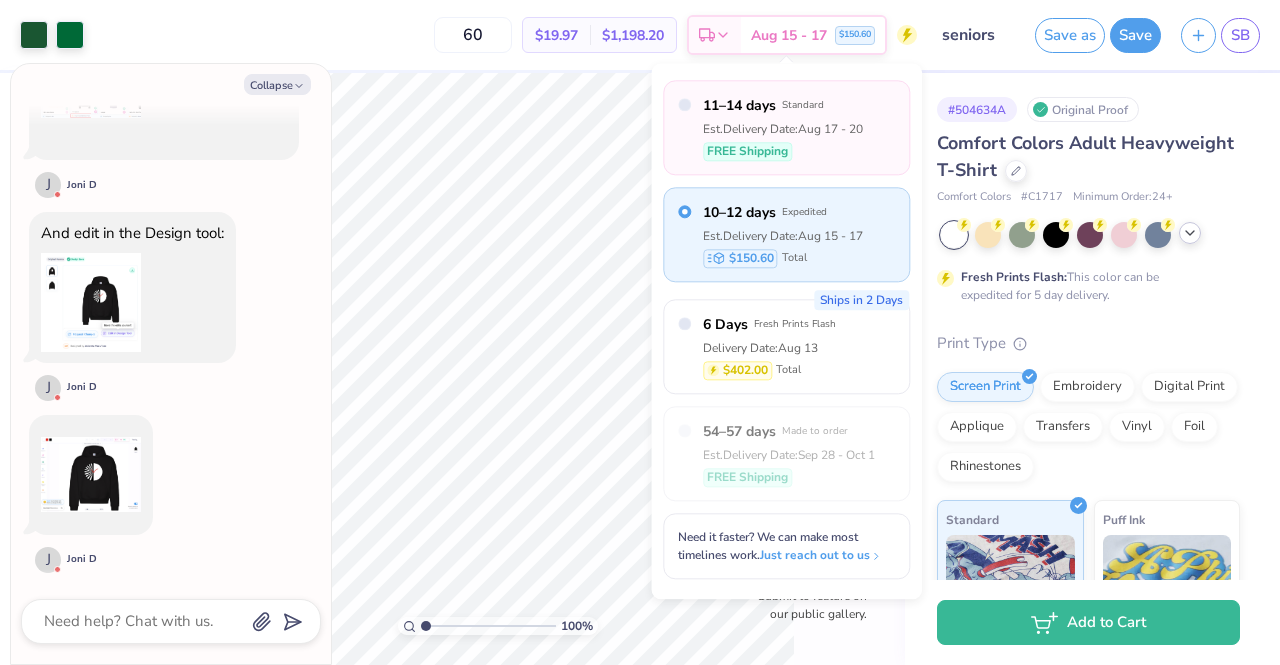 click on "11–14 days" at bounding box center [739, 105] 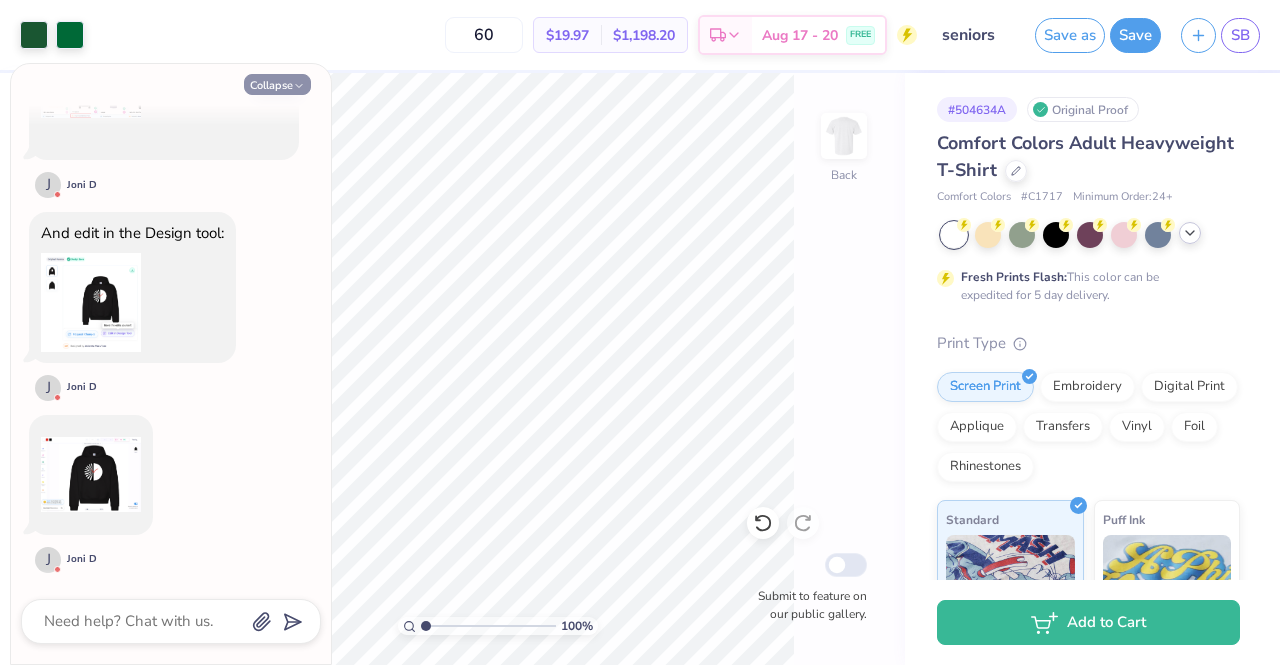 click on "Collapse" at bounding box center [277, 84] 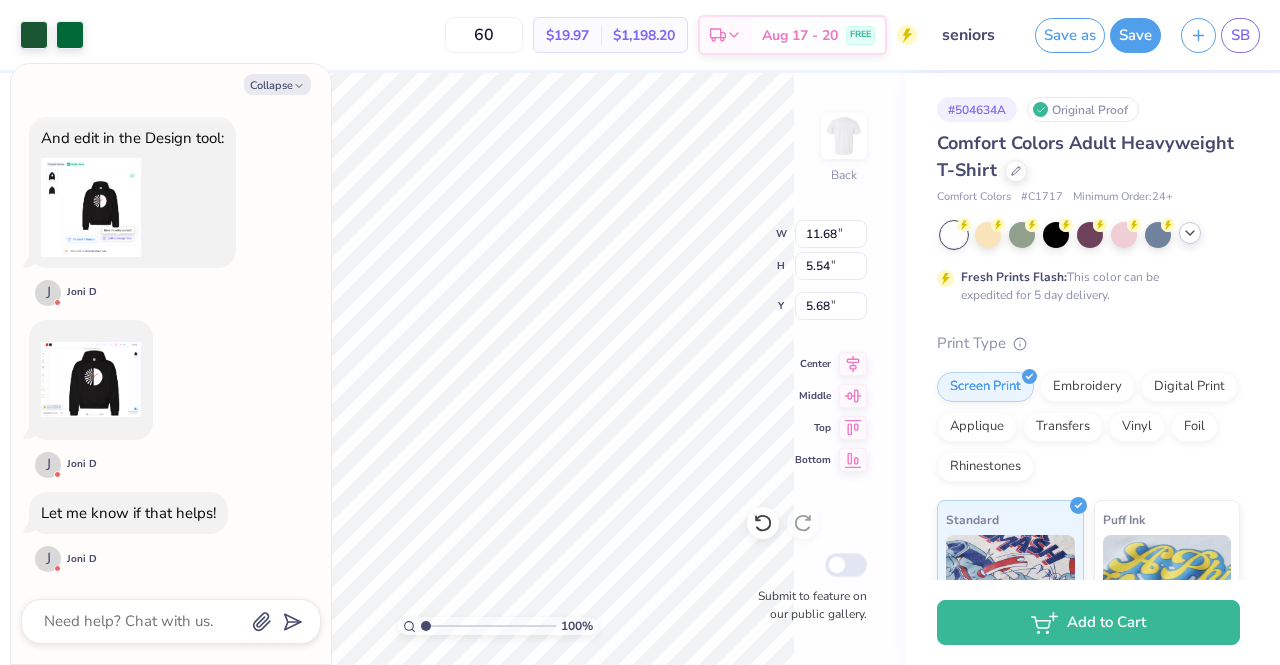 scroll, scrollTop: 1466, scrollLeft: 0, axis: vertical 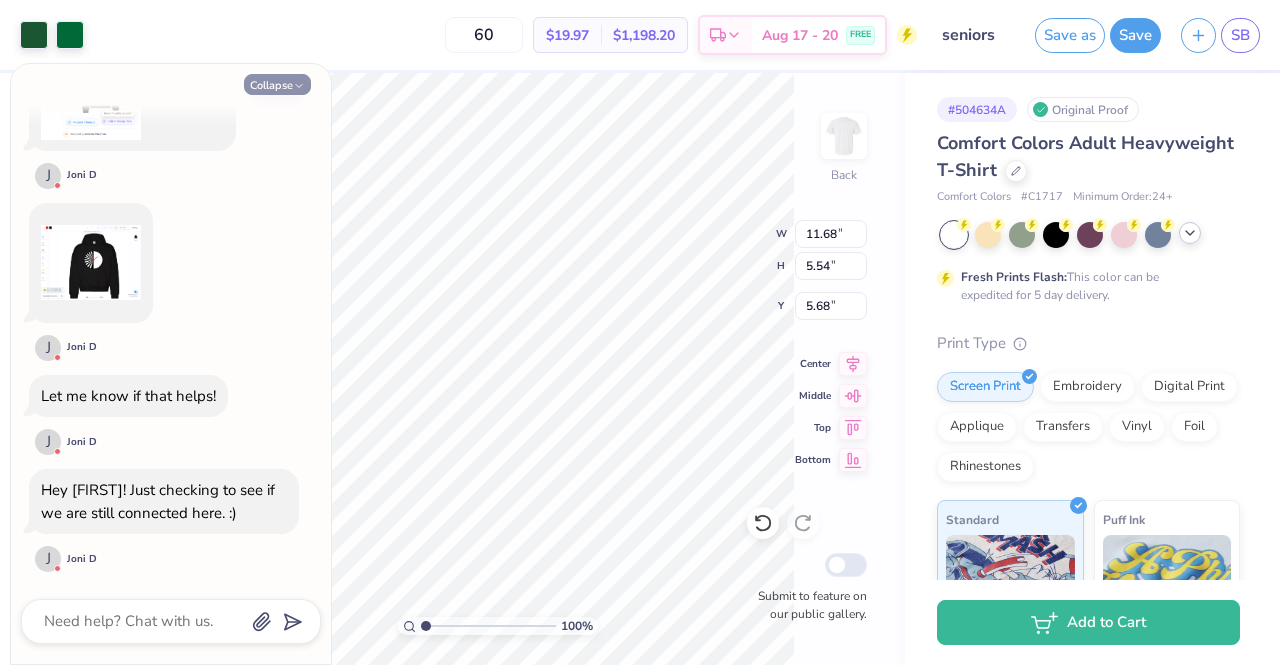 click 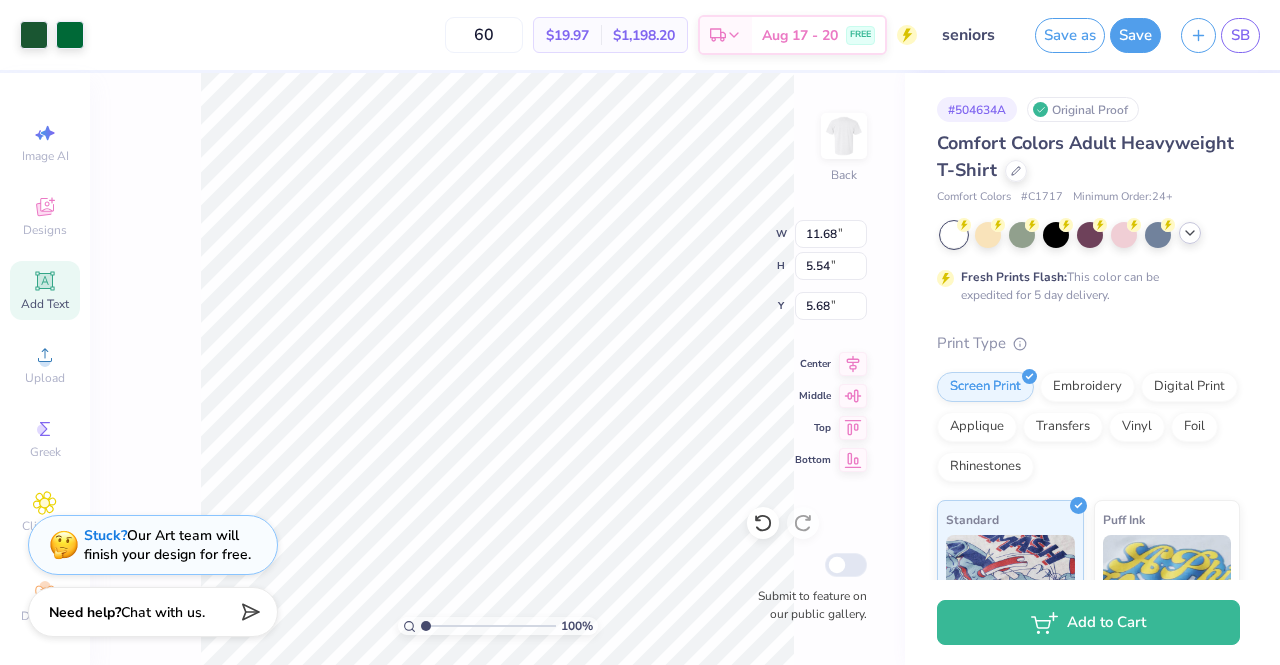 scroll, scrollTop: 22, scrollLeft: 0, axis: vertical 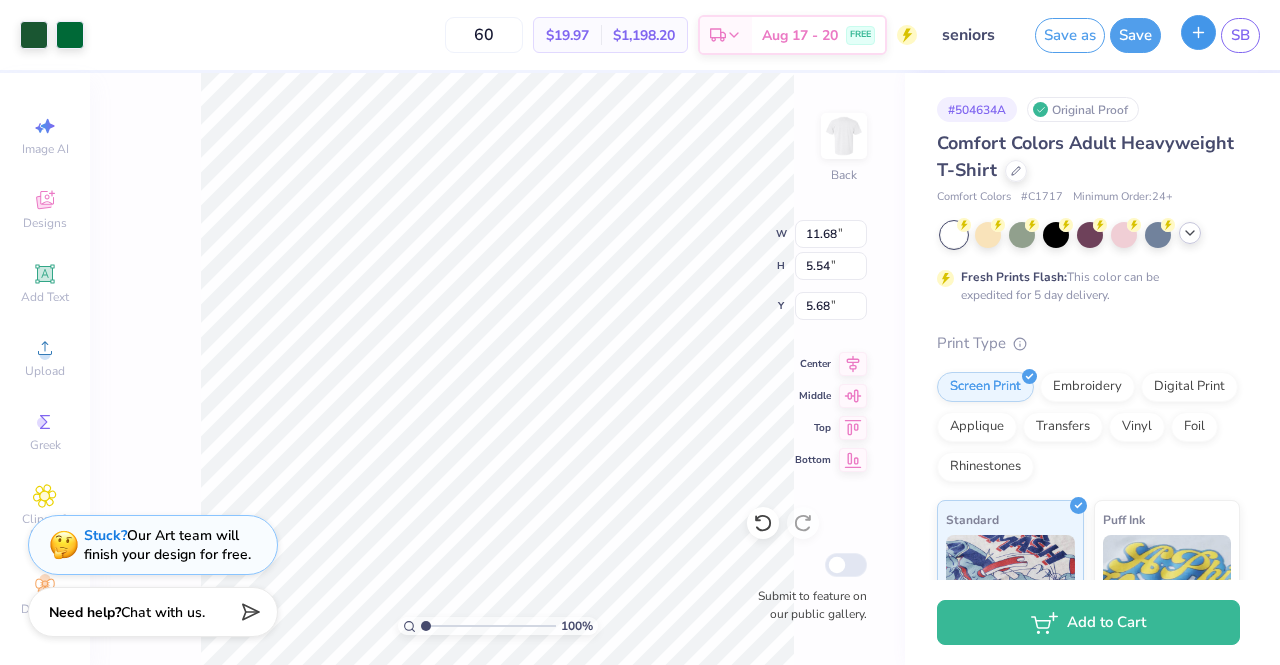 click 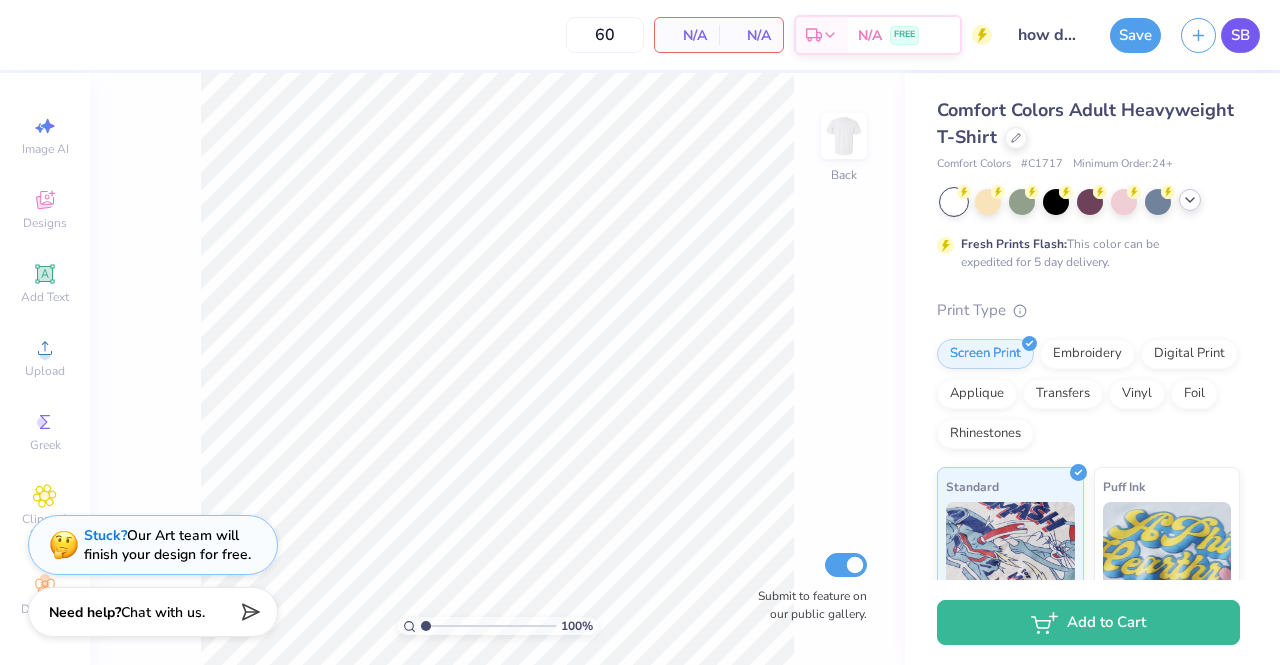 click on "SB" at bounding box center [1240, 35] 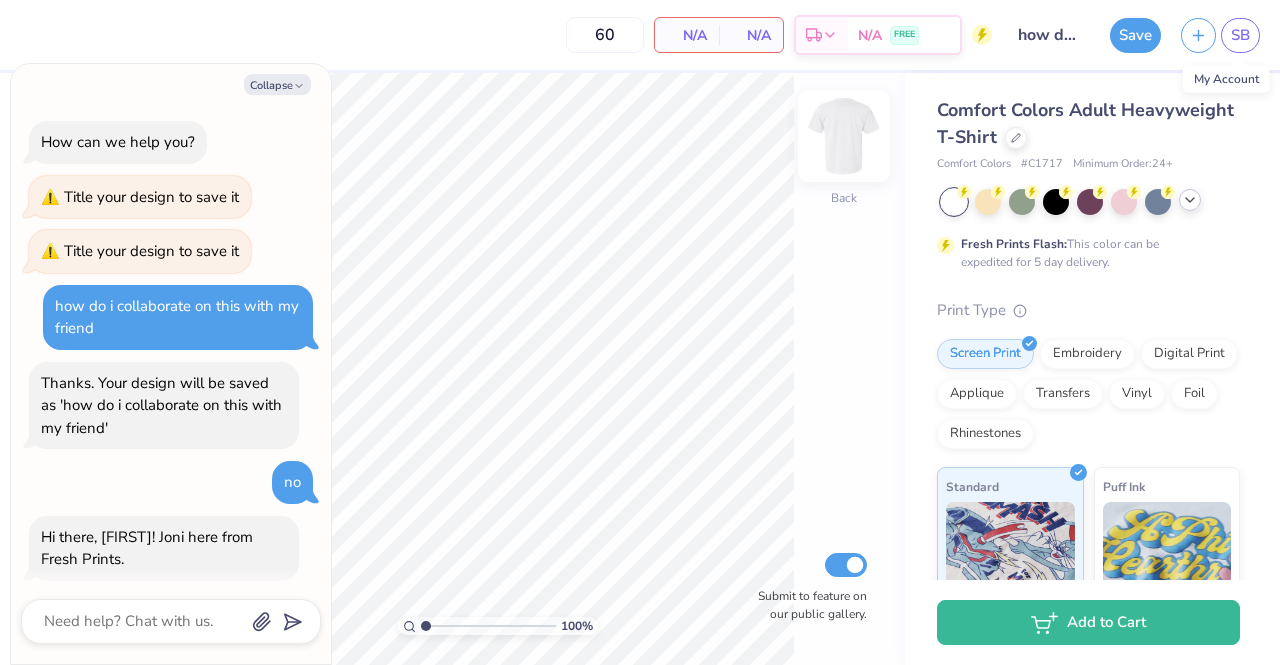 scroll, scrollTop: 1700, scrollLeft: 0, axis: vertical 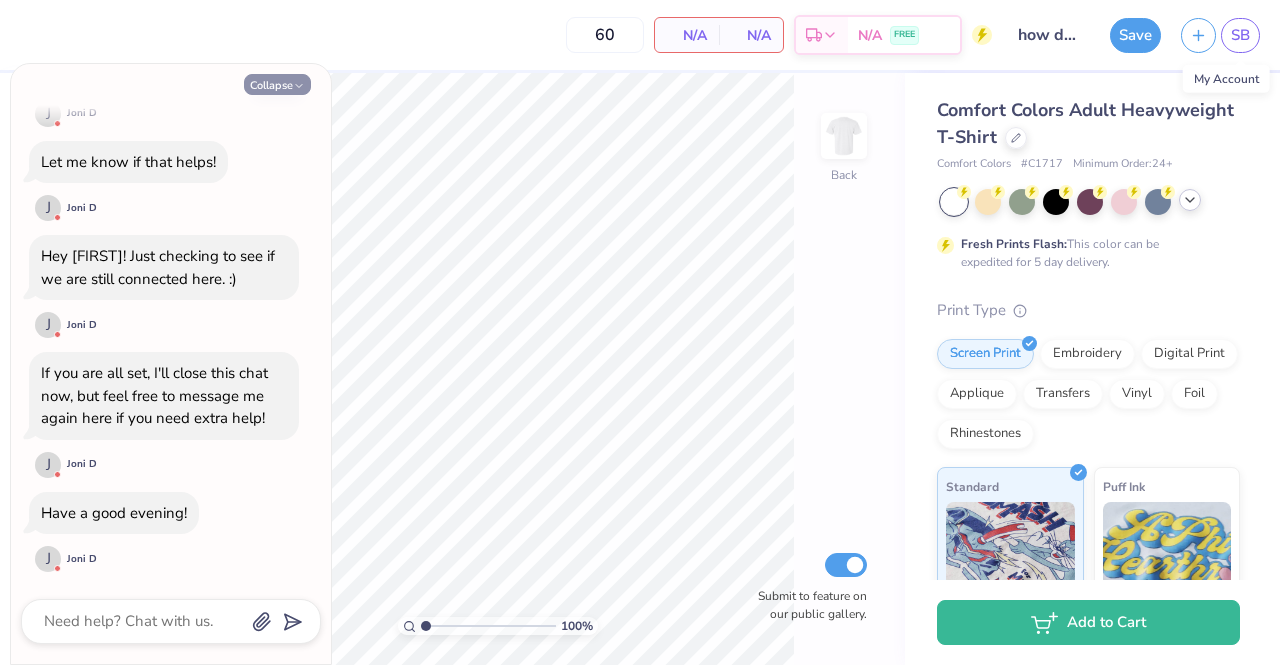 click on "Collapse" at bounding box center [277, 84] 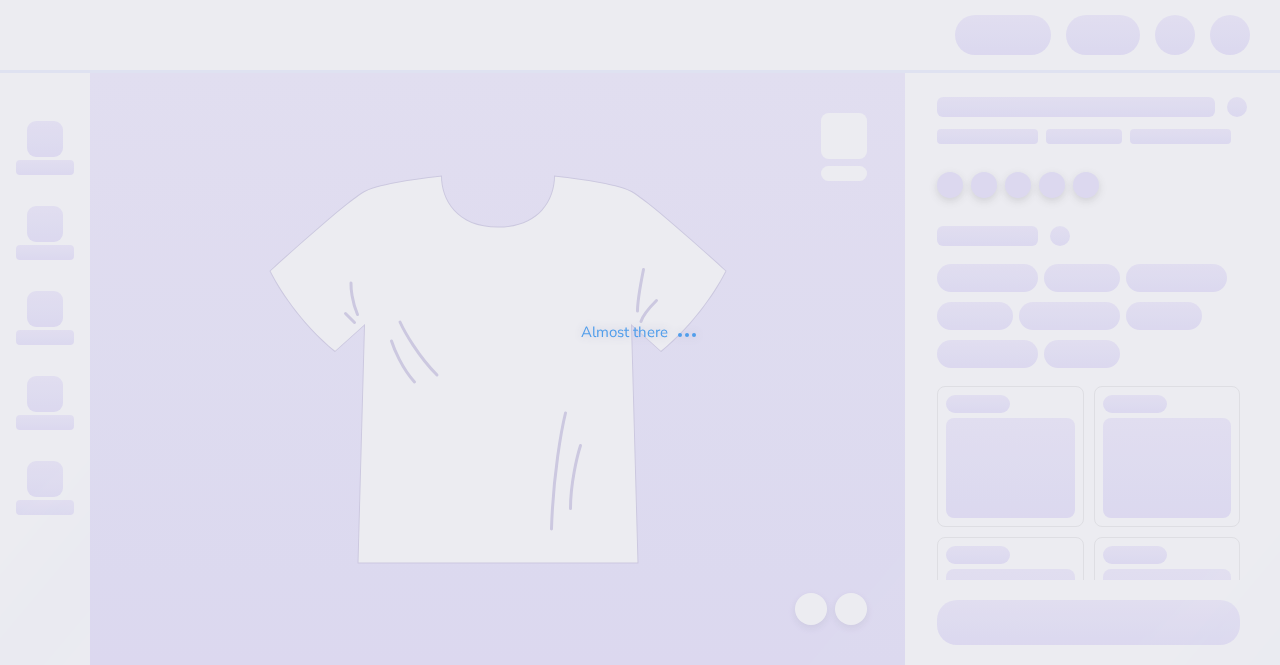 scroll, scrollTop: 0, scrollLeft: 0, axis: both 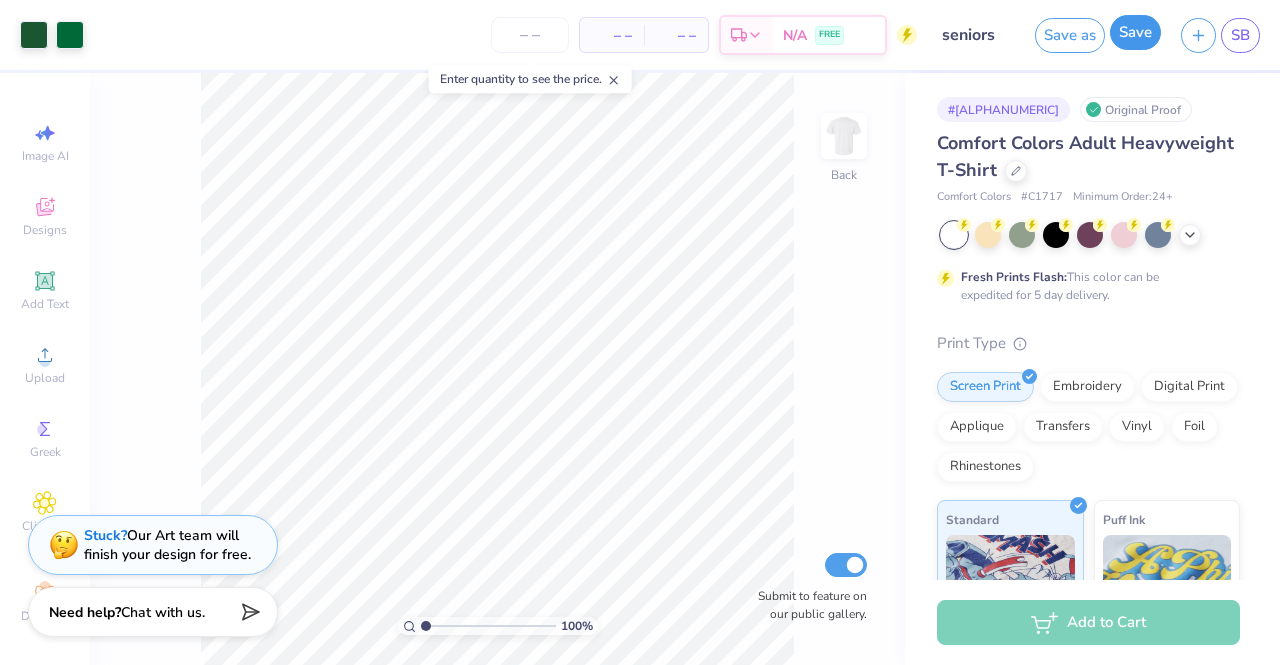 click on "Save" at bounding box center (1135, 32) 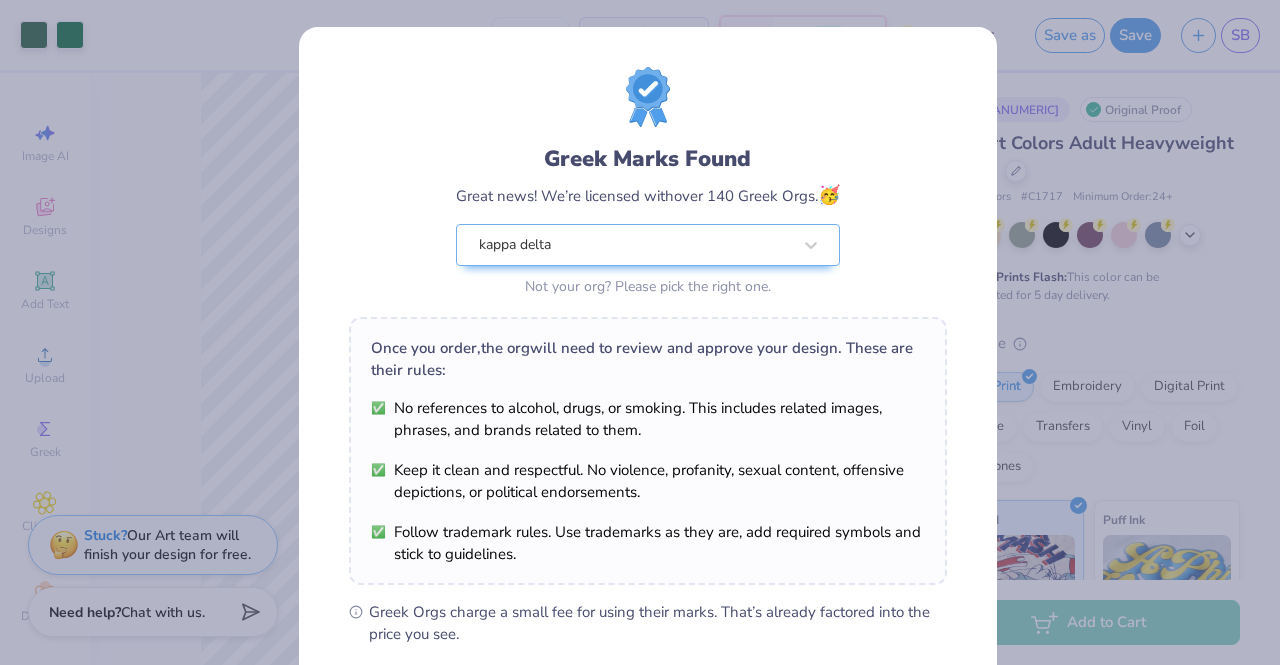click on "Greek Marks Found Great news! We’re licensed with  over 140 Greek Orgs. 🥳 [ORG] Not your org? Please pick the right one. Once you order,  the org  will need to review and approve your design. These are their rules: No references to alcohol, drugs, or smoking. This includes related images, phrases, and brands related to them. Keep it clean and respectful. No violence, profanity, sexual content, offensive depictions, or political endorsements. Follow trademark rules. Use trademarks as they are, add required symbols and stick to guidelines. Greek Orgs charge a small fee for using their marks. That’s already factored into the price you see. By proceeding, you understand that we can only print your design if the org approves it. If they don’t, our specialists will connect with you to rework the design until they do. We’ll only submit the design if you order. I Understand! No  Greek  marks in your design?" at bounding box center [640, 332] 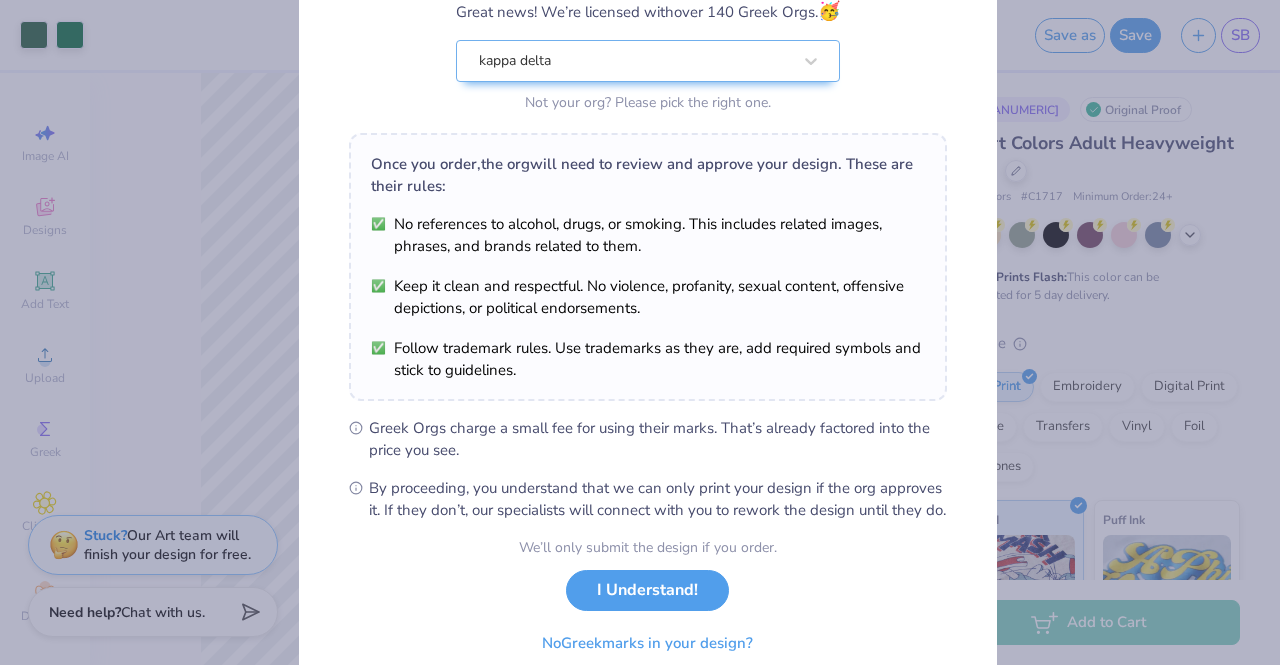 scroll, scrollTop: 268, scrollLeft: 0, axis: vertical 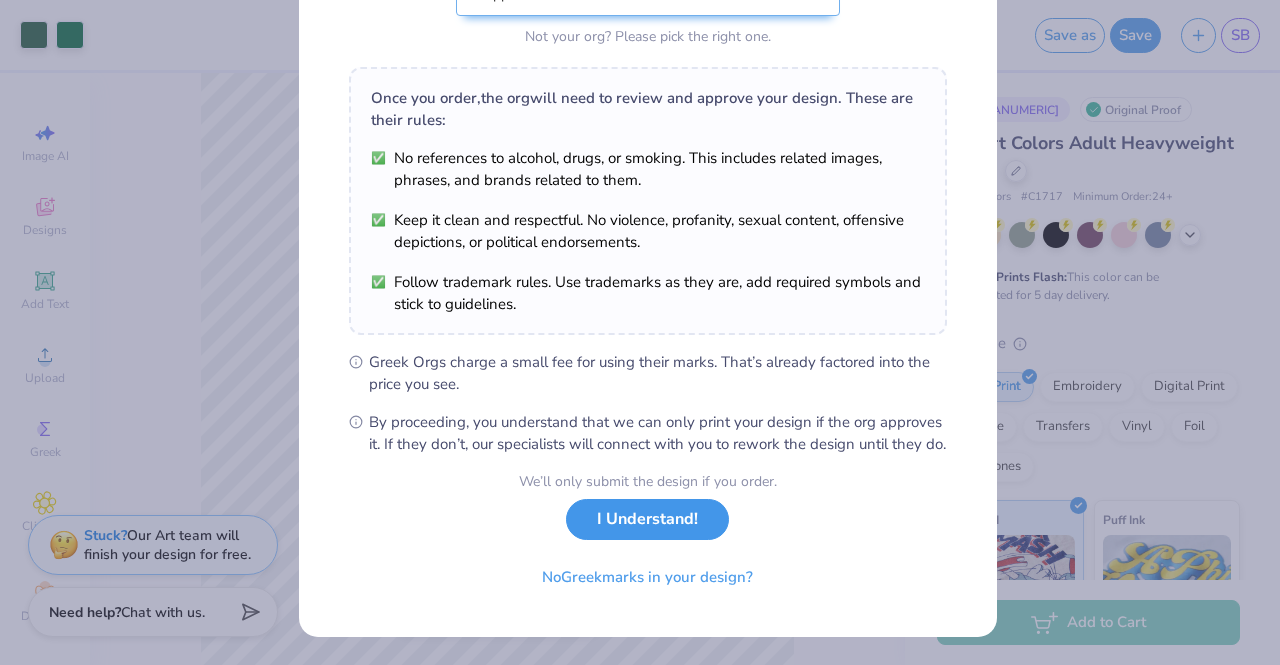 click on "I Understand!" at bounding box center [647, 519] 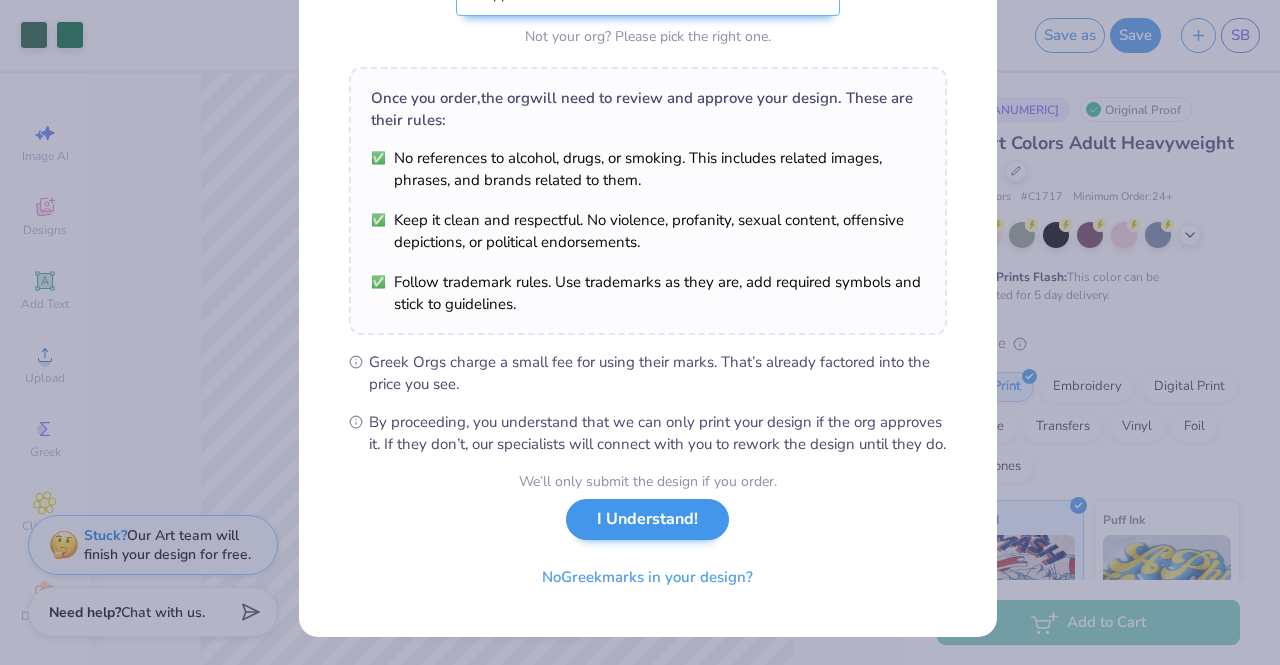 scroll, scrollTop: 0, scrollLeft: 0, axis: both 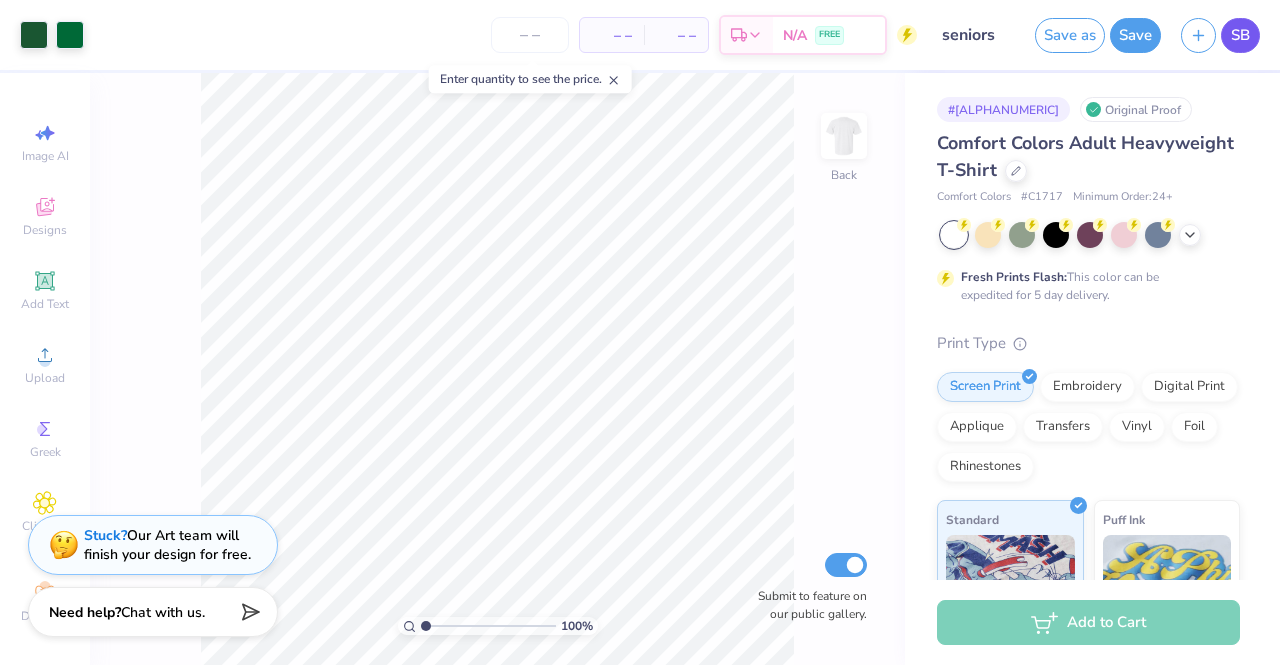 click on "SB" at bounding box center [1240, 35] 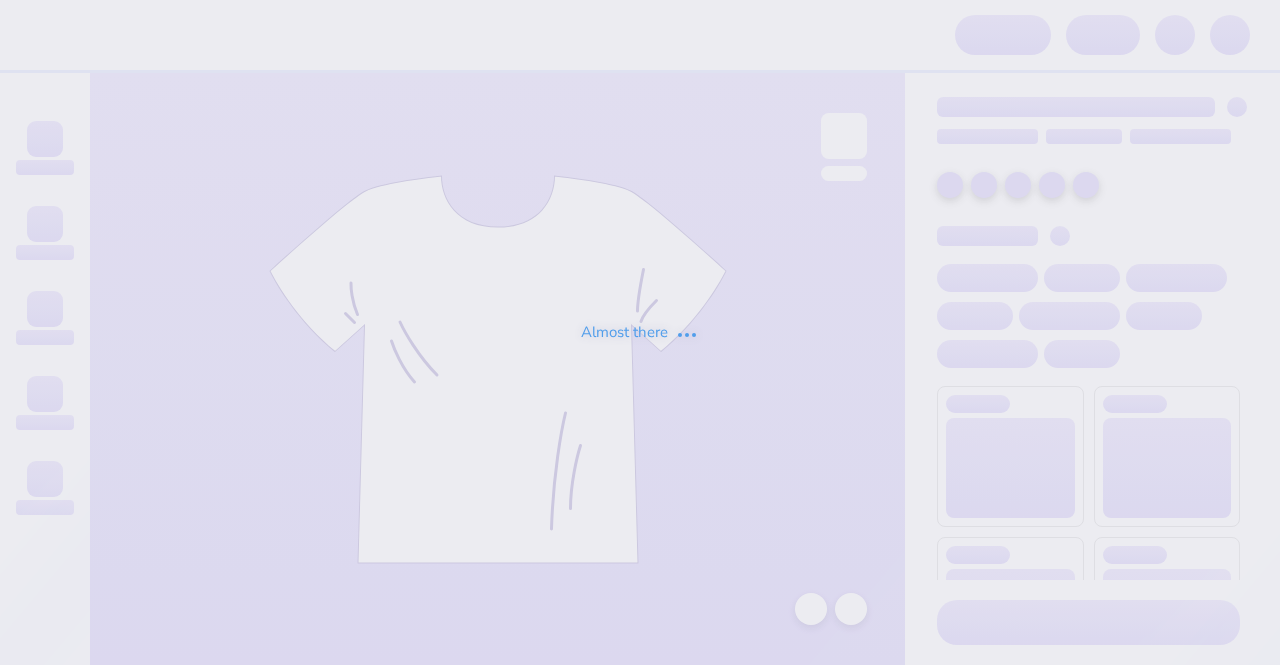 scroll, scrollTop: 0, scrollLeft: 0, axis: both 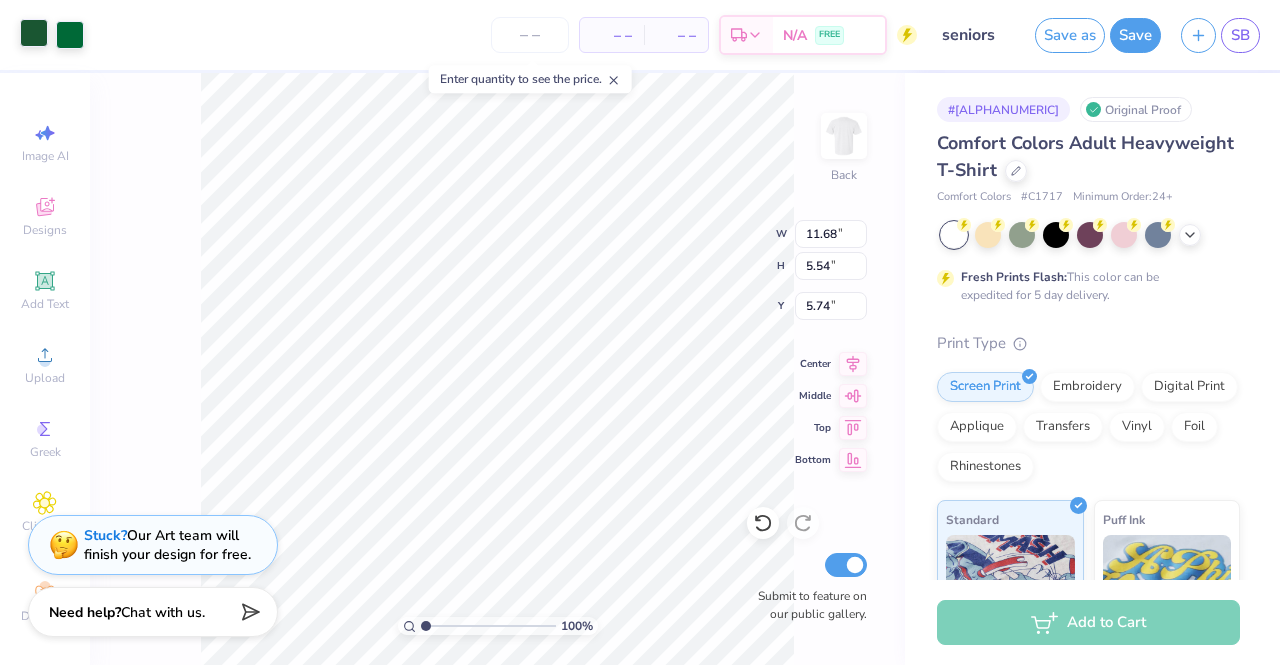 click at bounding box center (34, 33) 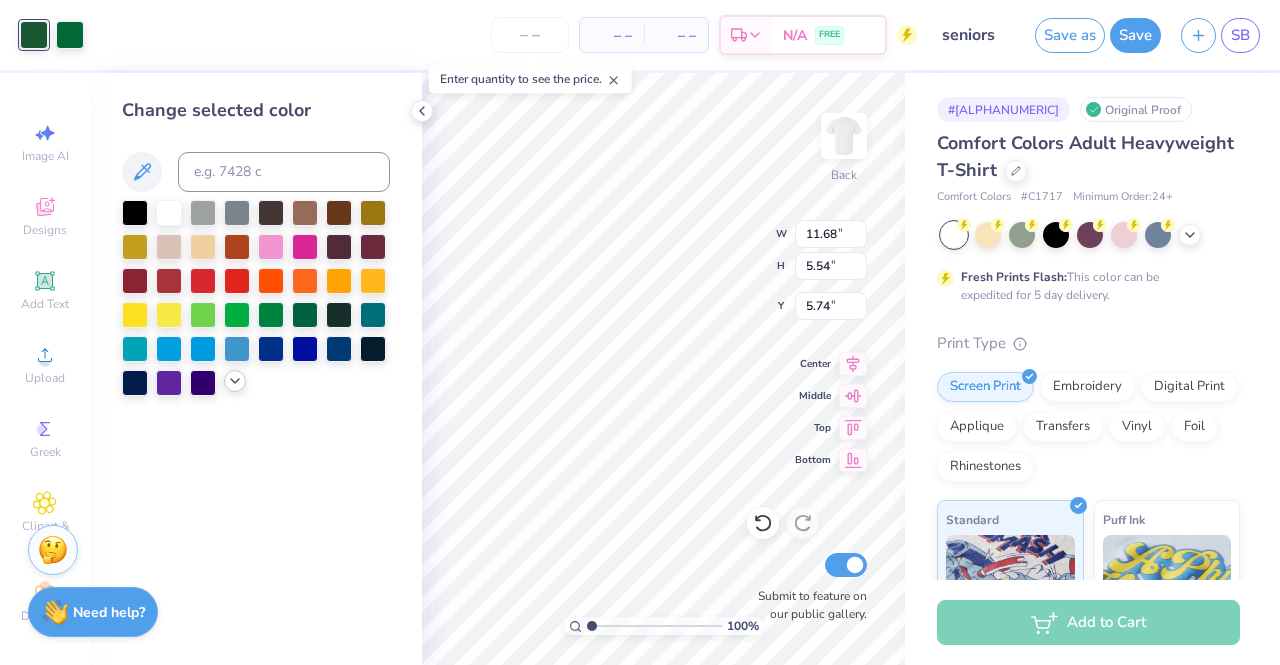 click 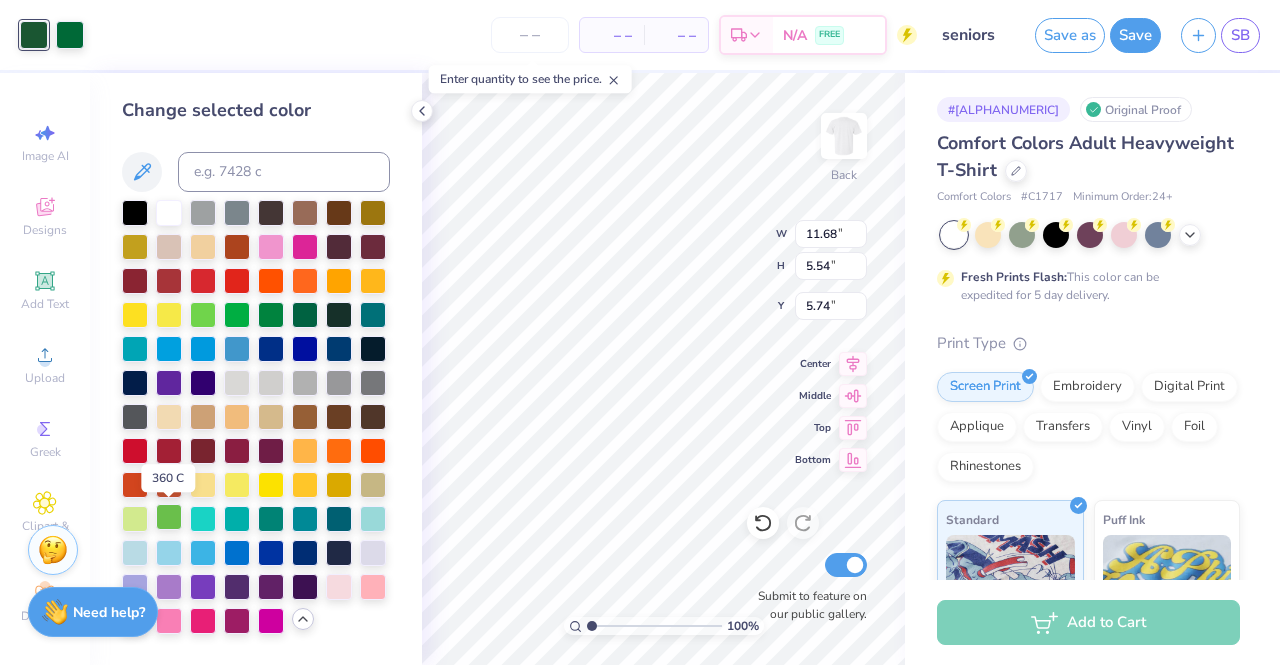 click at bounding box center [169, 517] 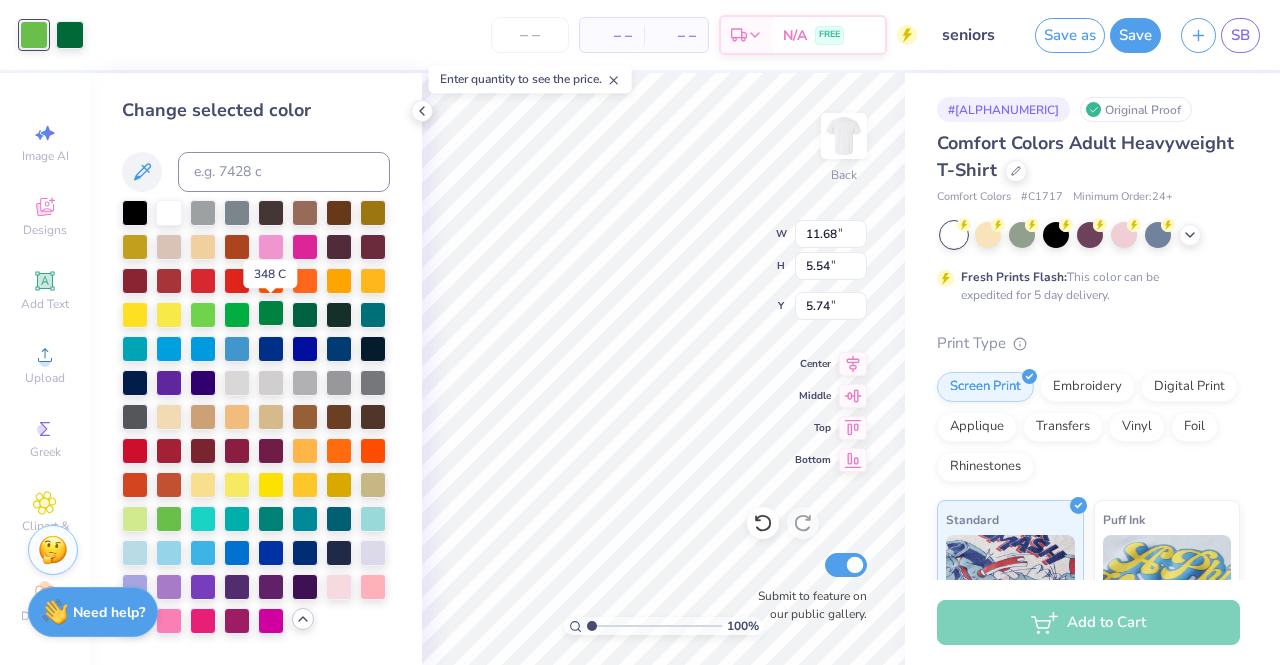 click at bounding box center (271, 313) 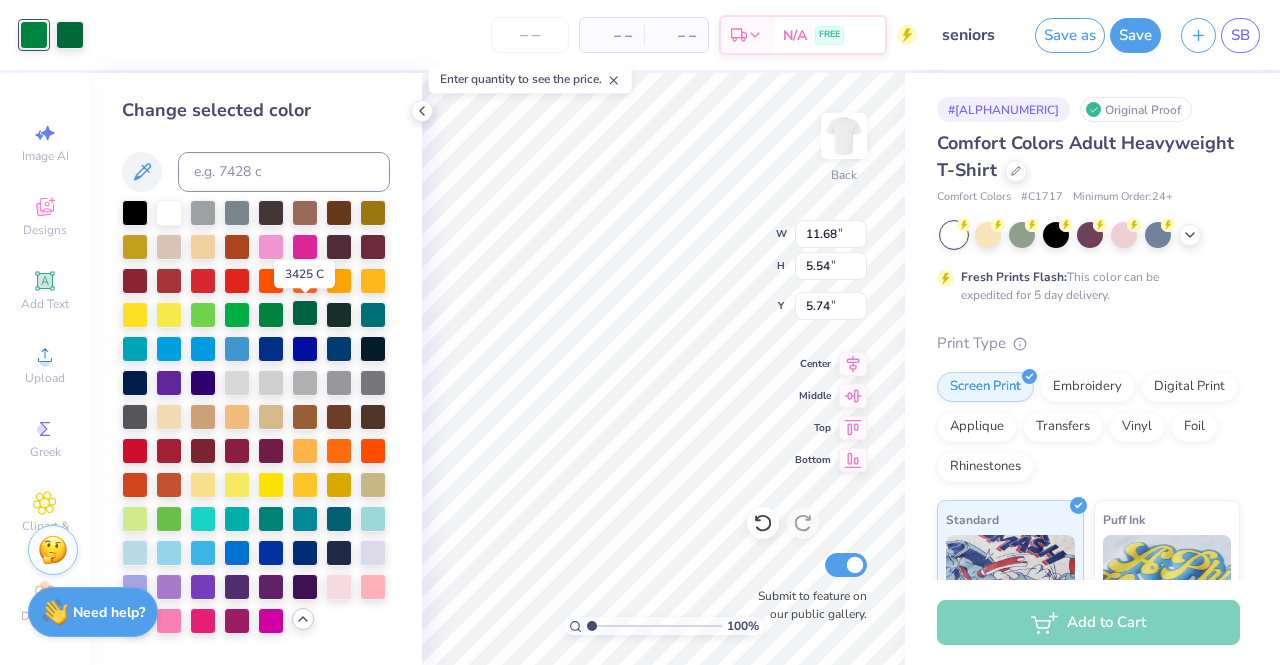 click at bounding box center (305, 313) 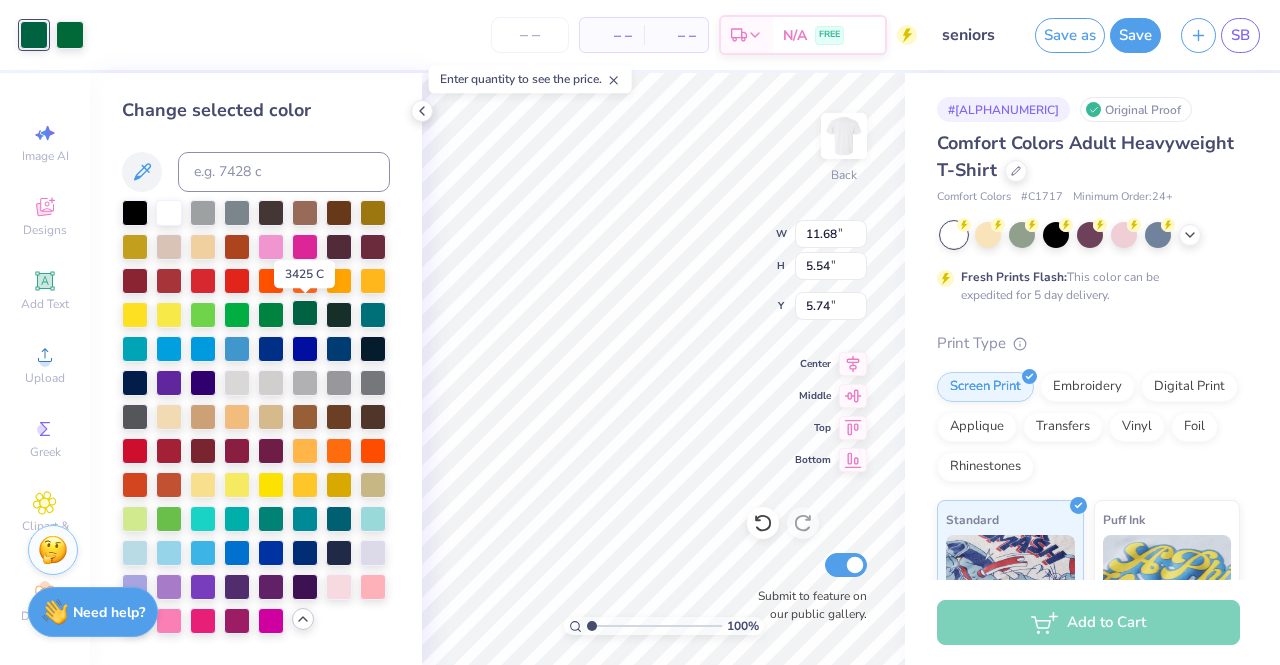 click at bounding box center (305, 313) 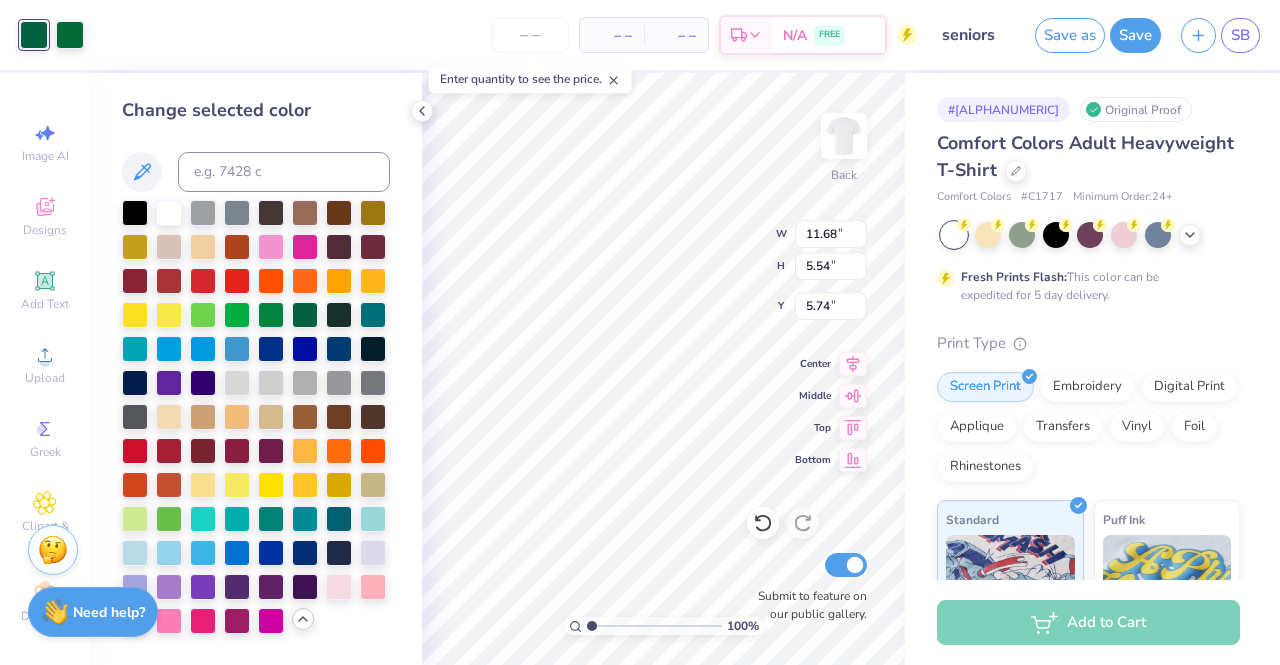 type on "5.78" 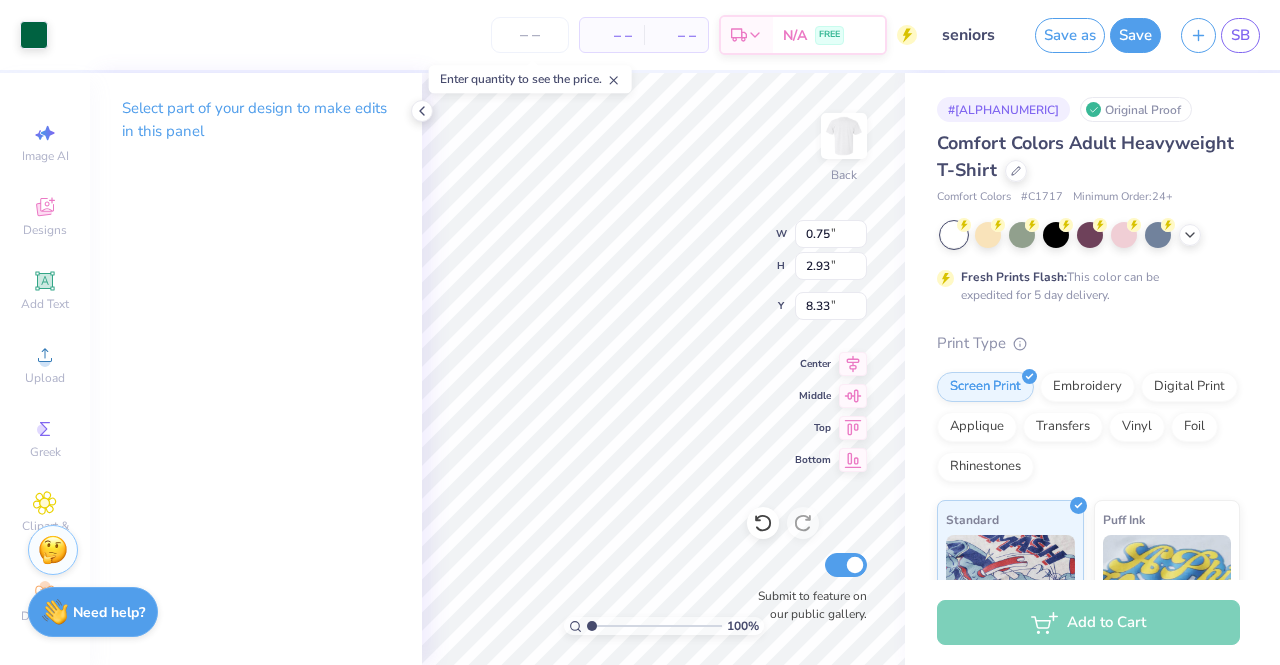 type on "1.80" 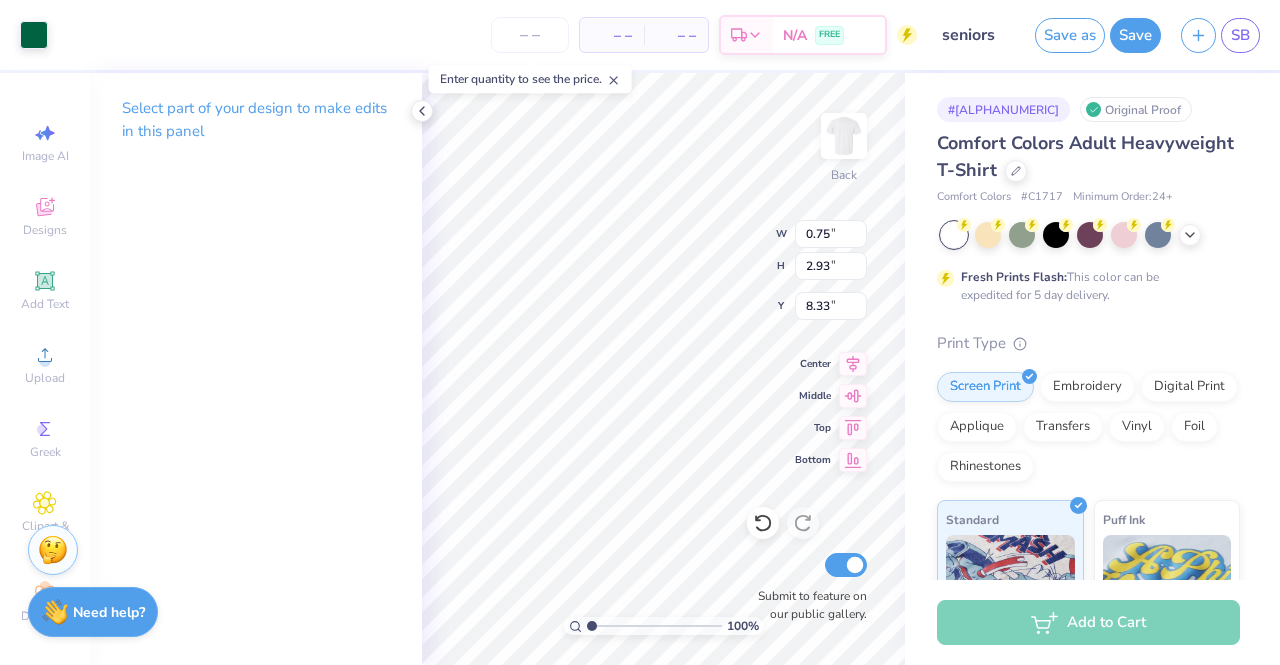 type on "3.05" 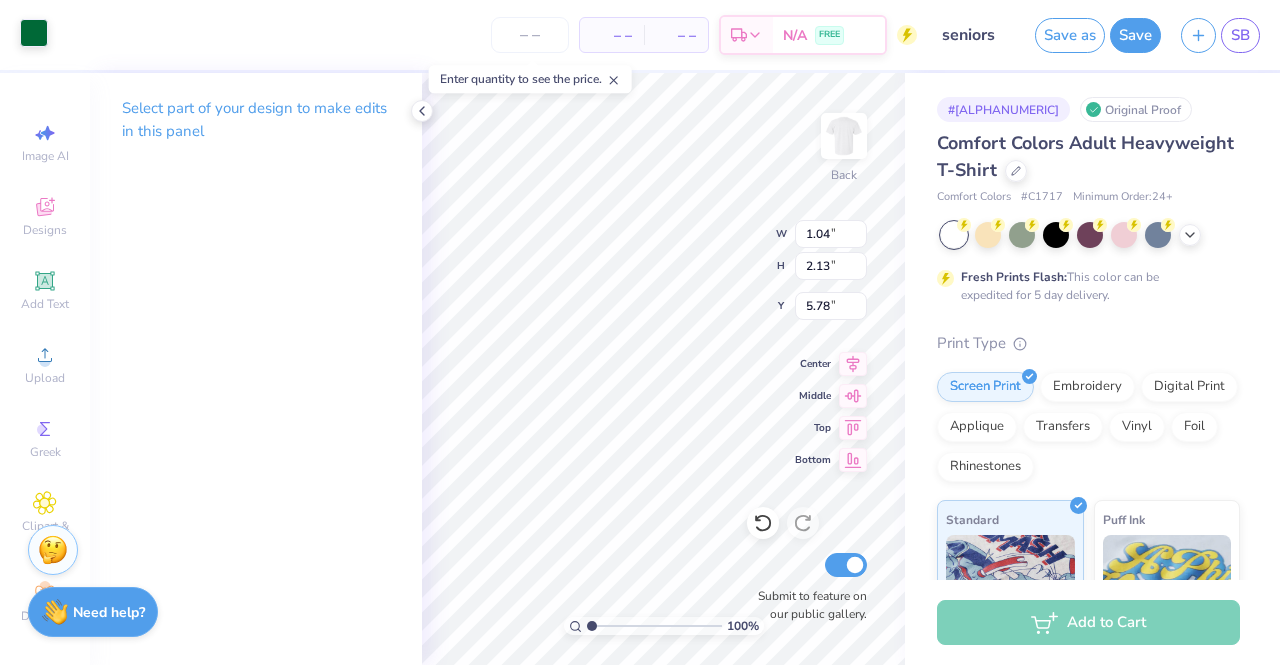 click at bounding box center [34, 33] 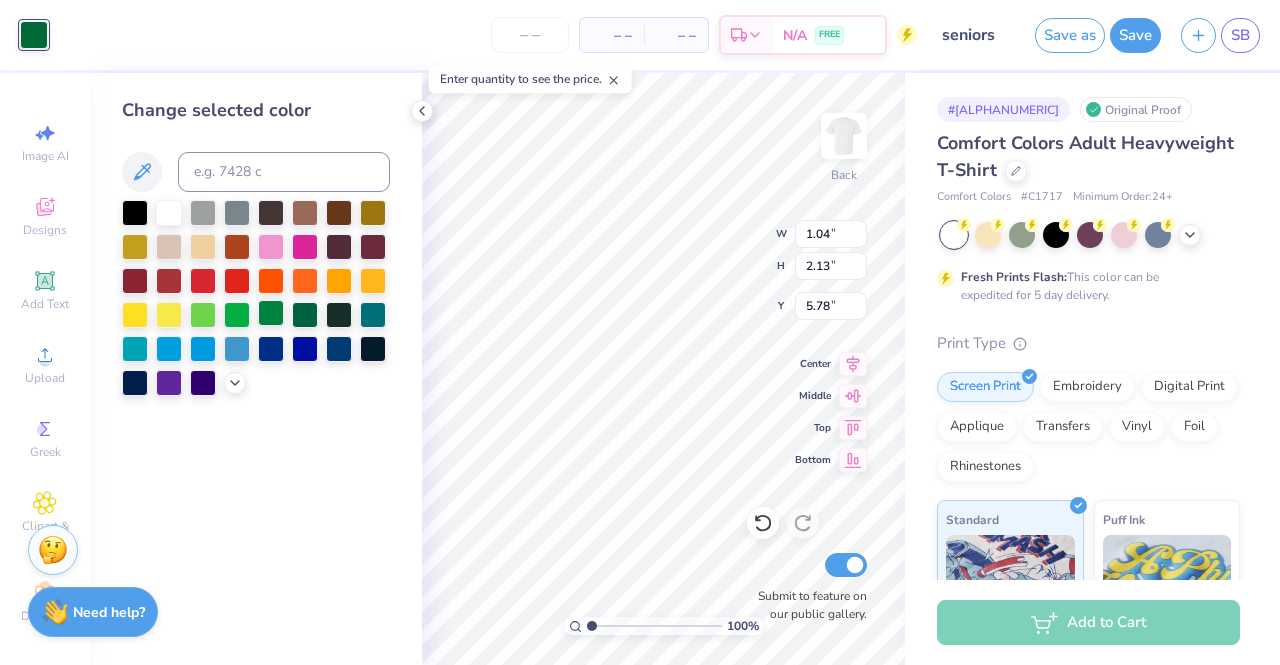 click at bounding box center [271, 313] 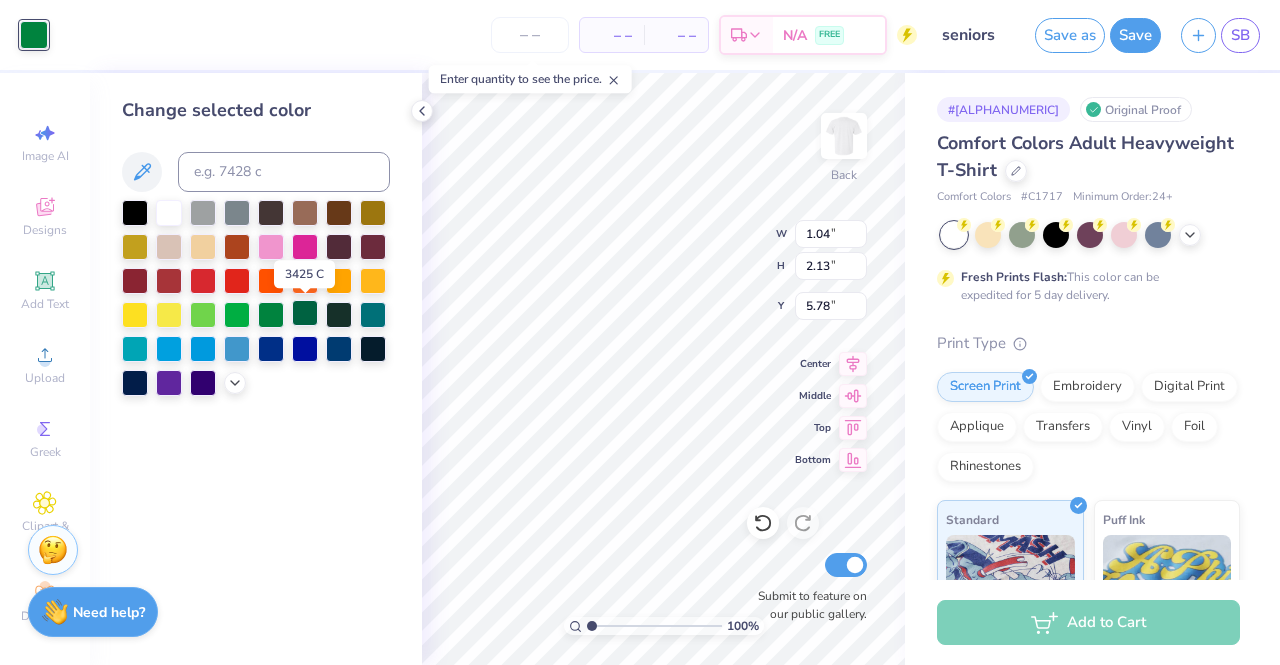 click at bounding box center (305, 313) 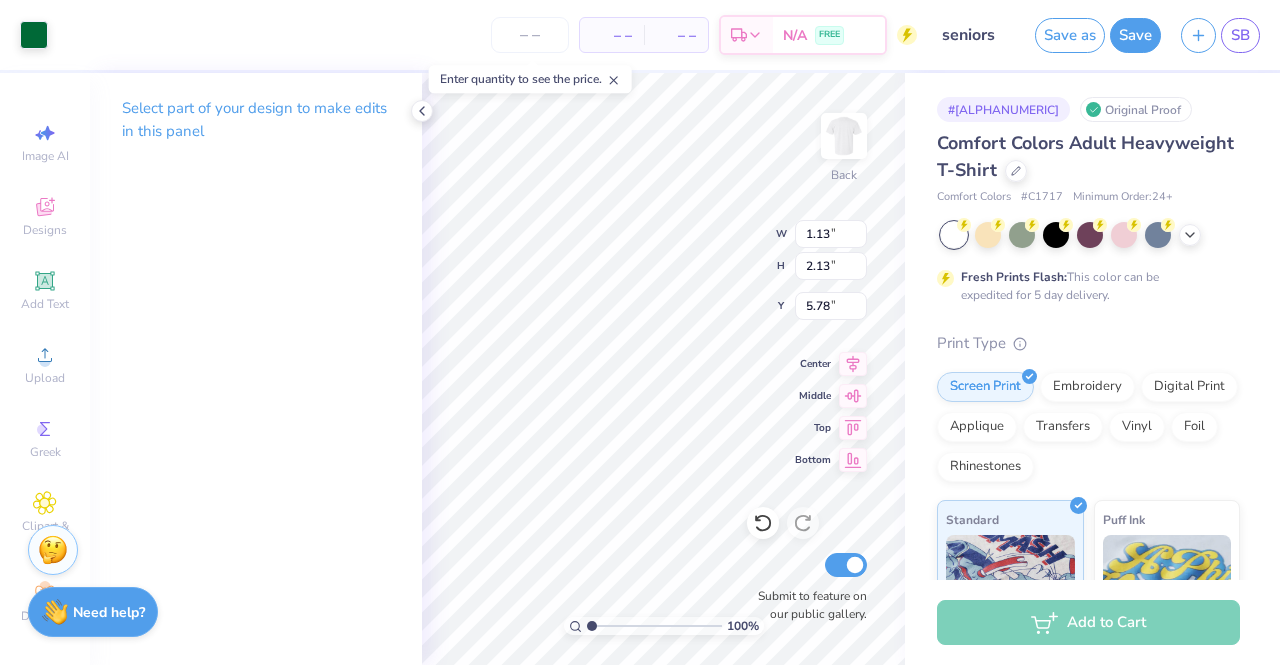 type on "1.10" 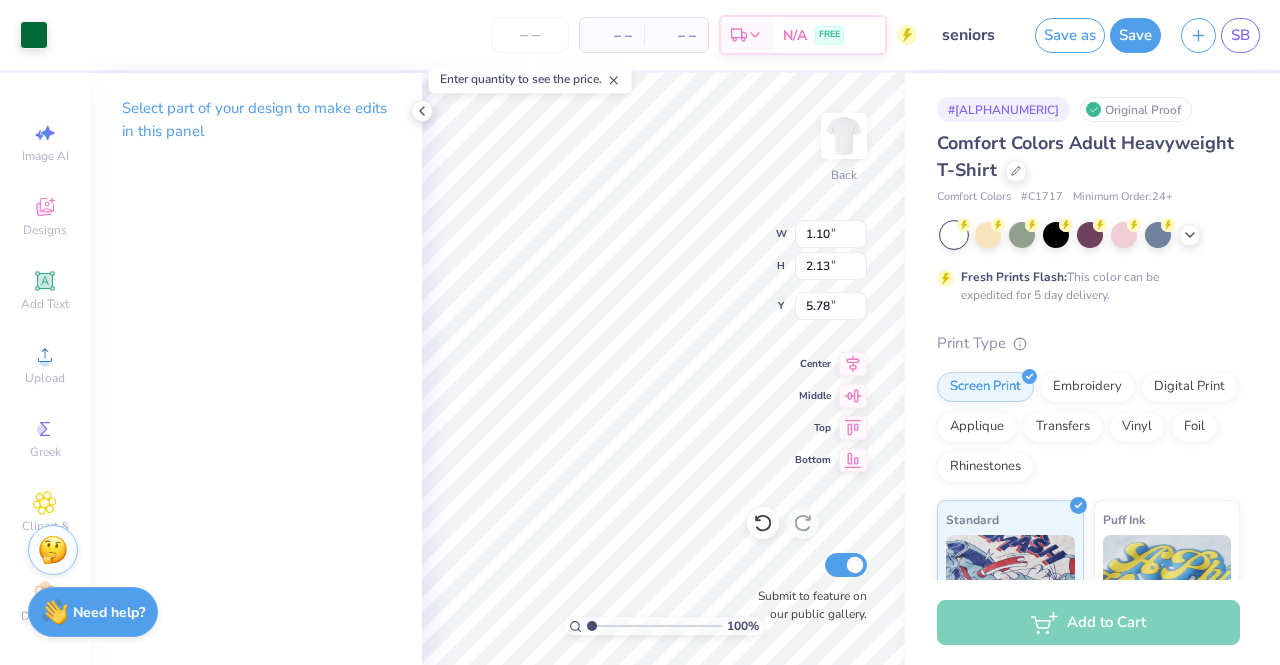 type on "3.00" 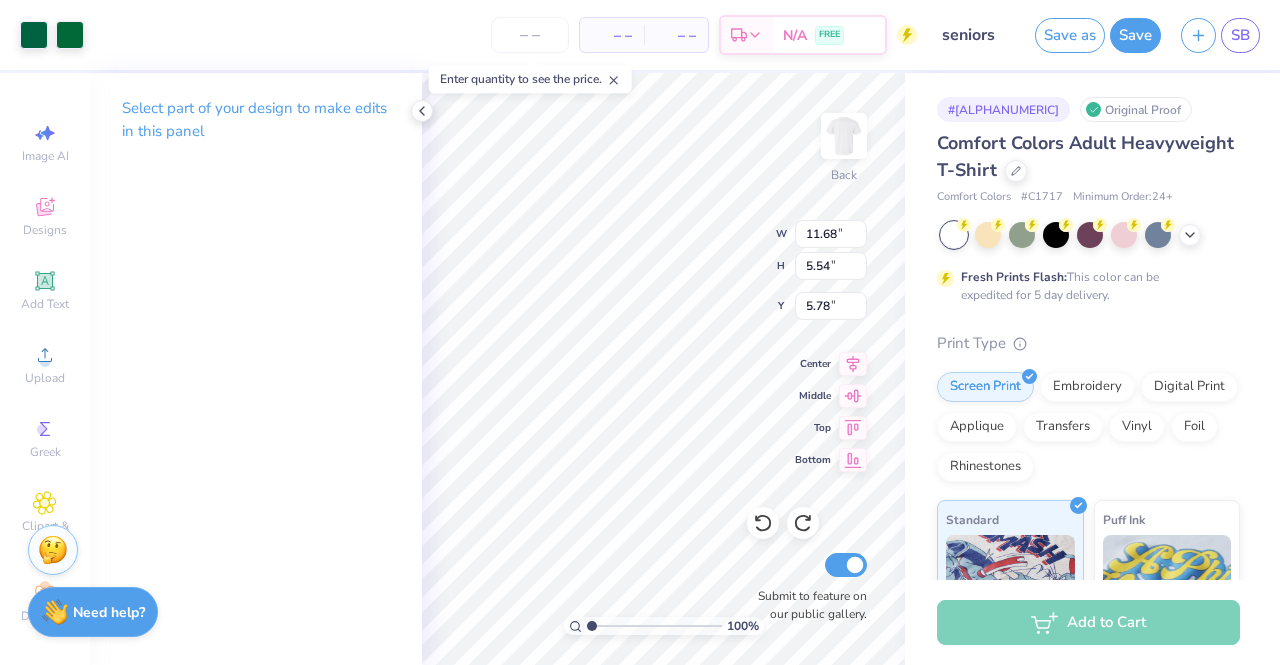 type on "3.00" 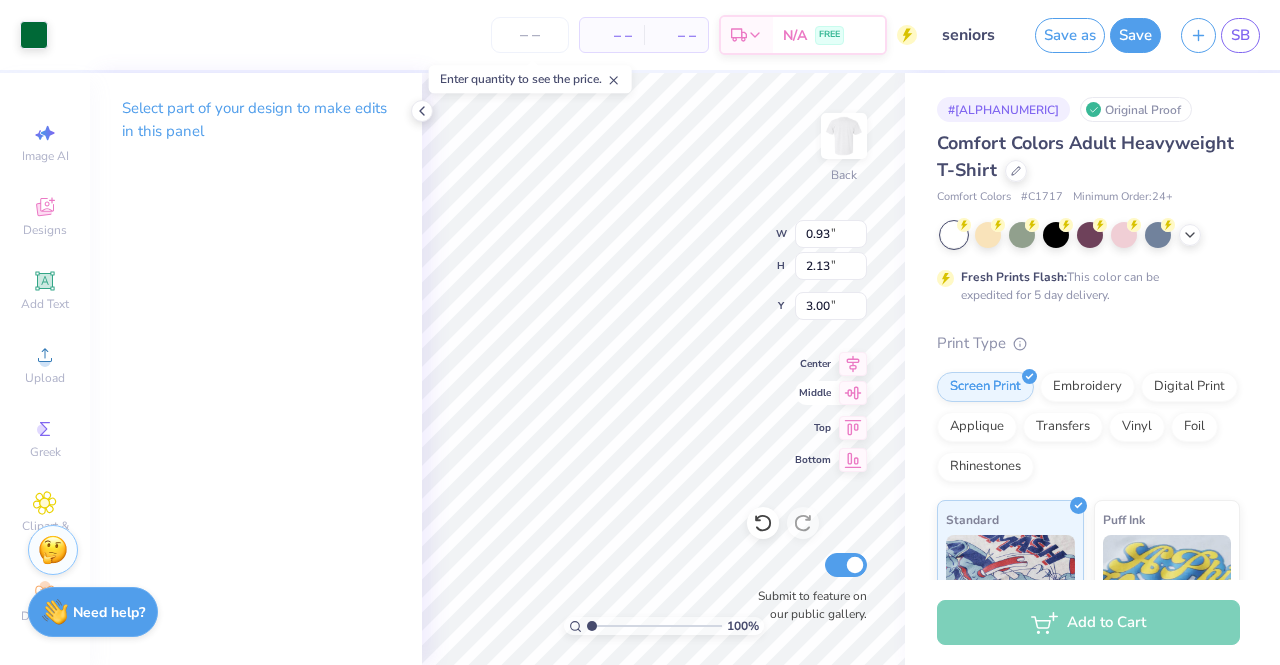 click 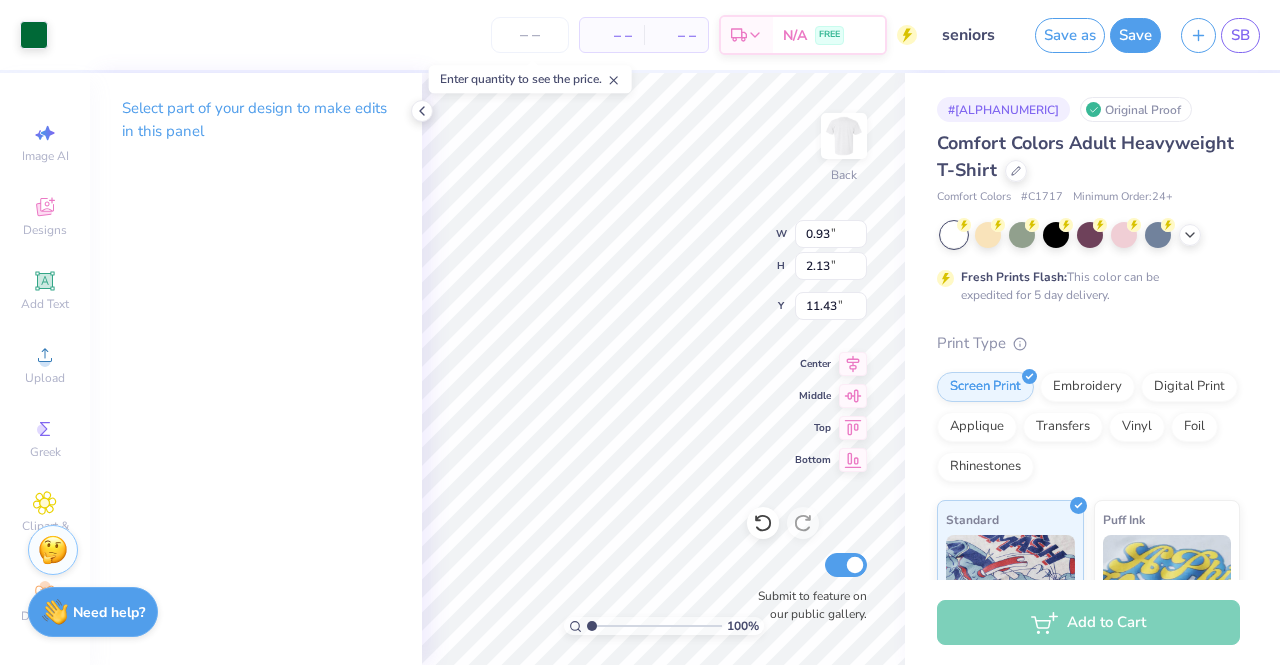 type on "3.00" 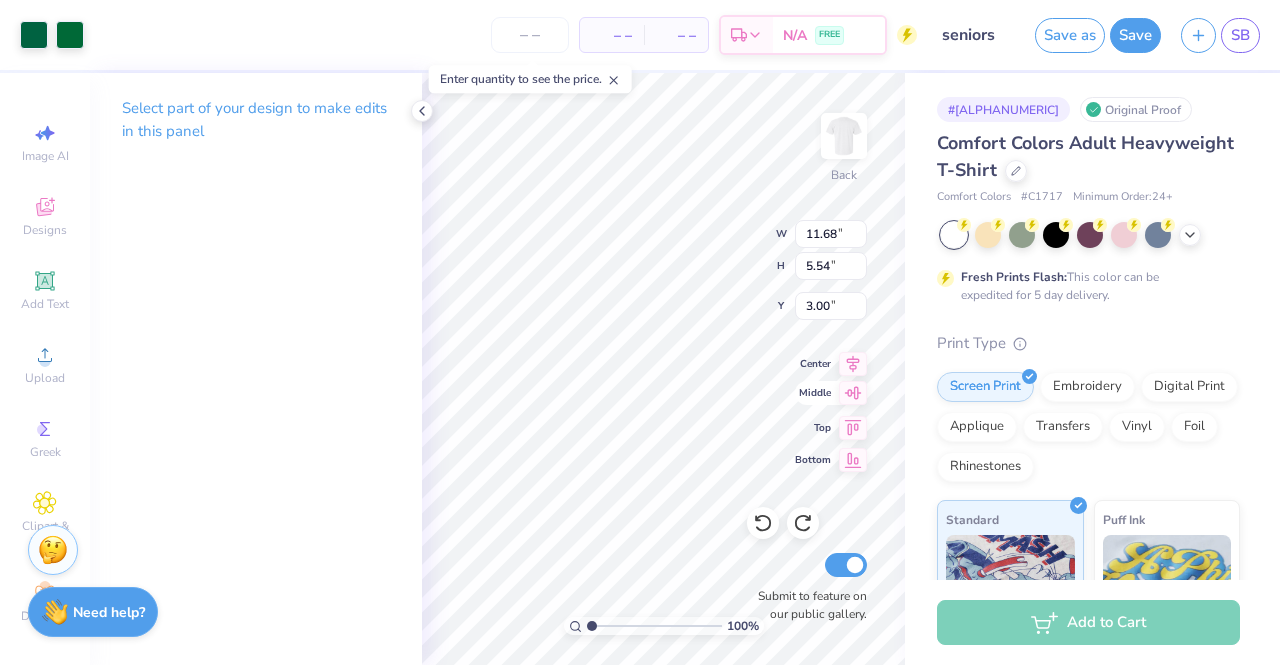 click 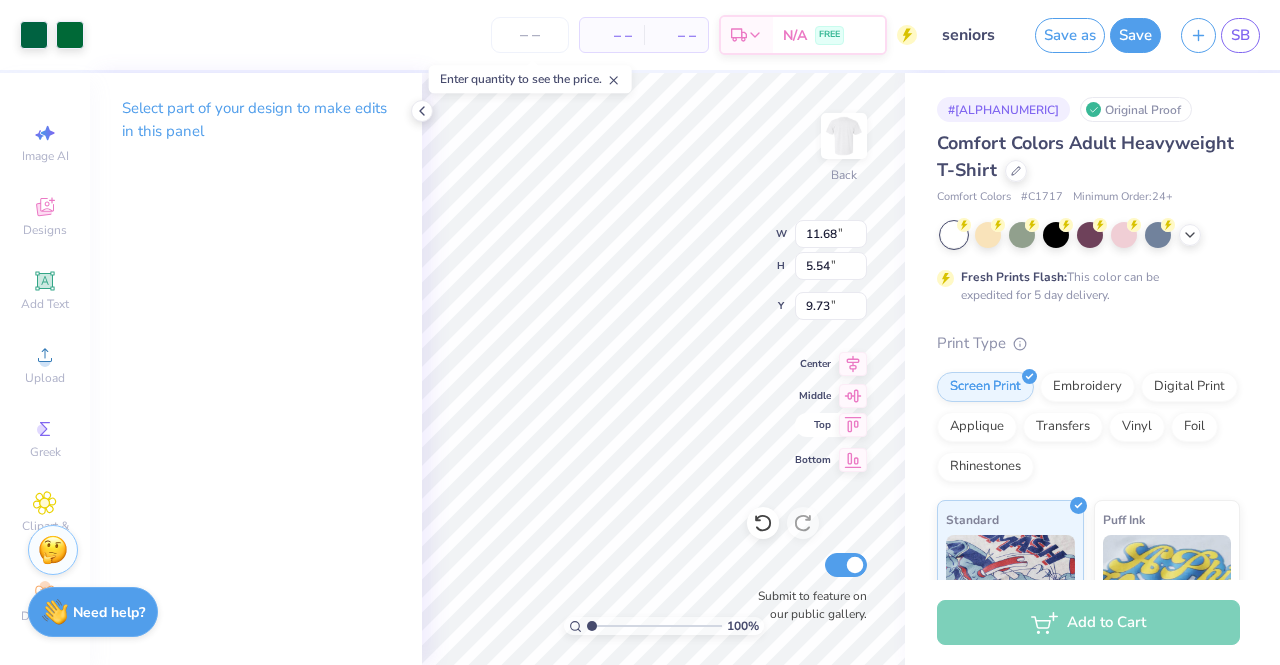 click 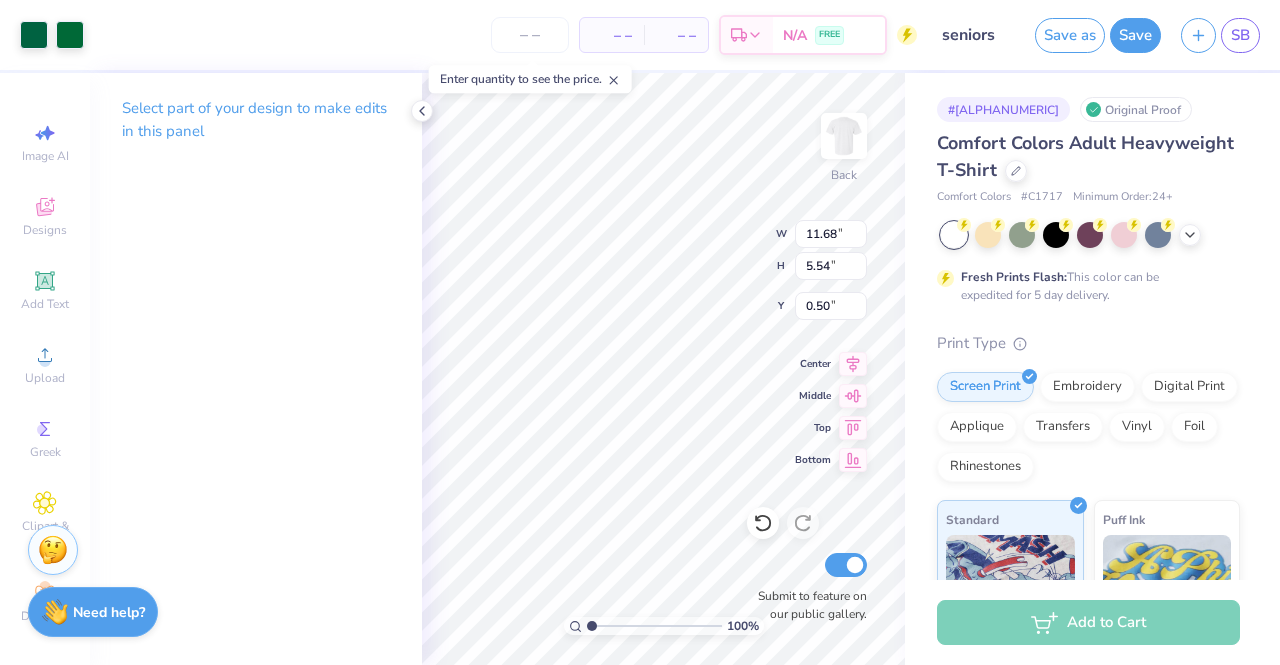 type on "1.39" 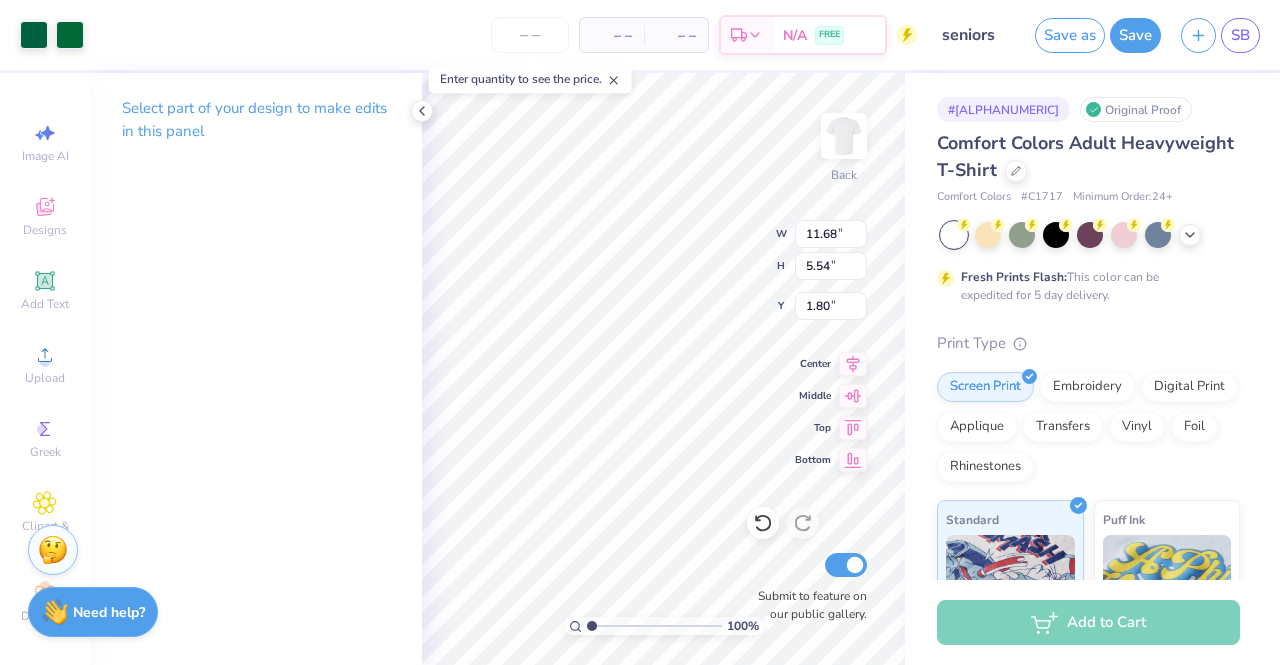 type on "1.80" 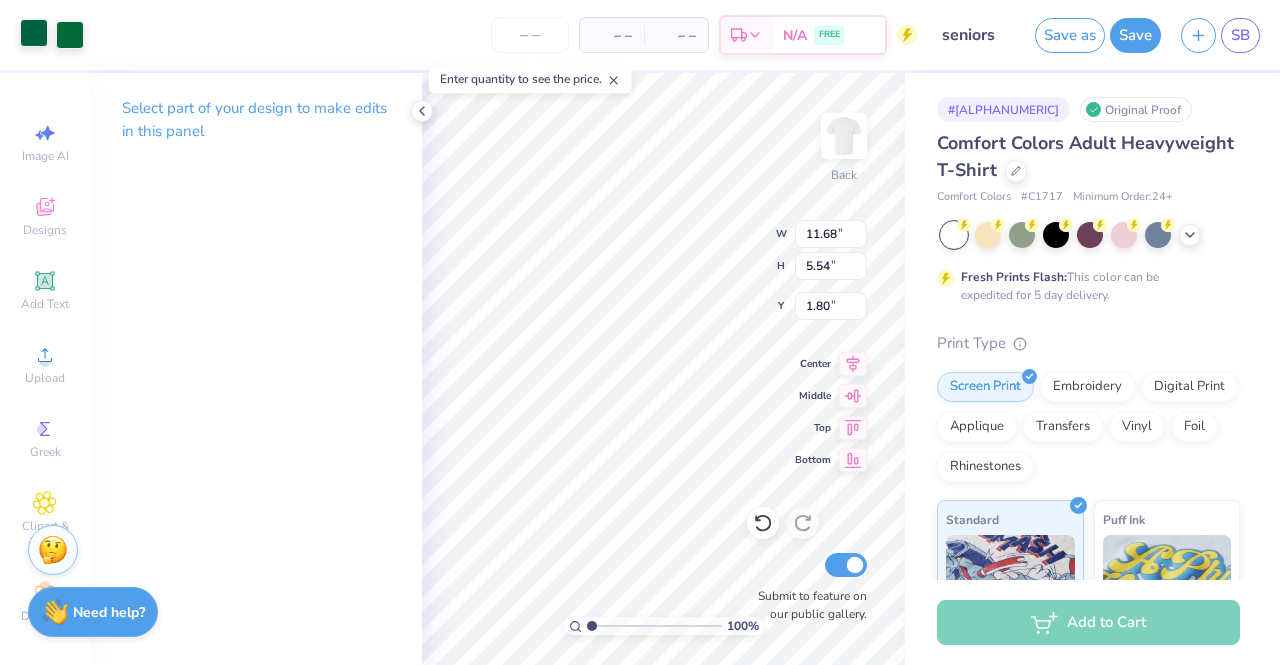 click at bounding box center (34, 33) 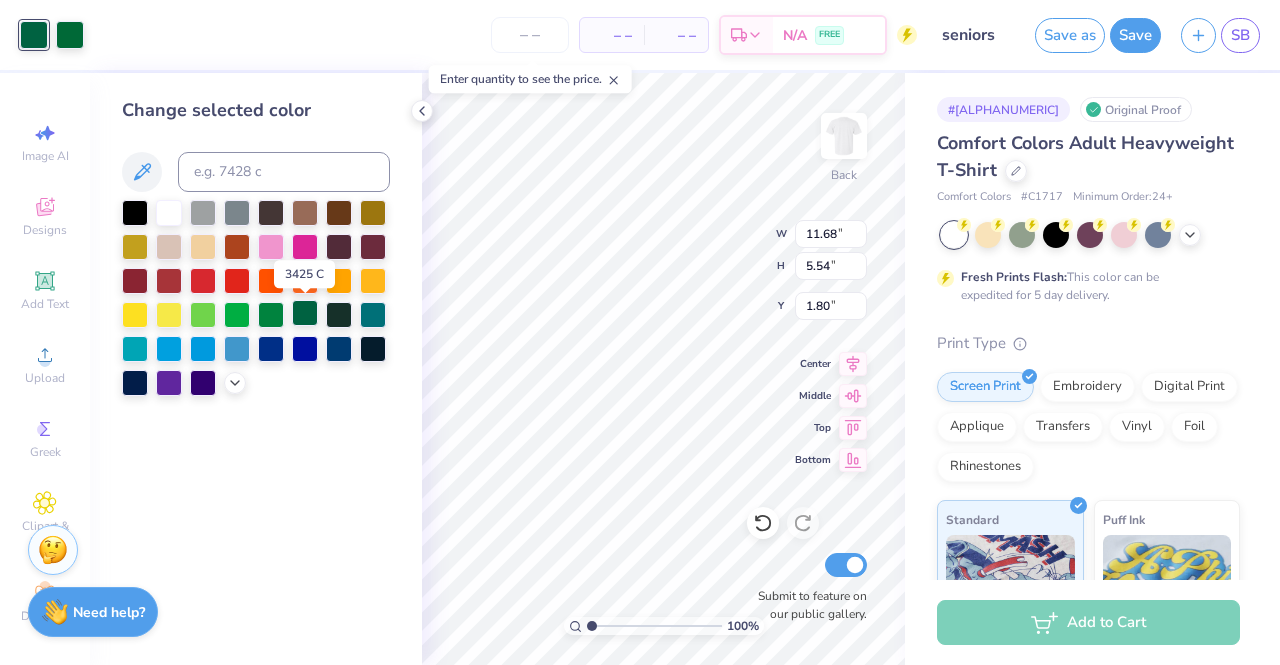 click at bounding box center [305, 313] 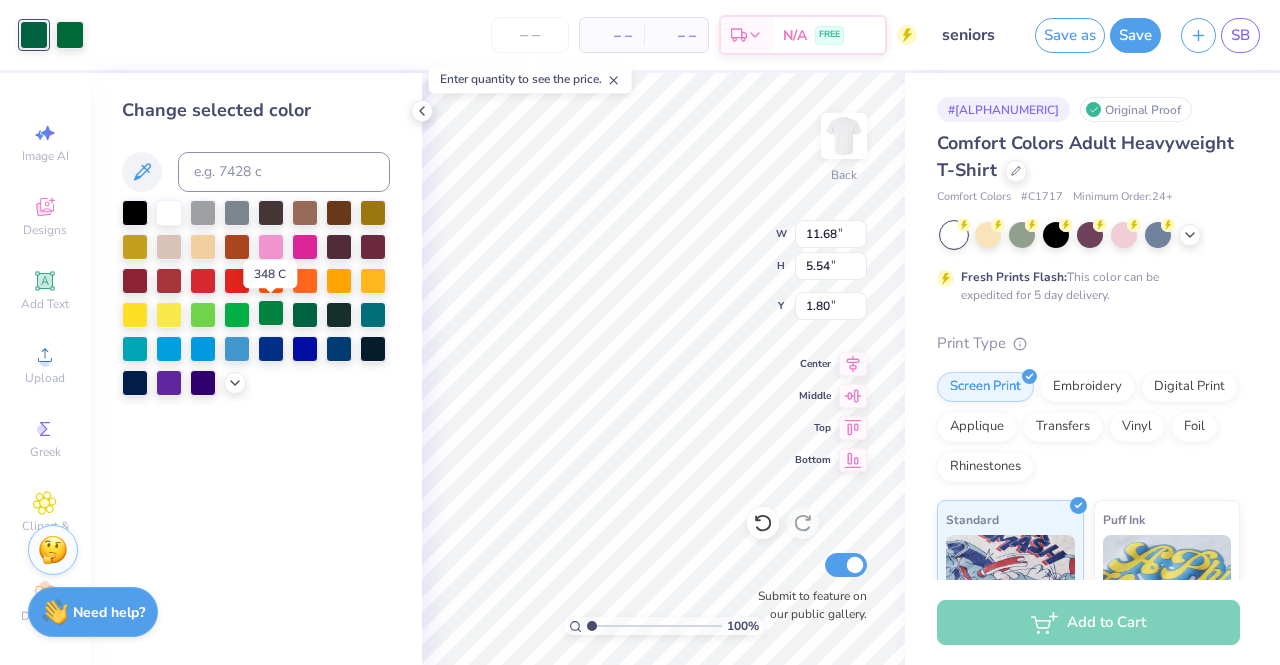 click at bounding box center (271, 313) 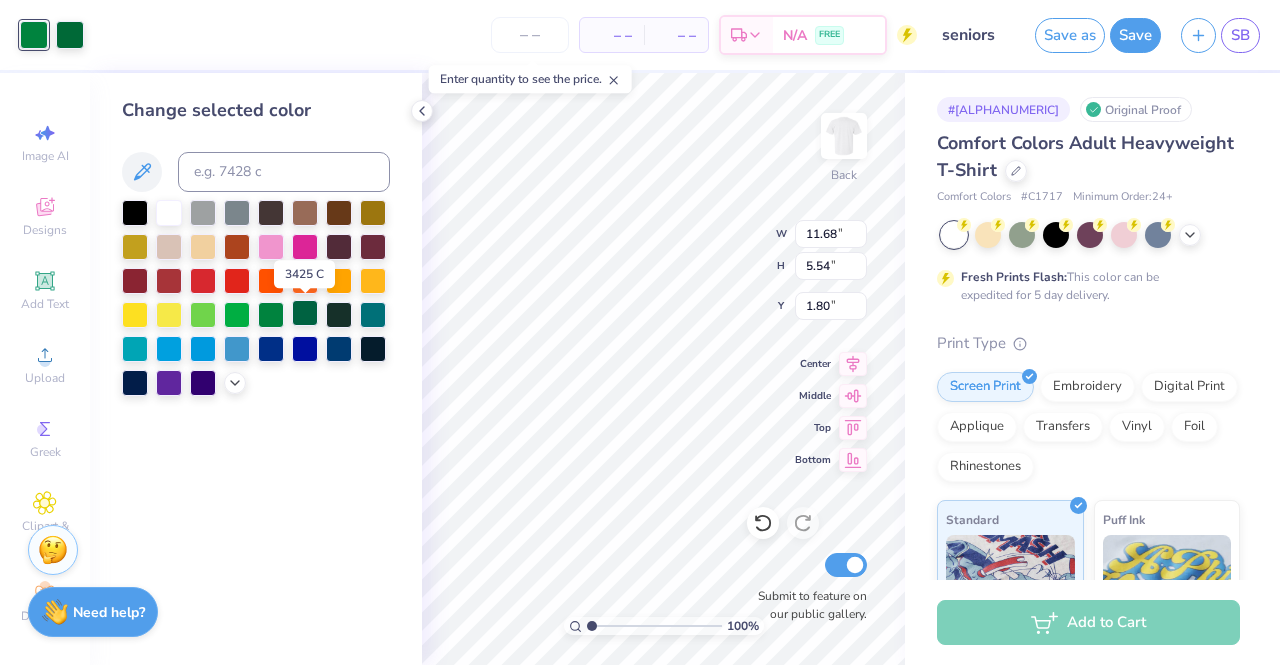 click at bounding box center [305, 313] 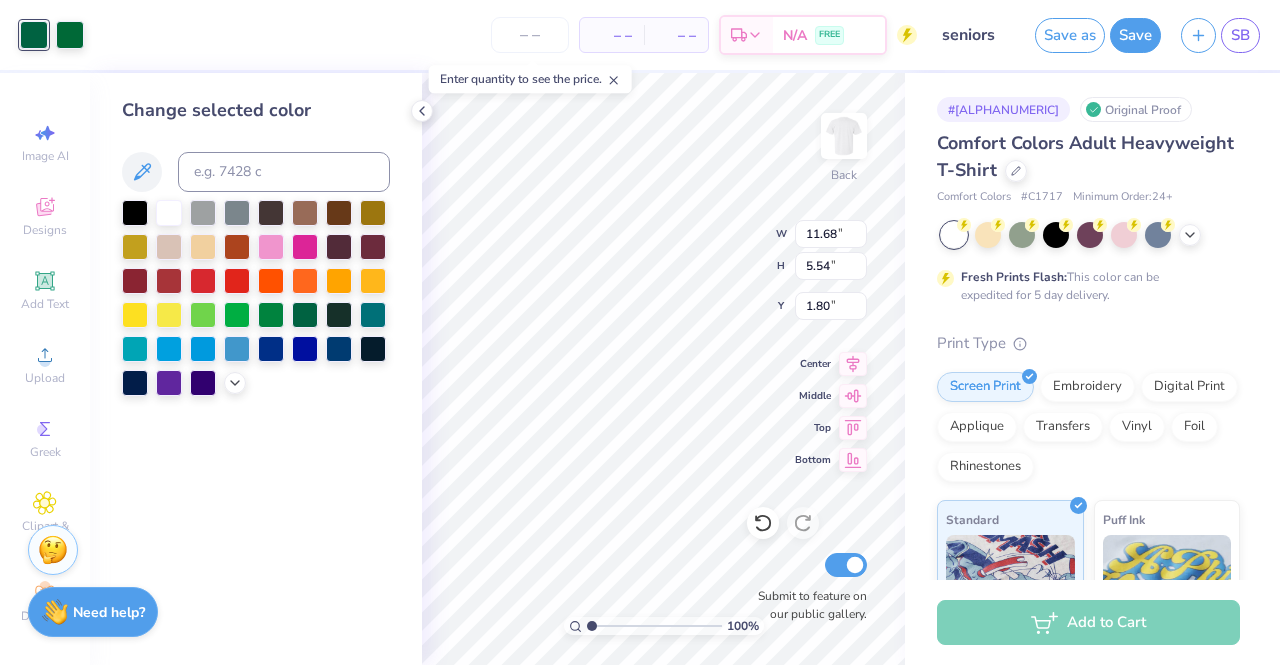 click 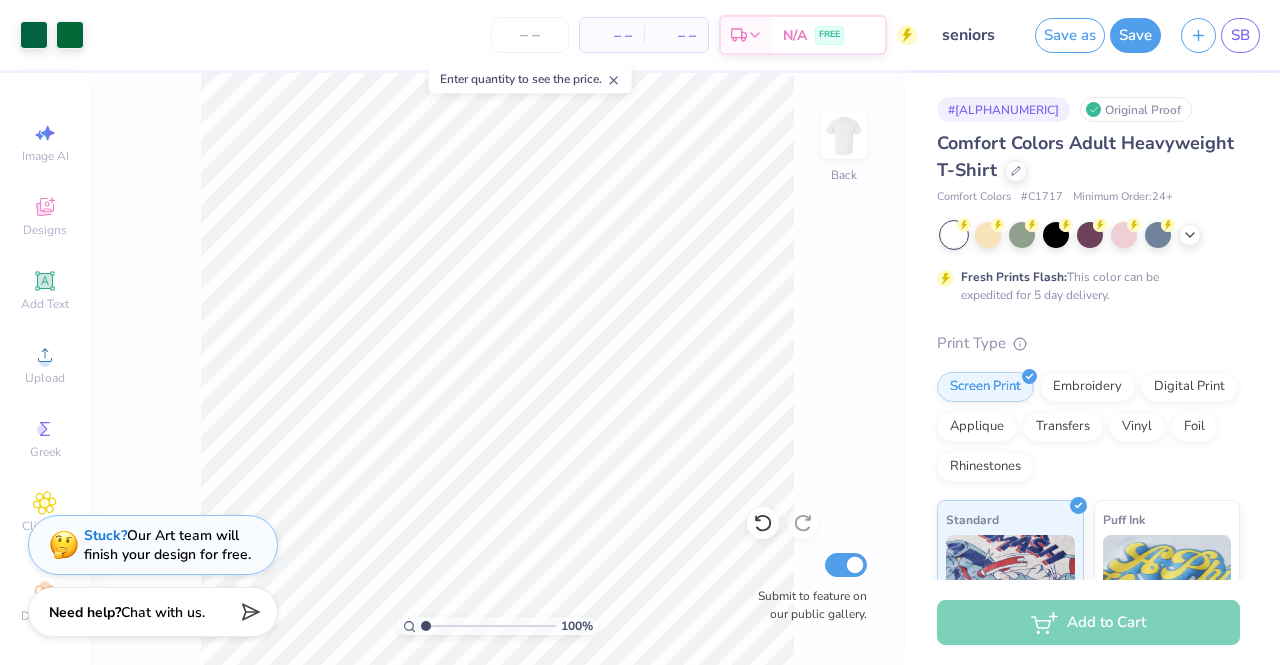 drag, startPoint x: 1148, startPoint y: 33, endPoint x: 1118, endPoint y: 37, distance: 30.265491 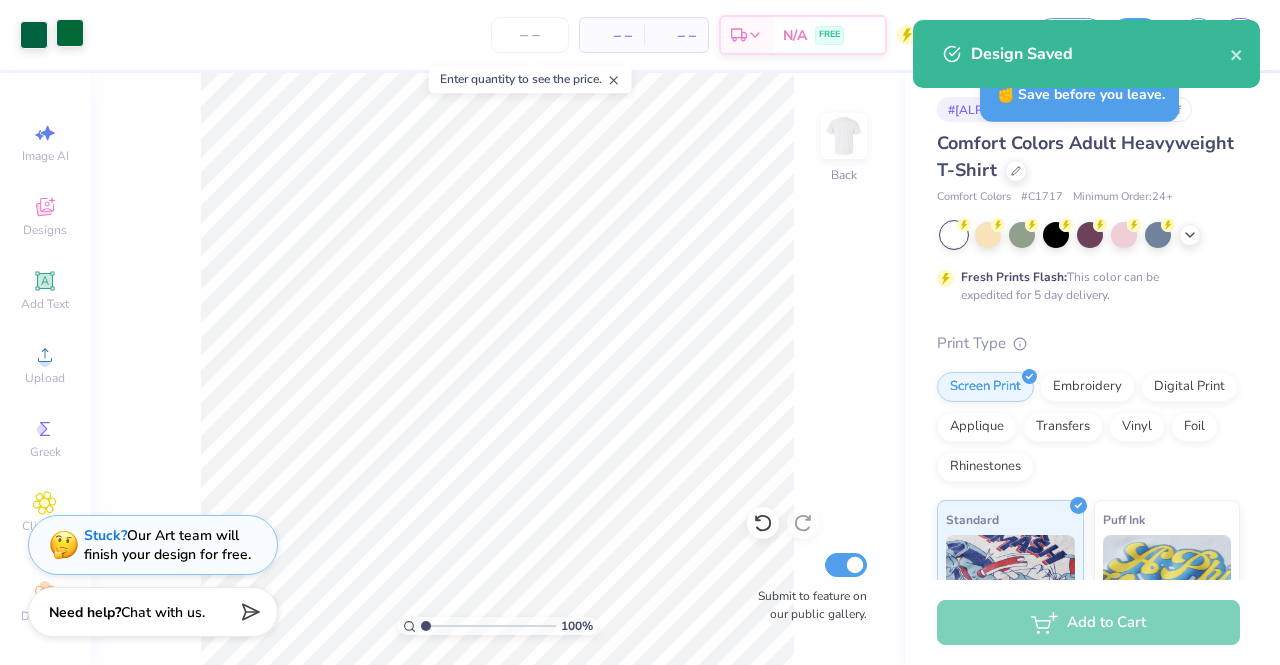 click at bounding box center [70, 33] 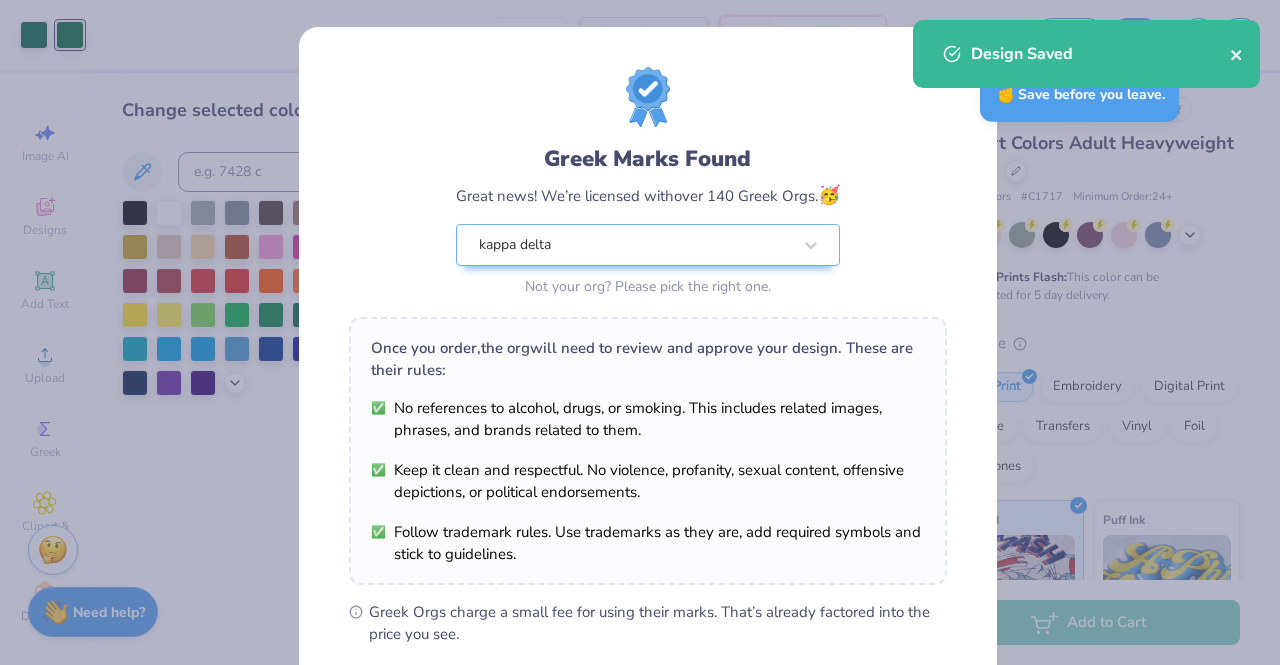 click on "Design Saved" at bounding box center (1086, 54) 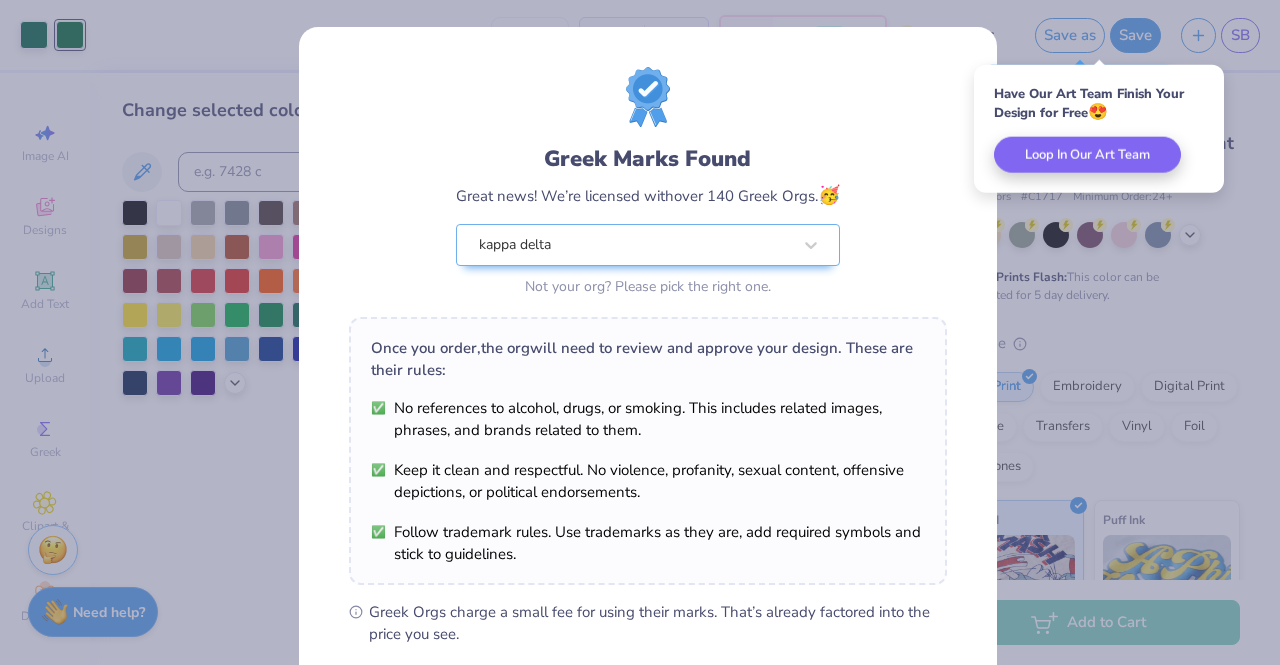 click on "Greek Marks Found Great news! We’re licensed with  over 140 Greek Orgs. 🥳 kappa delta Not your org? Please pick the right one. Once you order,  the org  will need to review and approve your design. These are their rules: No references to alcohol, drugs, or smoking. This includes related images, phrases, and brands related to them. Keep it clean and respectful. No violence, profanity, sexual content, offensive depictions, or political endorsements. Follow trademark rules. Use trademarks as they are, add required symbols and stick to guidelines. Greek Orgs charge a small fee for using their marks. That’s already factored into the price you see. By proceeding, you understand that we can only print your design if the org approves it. If they don’t, our specialists will connect with you to rework the design until they do. We’ll only submit the design if you order. I Understand! No  Greek  marks in your design?" at bounding box center (640, 332) 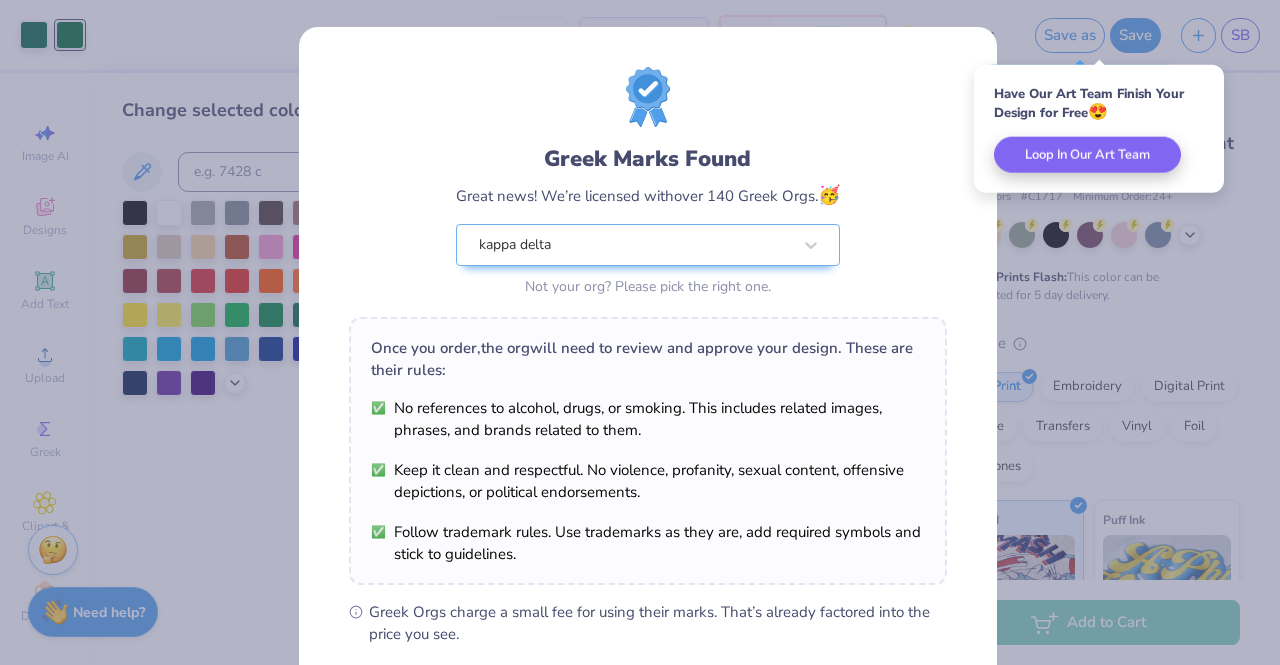 scroll, scrollTop: 268, scrollLeft: 0, axis: vertical 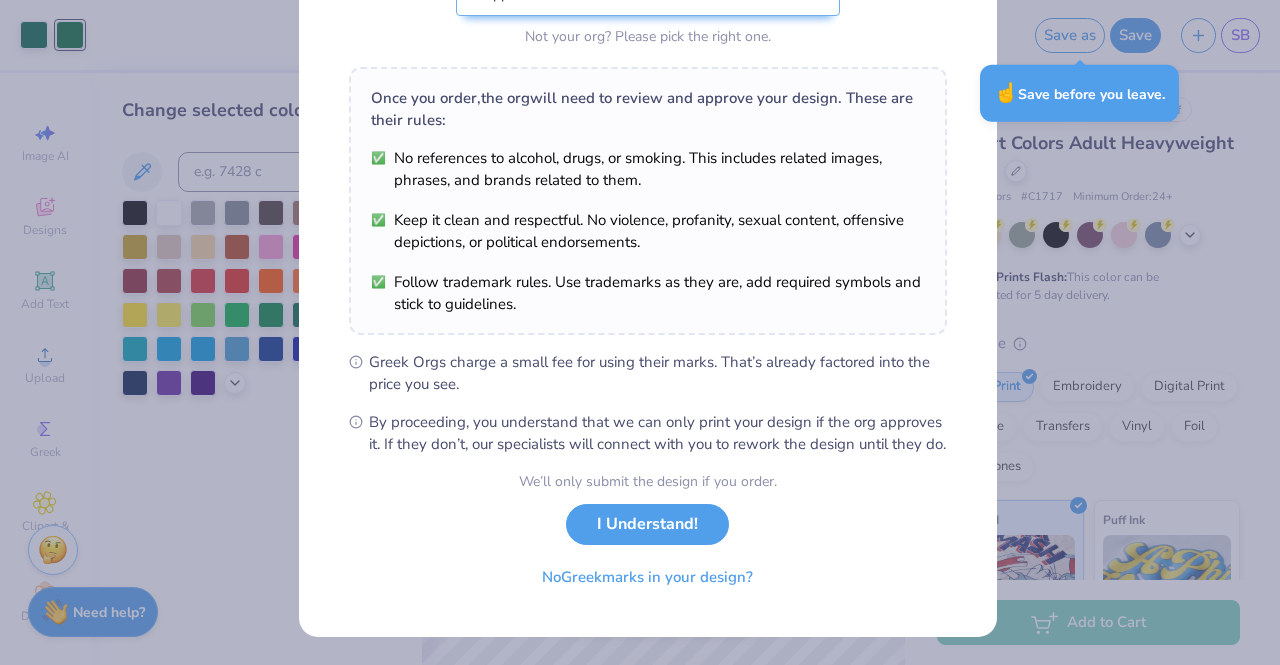 click on "I Understand!" at bounding box center [647, 524] 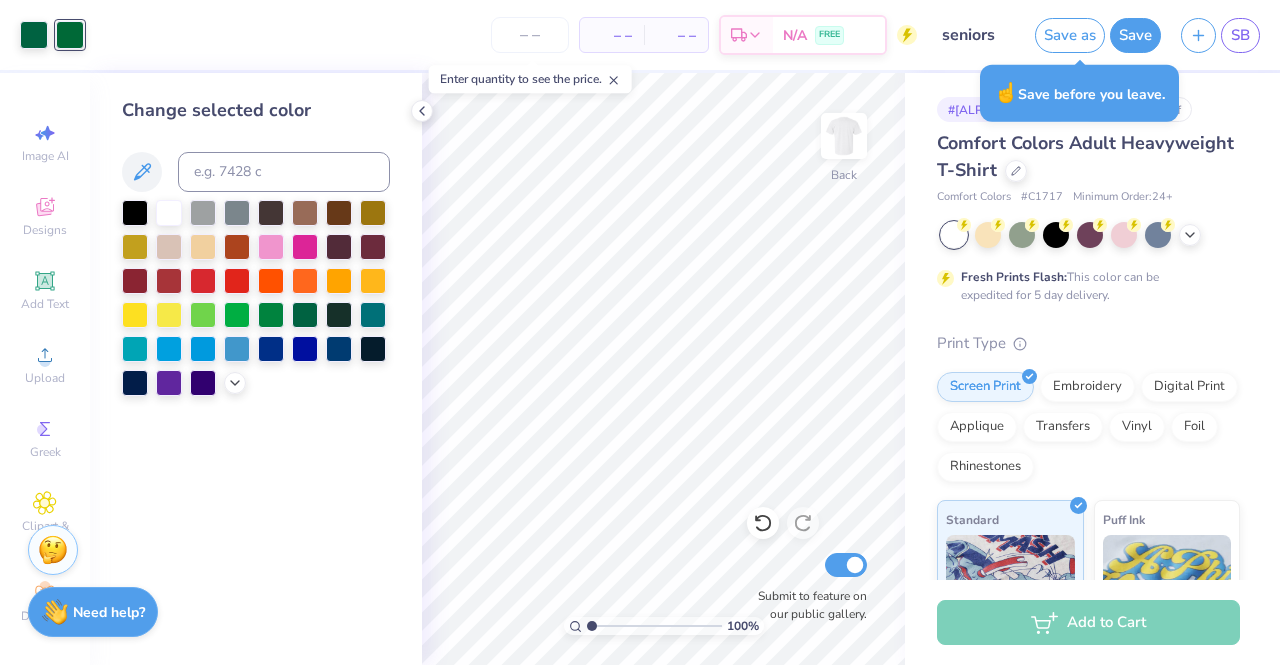 scroll, scrollTop: 0, scrollLeft: 0, axis: both 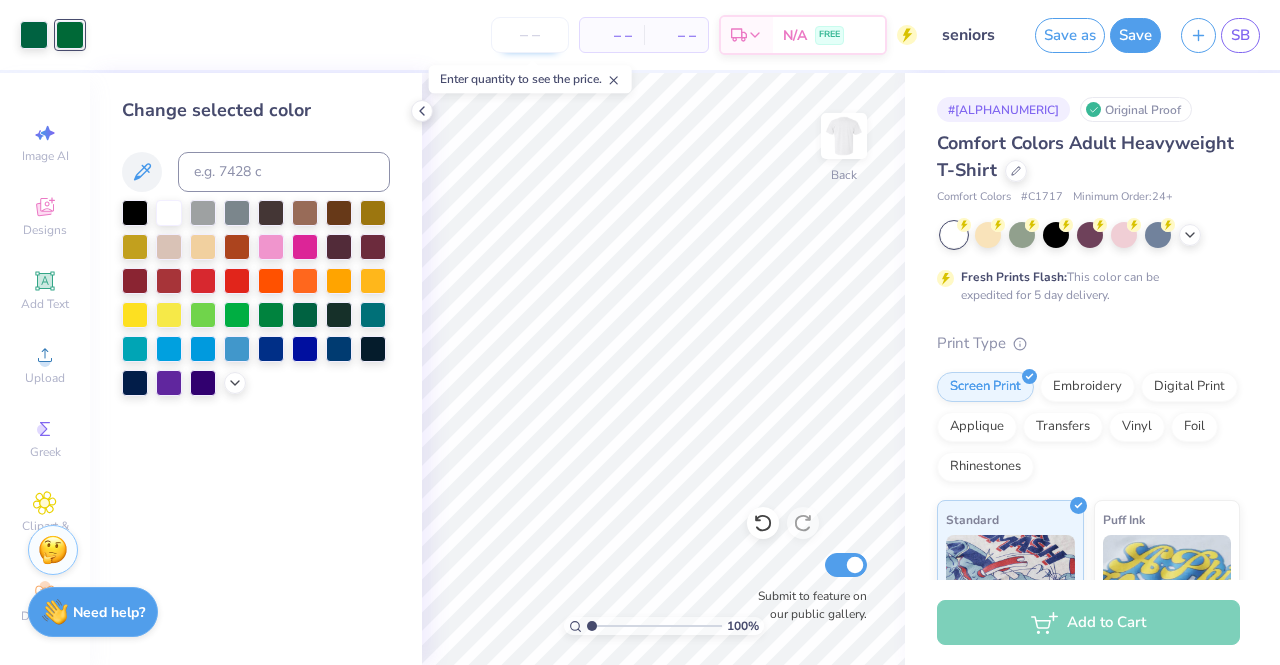 click at bounding box center [530, 35] 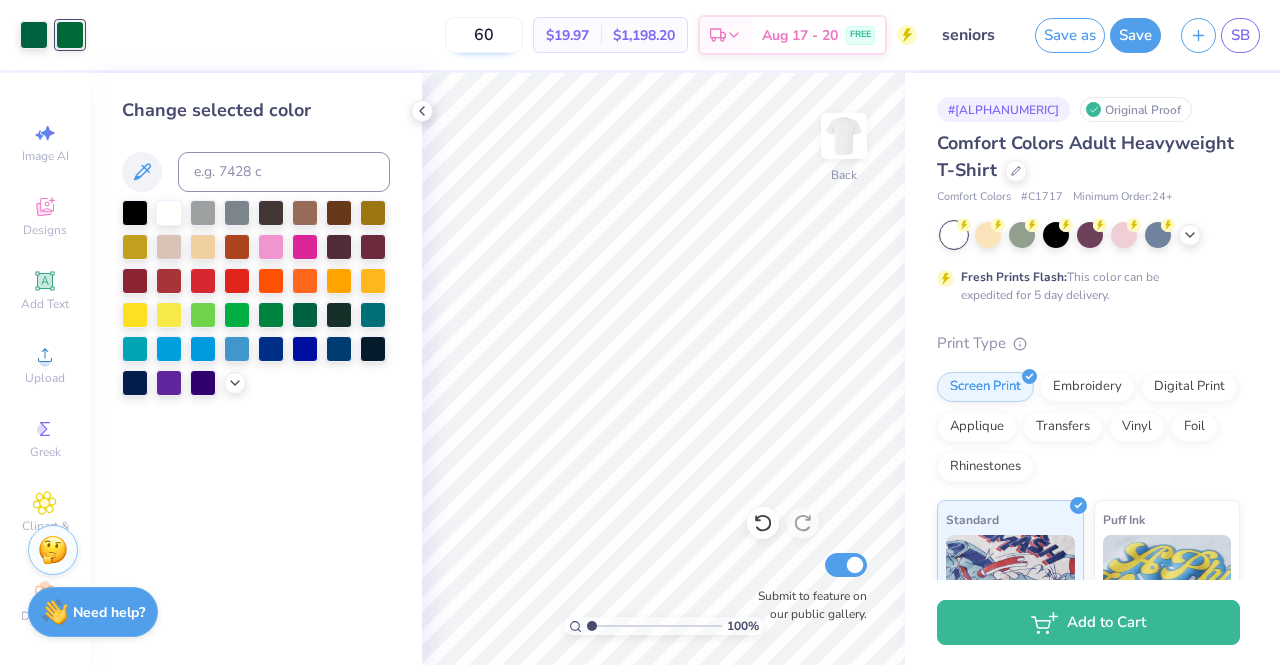 click on "60" at bounding box center (484, 35) 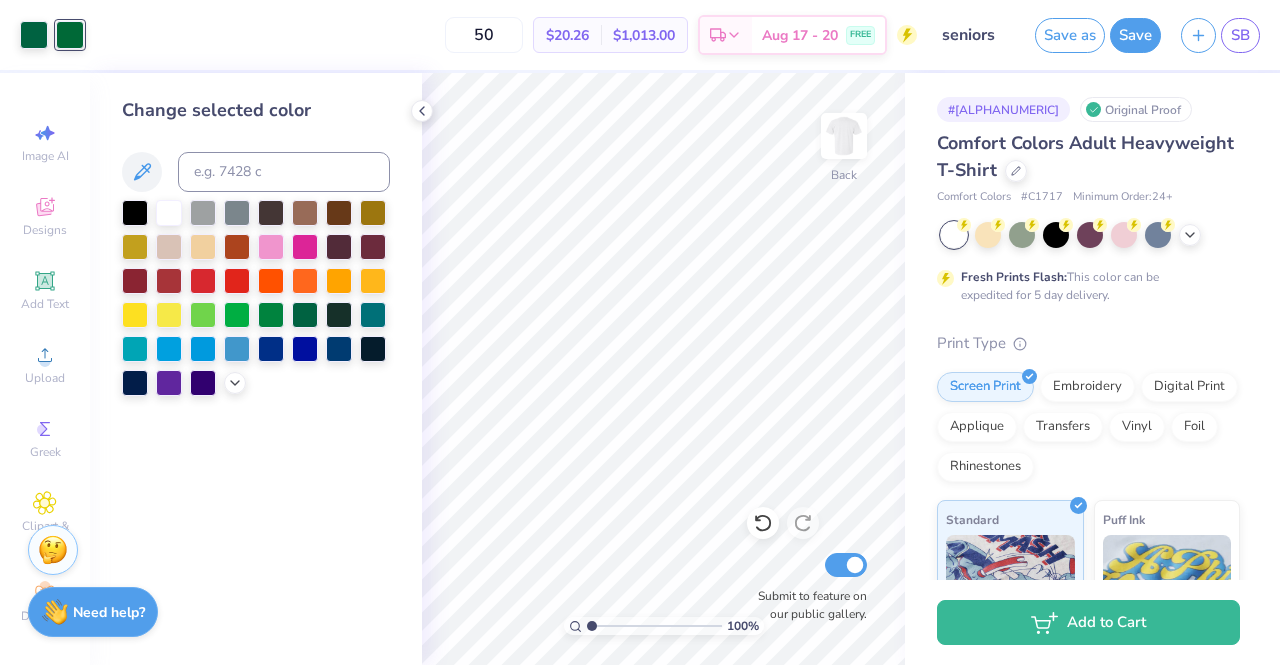 type on "50" 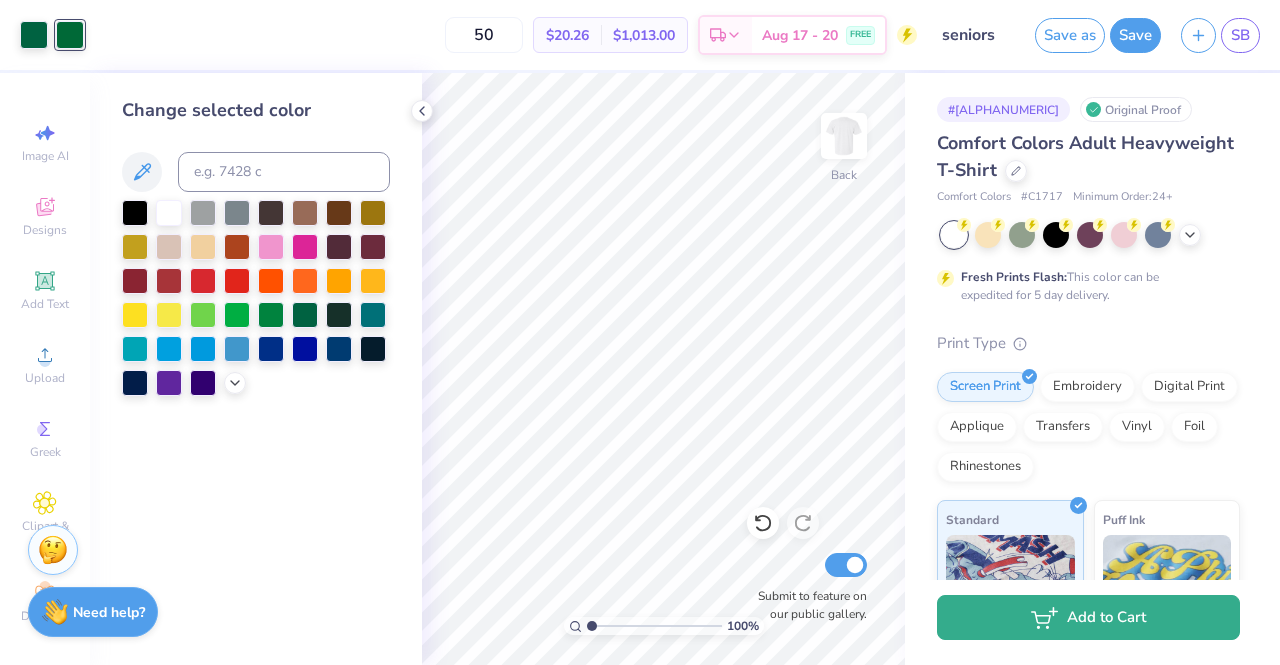 click 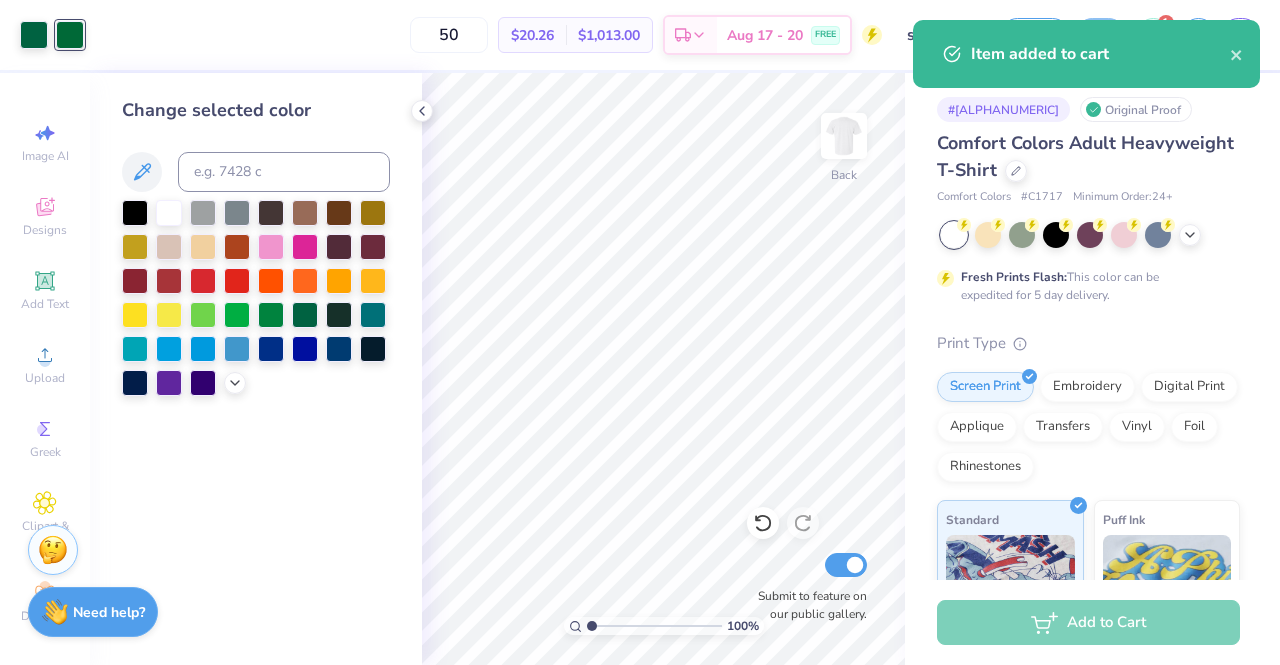 click on "Item added to cart" at bounding box center [1100, 54] 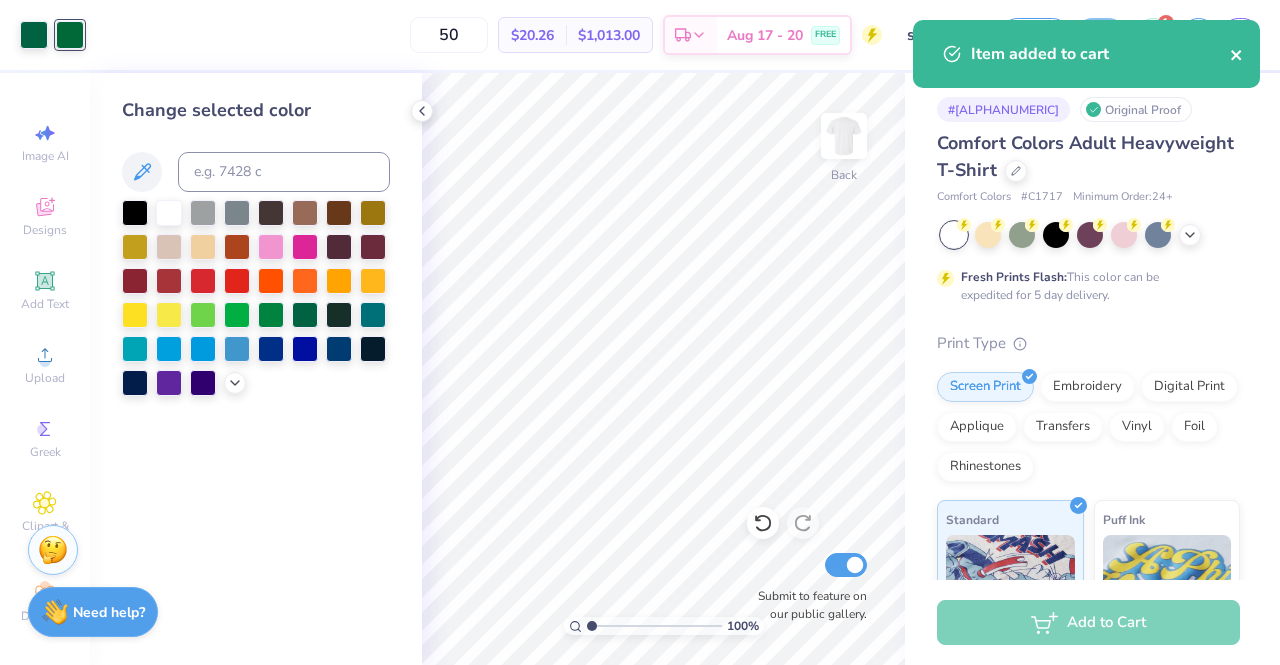 click 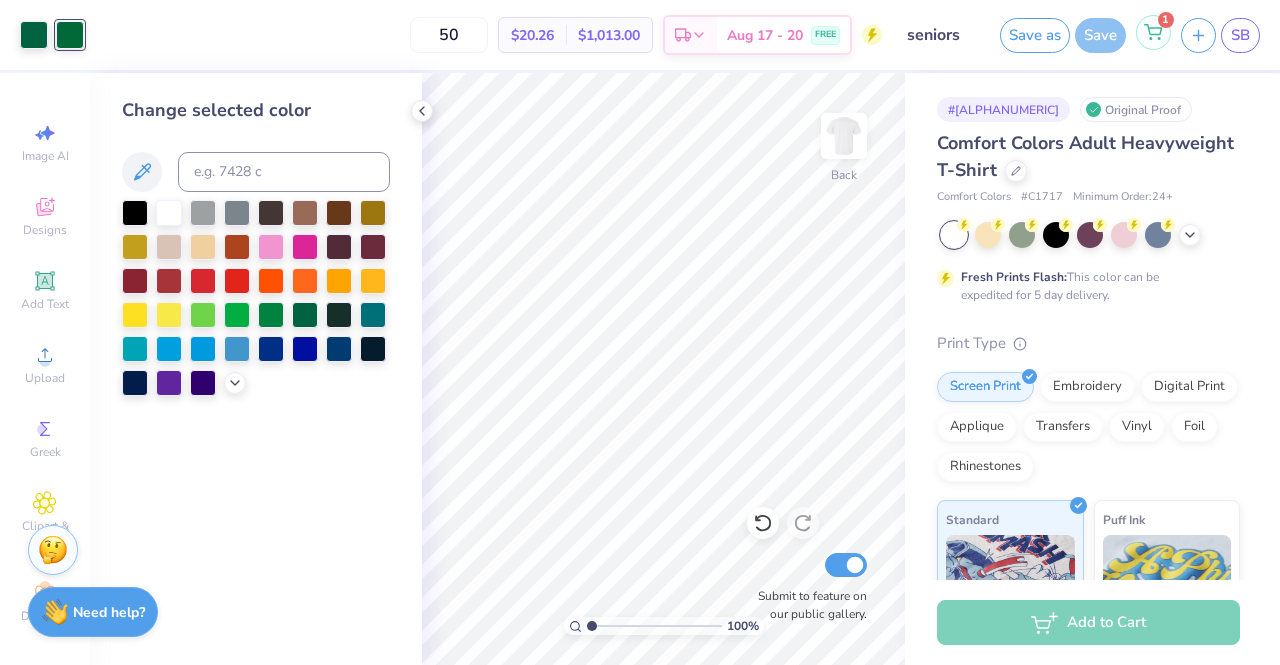click on "1" at bounding box center (1153, 32) 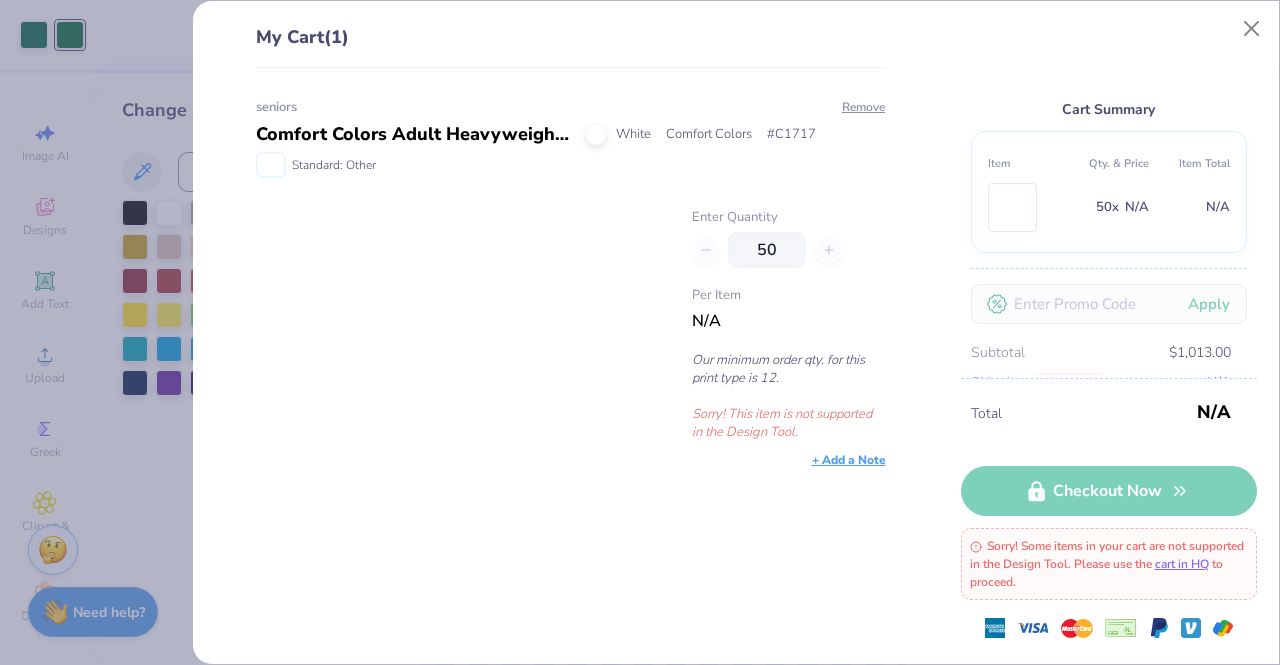 scroll, scrollTop: 97, scrollLeft: 0, axis: vertical 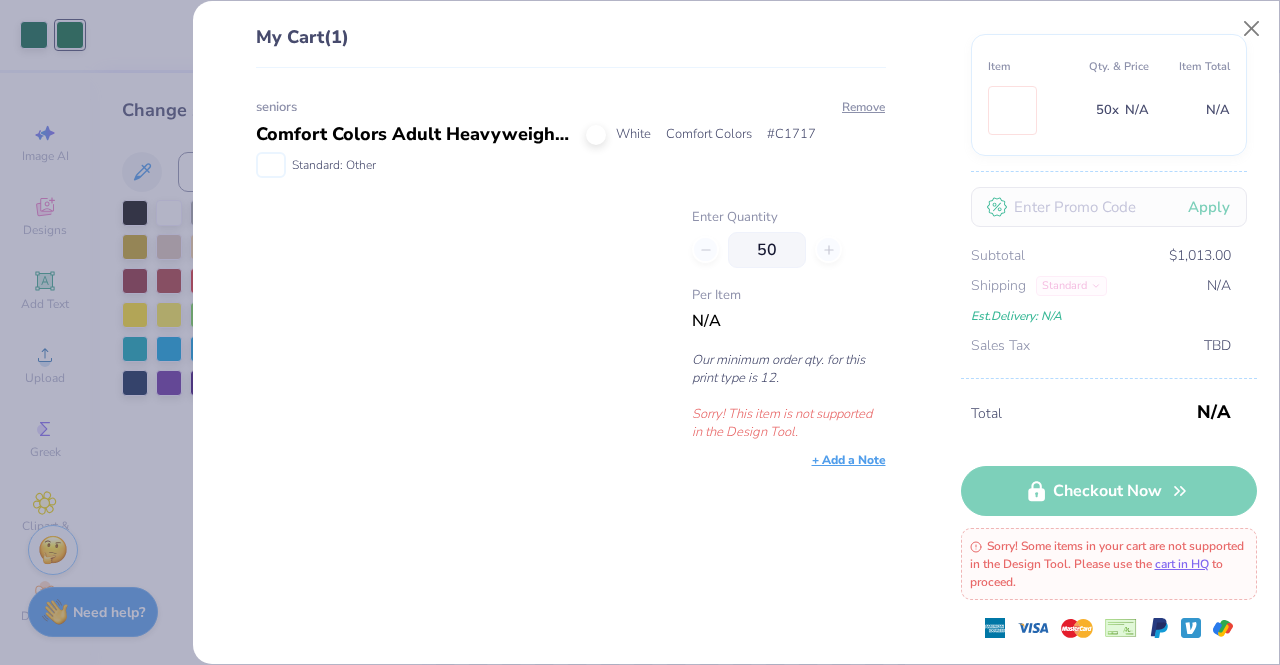 click on "Total N/A Checkout Now Sorry! Some items in your cart are not supported in the Design Tool. Please use the   cart in HQ   to proceed." at bounding box center (1109, 521) 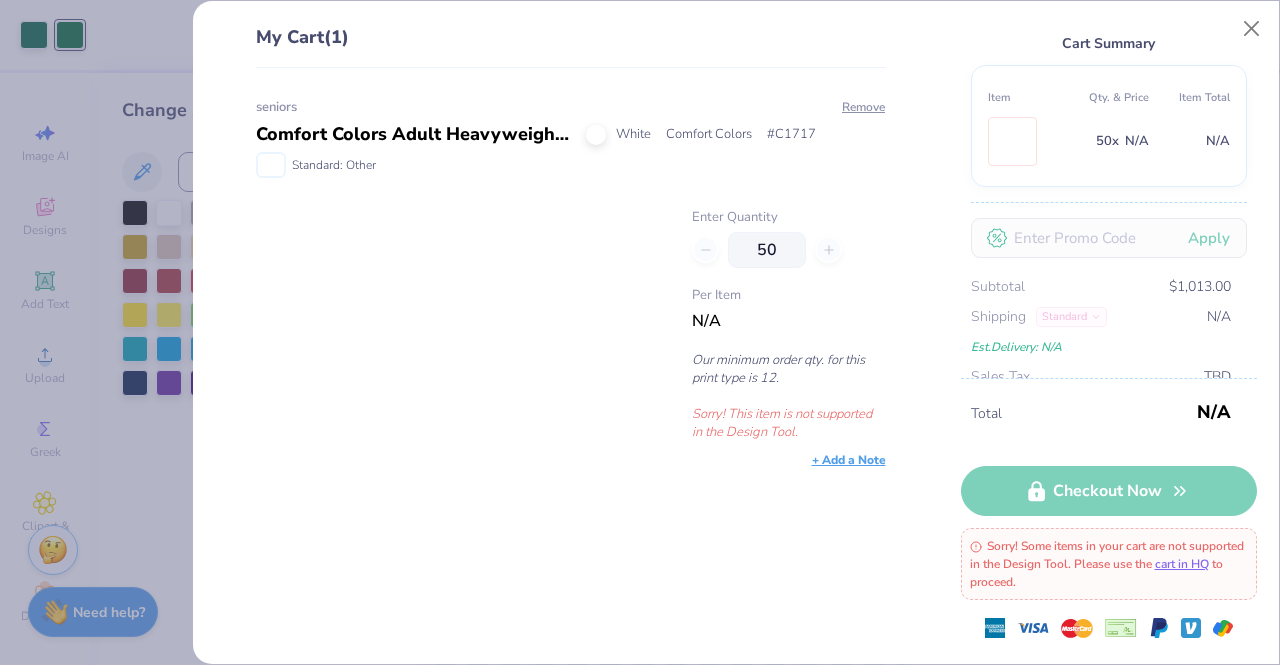 scroll, scrollTop: 97, scrollLeft: 0, axis: vertical 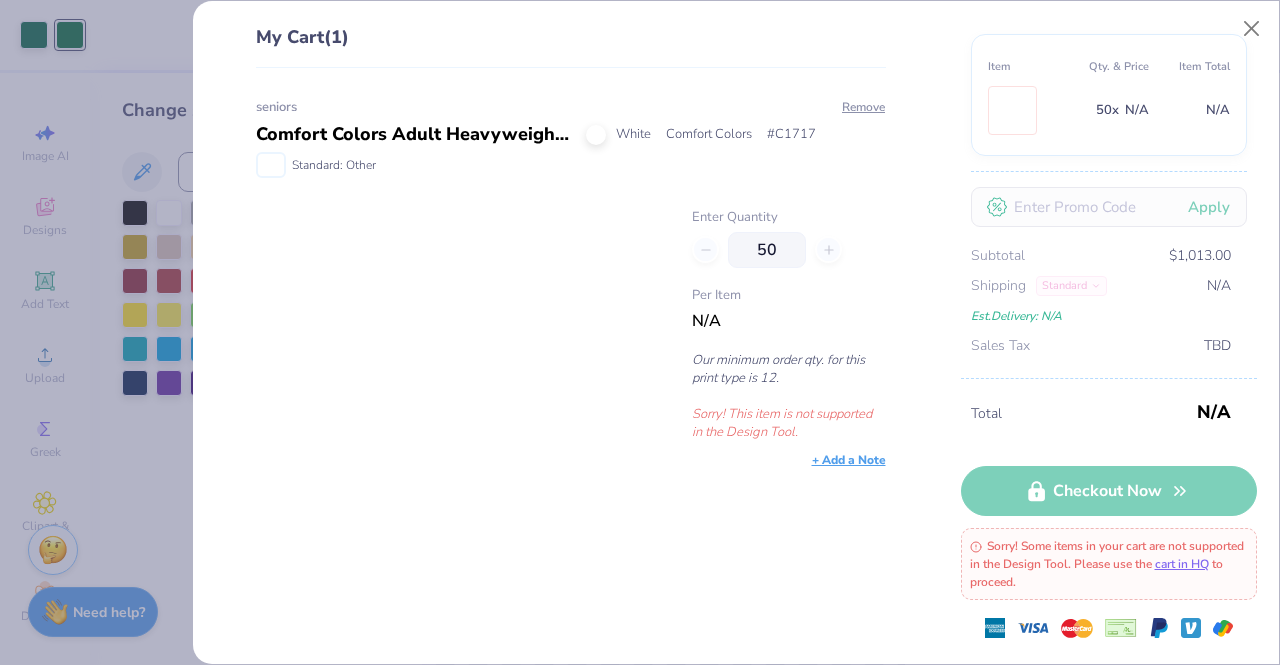 click on "Shipping Standard" at bounding box center (1039, 286) 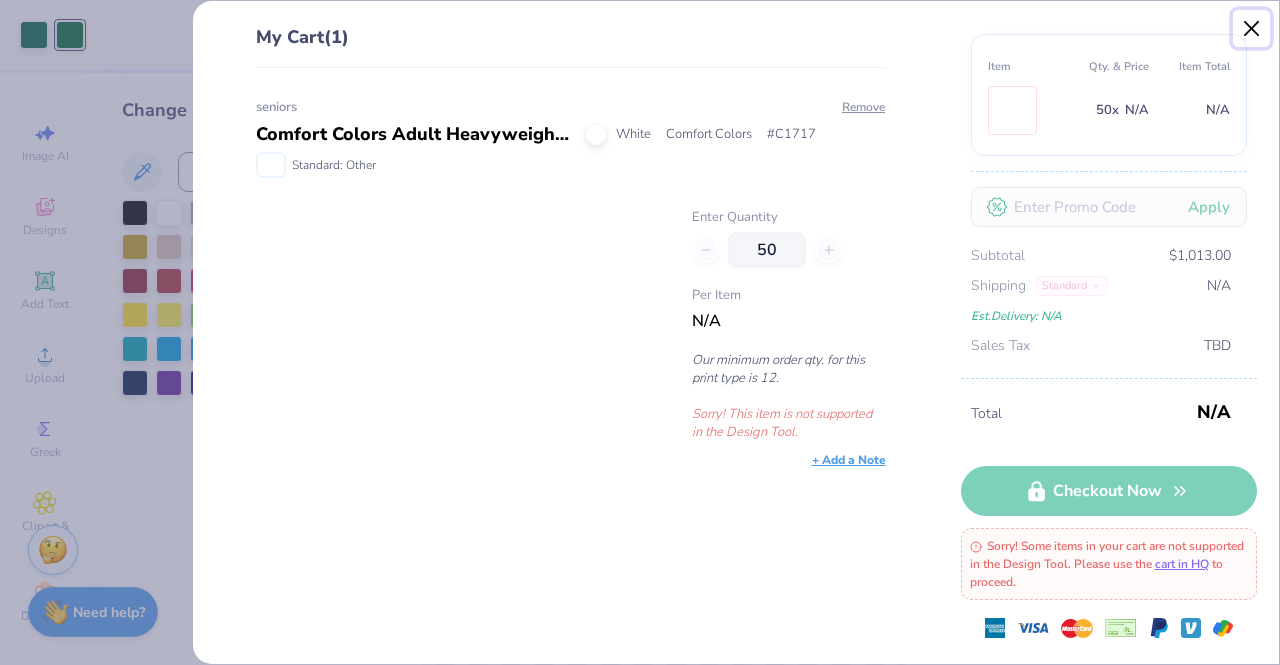 click at bounding box center (1252, 29) 